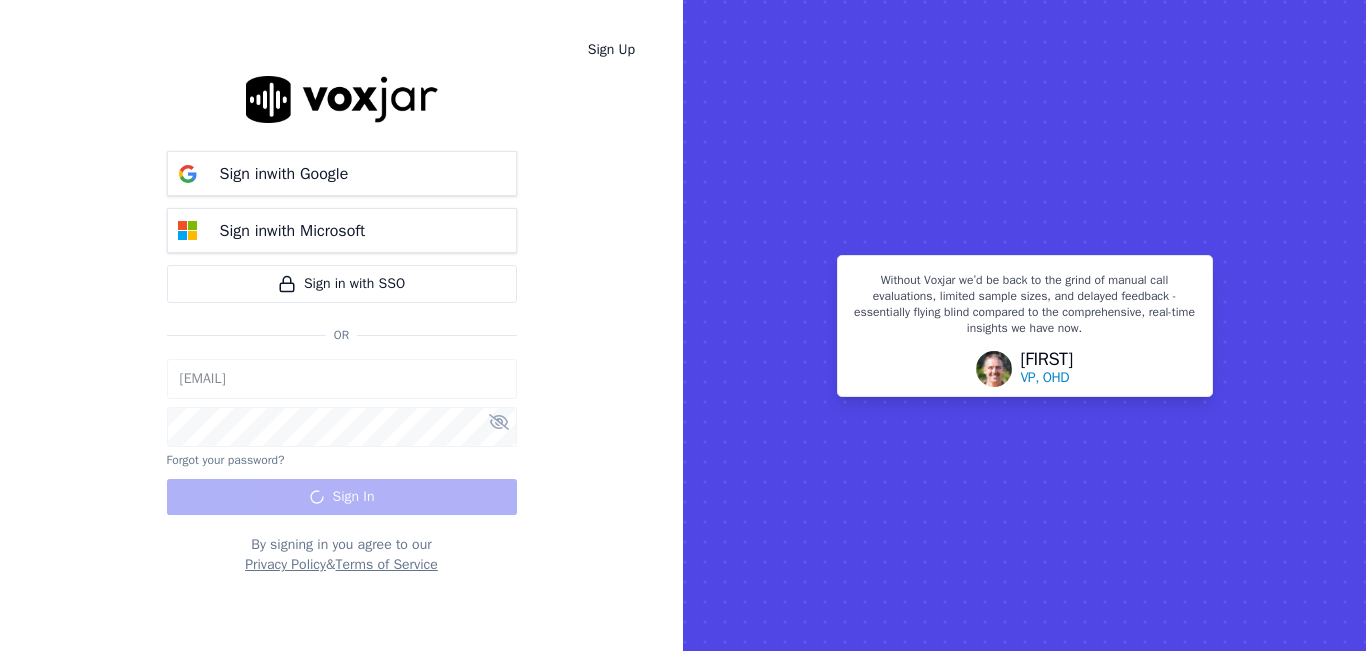 scroll, scrollTop: 0, scrollLeft: 0, axis: both 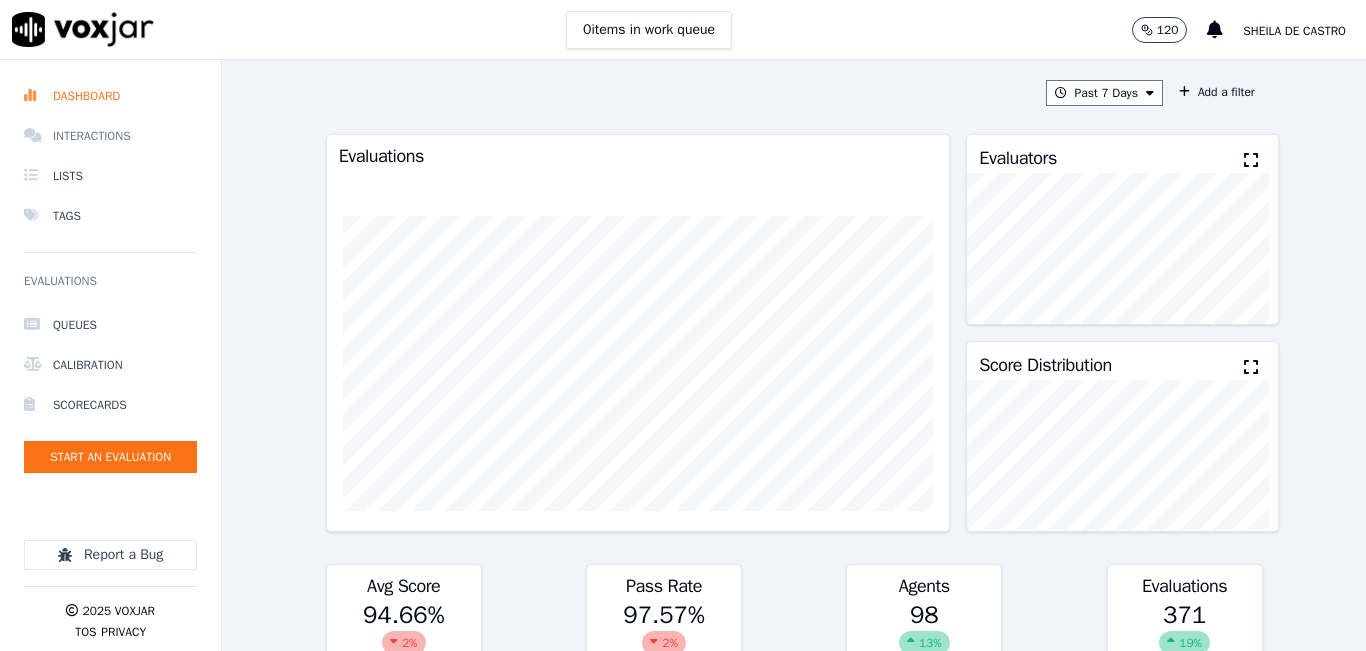 click on "Interactions" at bounding box center [110, 136] 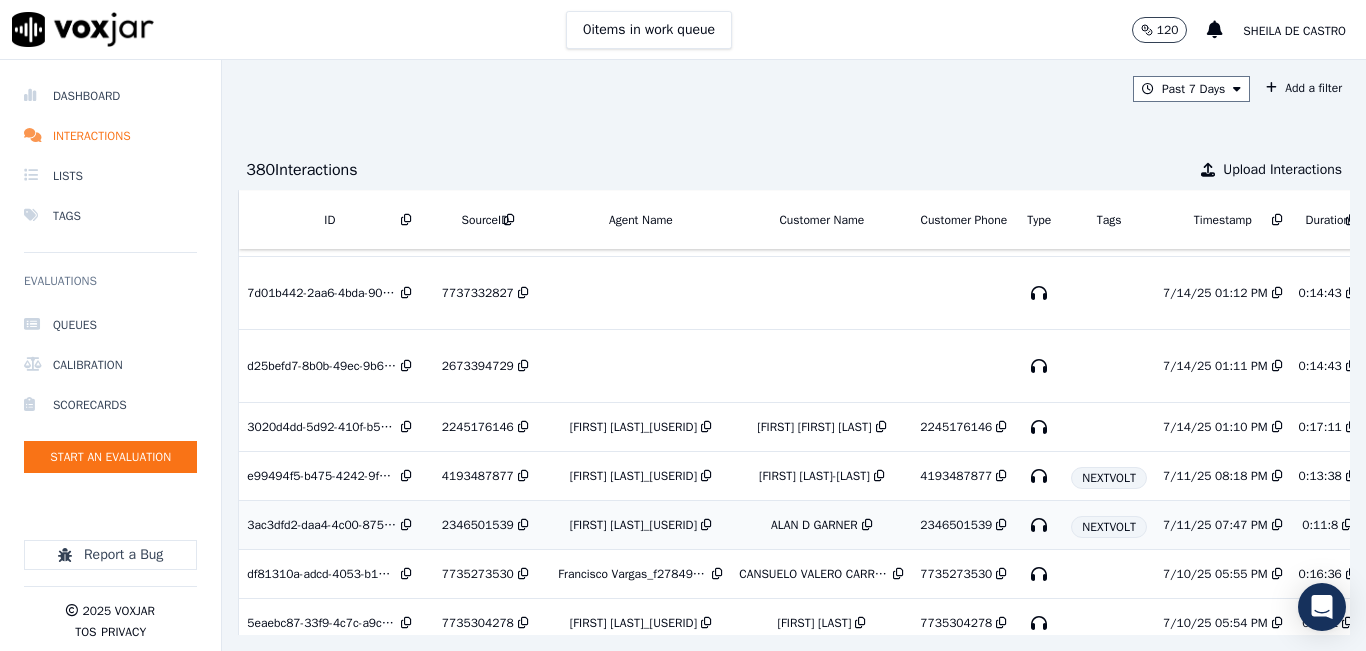 scroll, scrollTop: 1345, scrollLeft: 0, axis: vertical 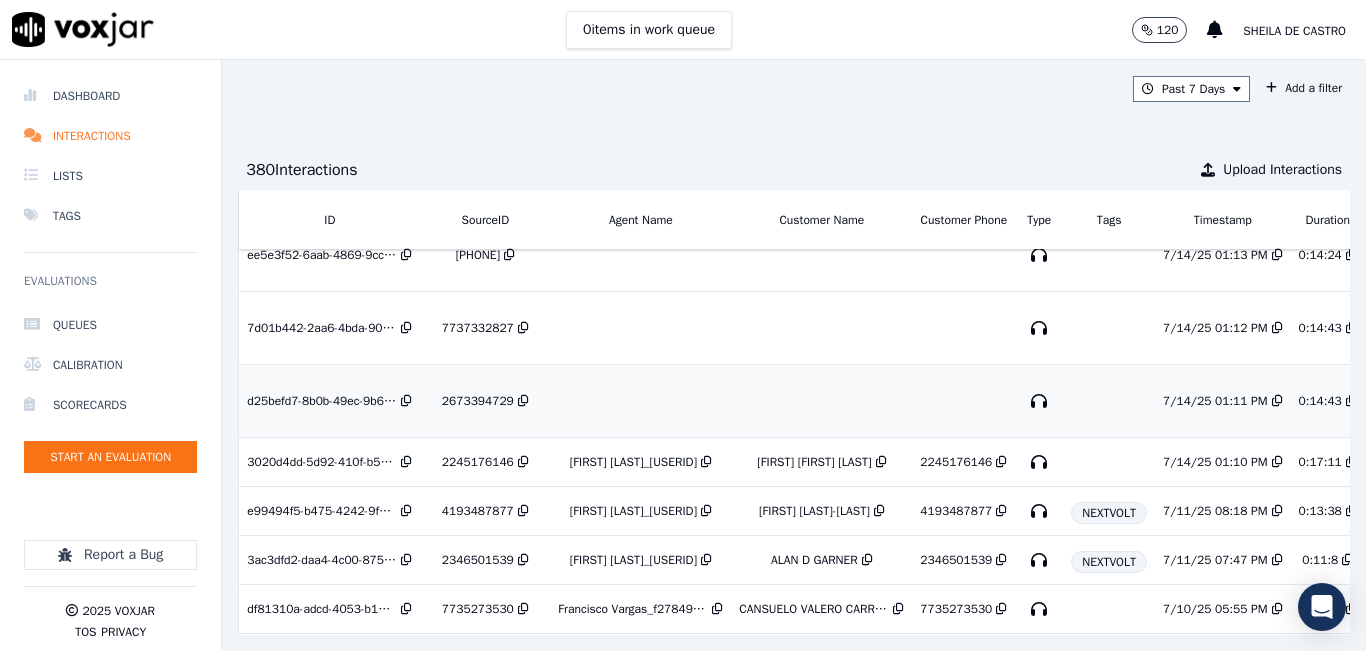 click on "2673394729" at bounding box center (478, 401) 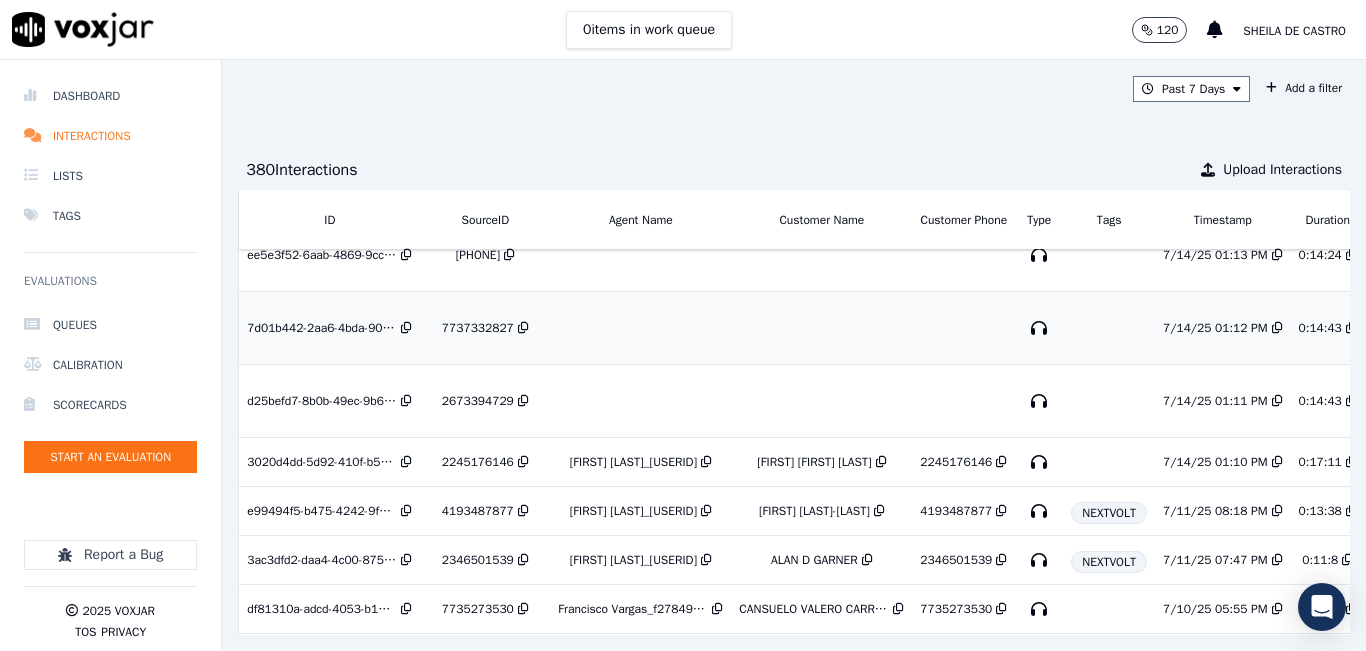 click on "7737332827" at bounding box center [485, 328] 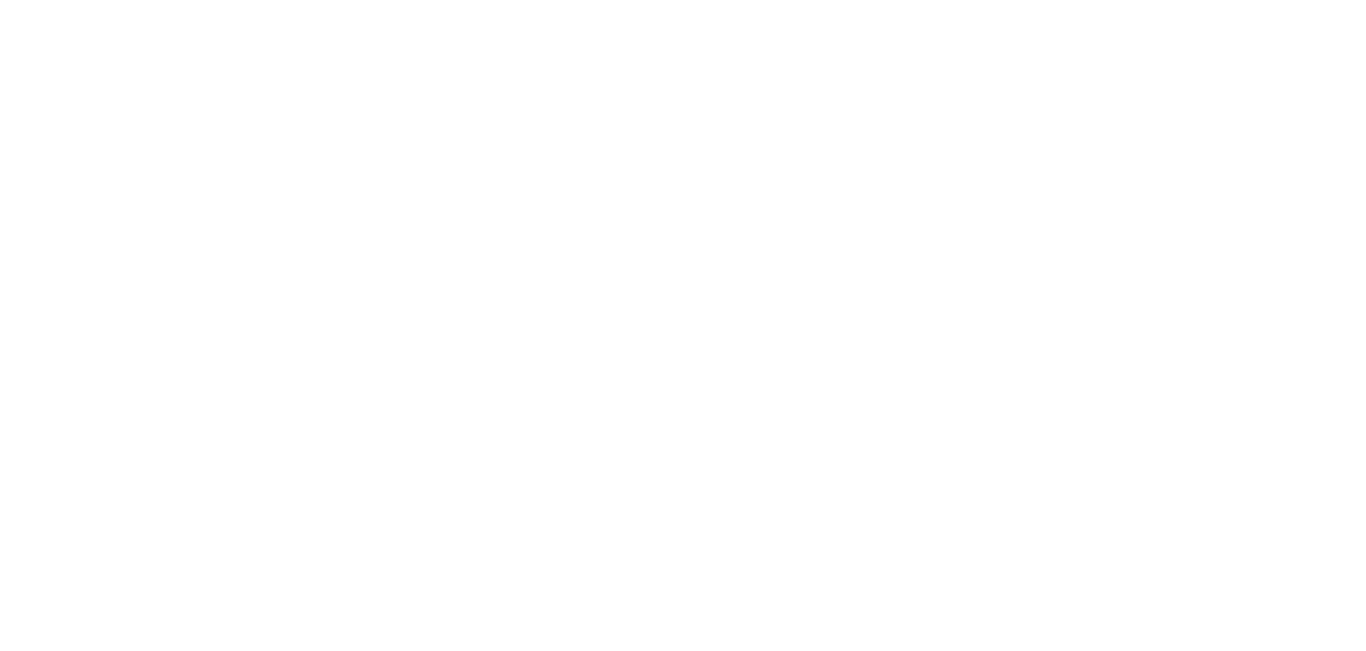 scroll, scrollTop: 0, scrollLeft: 0, axis: both 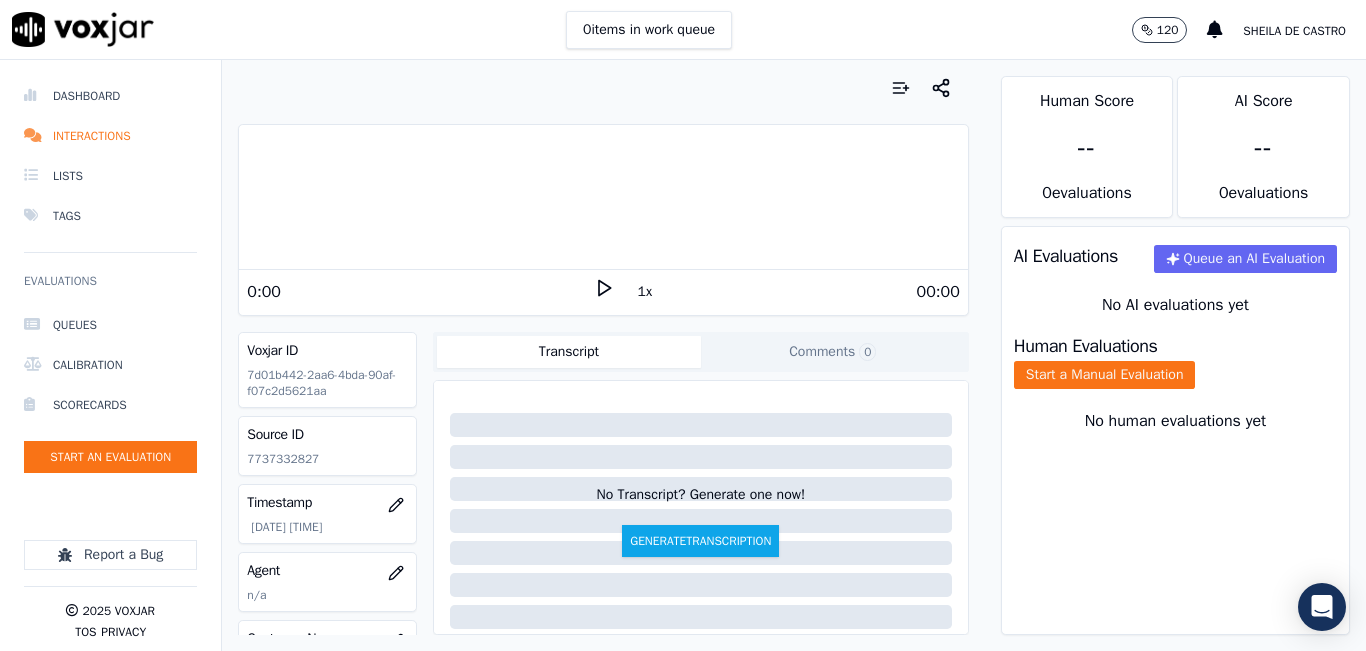 click on "7737332827" 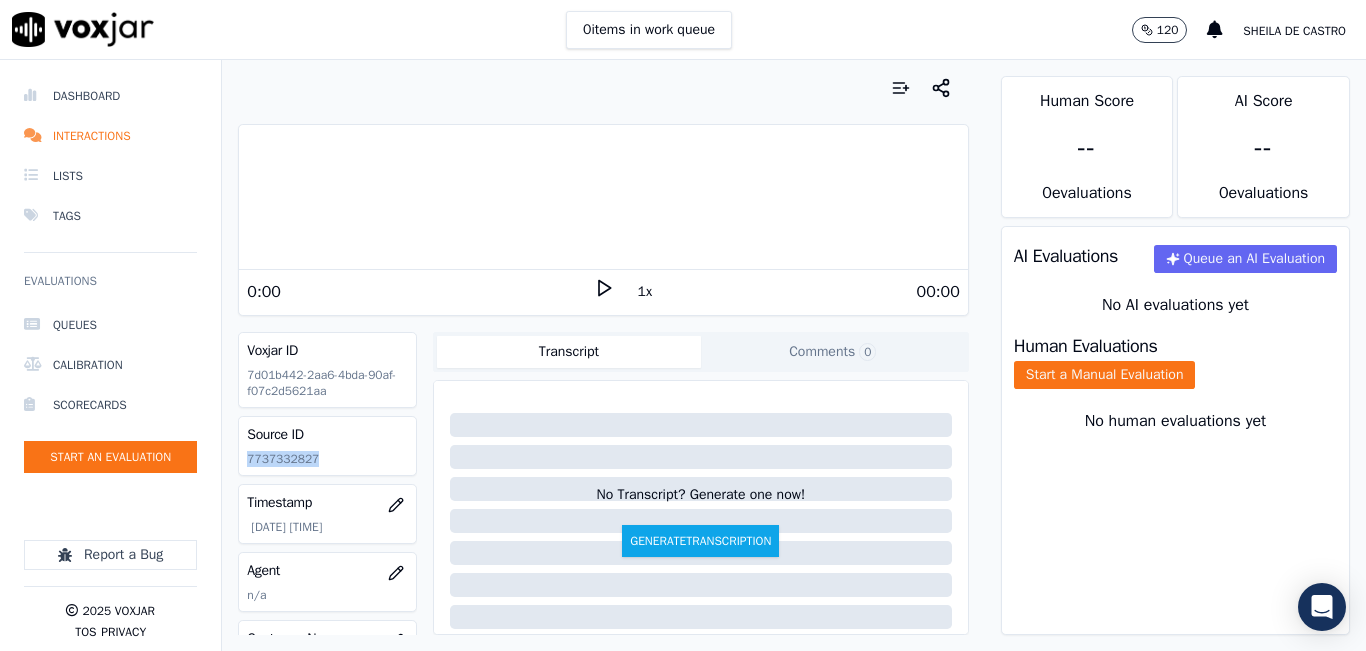 click on "7737332827" 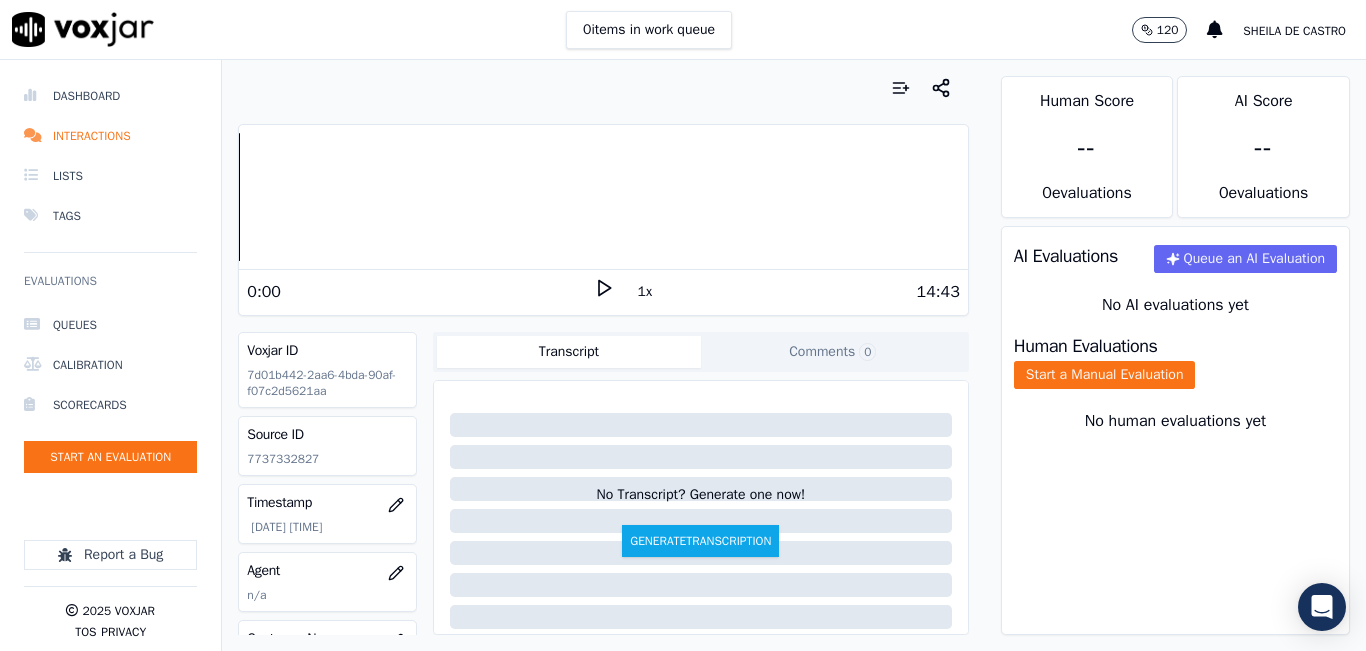 click on "0:00     1x   14:43" at bounding box center [603, 291] 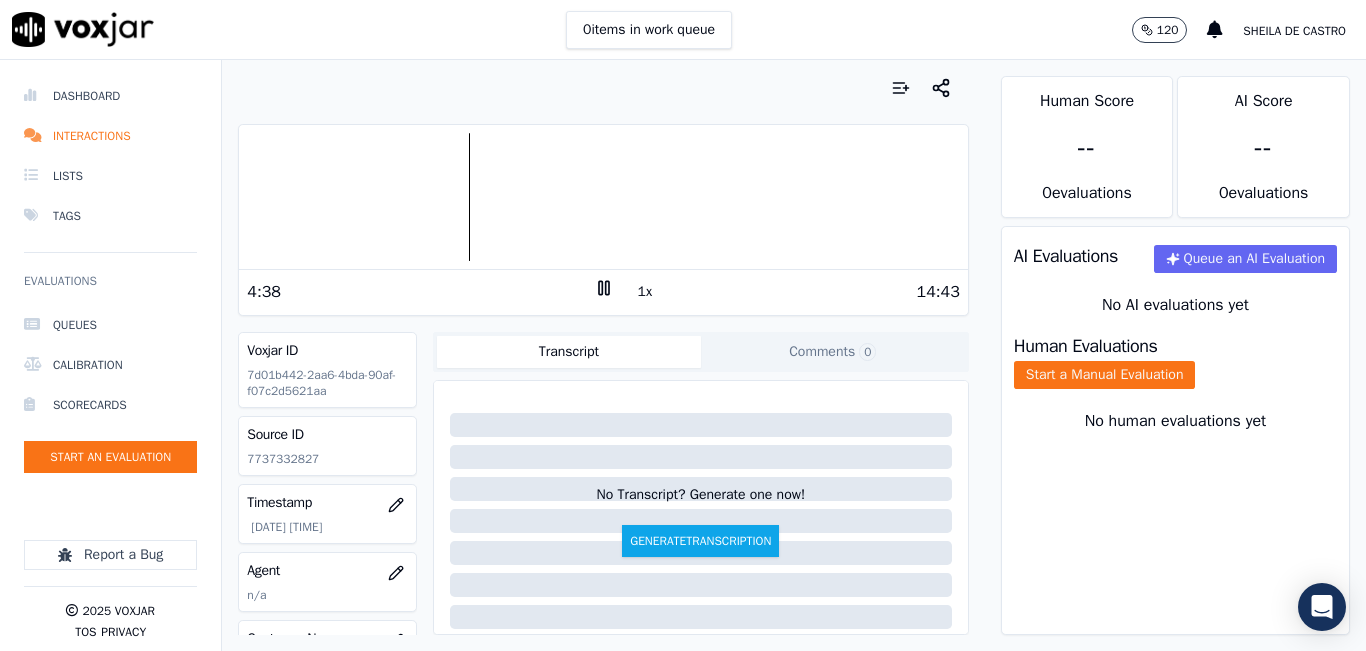 click 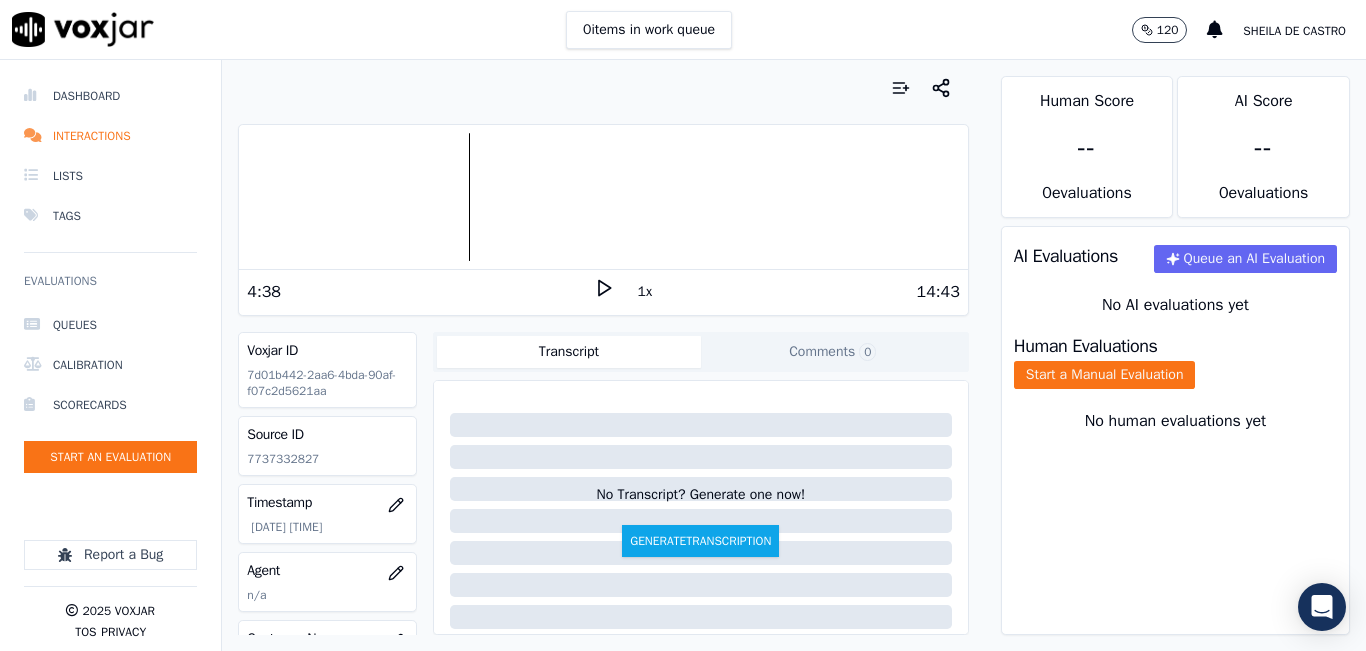 click on "4:38     1x   14:43" at bounding box center (603, 291) 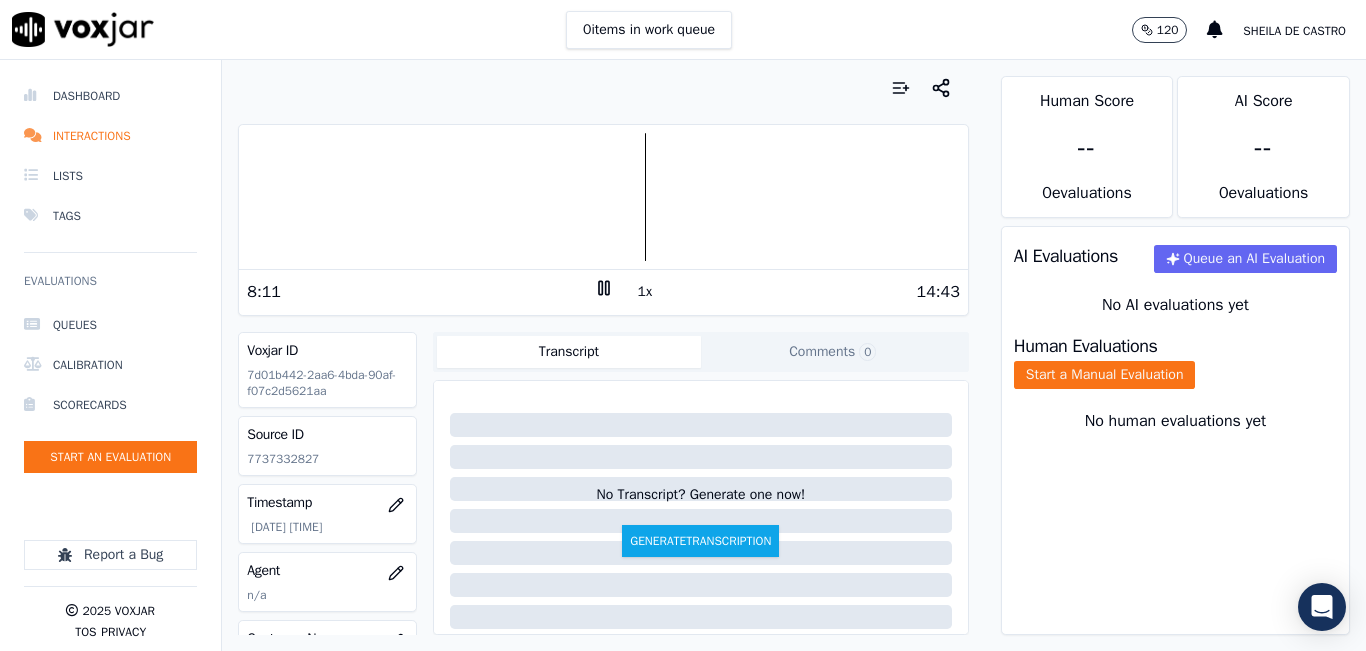 click on "Your browser does not support the audio element." at bounding box center (603, 197) 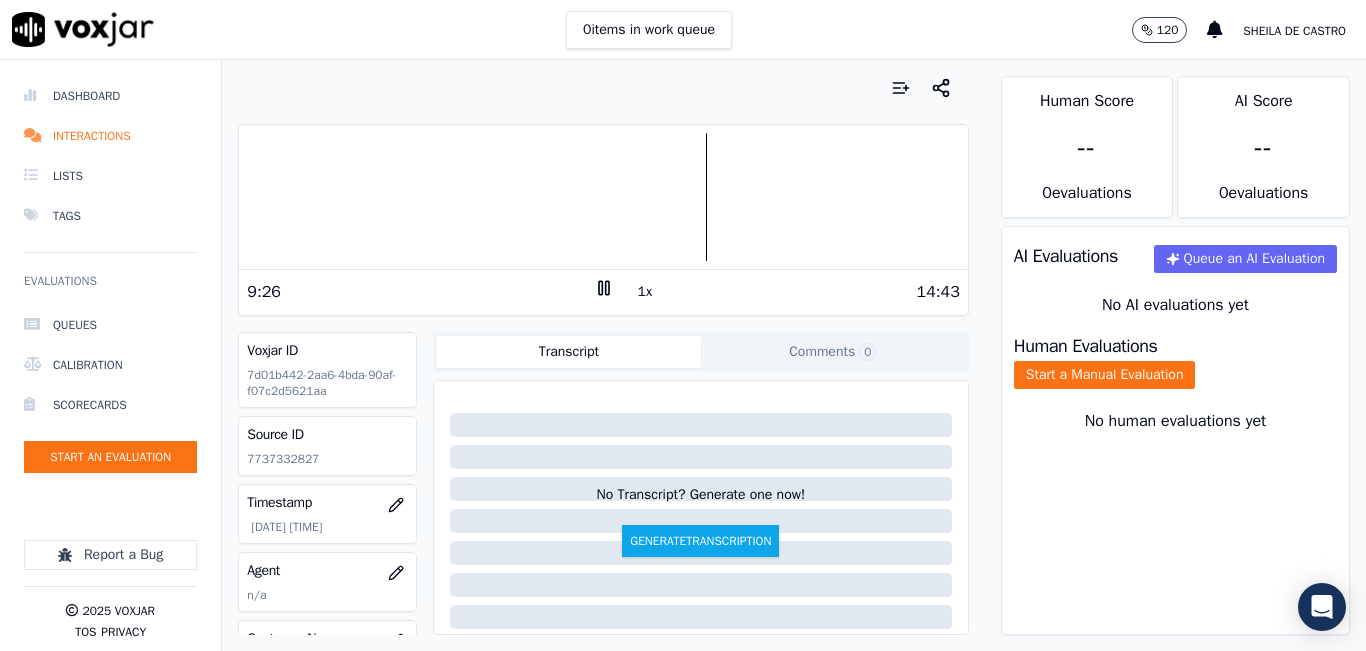 click 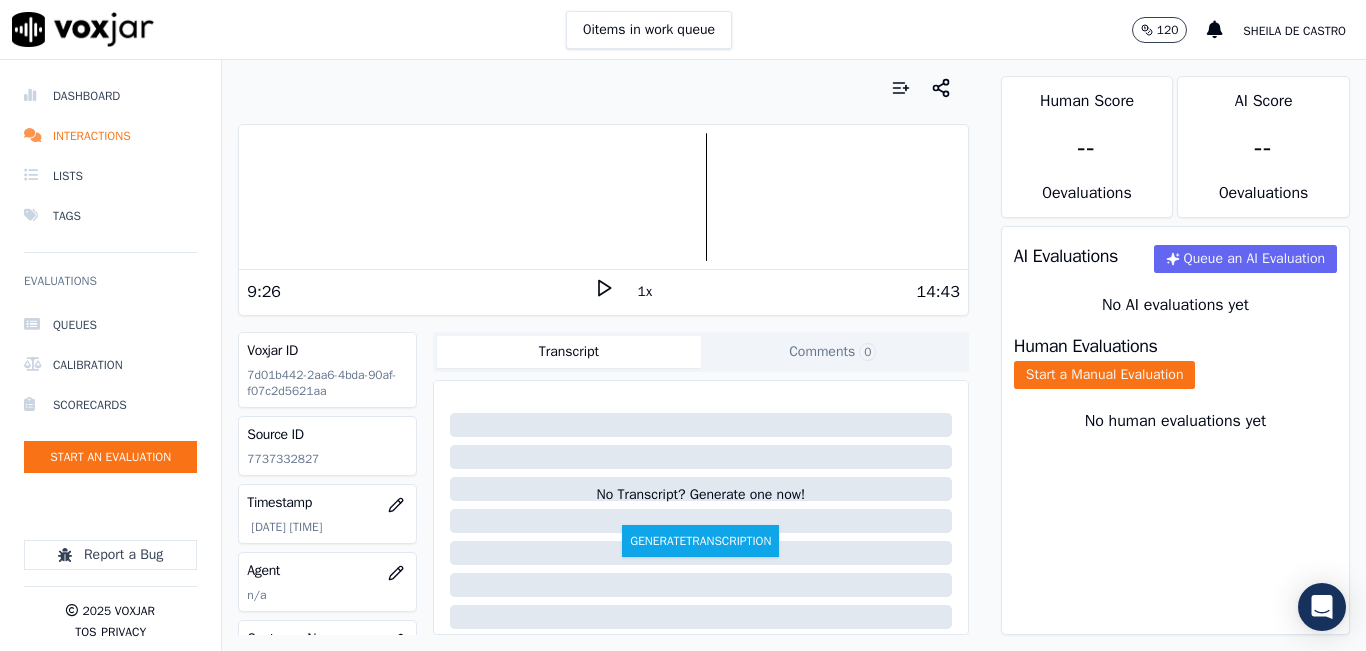 click 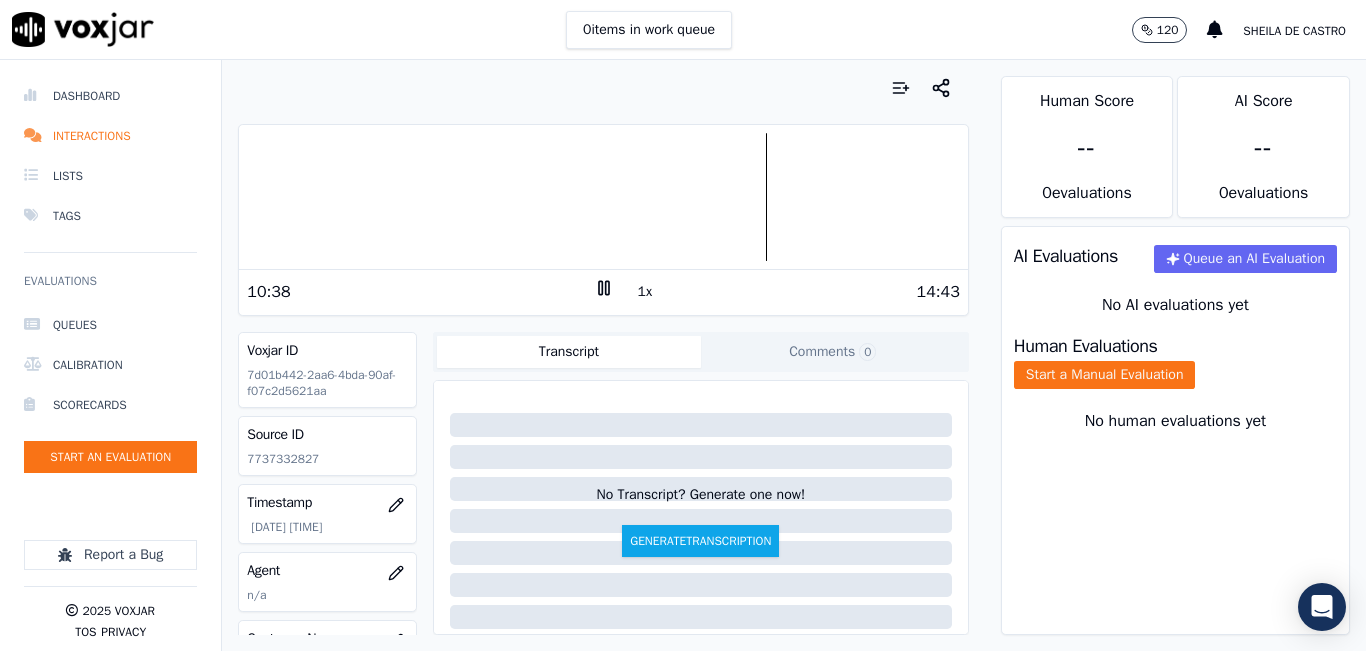 click 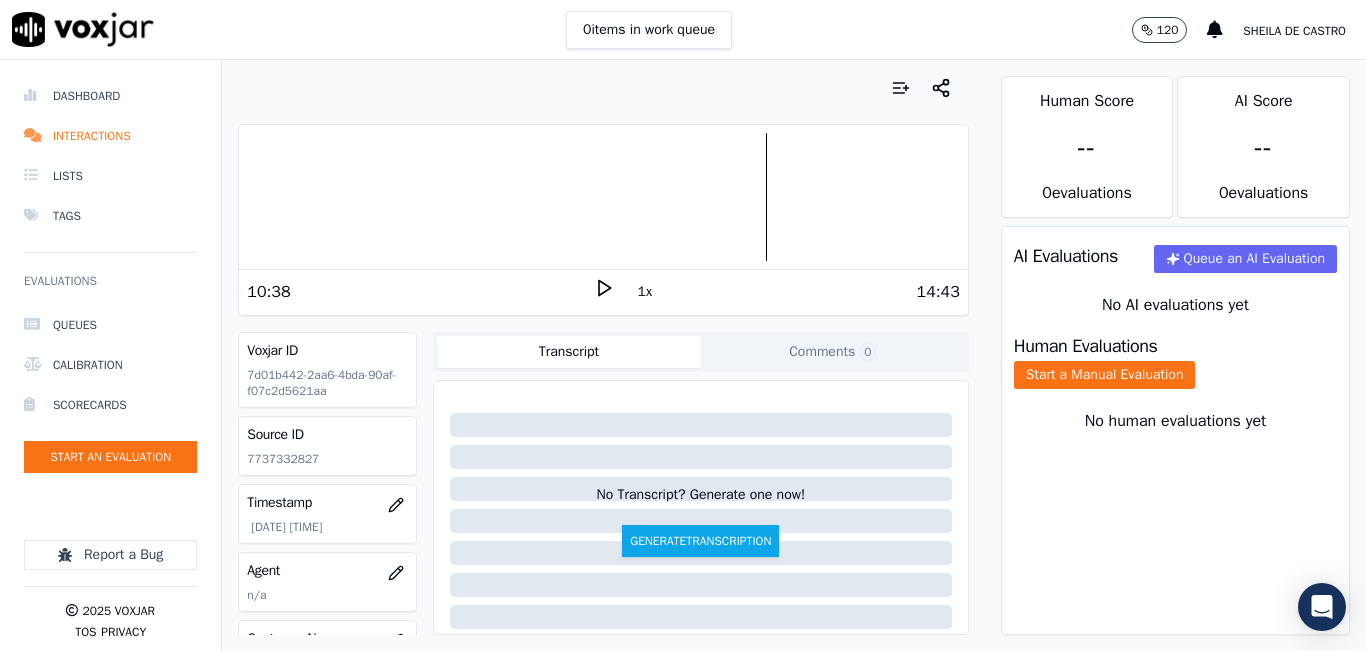 click 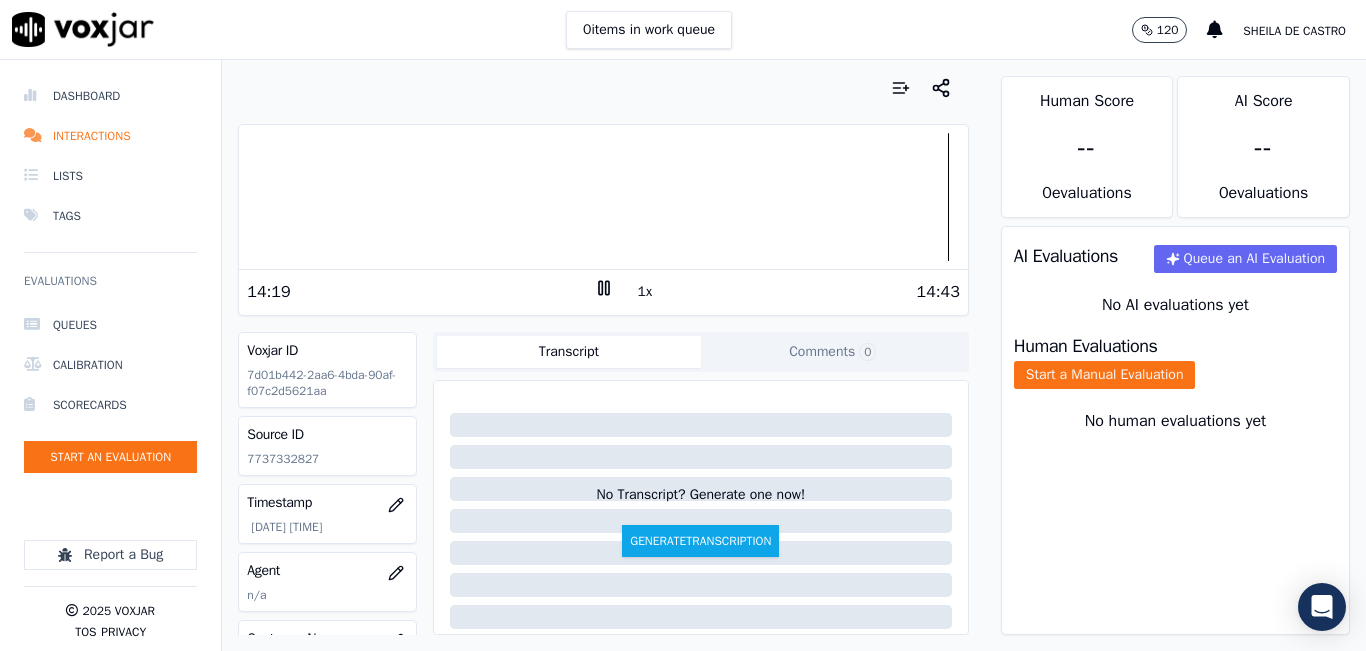 click 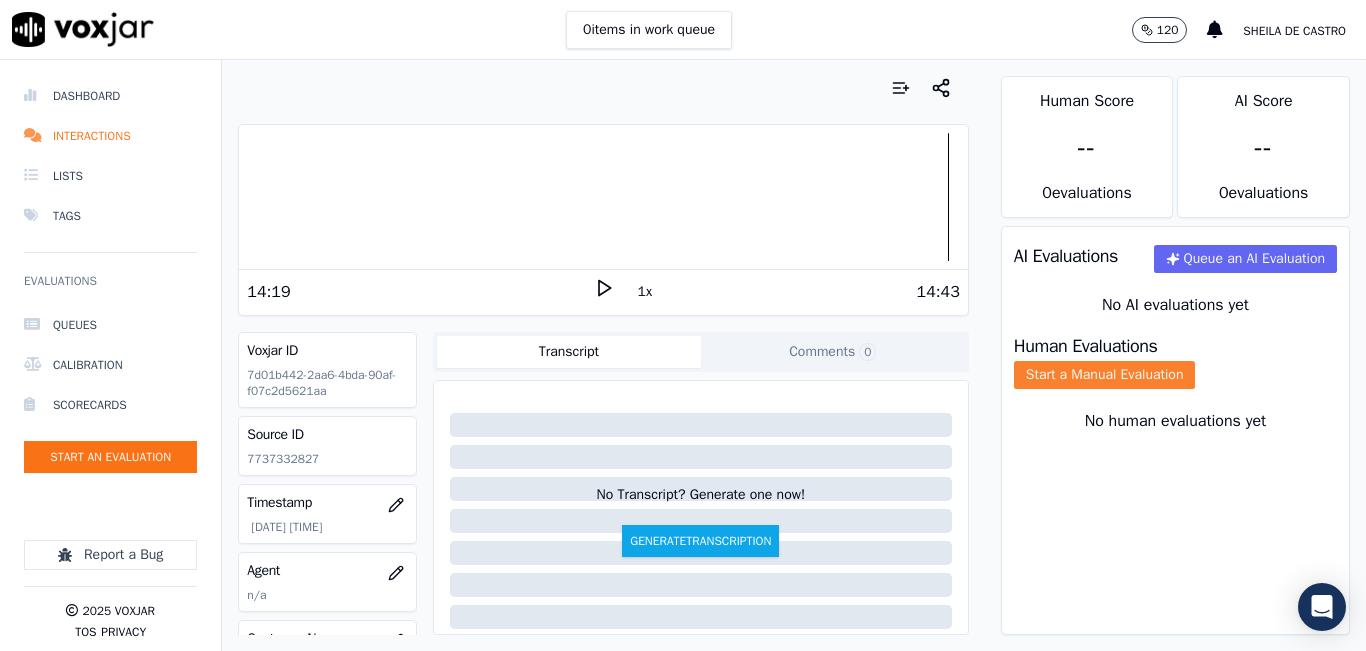 click on "Start a Manual Evaluation" 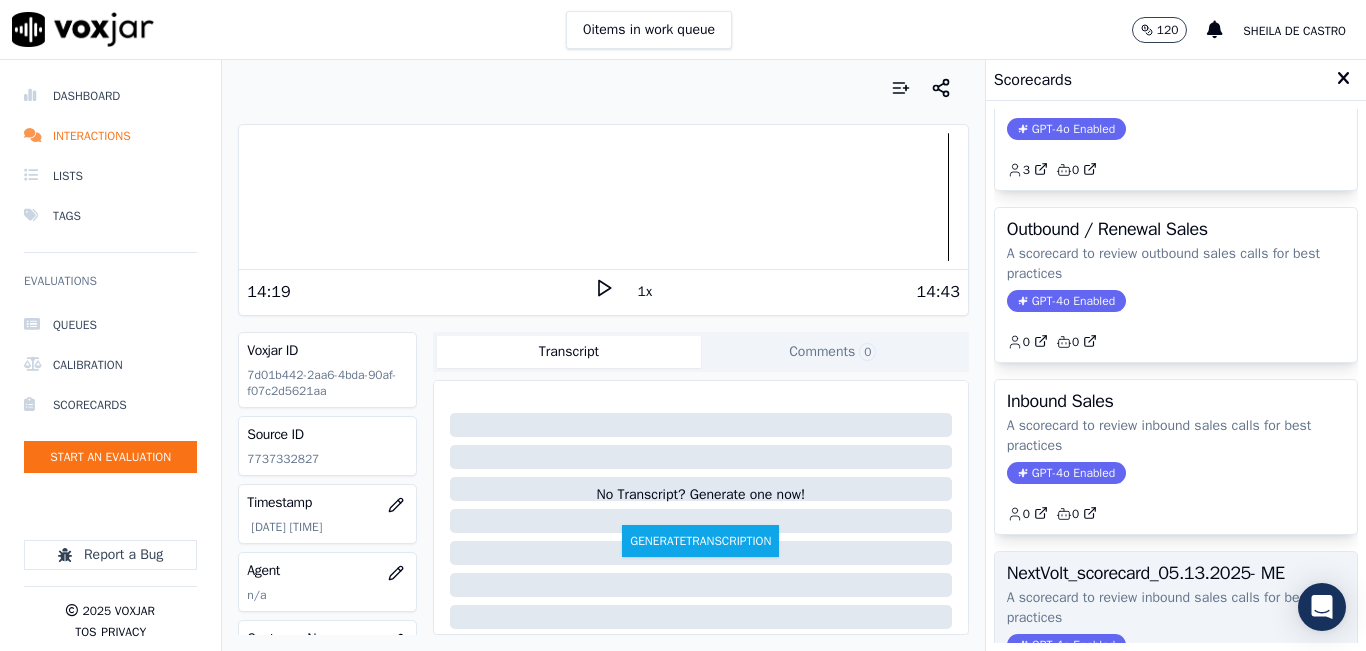 scroll, scrollTop: 261, scrollLeft: 0, axis: vertical 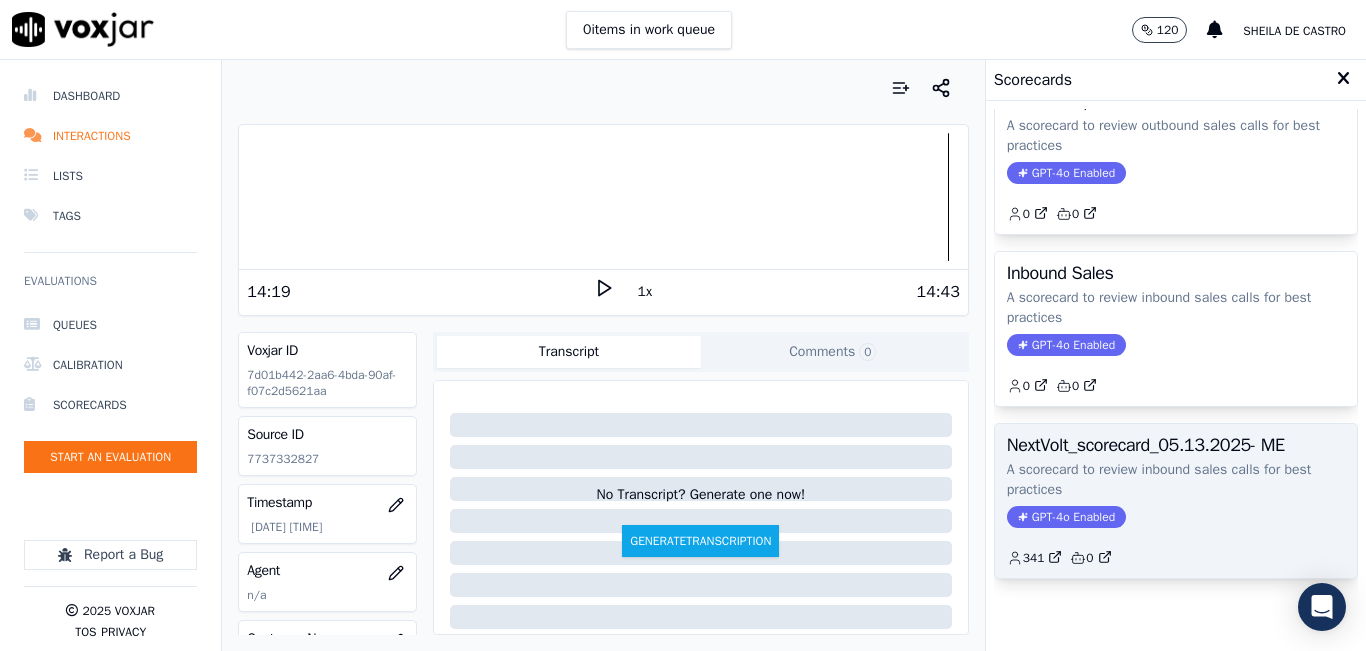 click on "A scorecard to review inbound sales calls for best practices" 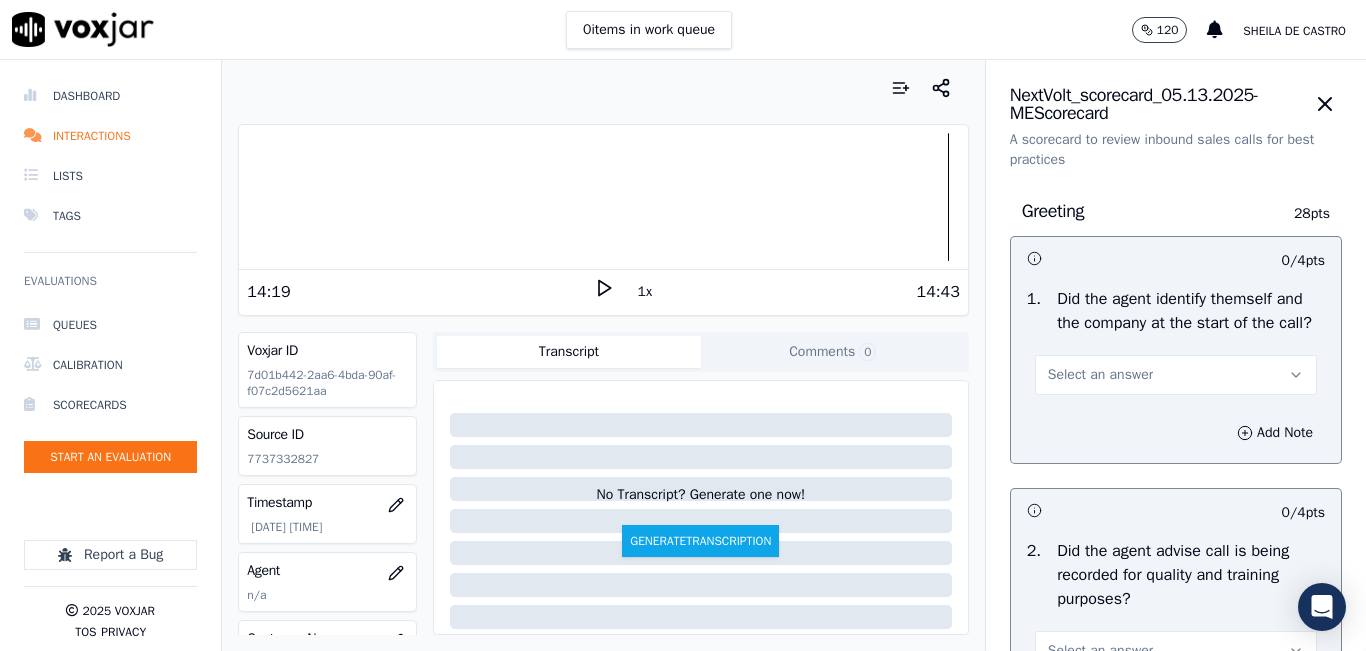 click 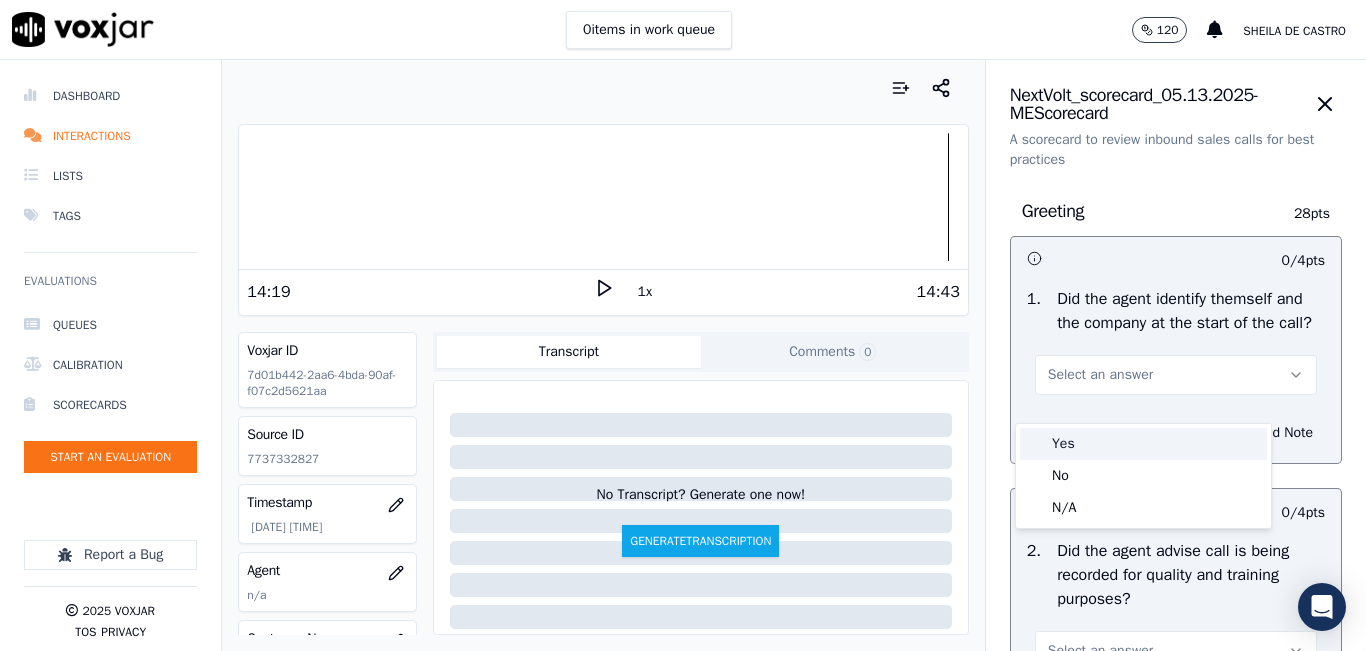 click on "Yes" at bounding box center (1143, 444) 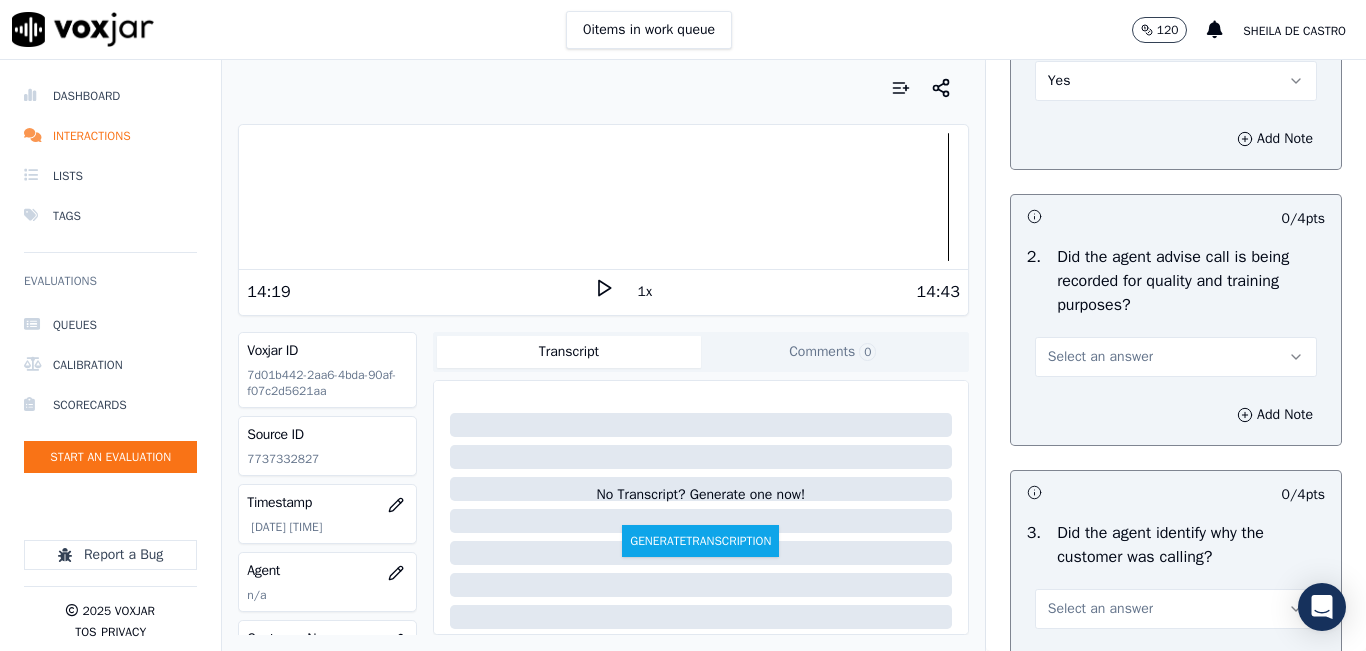 scroll, scrollTop: 300, scrollLeft: 0, axis: vertical 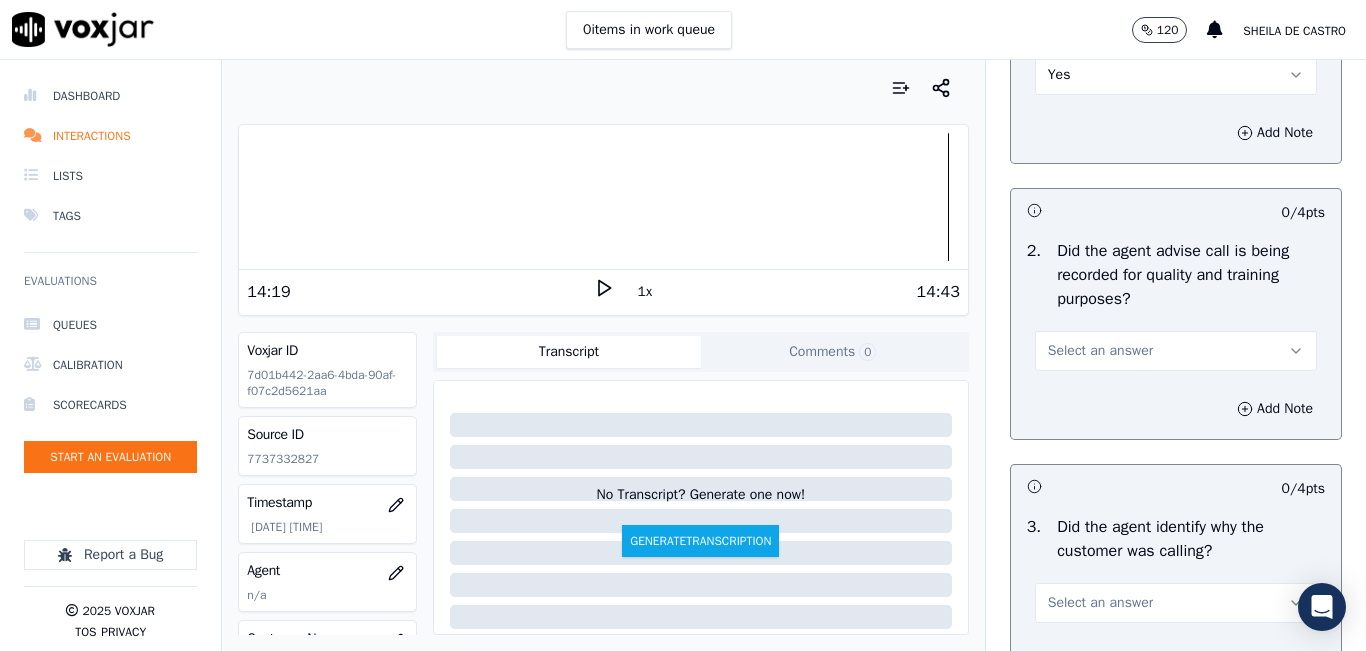click on "Select an answer" at bounding box center [1176, 351] 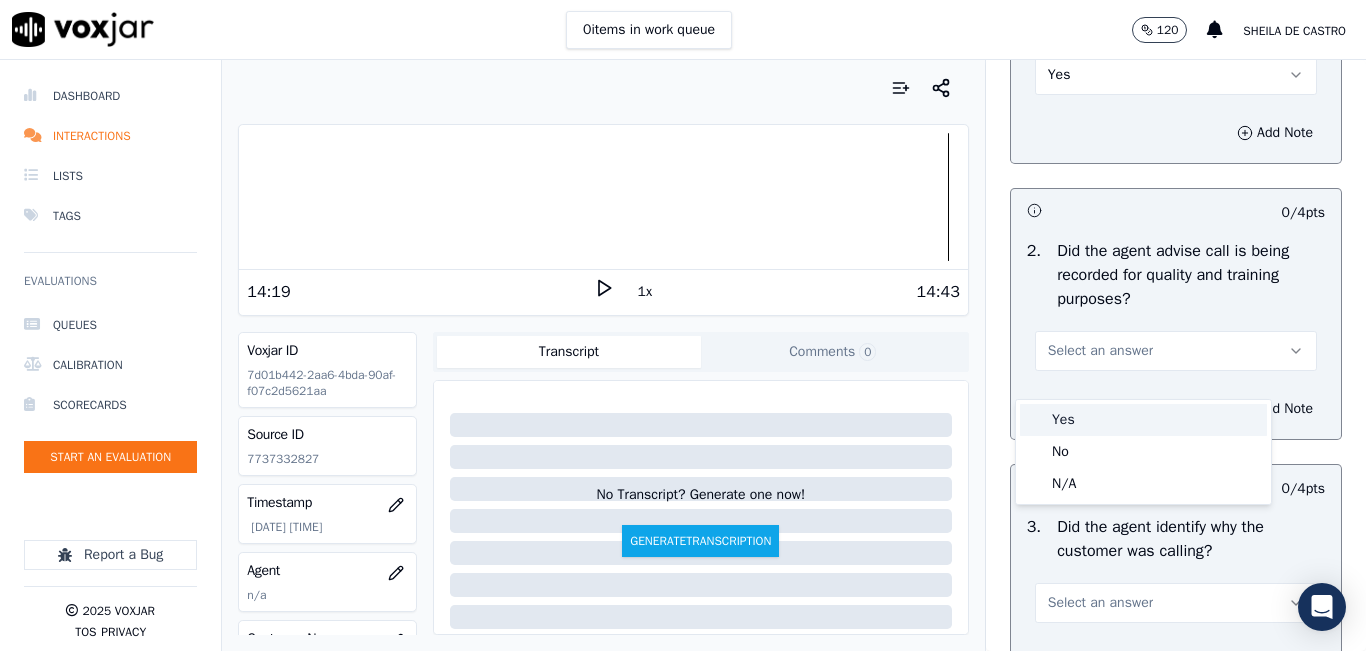 click on "Yes" at bounding box center (1143, 420) 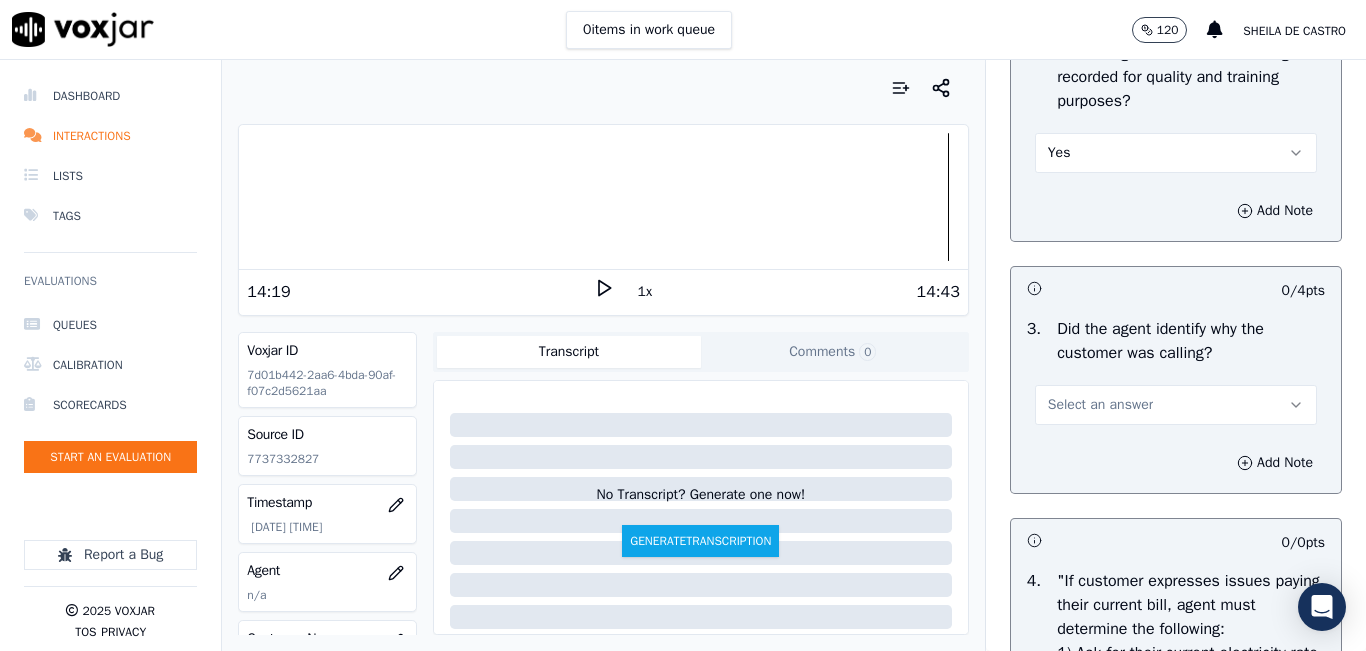 scroll, scrollTop: 500, scrollLeft: 0, axis: vertical 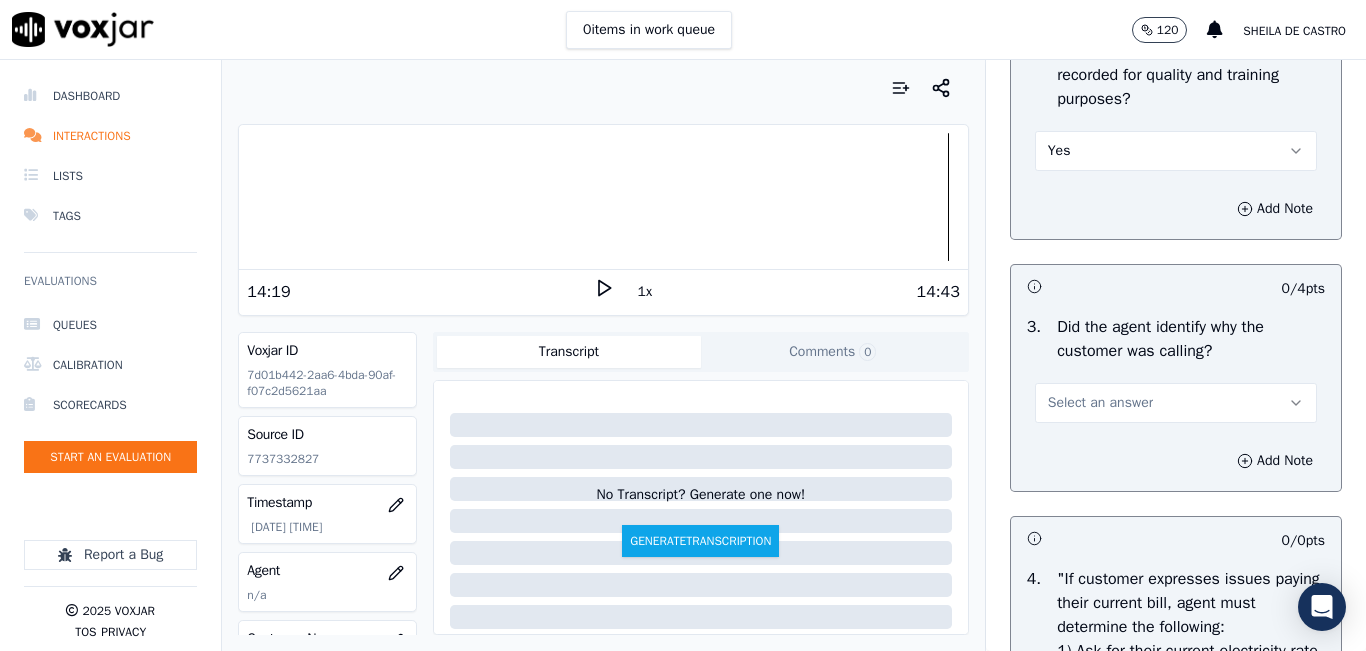drag, startPoint x: 1177, startPoint y: 419, endPoint x: 1182, endPoint y: 433, distance: 14.866069 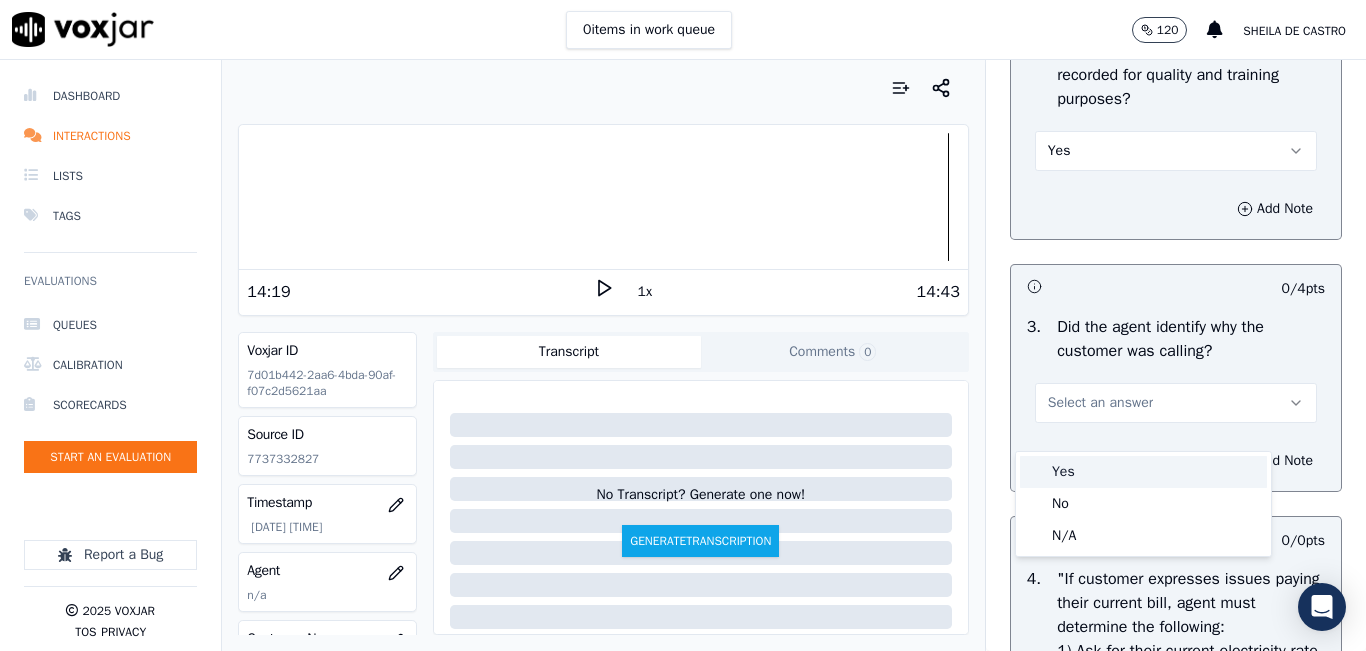 click on "Yes" at bounding box center (1143, 472) 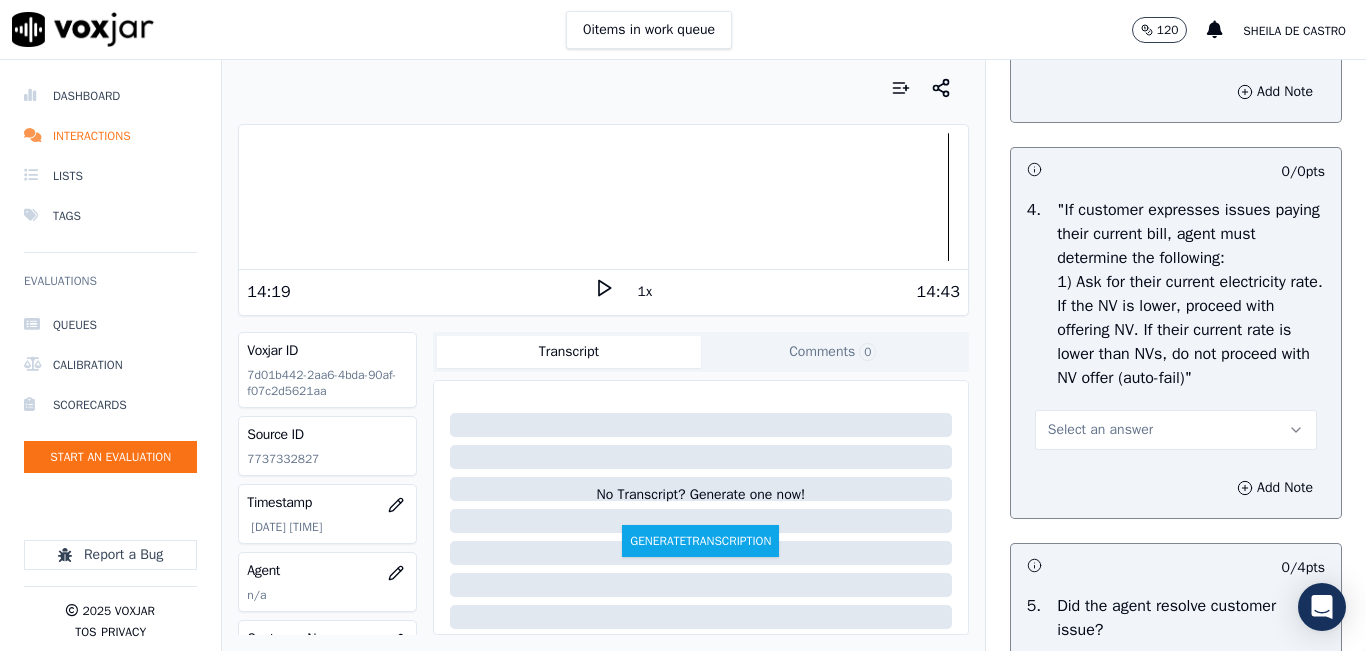 scroll, scrollTop: 900, scrollLeft: 0, axis: vertical 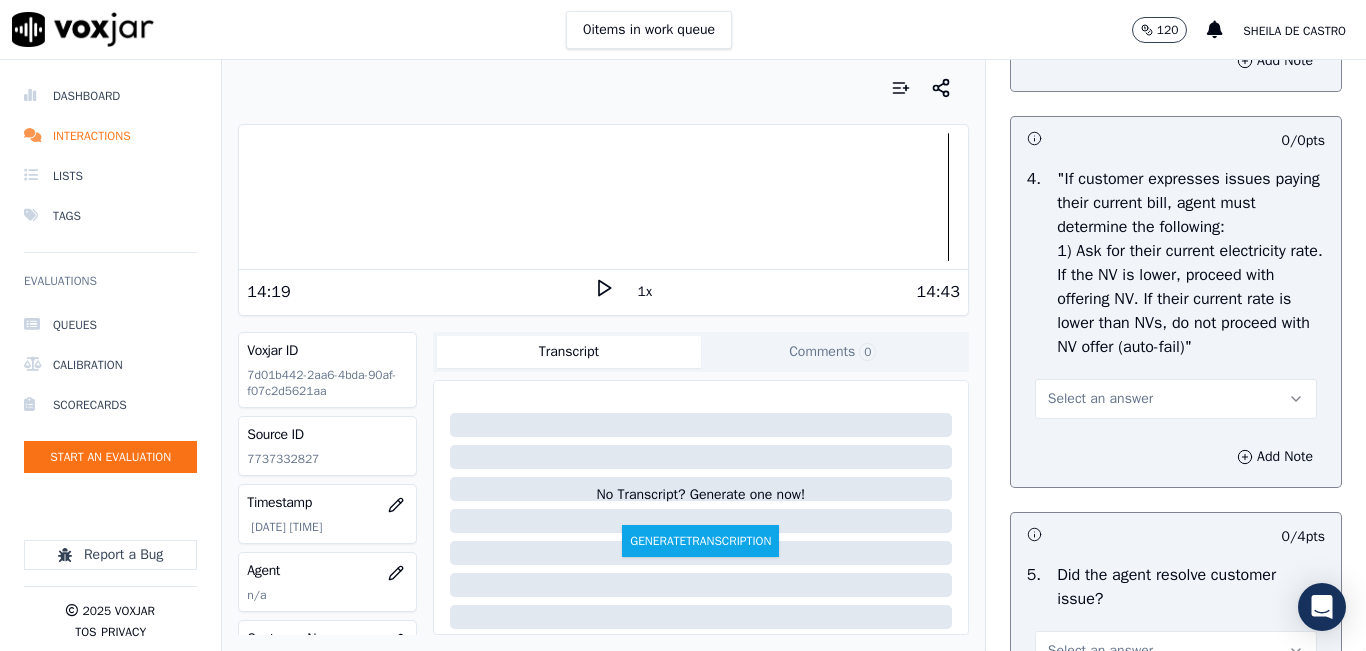 click on "Select an answer" at bounding box center (1176, 399) 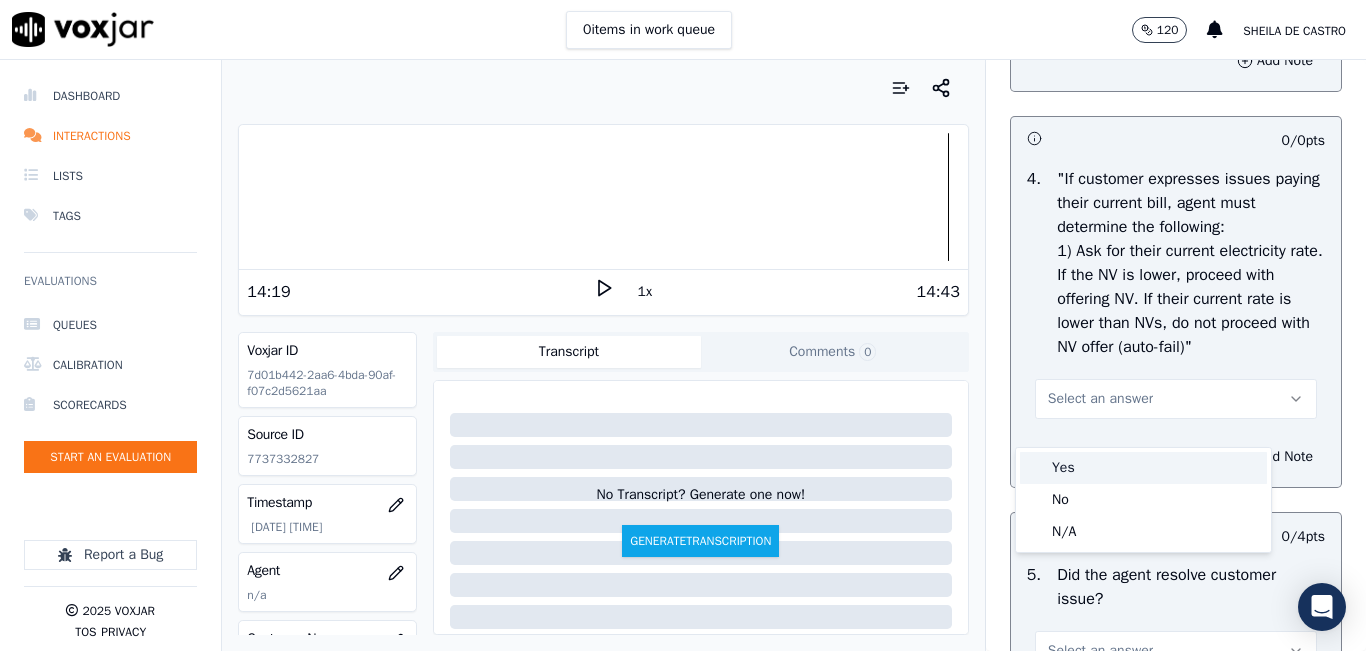 click on "Yes" at bounding box center [1143, 468] 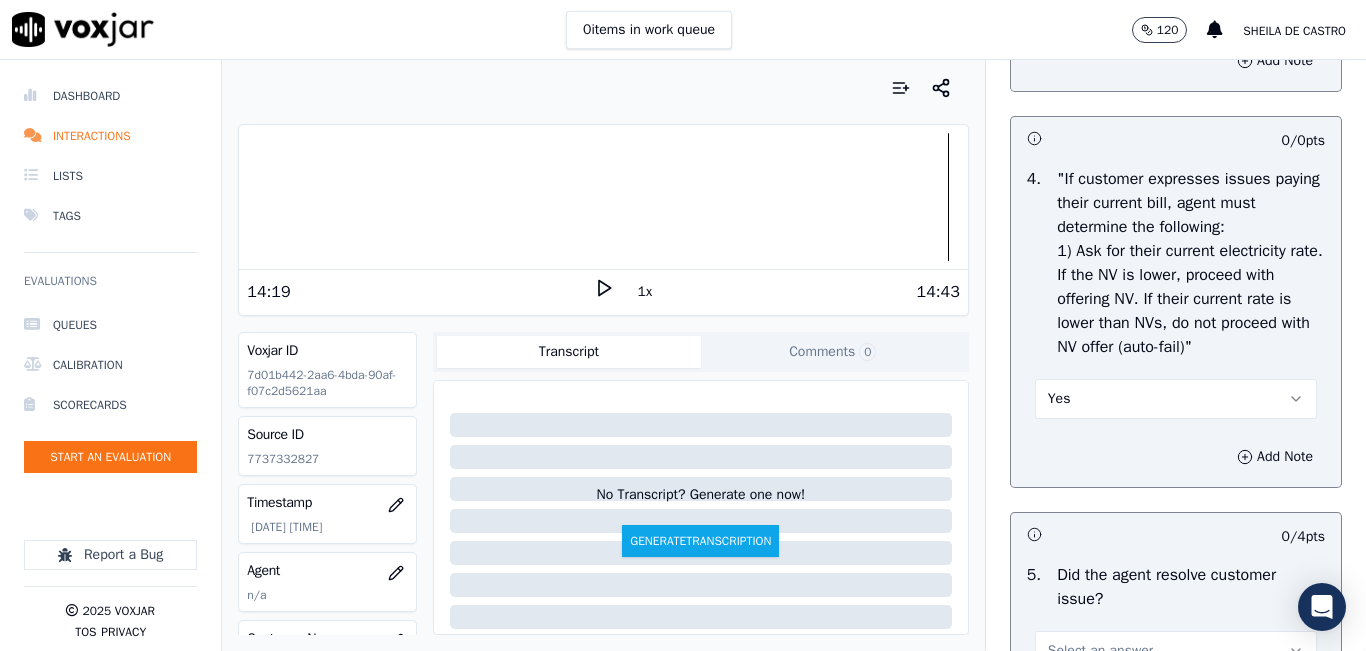 scroll, scrollTop: 1100, scrollLeft: 0, axis: vertical 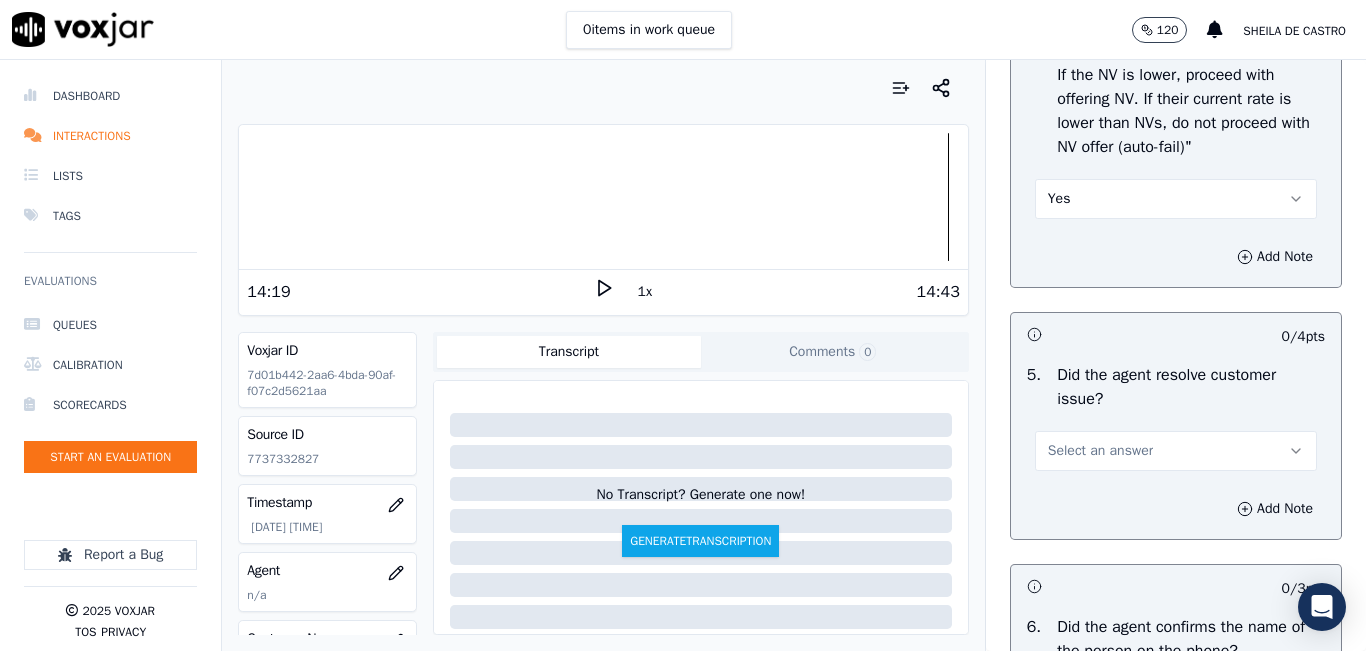 click on "Select an answer" at bounding box center (1100, 451) 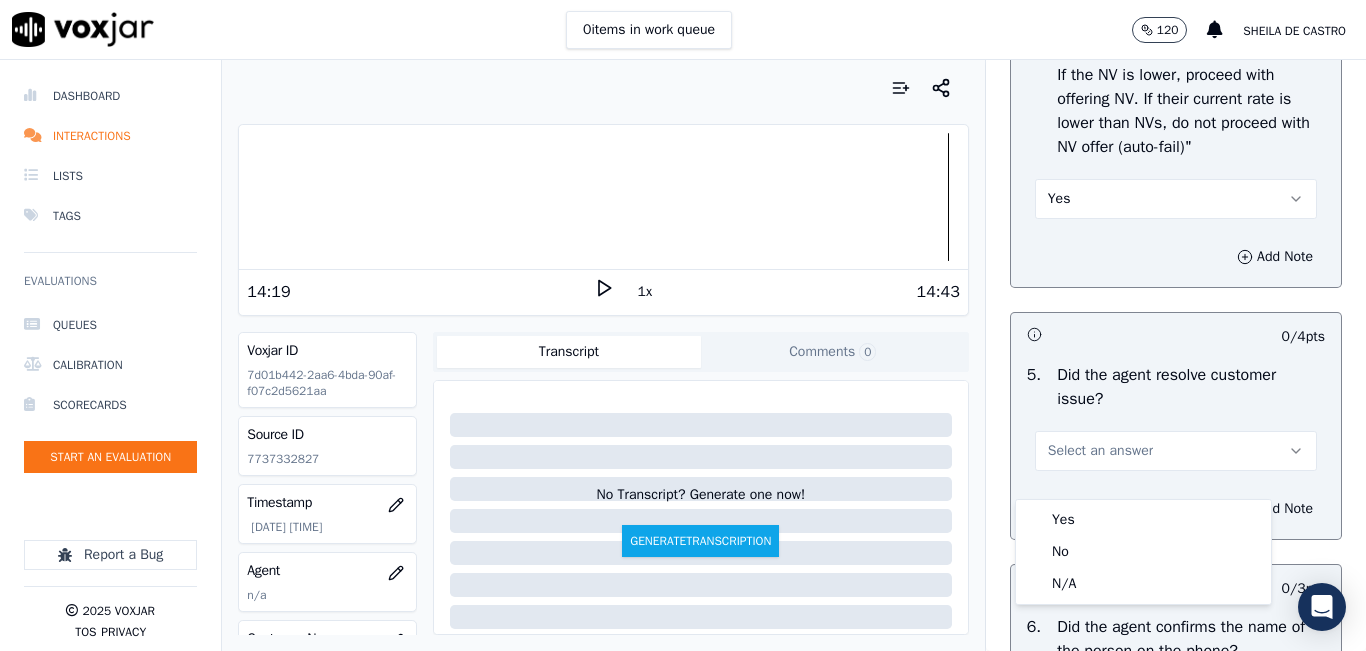 click on "Yes   No     N/A" at bounding box center (1143, 552) 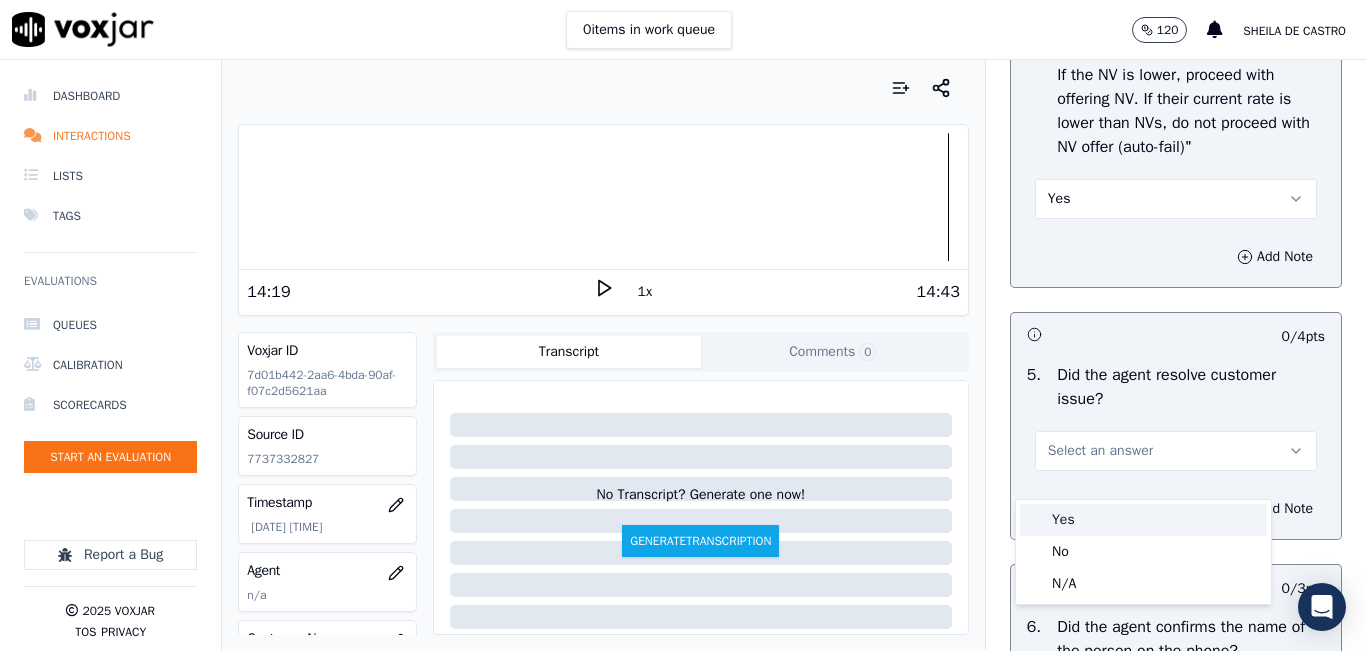 click on "Yes" at bounding box center [1143, 520] 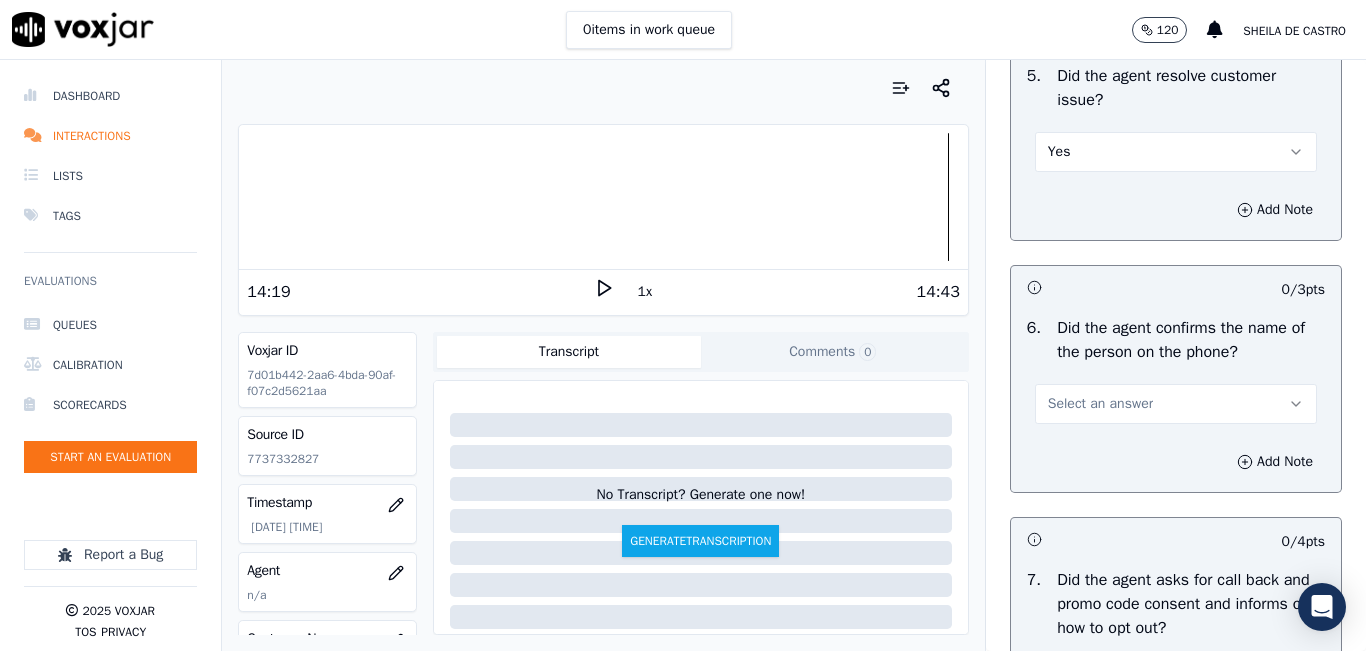 scroll, scrollTop: 1400, scrollLeft: 0, axis: vertical 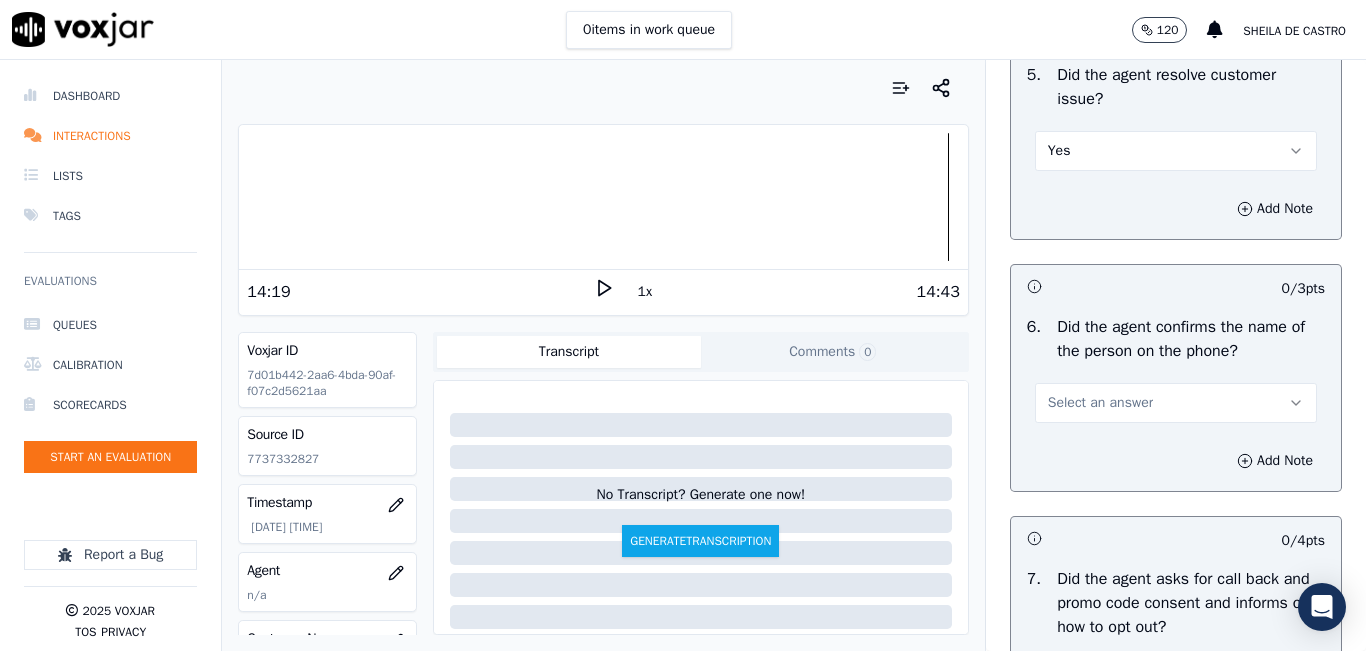 click on "Select an answer" at bounding box center (1176, 403) 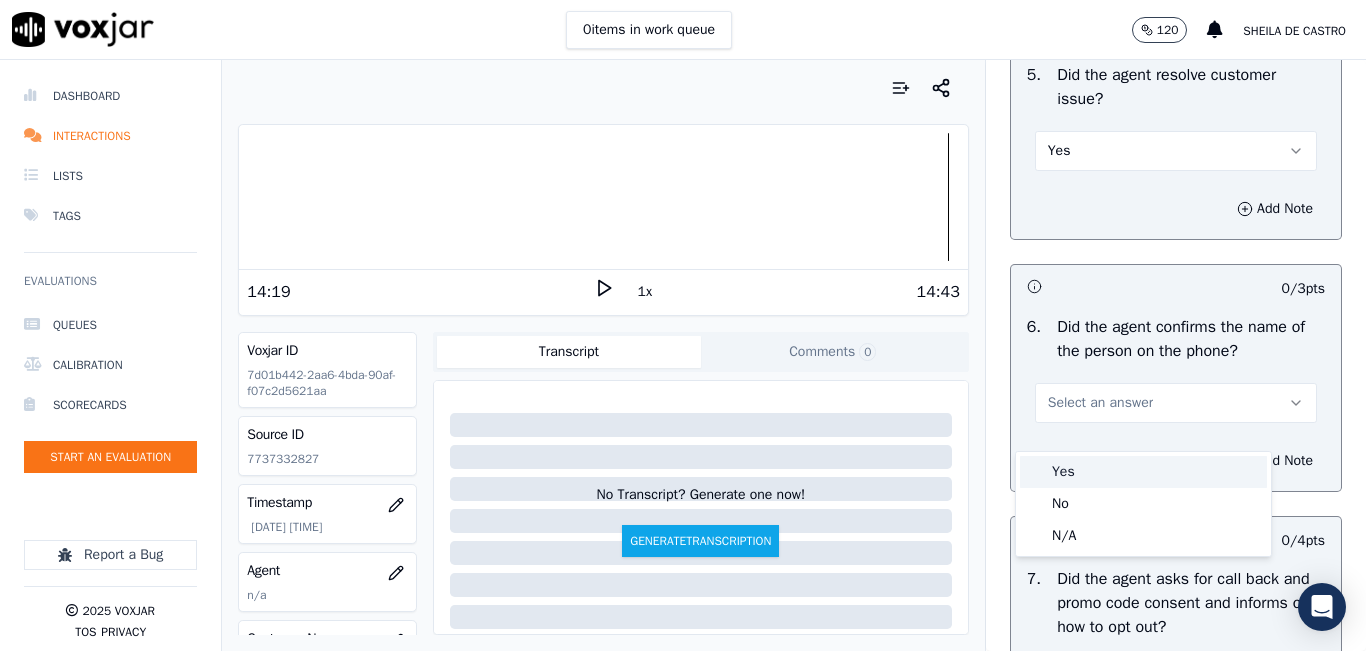 click on "Yes" at bounding box center (1143, 472) 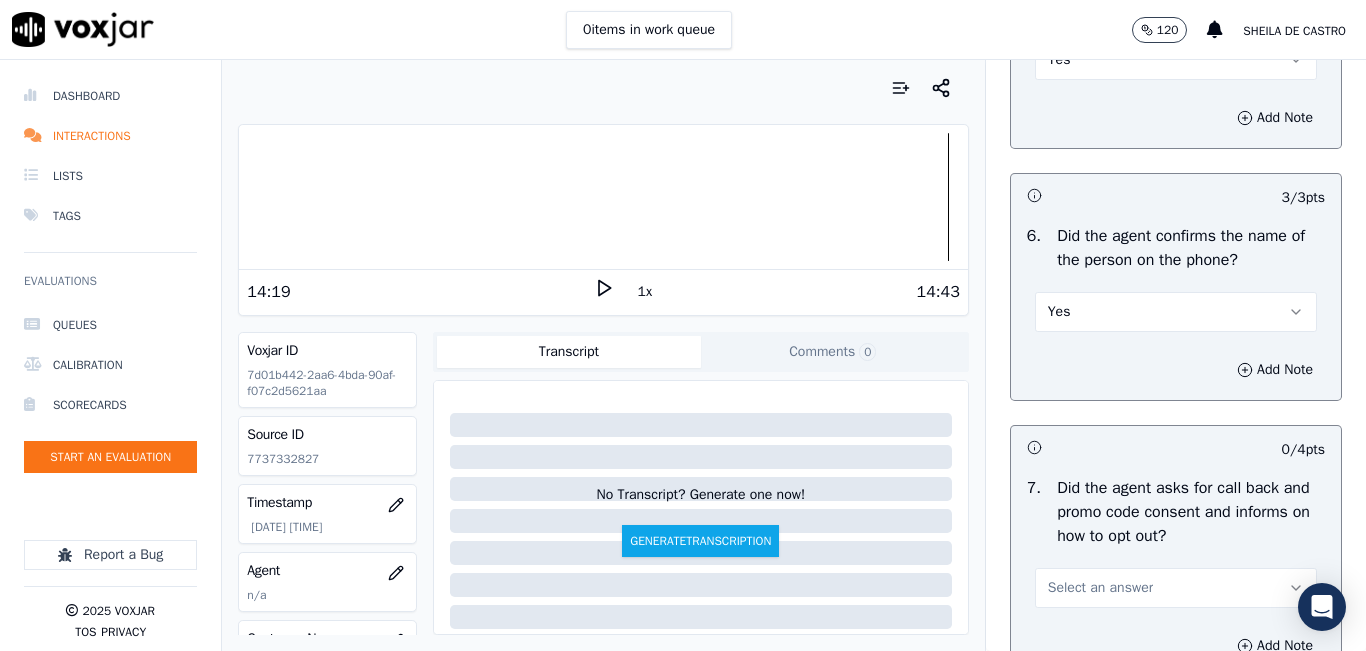 scroll, scrollTop: 1600, scrollLeft: 0, axis: vertical 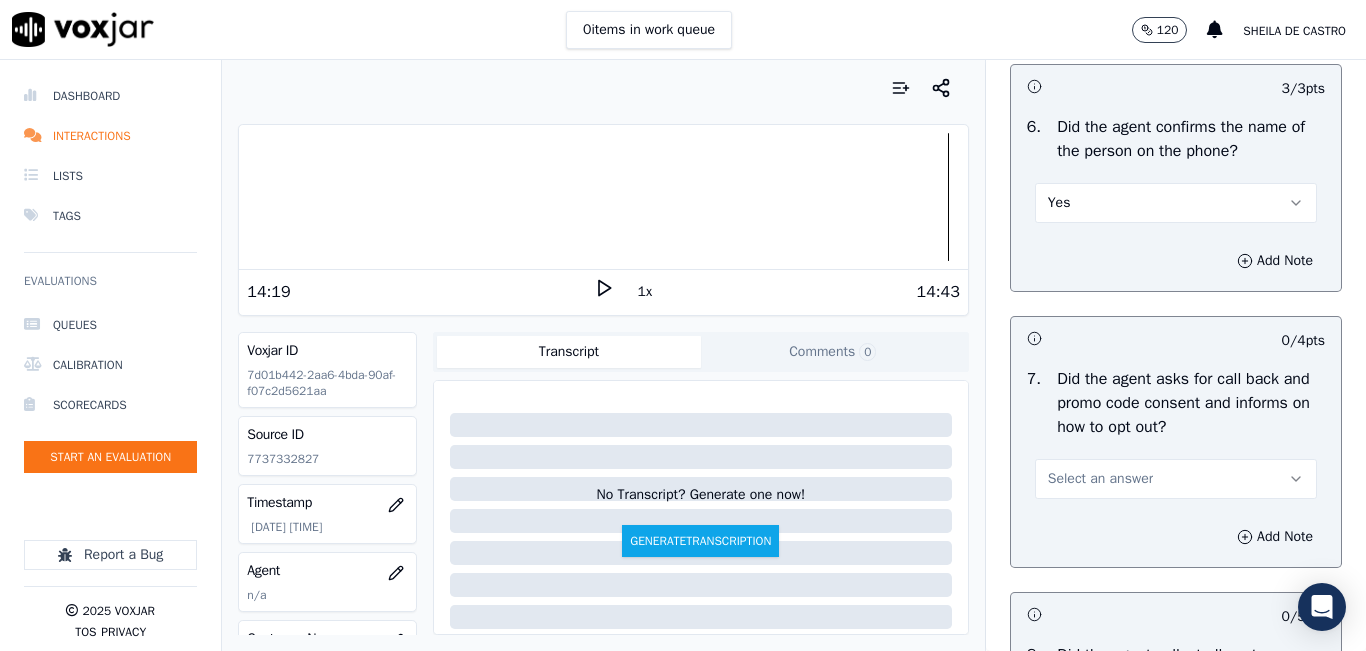 click on "Select an answer" at bounding box center (1100, 479) 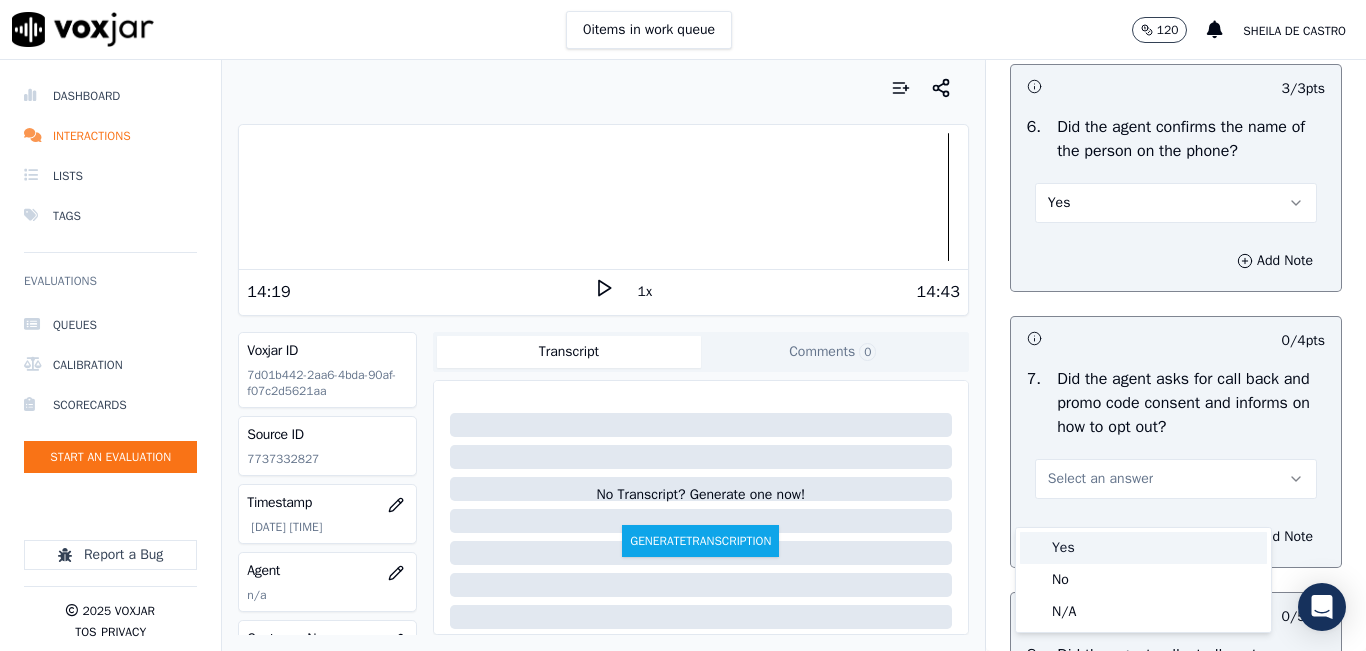 click on "Yes" at bounding box center (1143, 548) 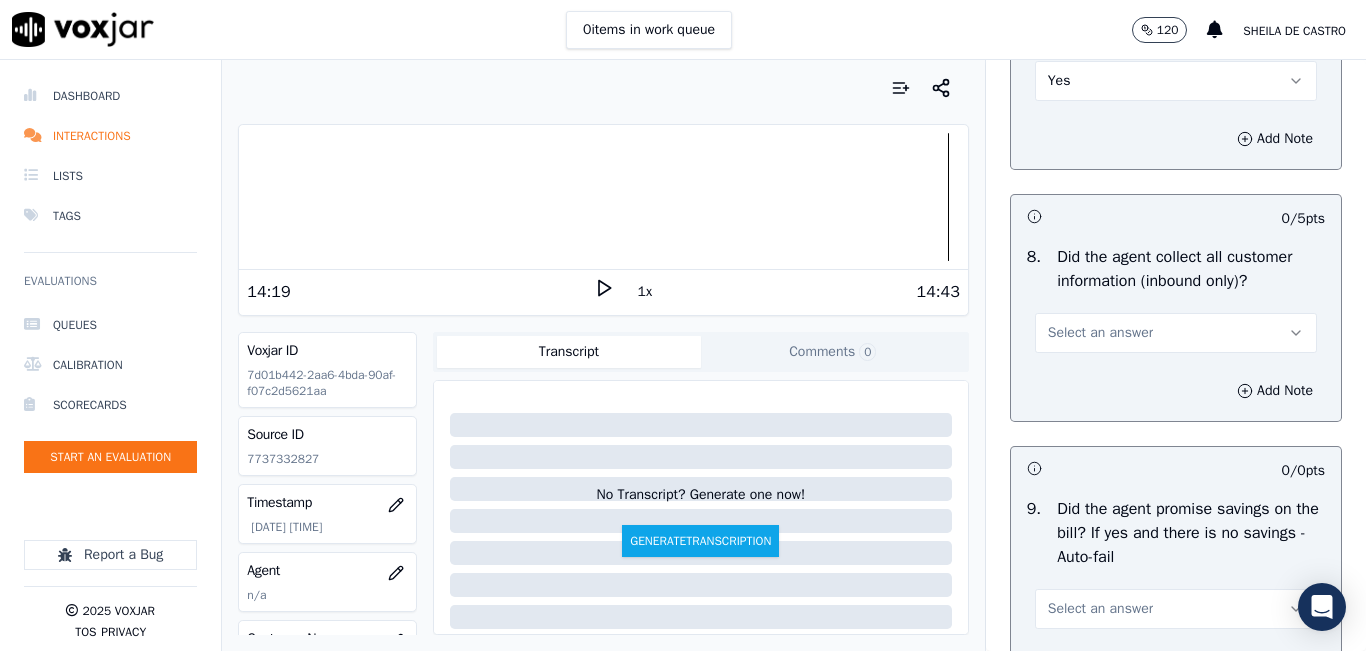 scroll, scrollTop: 2000, scrollLeft: 0, axis: vertical 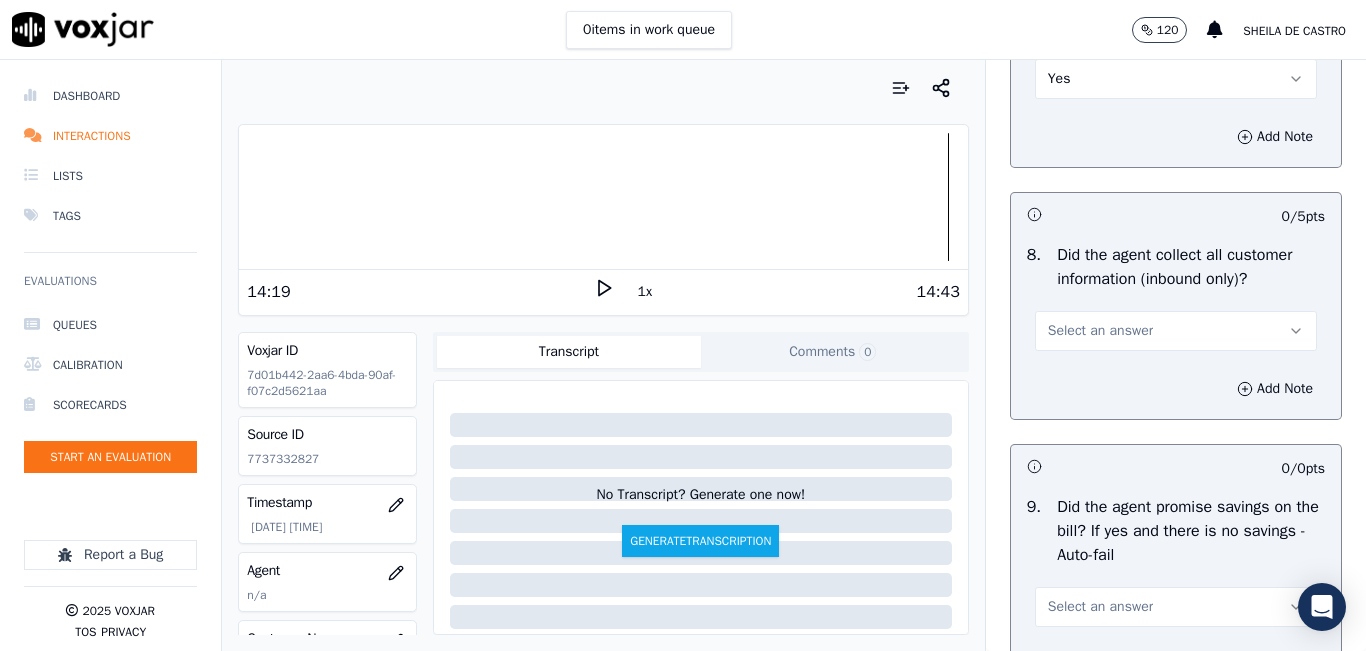 click on "Select an answer" at bounding box center [1176, 331] 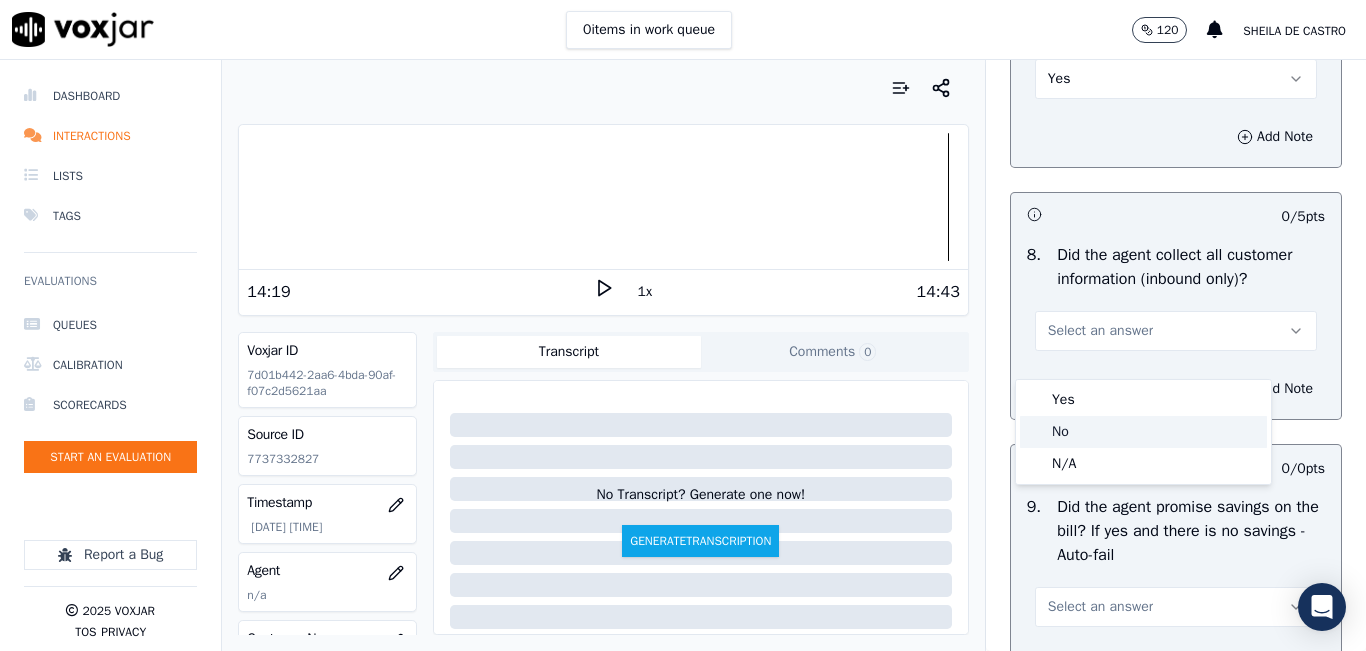 click on "No" 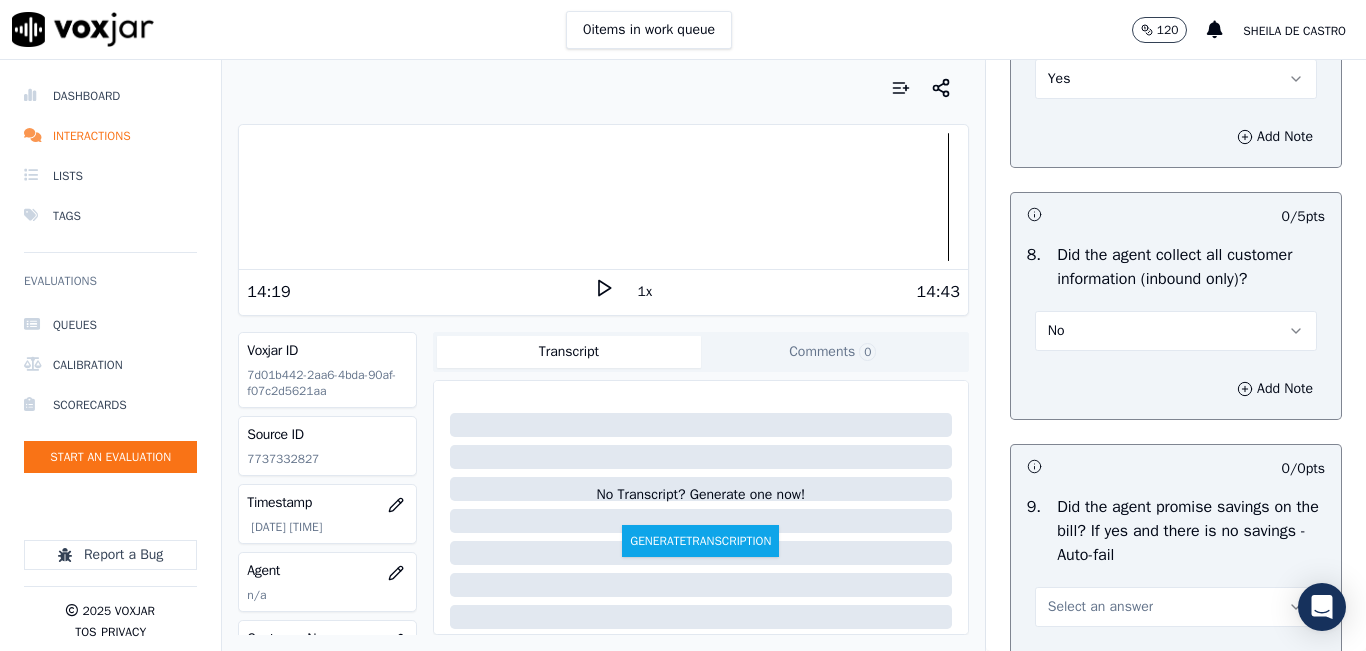 click on "No" at bounding box center (1176, 331) 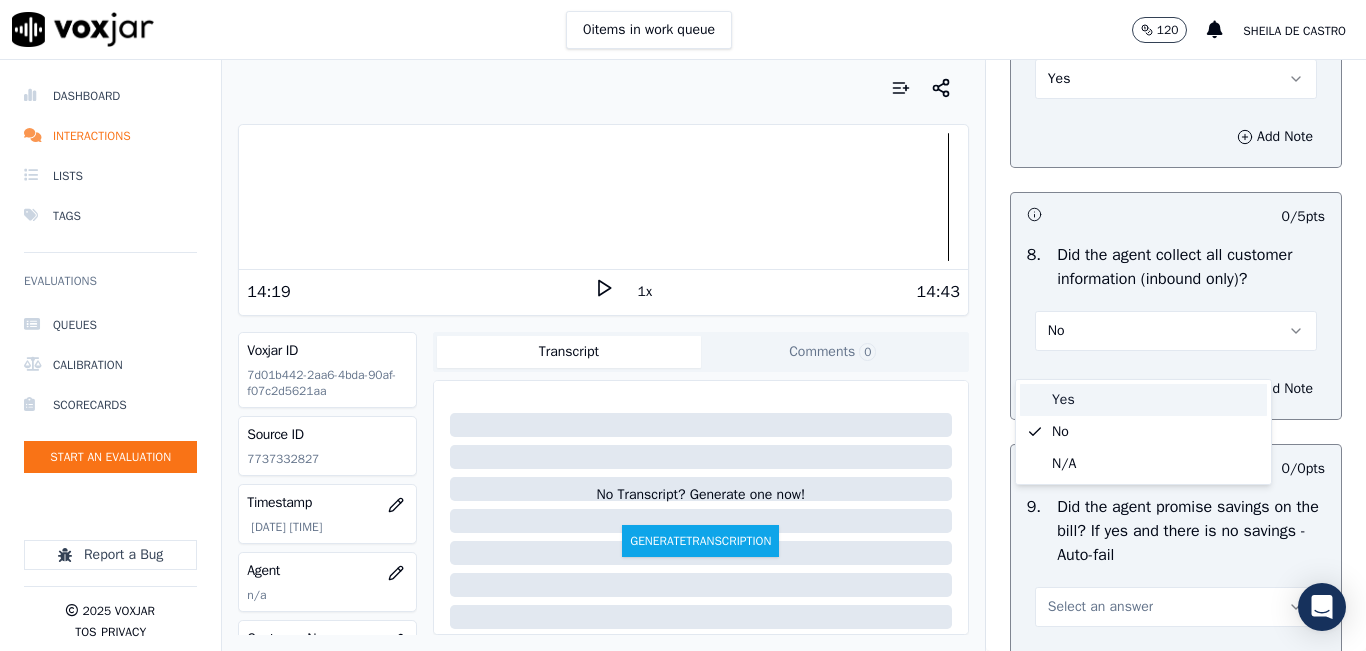 click on "Yes" at bounding box center (1143, 400) 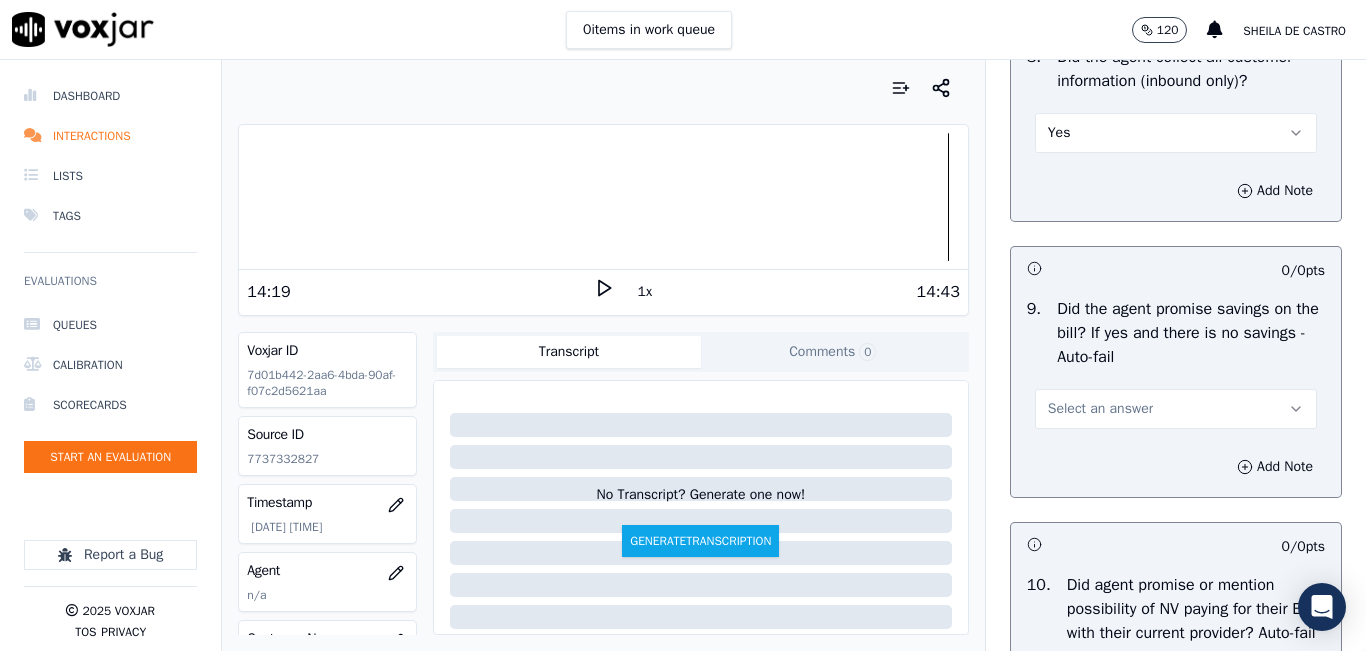 scroll, scrollTop: 2200, scrollLeft: 0, axis: vertical 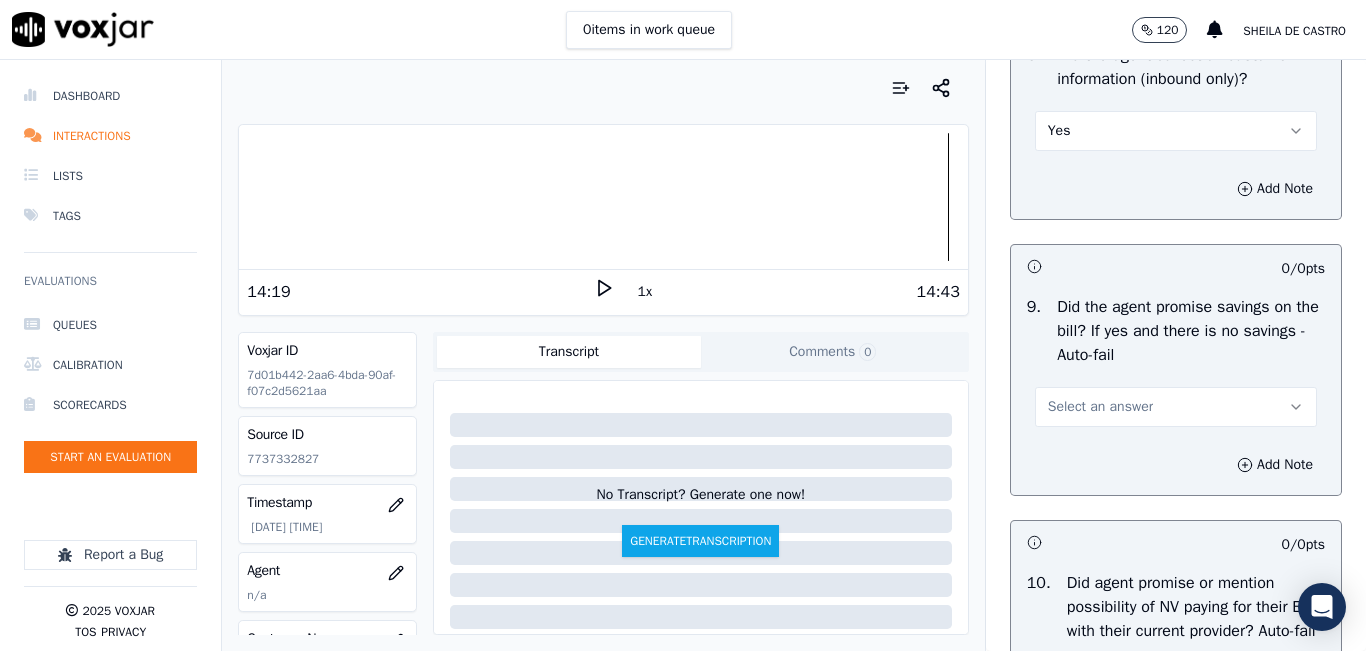 click on "Select an answer" at bounding box center (1100, 407) 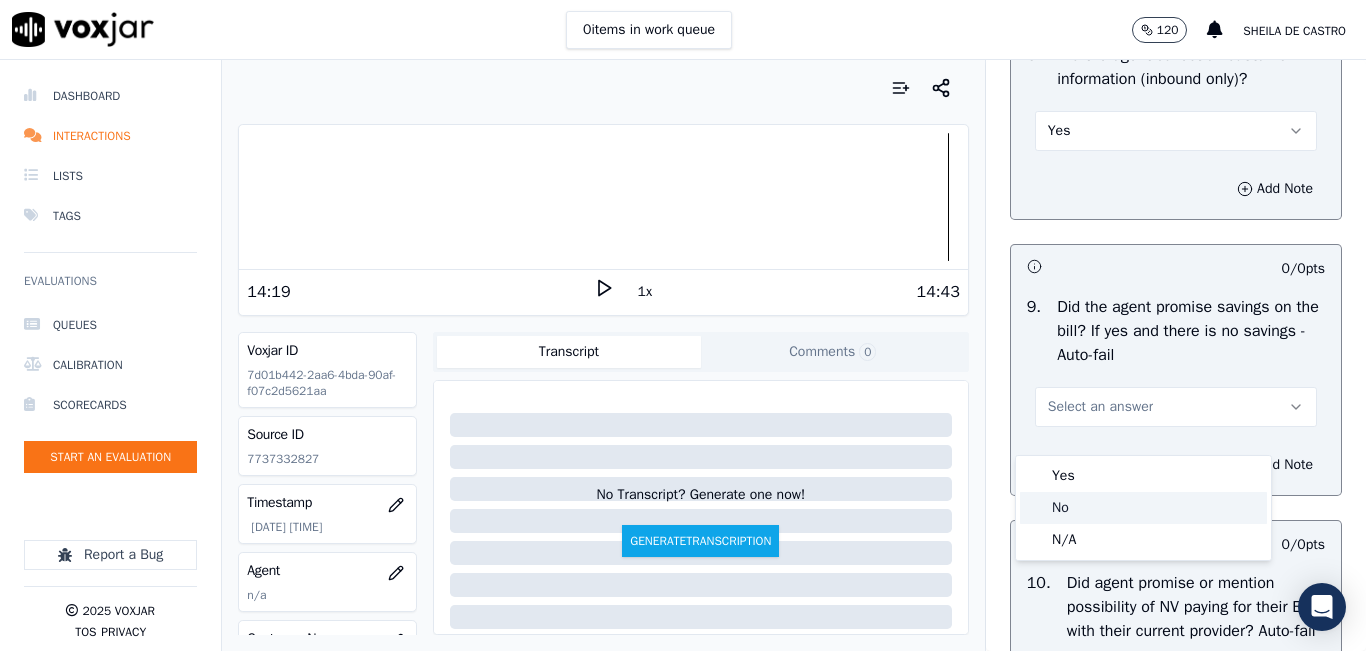 click on "No" 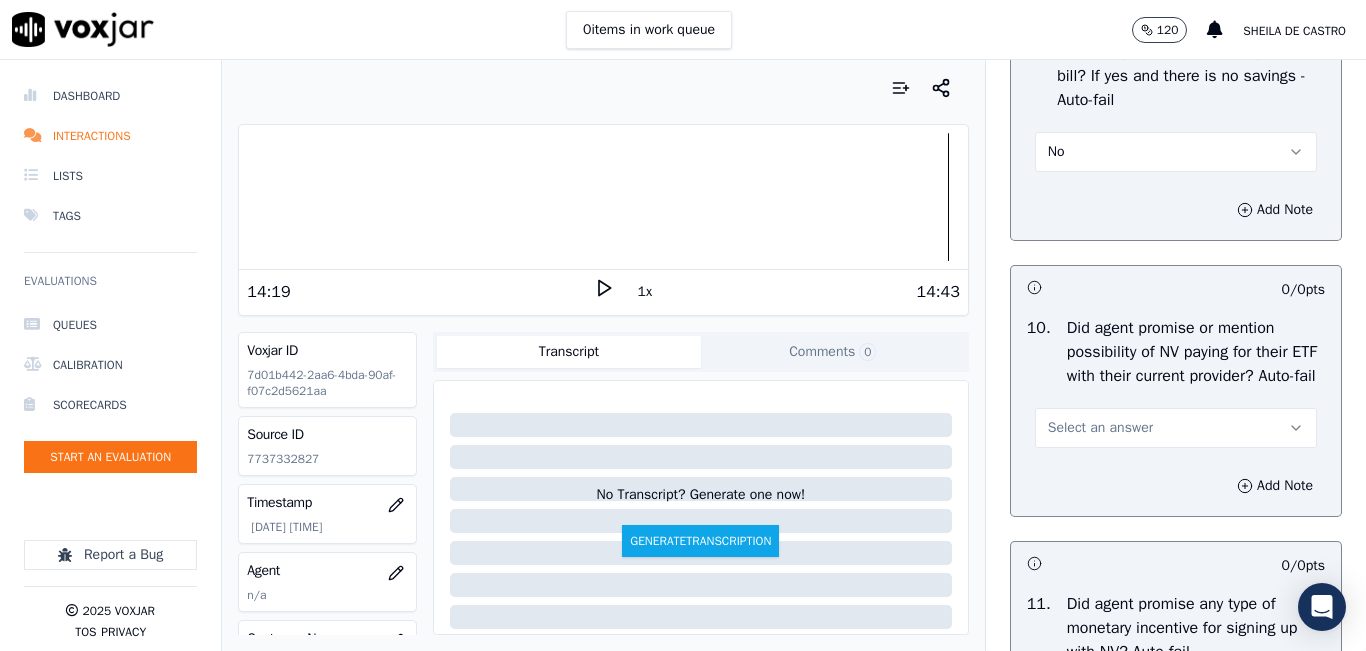 scroll, scrollTop: 2600, scrollLeft: 0, axis: vertical 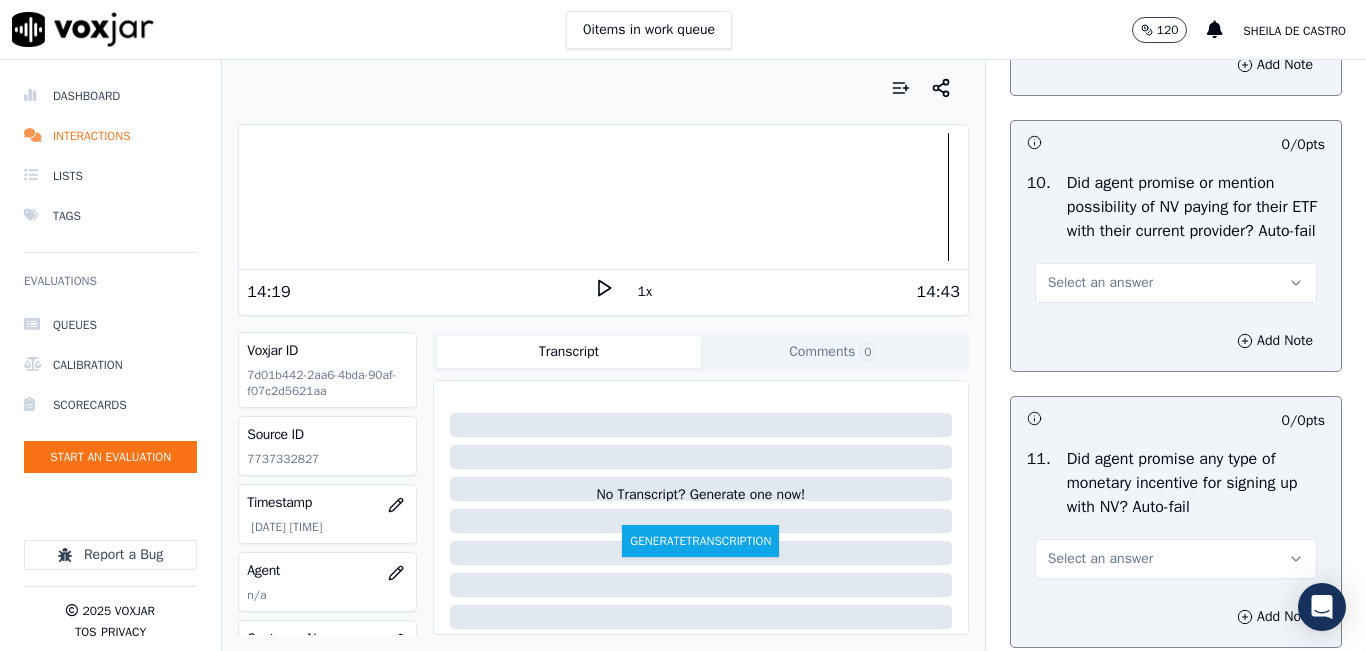 drag, startPoint x: 1155, startPoint y: 335, endPoint x: 1147, endPoint y: 367, distance: 32.984844 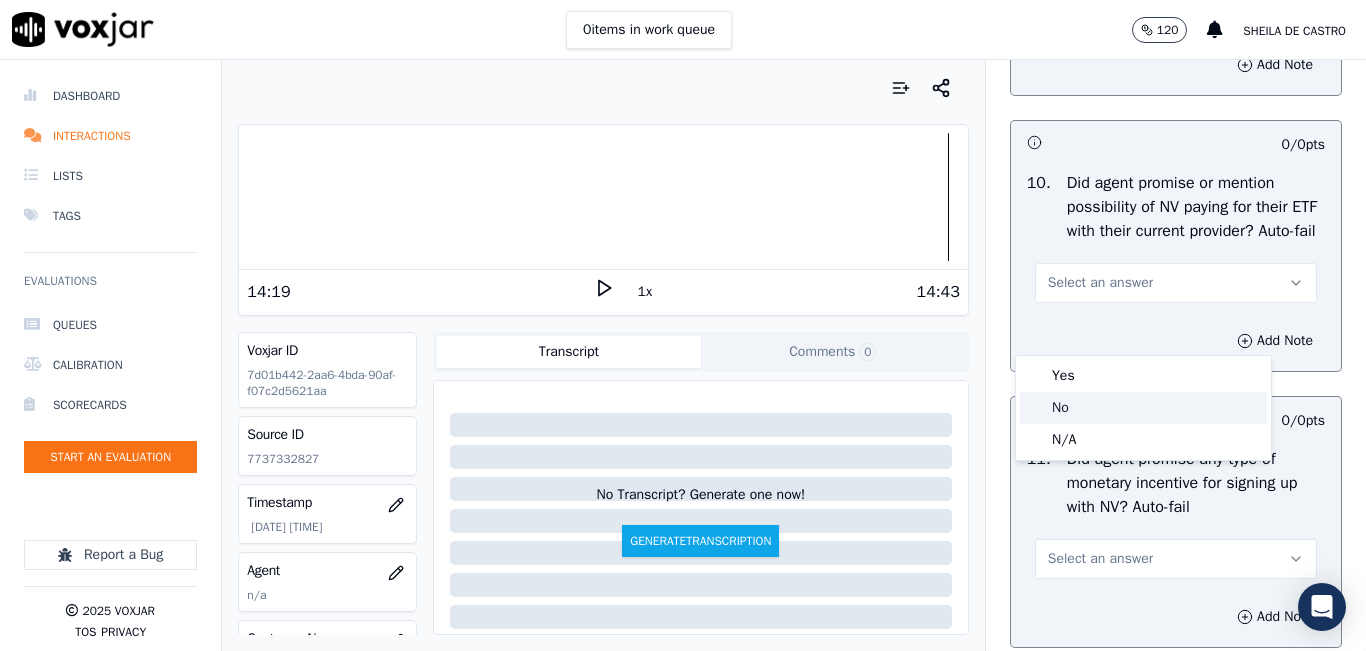 drag, startPoint x: 1086, startPoint y: 409, endPoint x: 1079, endPoint y: 420, distance: 13.038404 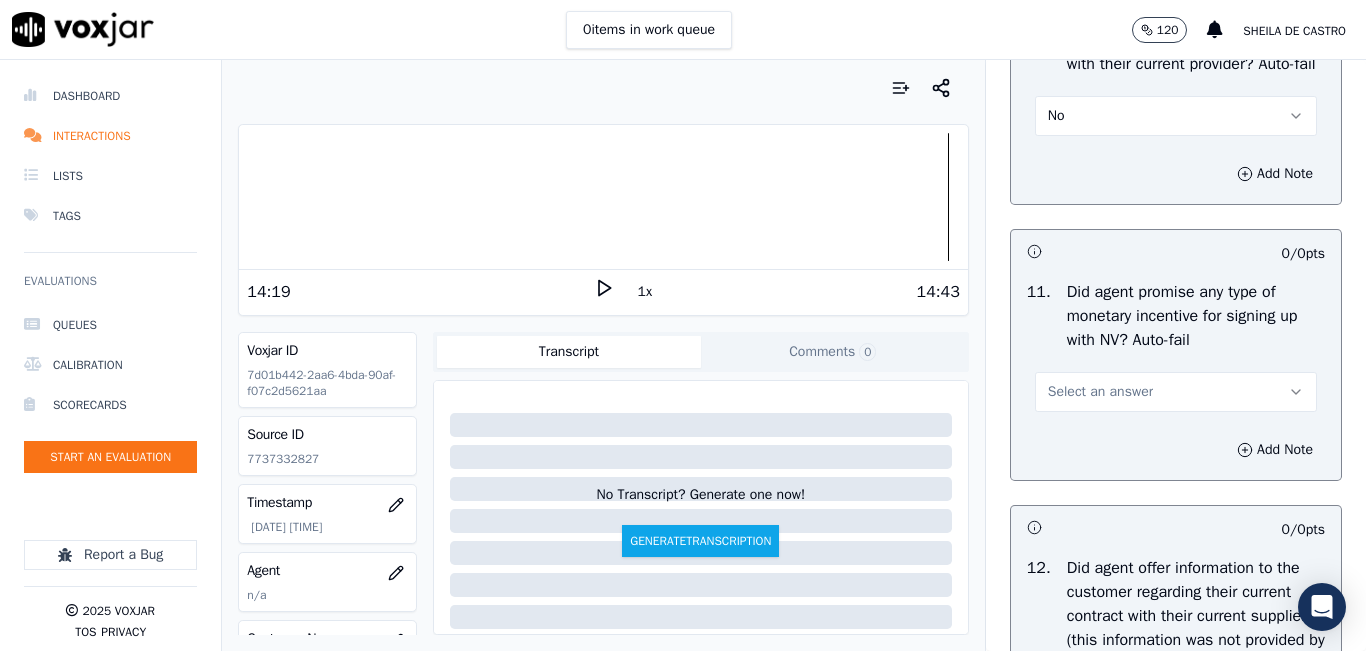 scroll, scrollTop: 2800, scrollLeft: 0, axis: vertical 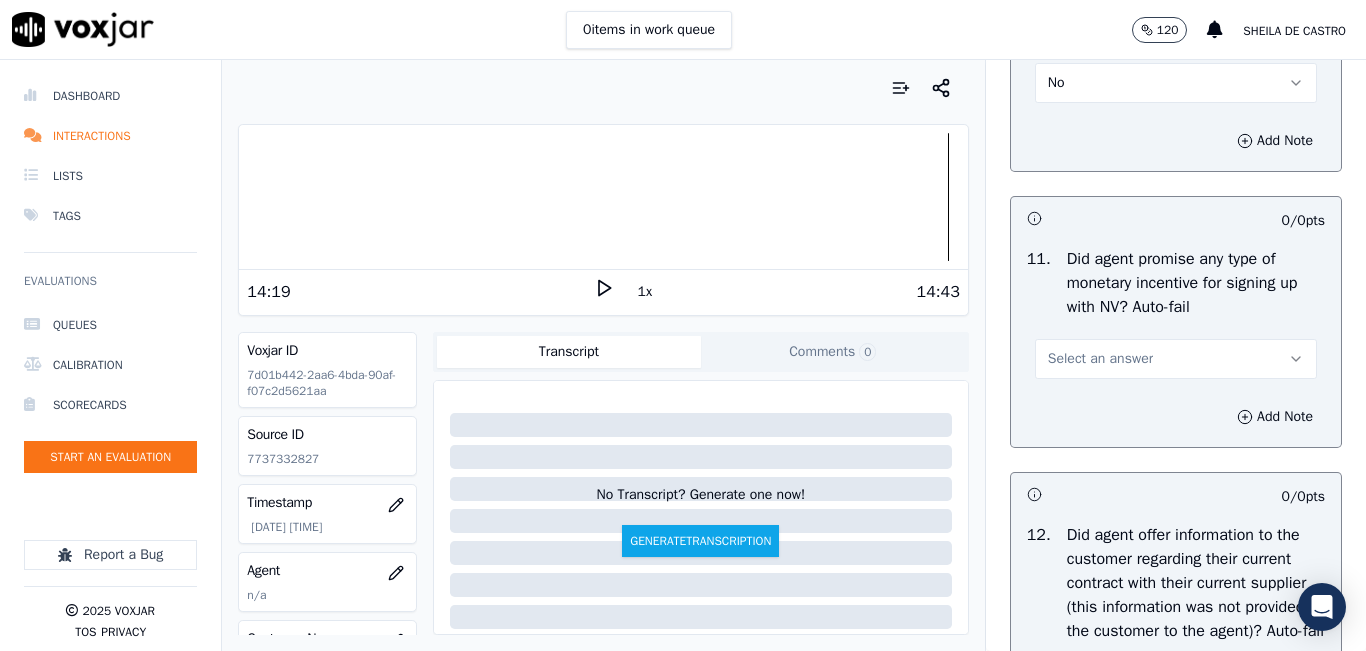 click on "0 / 0  pts     11 .   Did agent promise any type of monetary incentive for signing up with NV? Auto-fail
Select an answer          Add Note" at bounding box center (1176, 322) 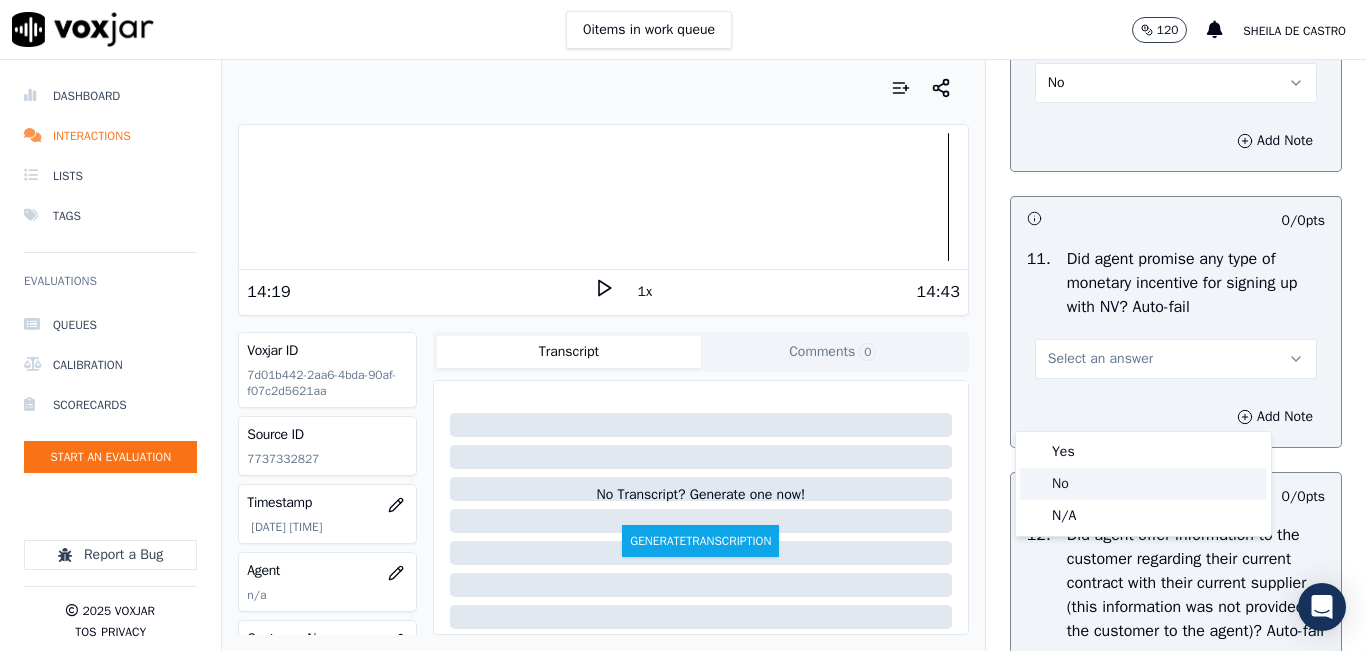 click on "No" 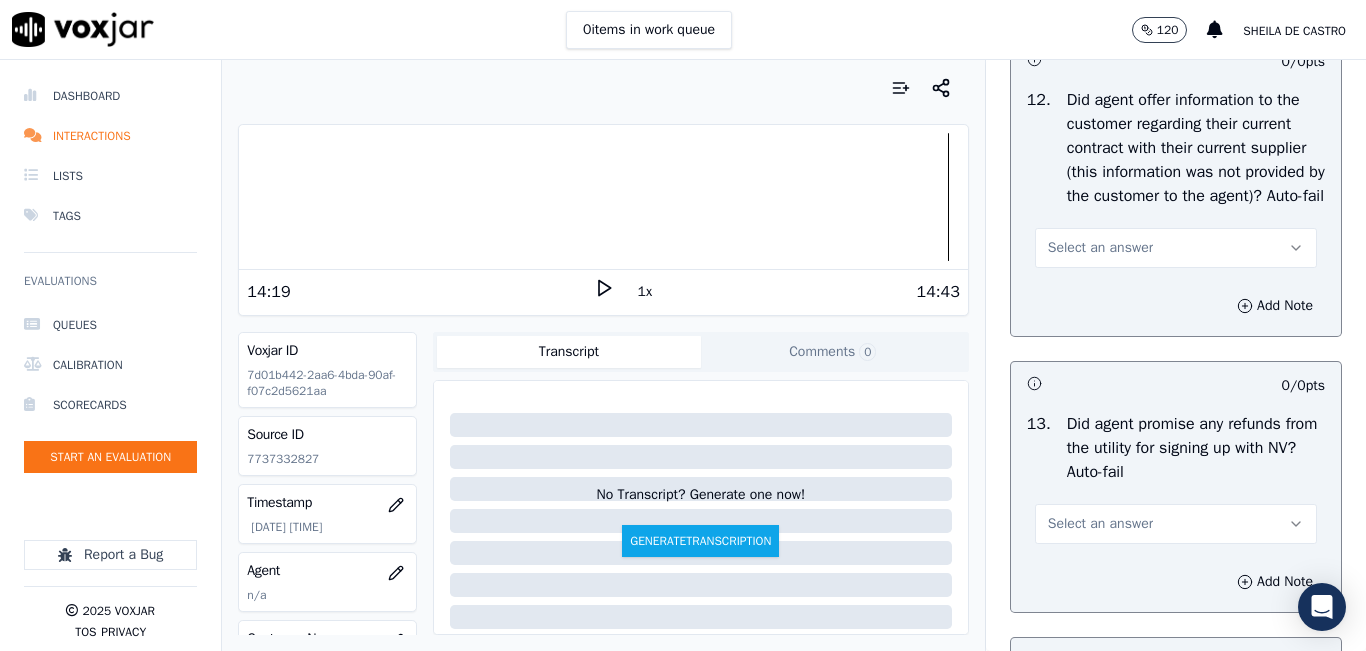 scroll, scrollTop: 3200, scrollLeft: 0, axis: vertical 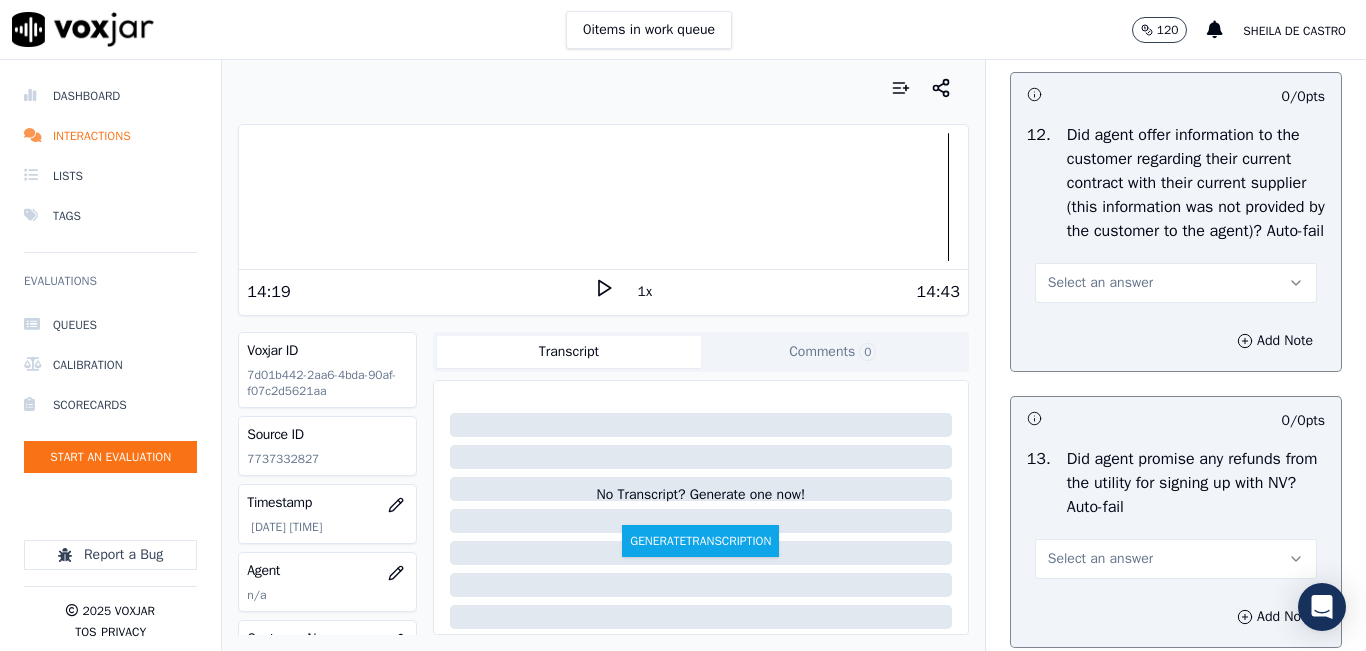 click on "Select an answer" at bounding box center [1176, 283] 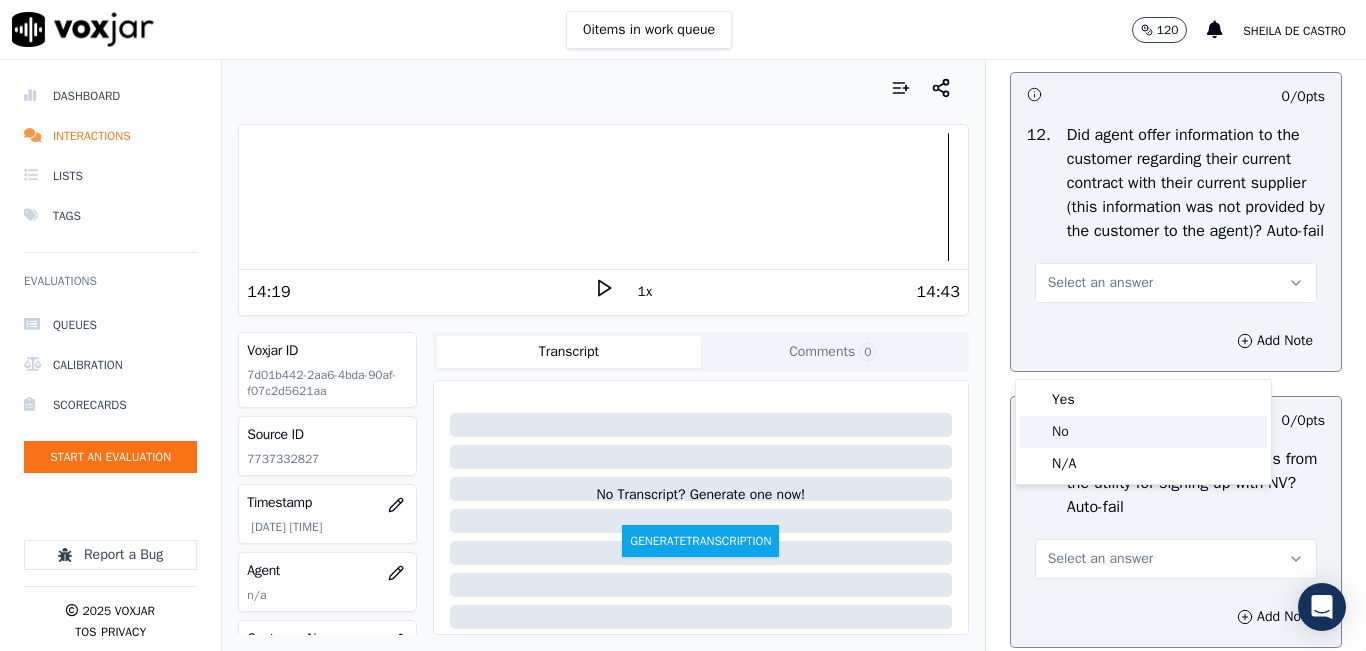 click on "No" 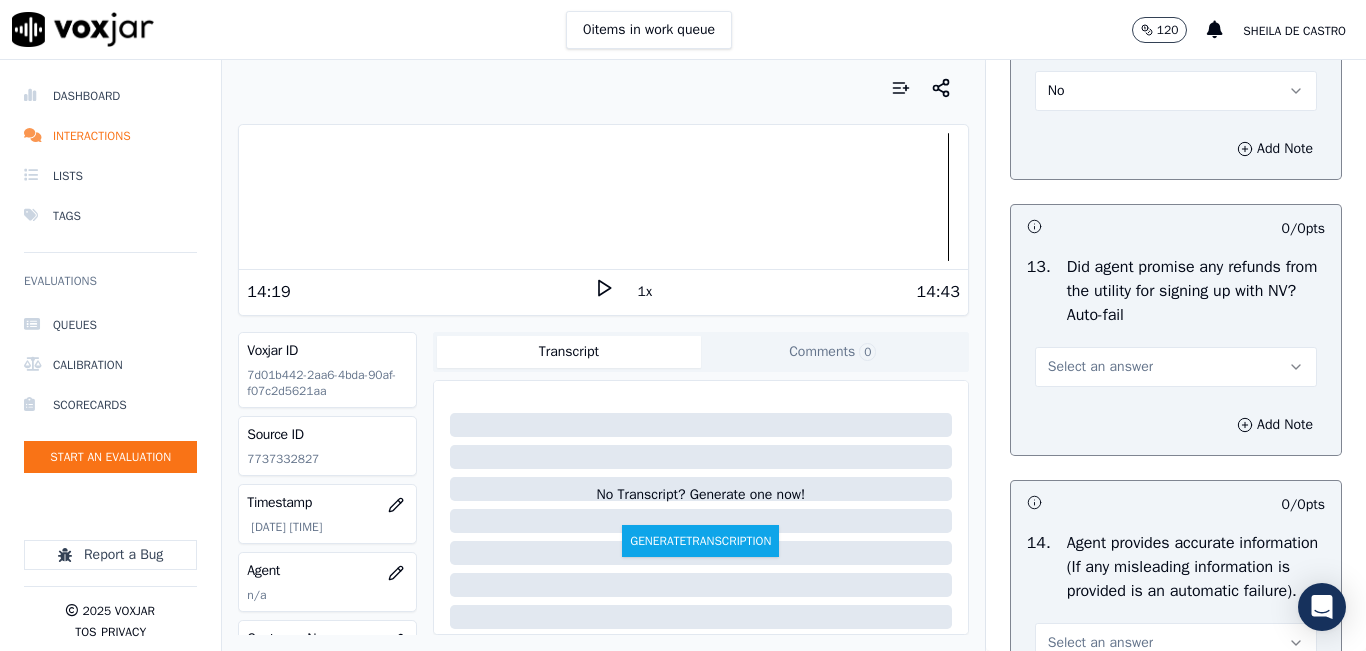 scroll, scrollTop: 3400, scrollLeft: 0, axis: vertical 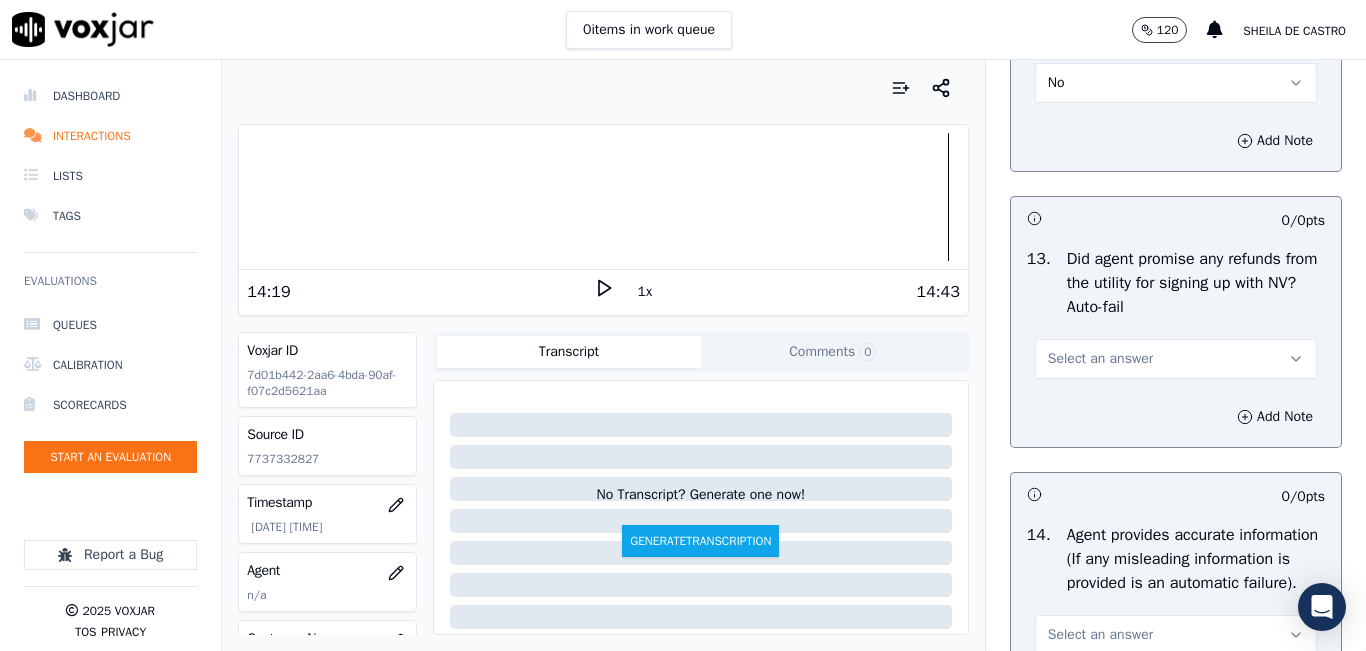 click on "Select an answer" at bounding box center (1176, 359) 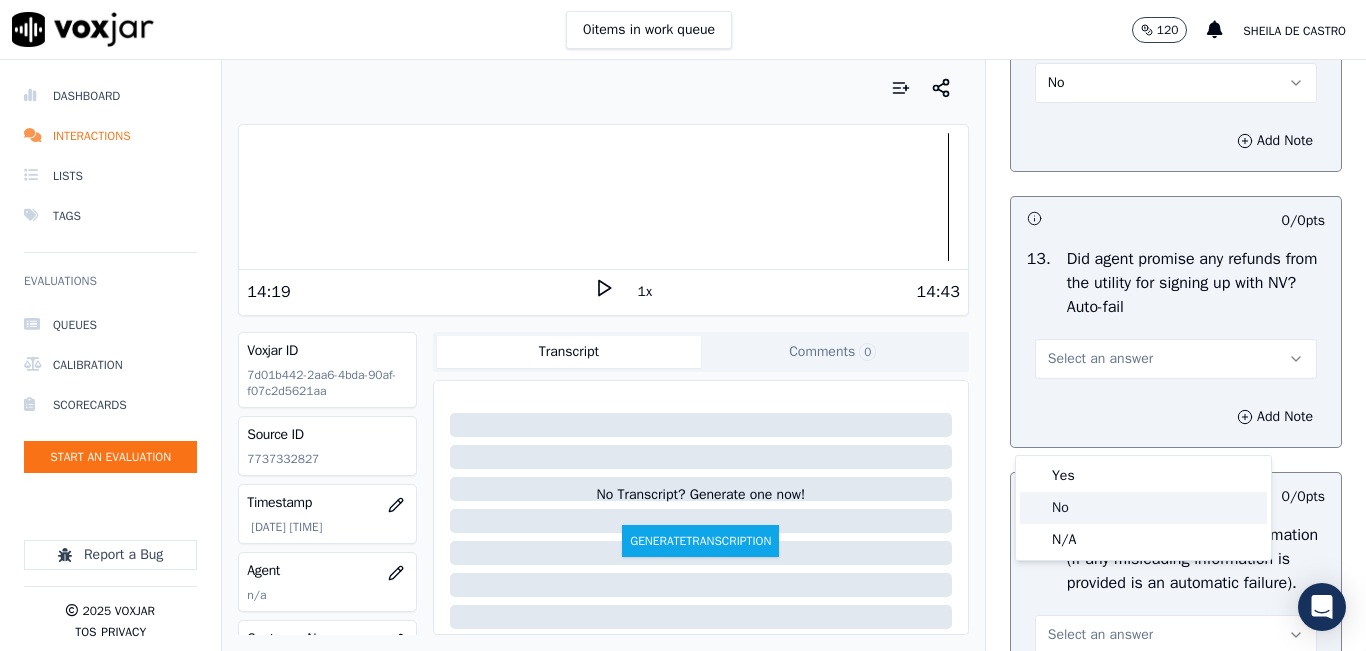 click on "No" 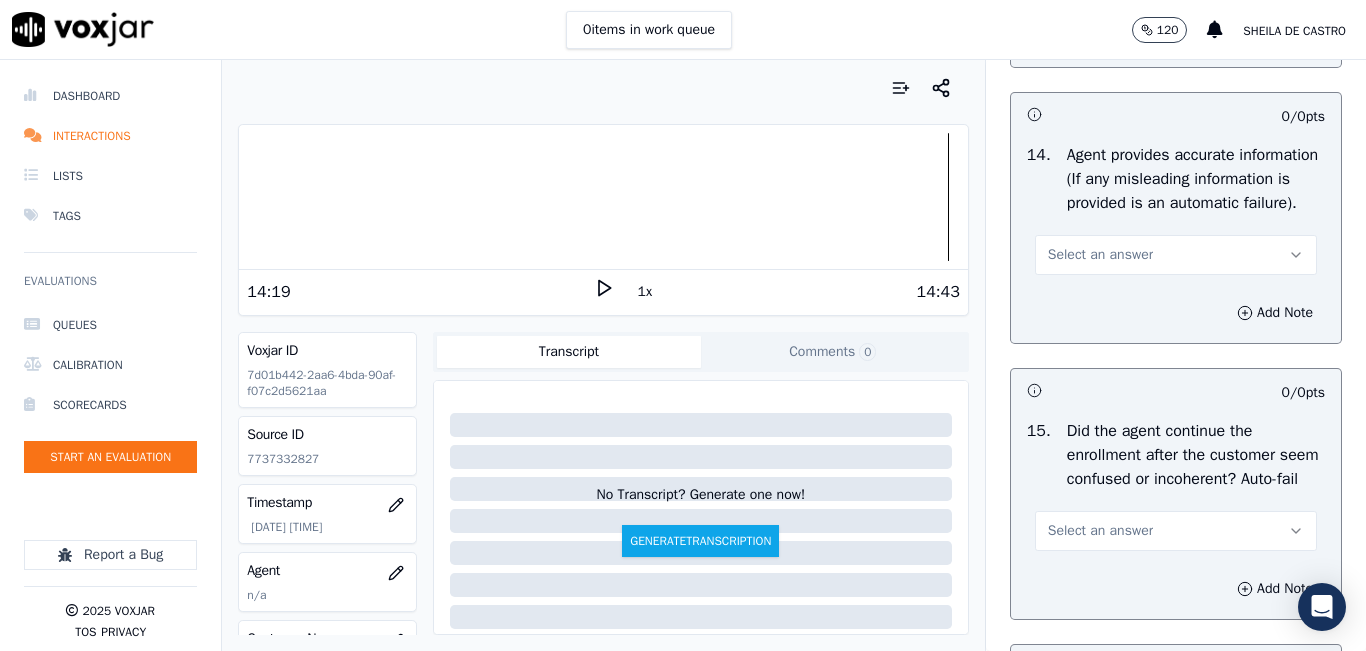 scroll, scrollTop: 3800, scrollLeft: 0, axis: vertical 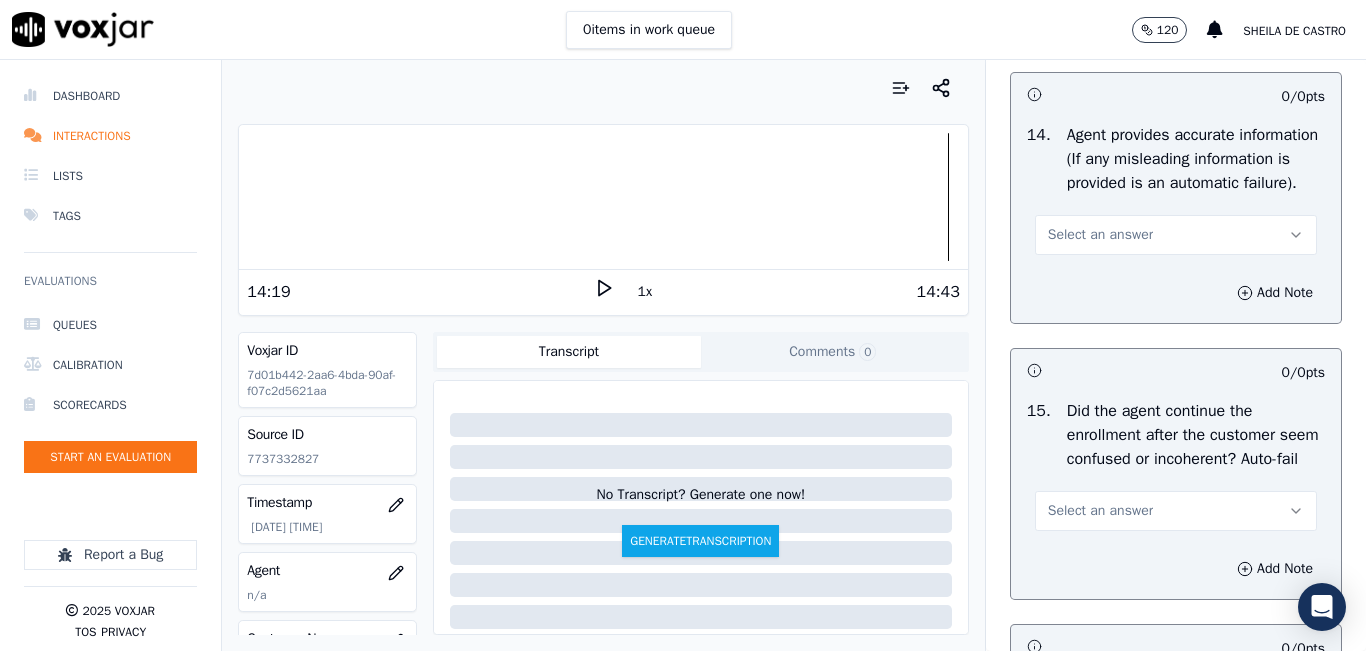click on "Select an answer" at bounding box center [1100, 235] 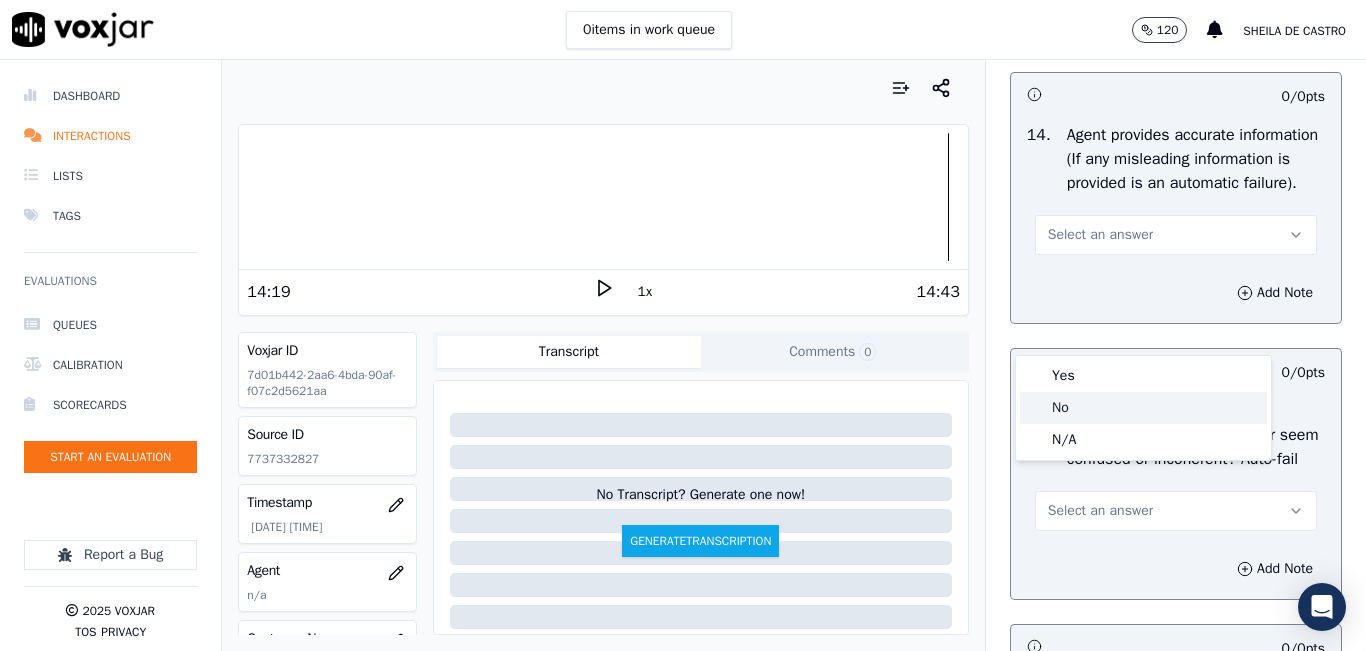 click on "No" 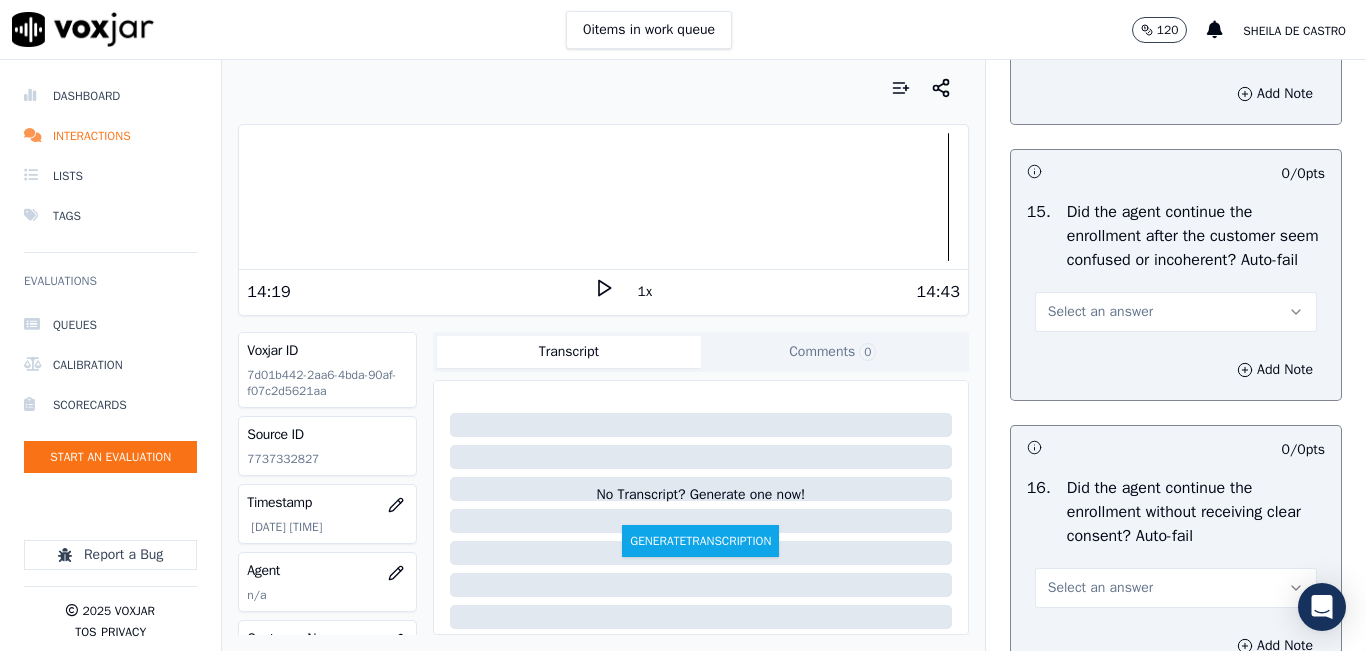 scroll, scrollTop: 4000, scrollLeft: 0, axis: vertical 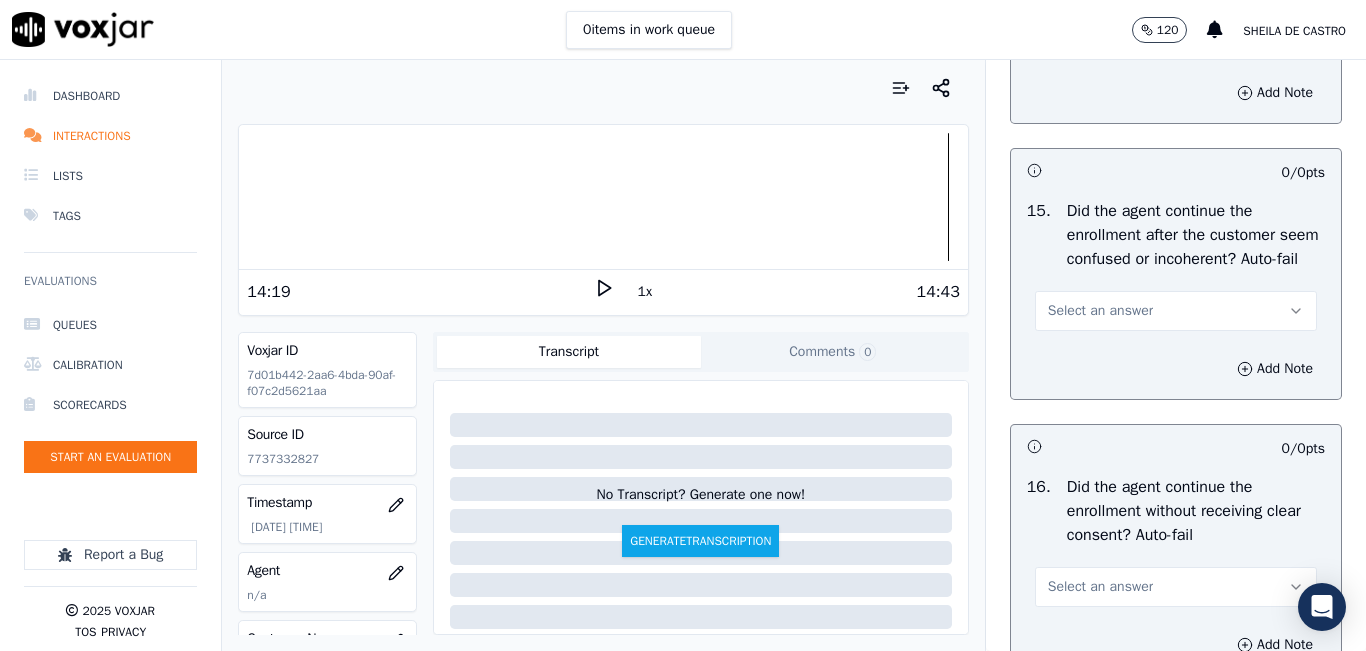 click on "Select an answer" at bounding box center [1100, 311] 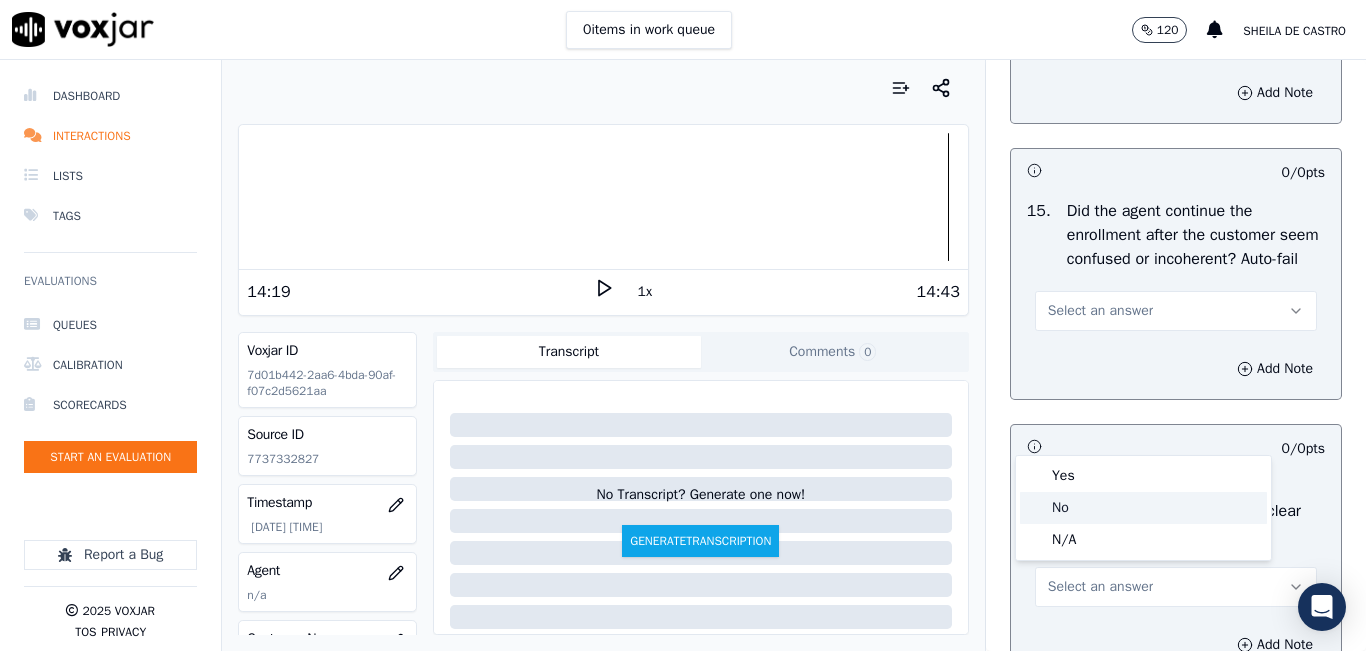 click on "No" 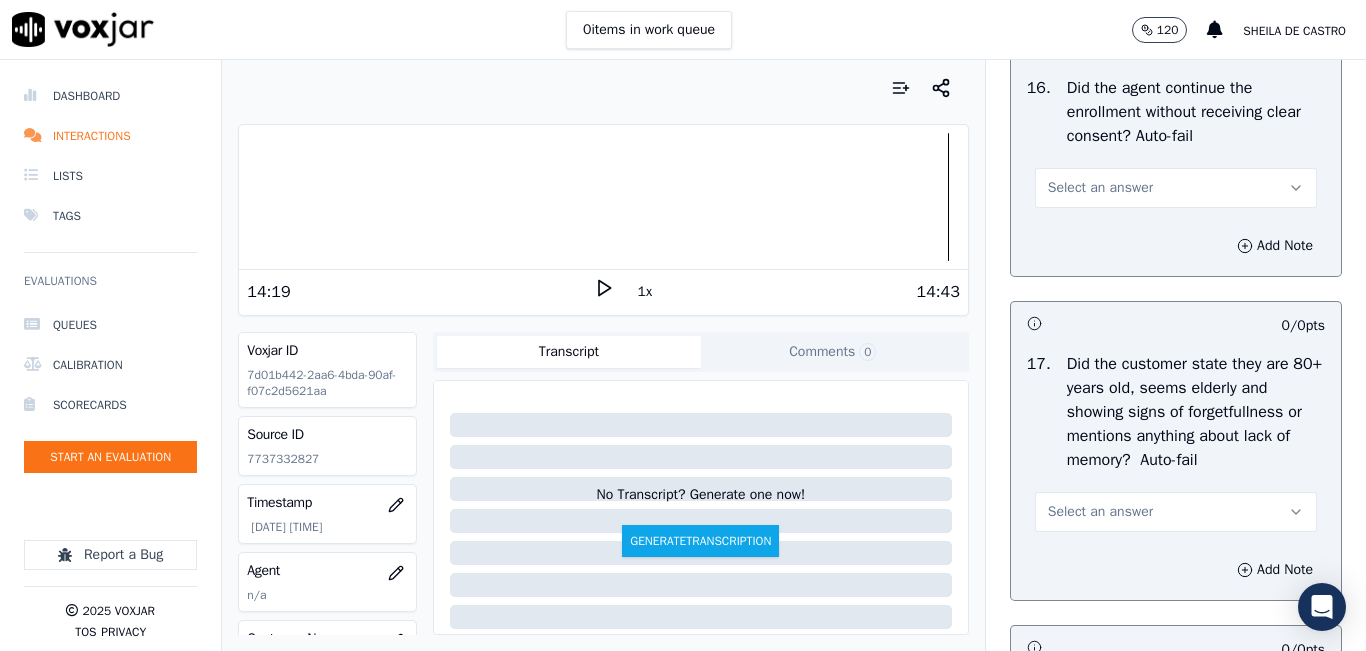 scroll, scrollTop: 4400, scrollLeft: 0, axis: vertical 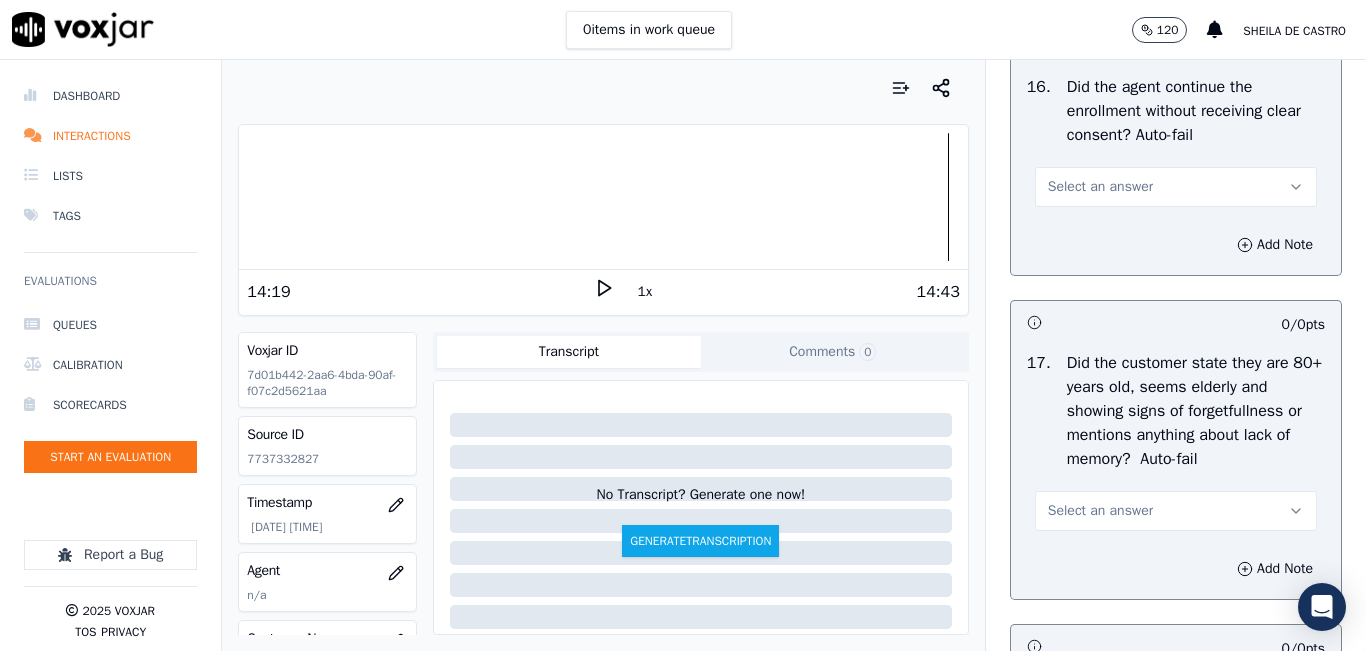 click on "Select an answer" at bounding box center [1176, 187] 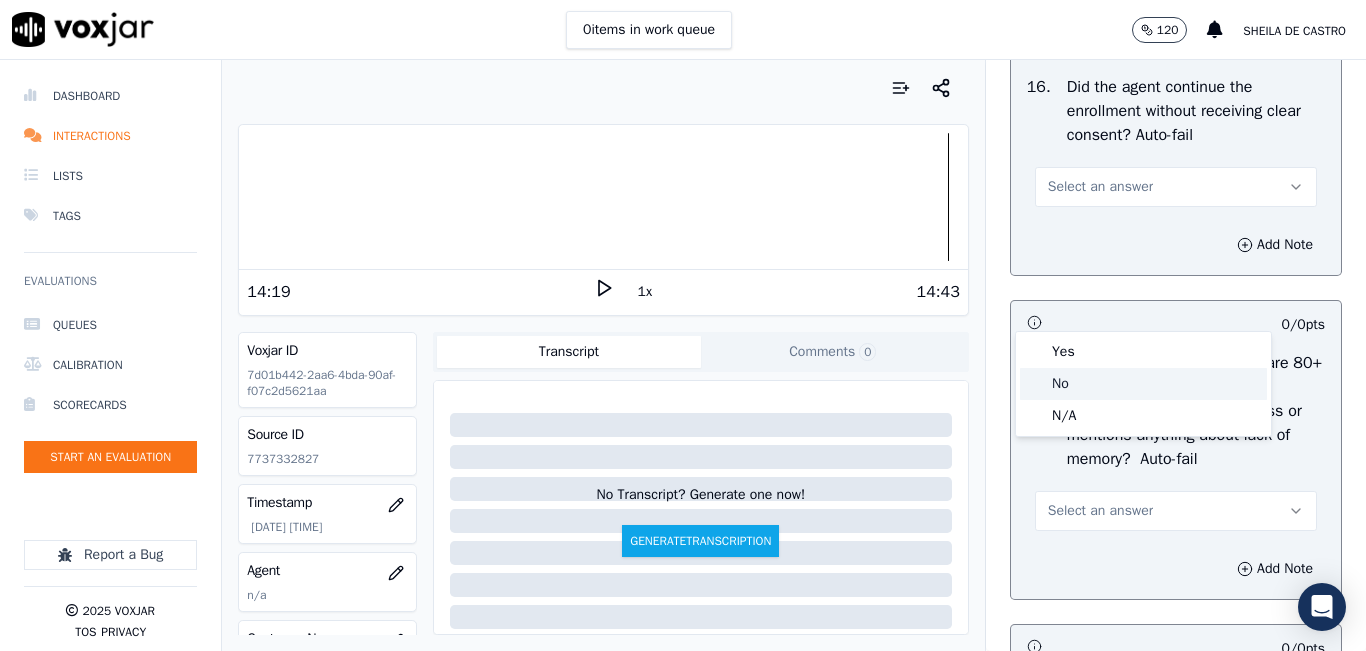 click on "No" 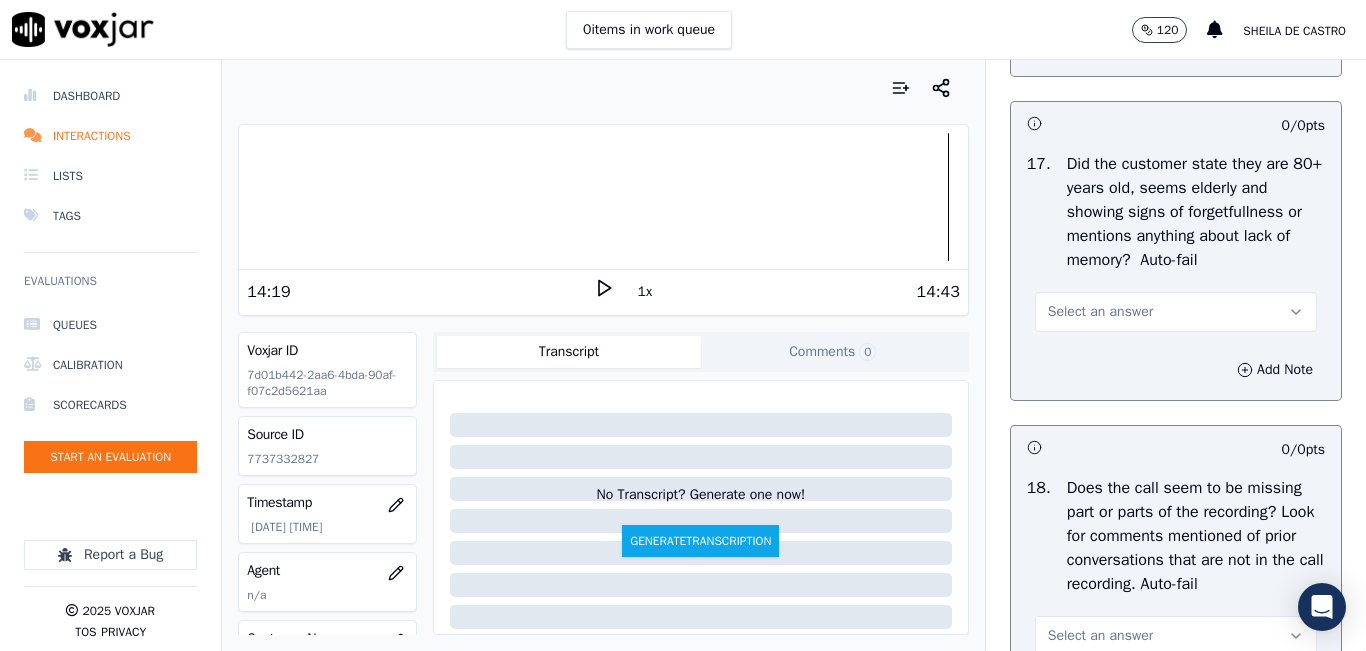 scroll, scrollTop: 4600, scrollLeft: 0, axis: vertical 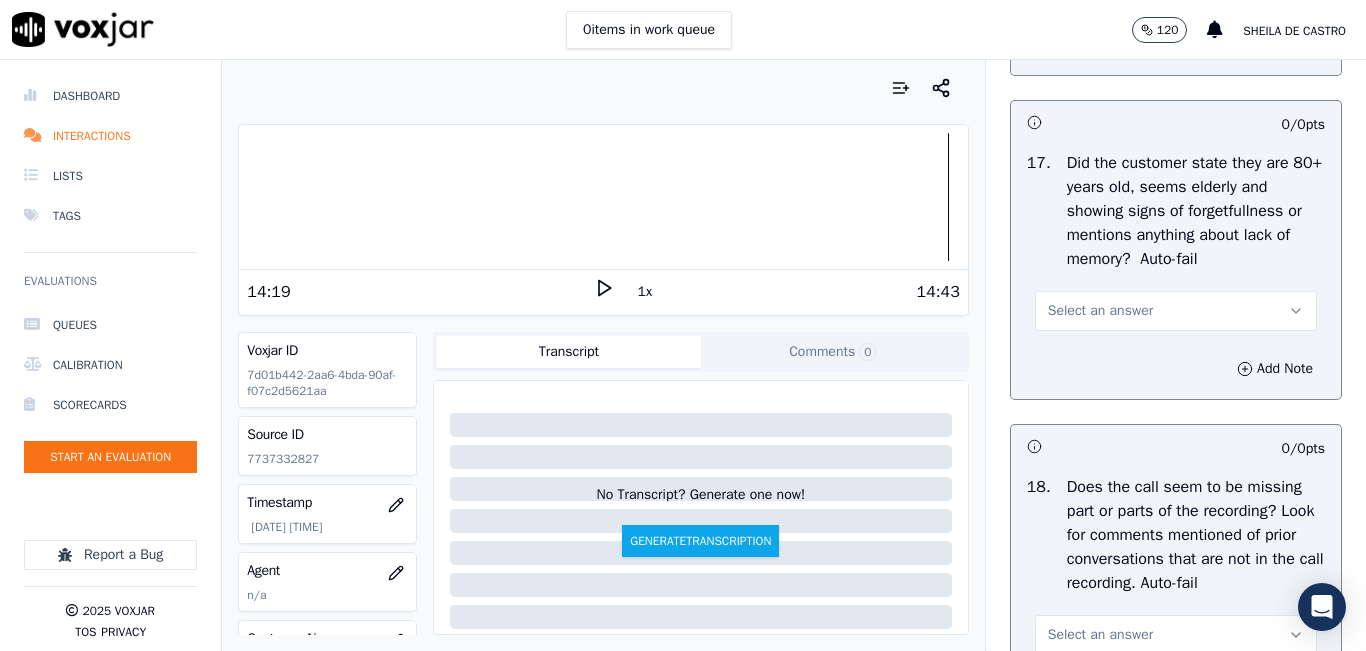 click on "Select an answer" at bounding box center (1100, 311) 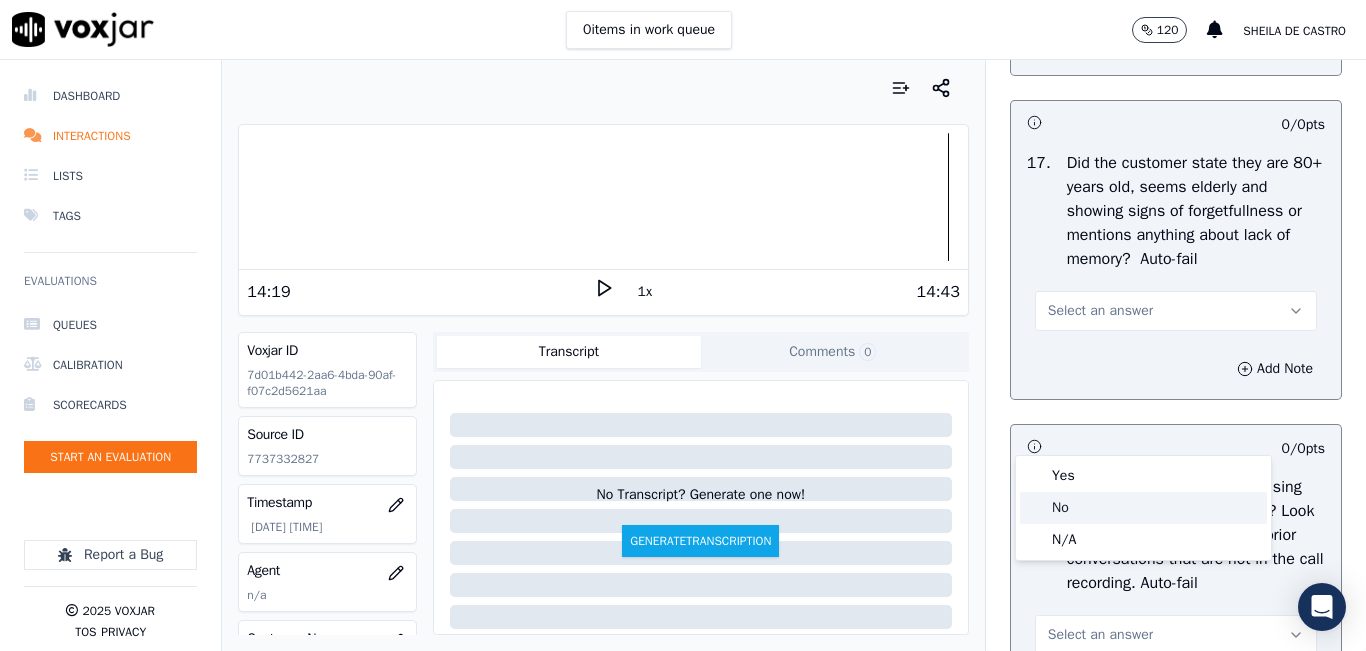 click on "No" 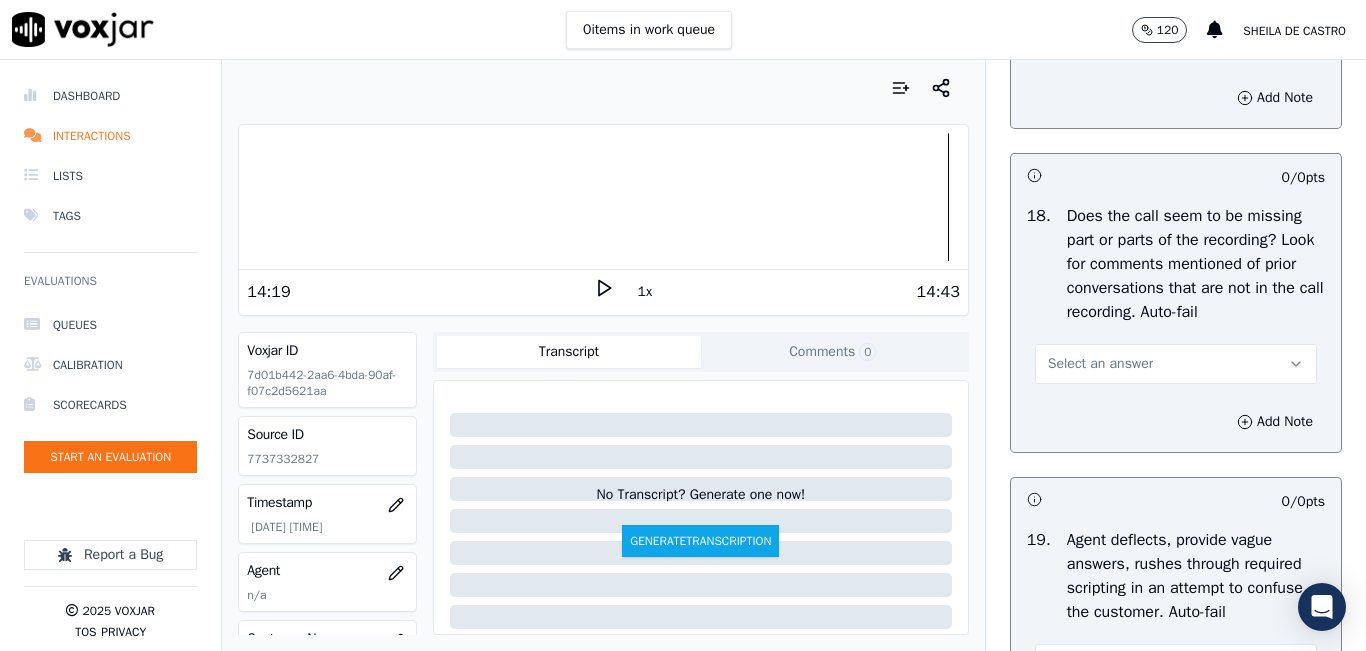 scroll, scrollTop: 4900, scrollLeft: 0, axis: vertical 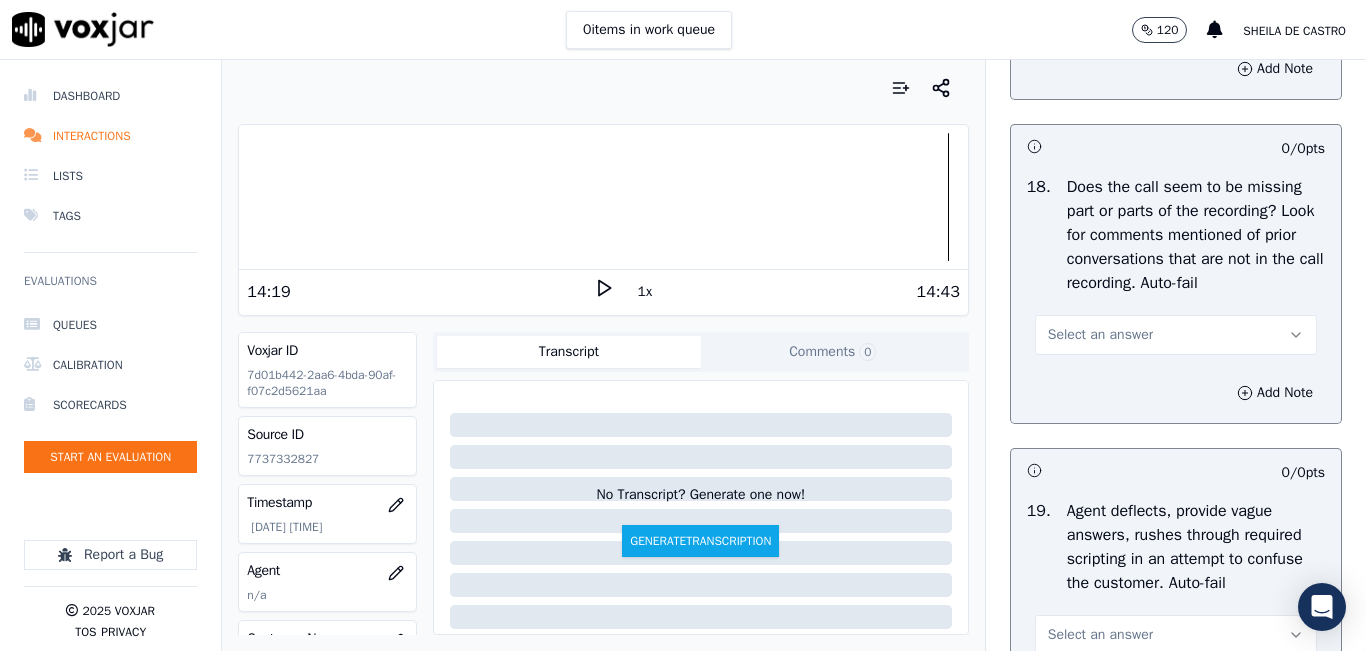 click on "Select an answer" at bounding box center [1100, 335] 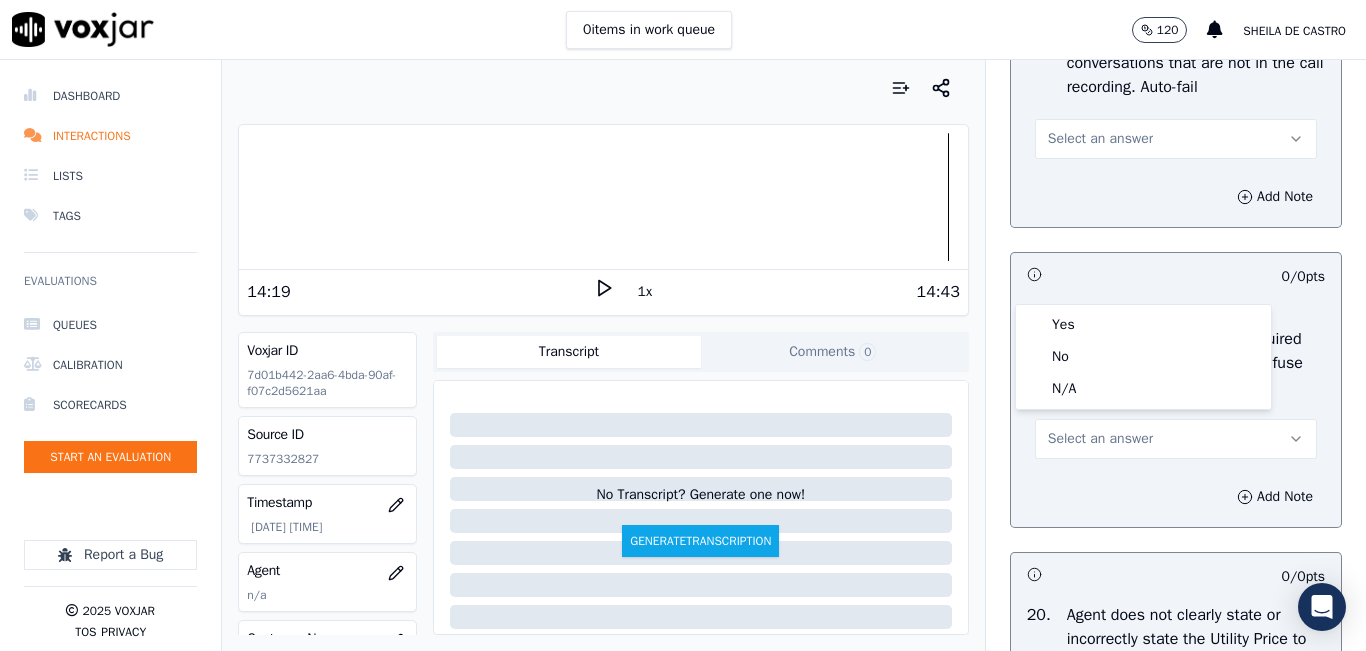 scroll, scrollTop: 5100, scrollLeft: 0, axis: vertical 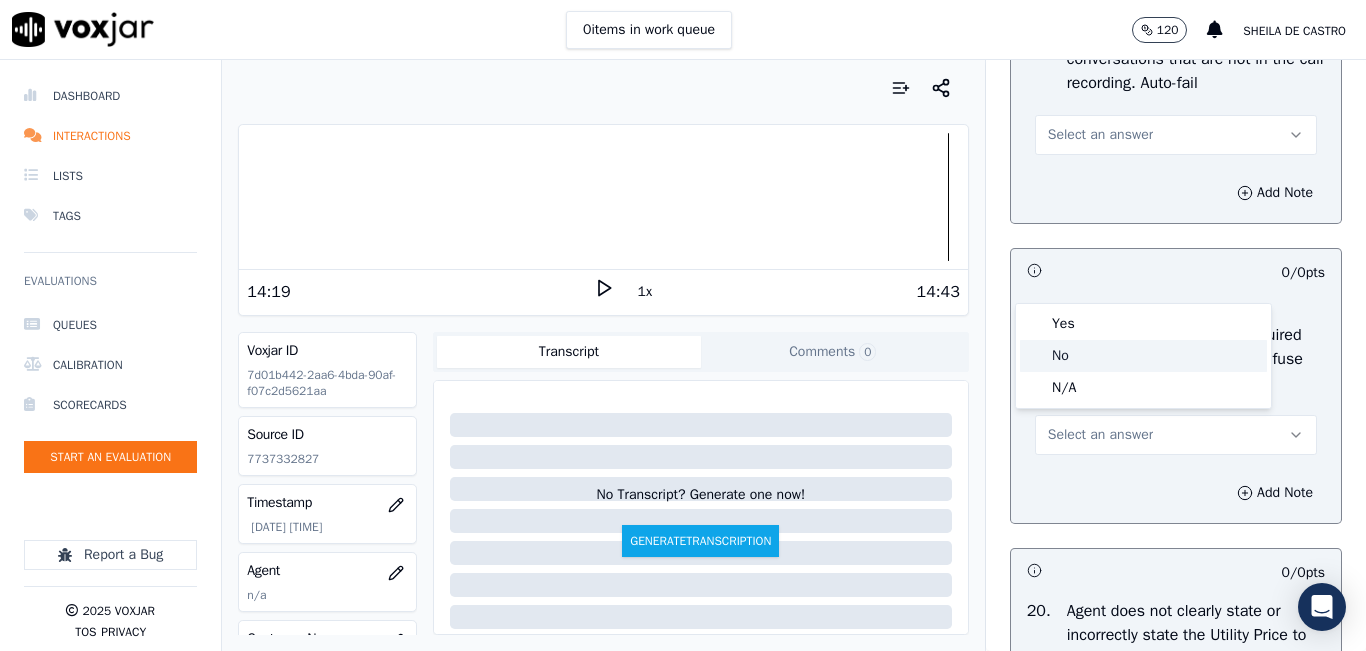 click on "Yes   No     N/A" at bounding box center (1143, 356) 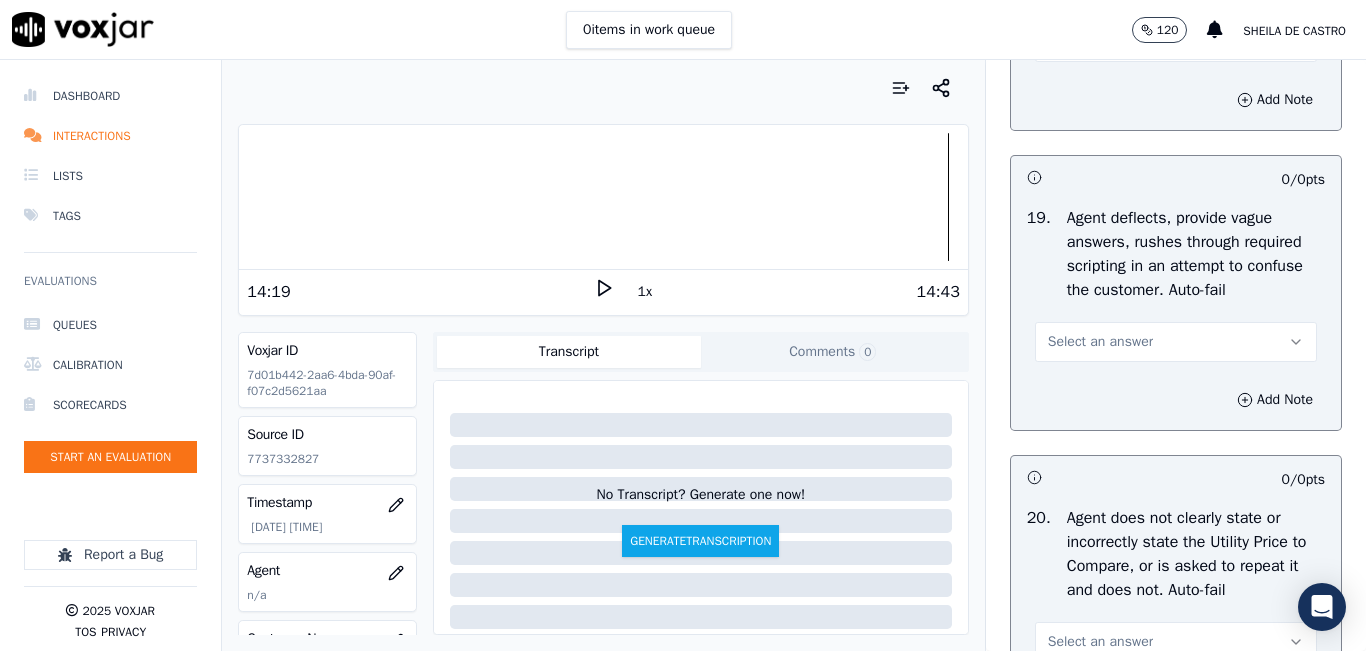scroll, scrollTop: 5300, scrollLeft: 0, axis: vertical 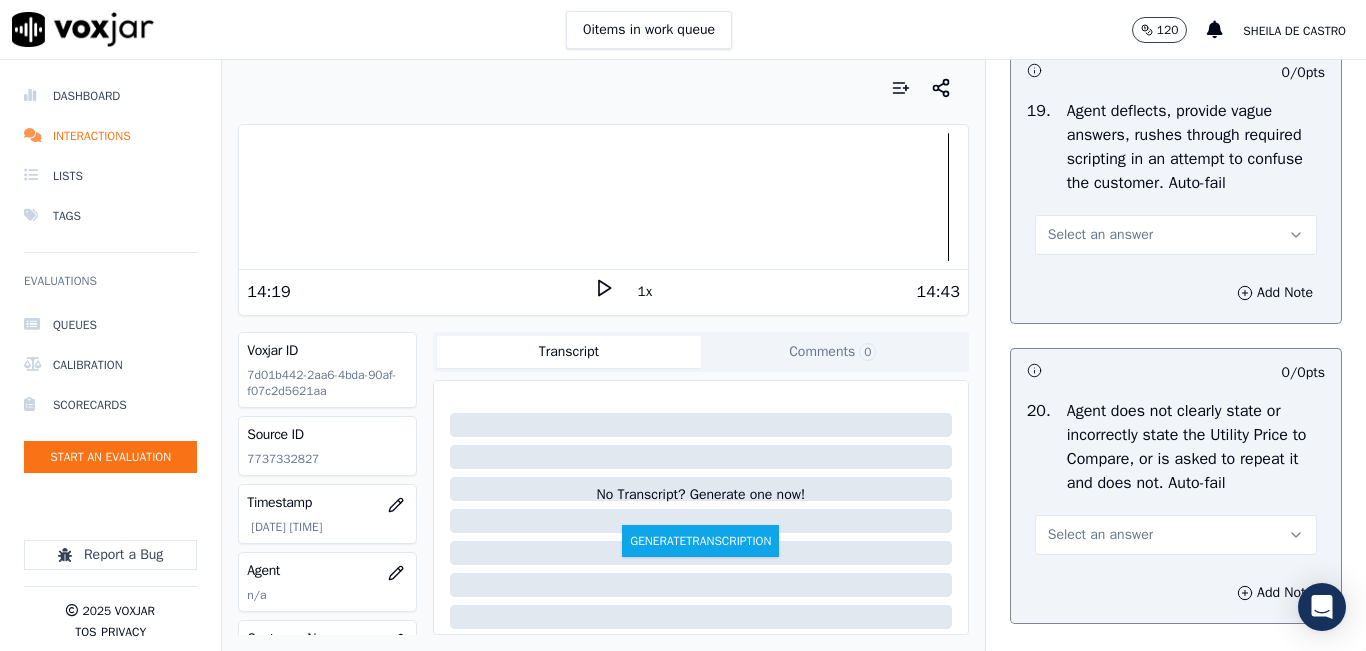 click on "19 .   Agent deflects, provide vague answers, rushes through required scripting in an attempt to confuse the customer. Auto-fail
Select an answer" at bounding box center [1176, 177] 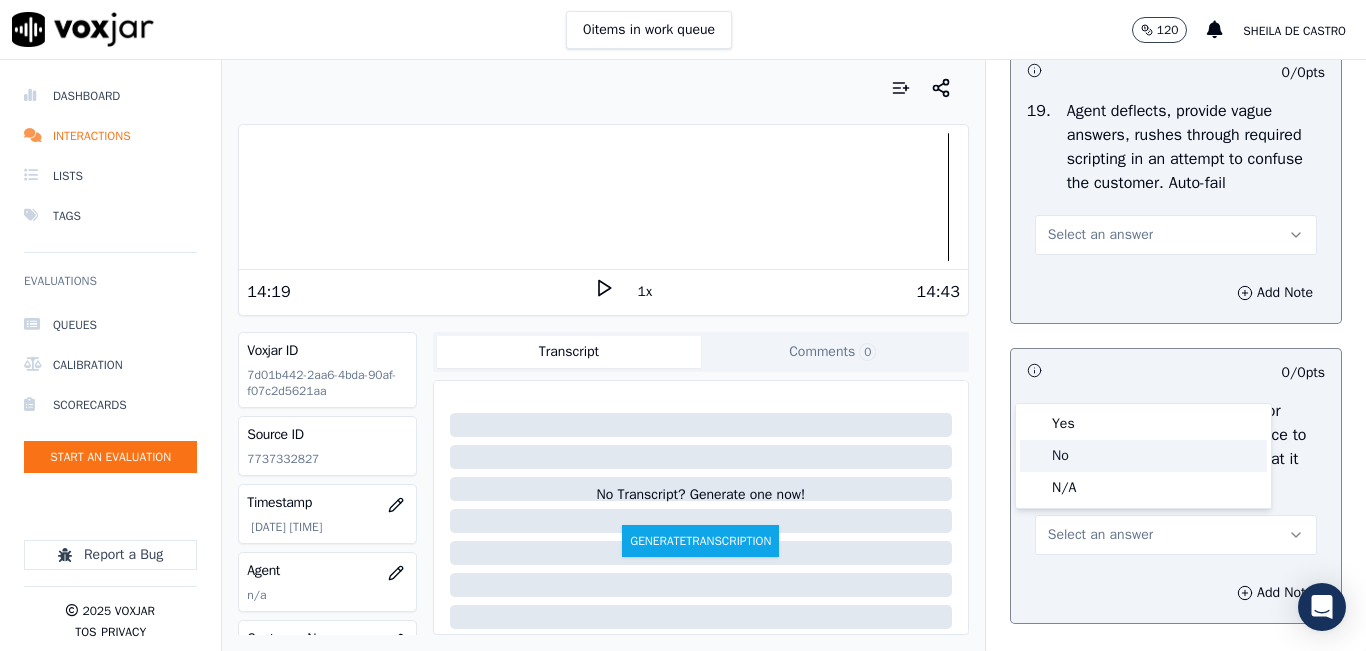 click on "No" 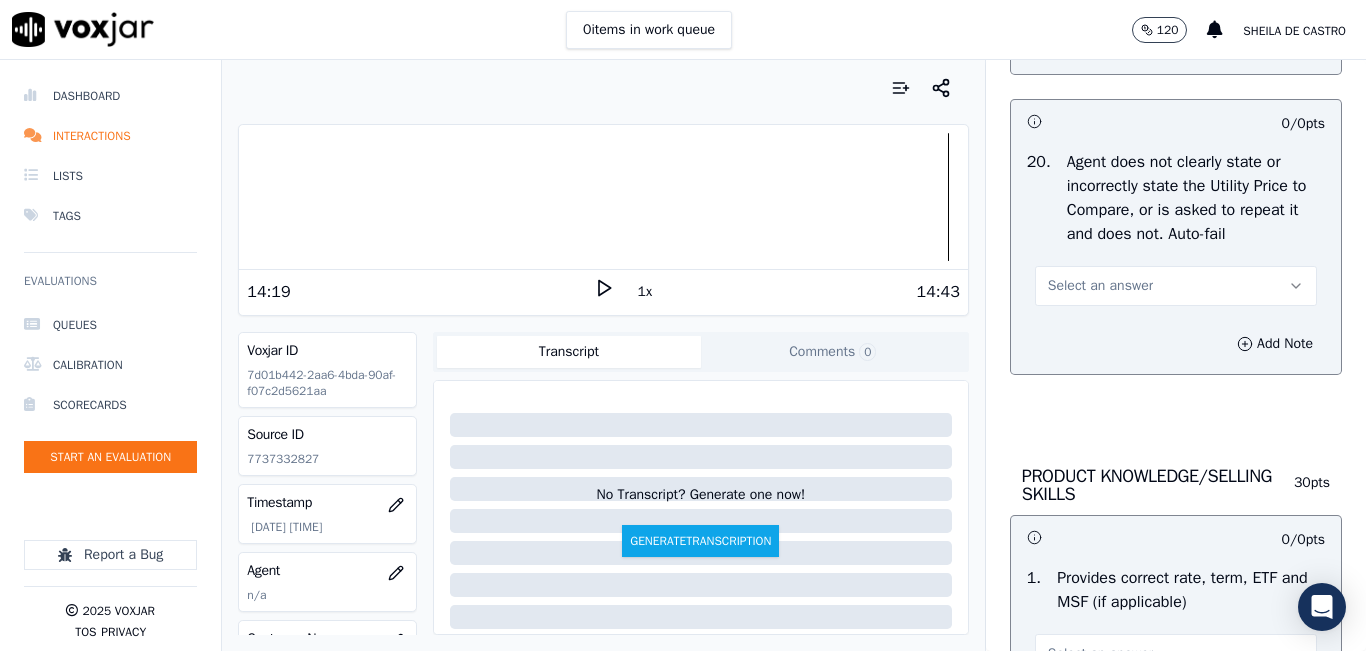 scroll, scrollTop: 5600, scrollLeft: 0, axis: vertical 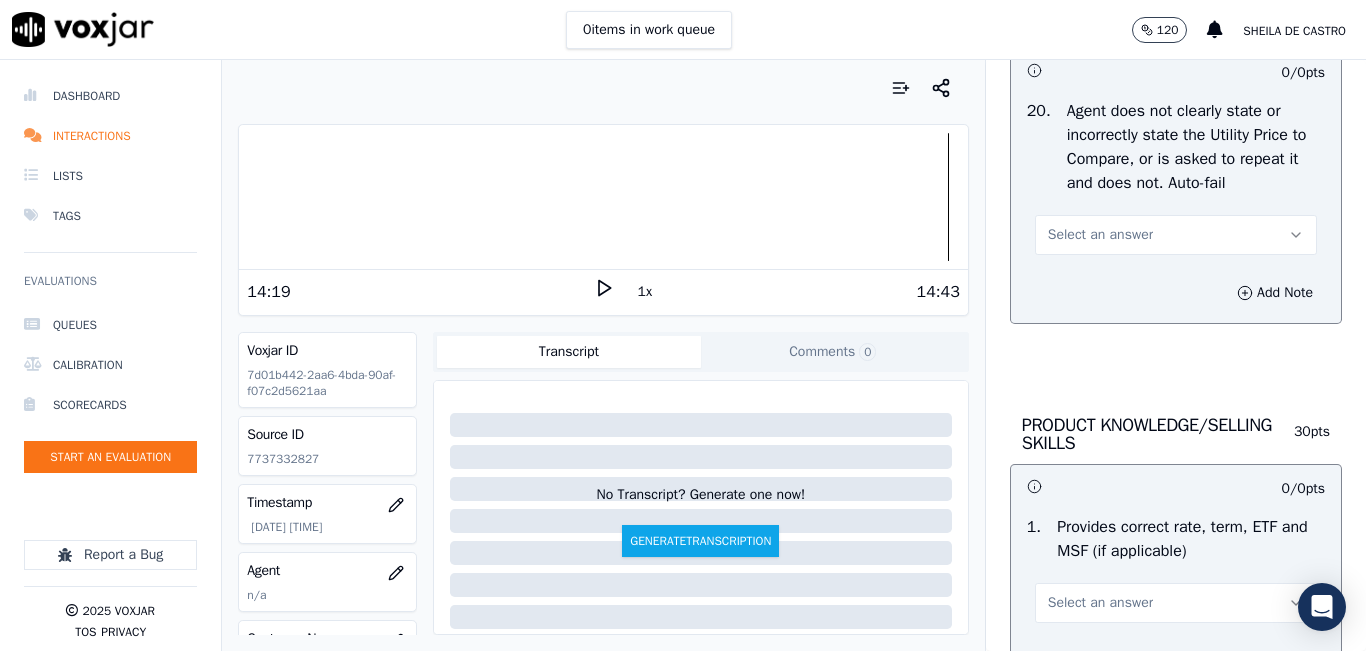 click on "Select an answer" at bounding box center (1100, 235) 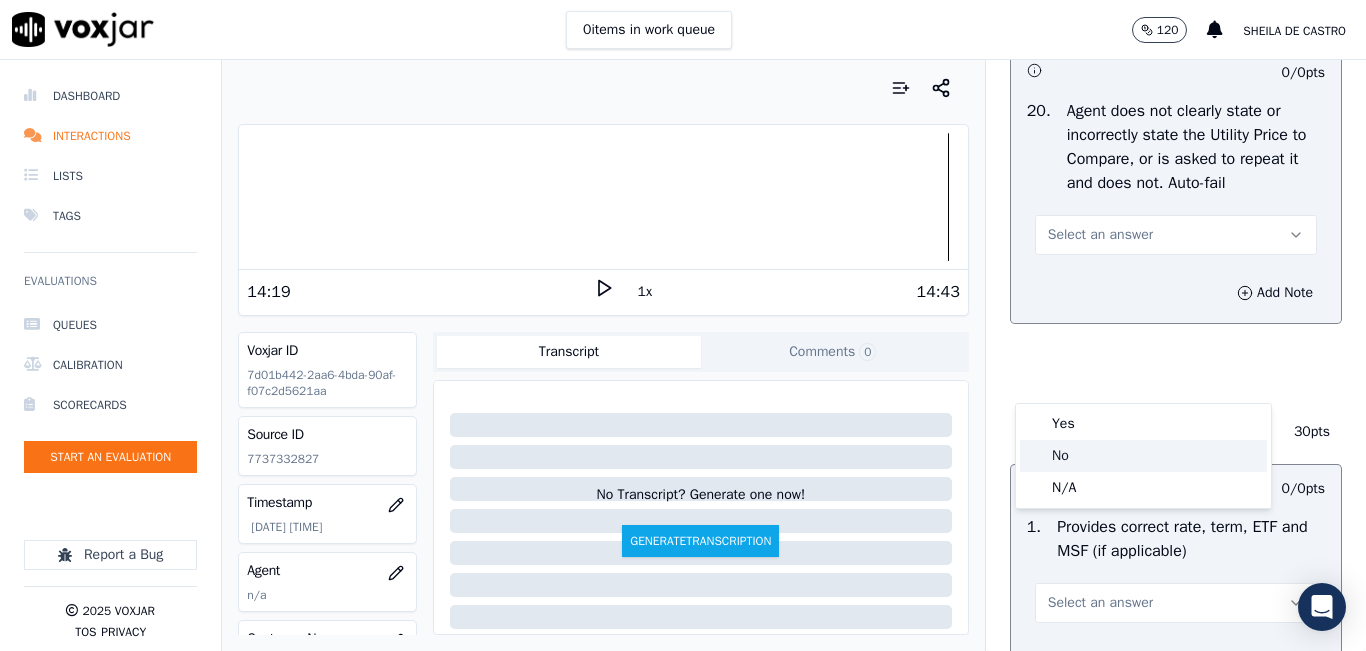 click on "No" 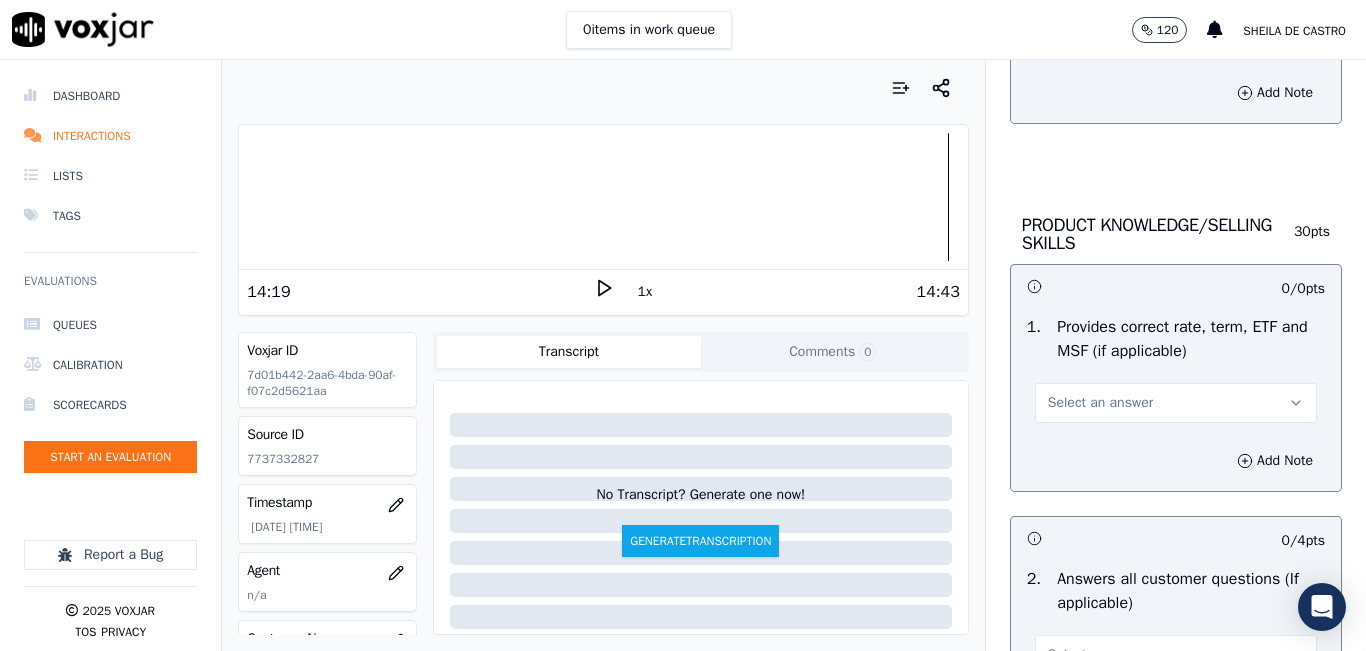 scroll, scrollTop: 6000, scrollLeft: 0, axis: vertical 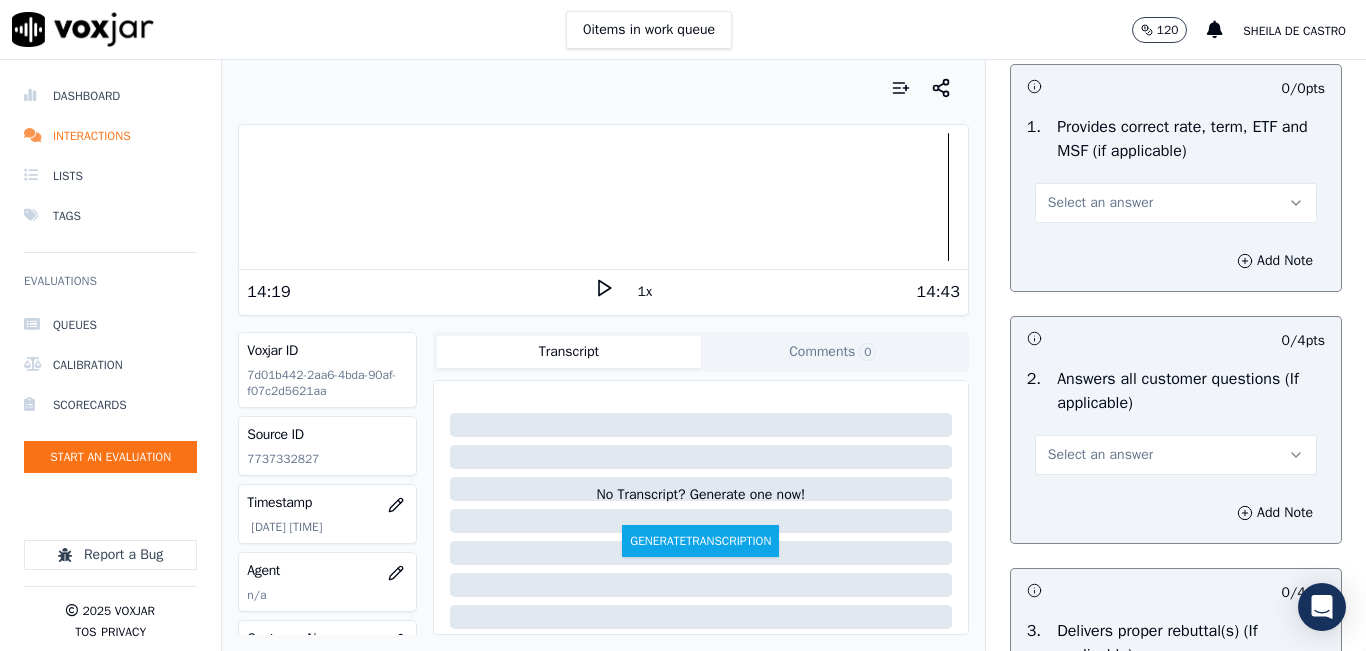drag, startPoint x: 1156, startPoint y: 355, endPoint x: 1156, endPoint y: 367, distance: 12 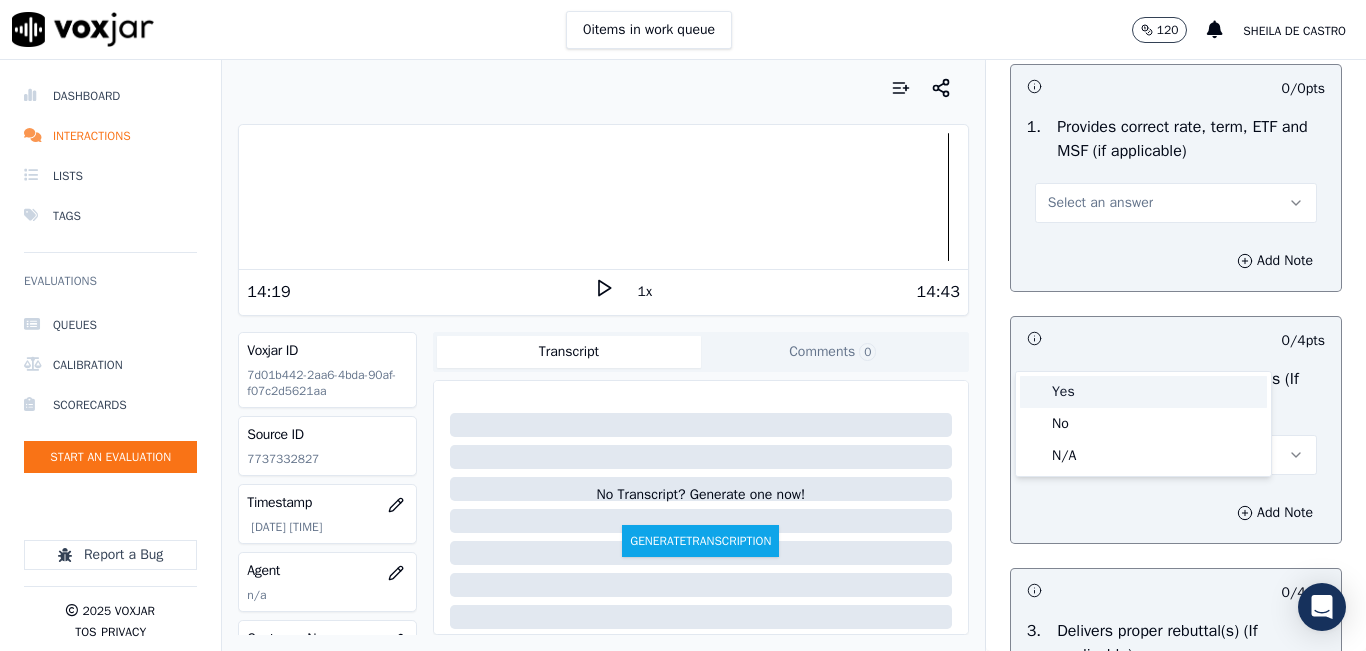 click on "Yes" at bounding box center (1143, 392) 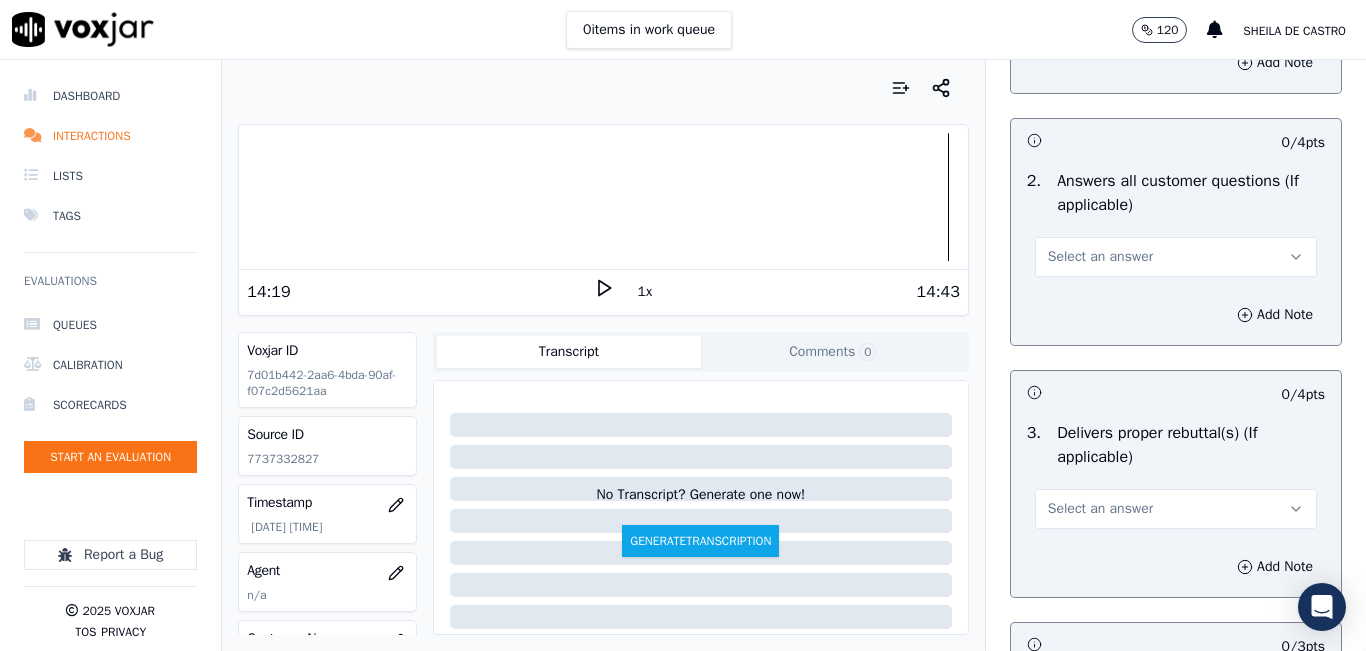 scroll, scrollTop: 6200, scrollLeft: 0, axis: vertical 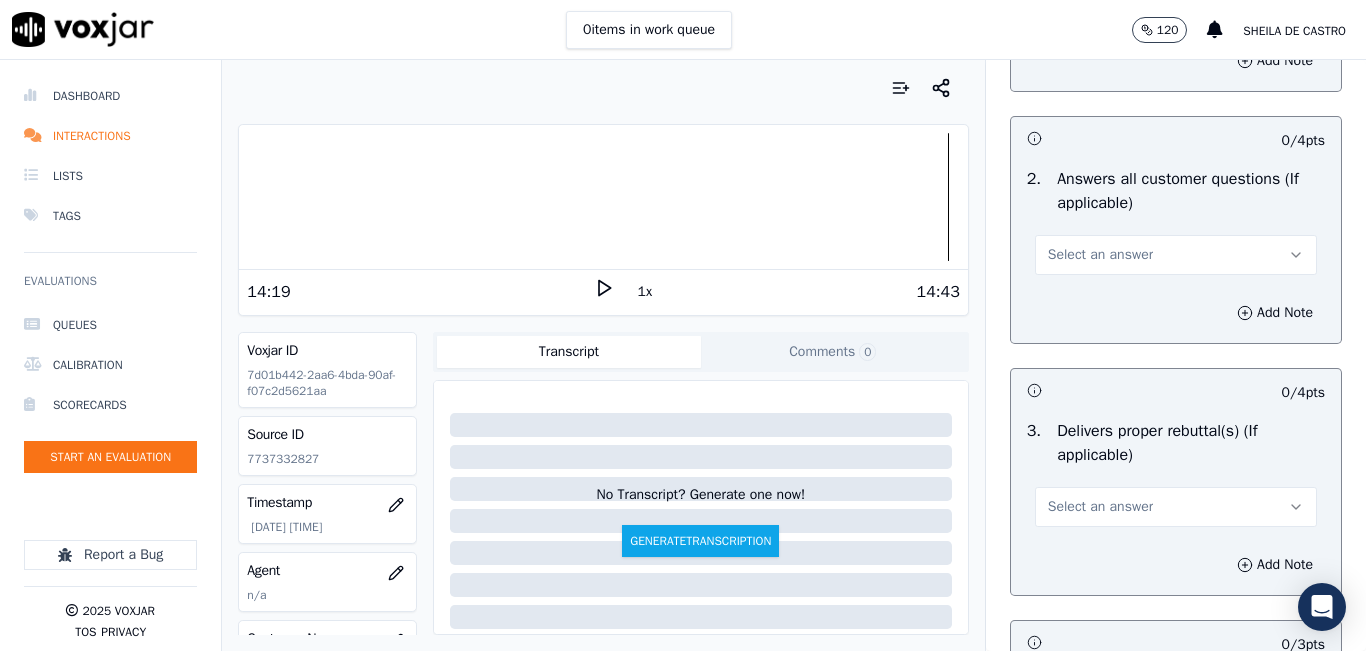 click on "Select an answer" at bounding box center (1100, 255) 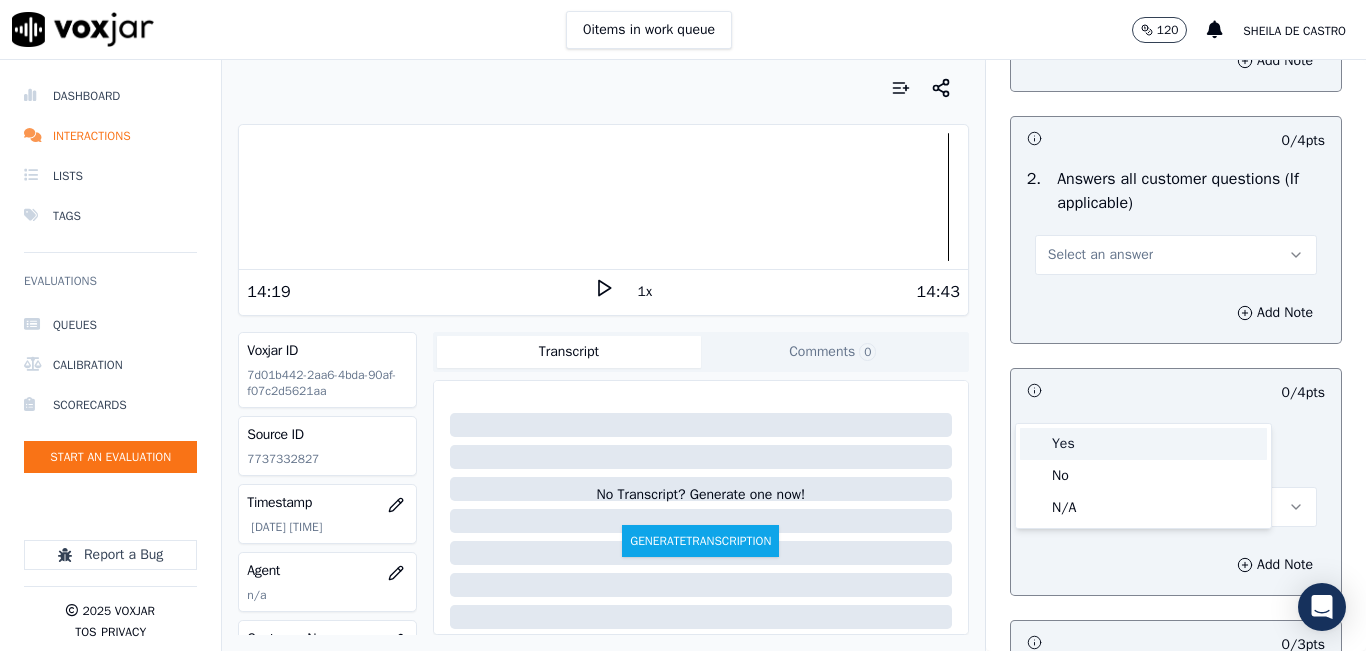 click on "Yes" at bounding box center [1143, 444] 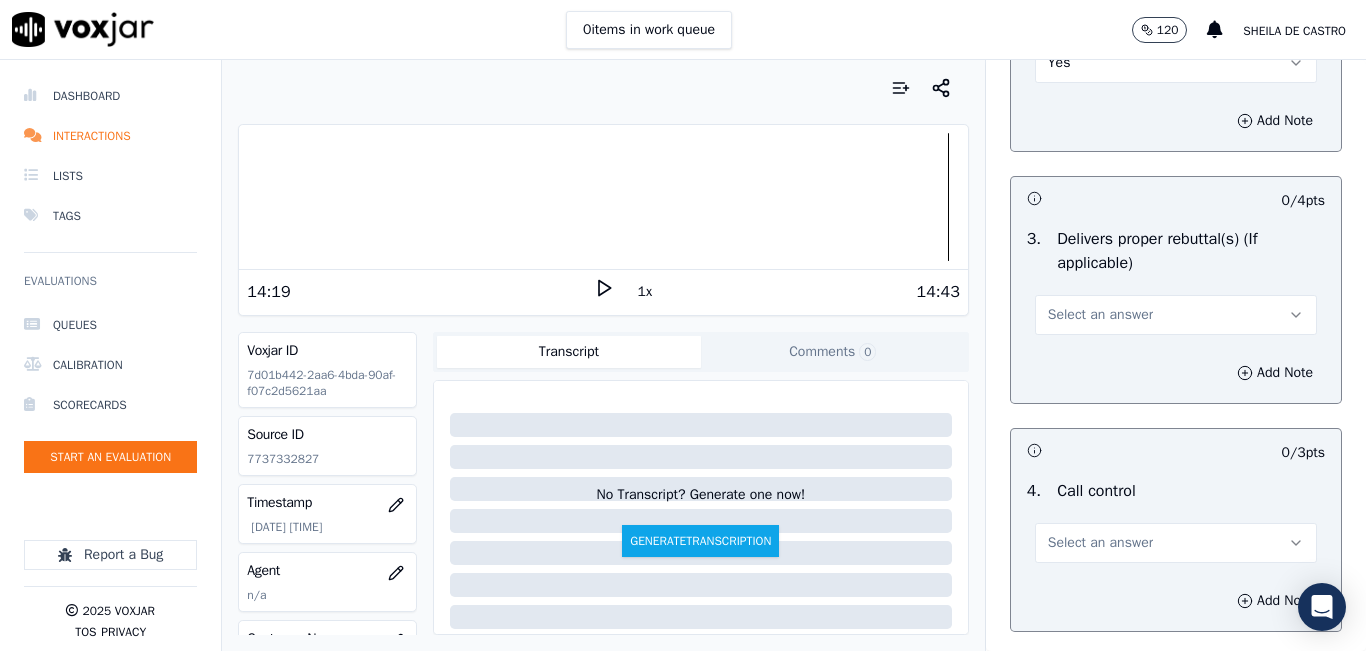 scroll, scrollTop: 6400, scrollLeft: 0, axis: vertical 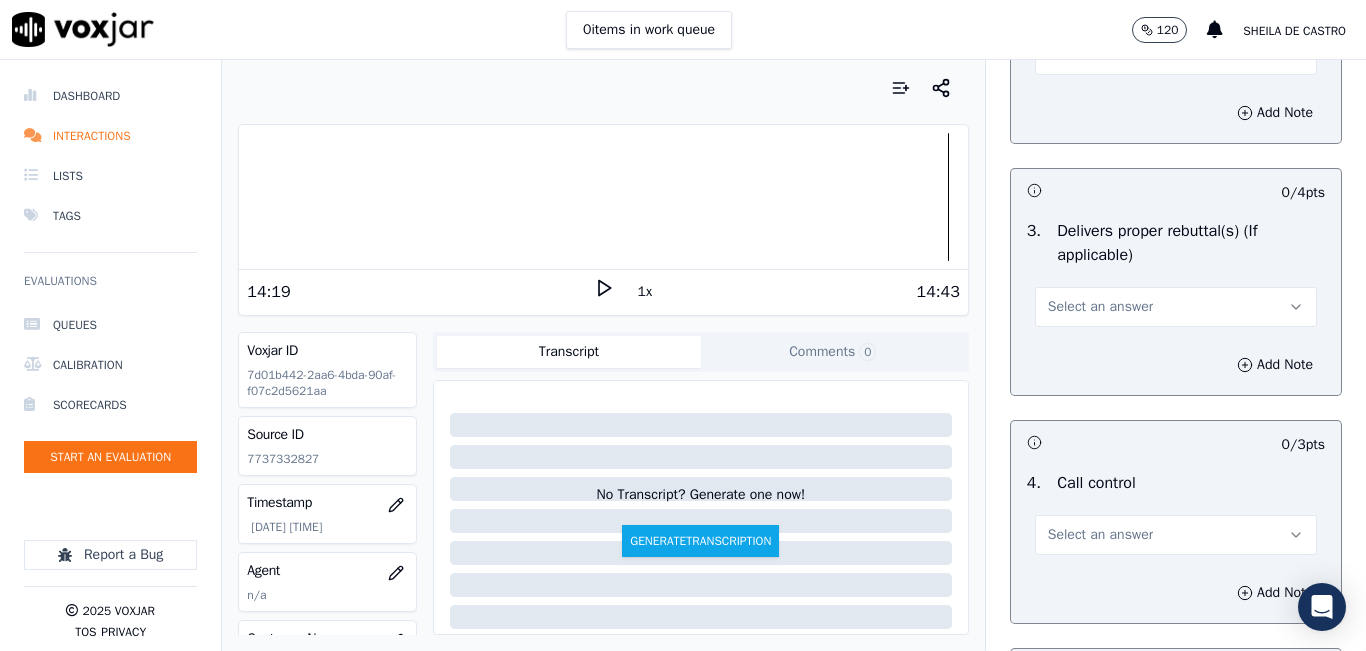 click on "Select an answer" at bounding box center (1100, 307) 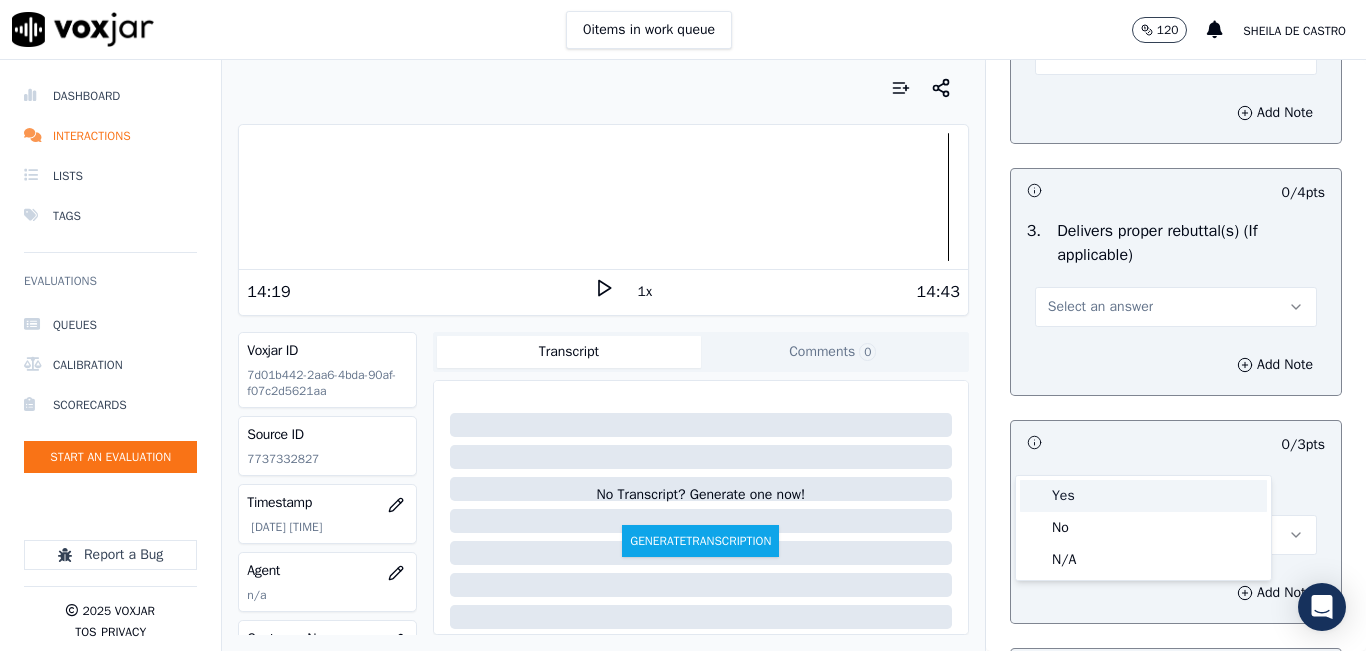 click on "Yes" at bounding box center [1143, 496] 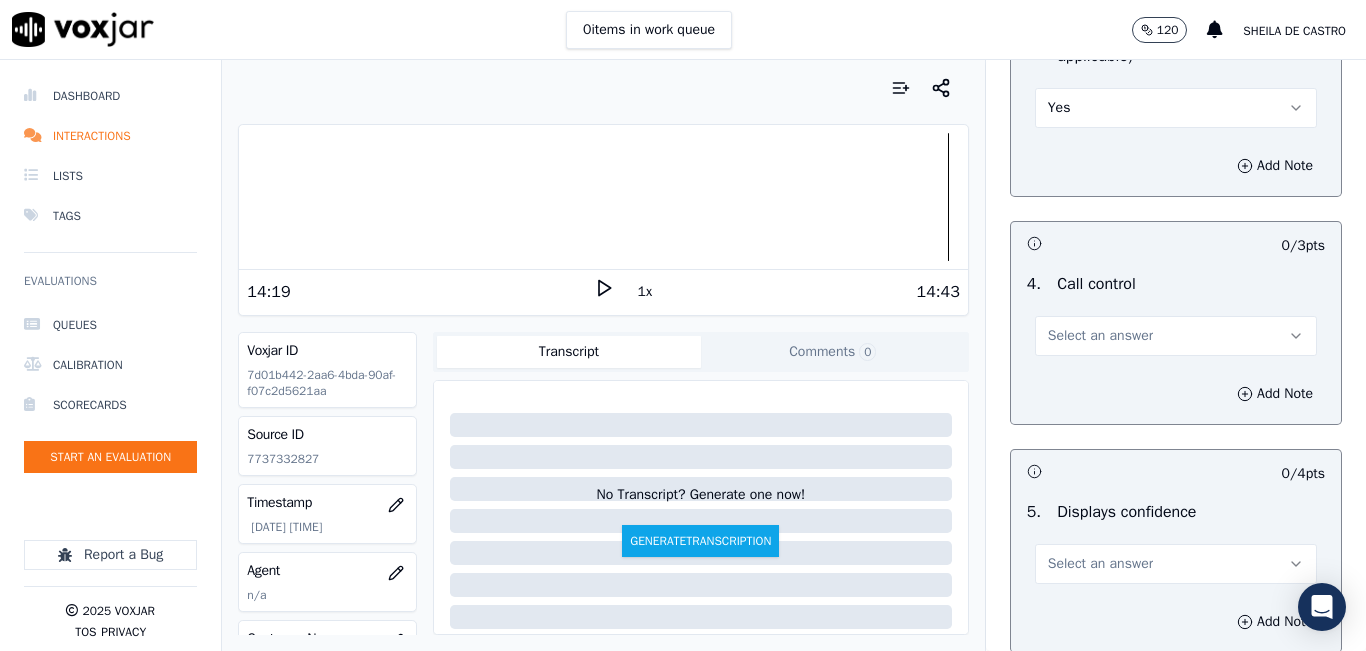 scroll, scrollTop: 6600, scrollLeft: 0, axis: vertical 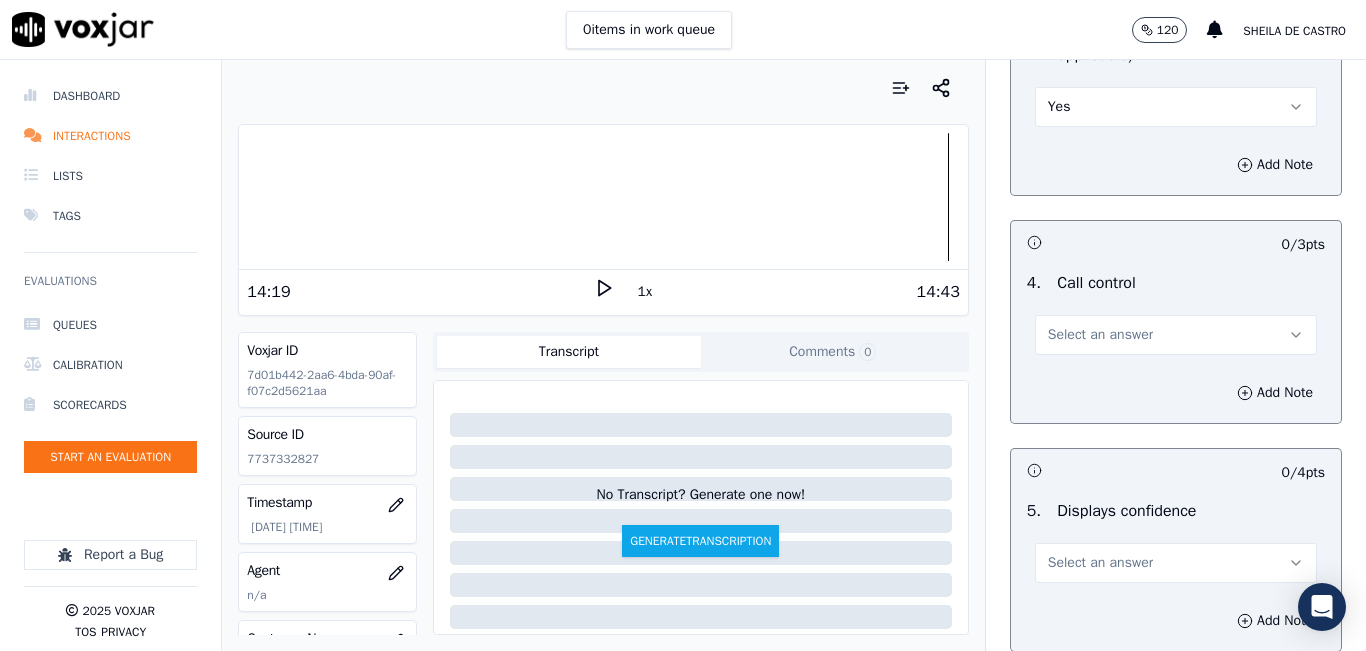 click on "Select an answer" at bounding box center [1176, 335] 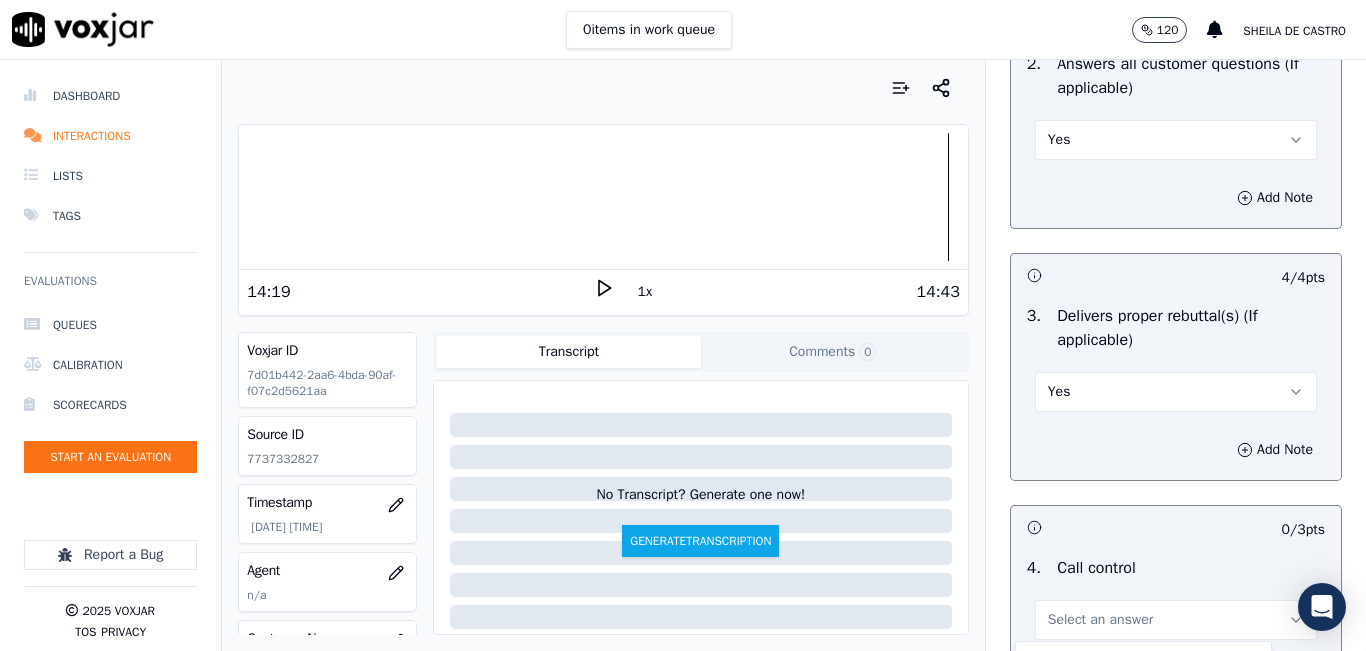 scroll, scrollTop: 6300, scrollLeft: 0, axis: vertical 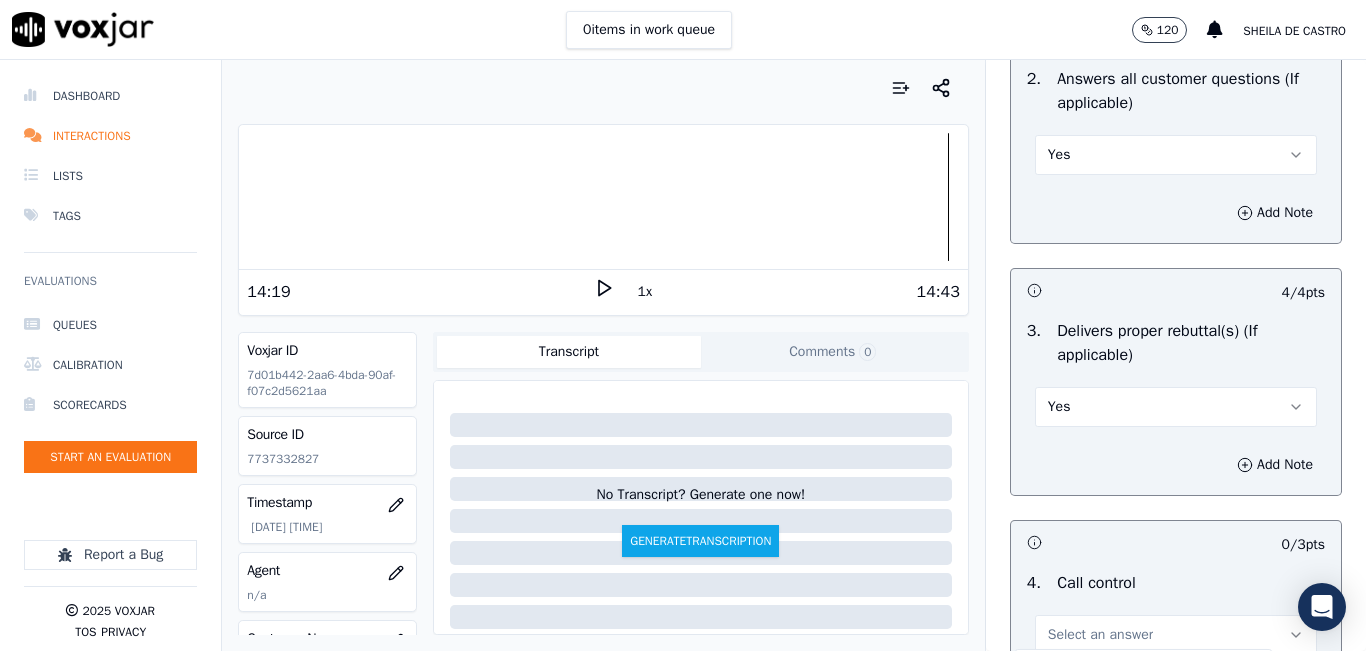 click on "Yes" at bounding box center [1176, 155] 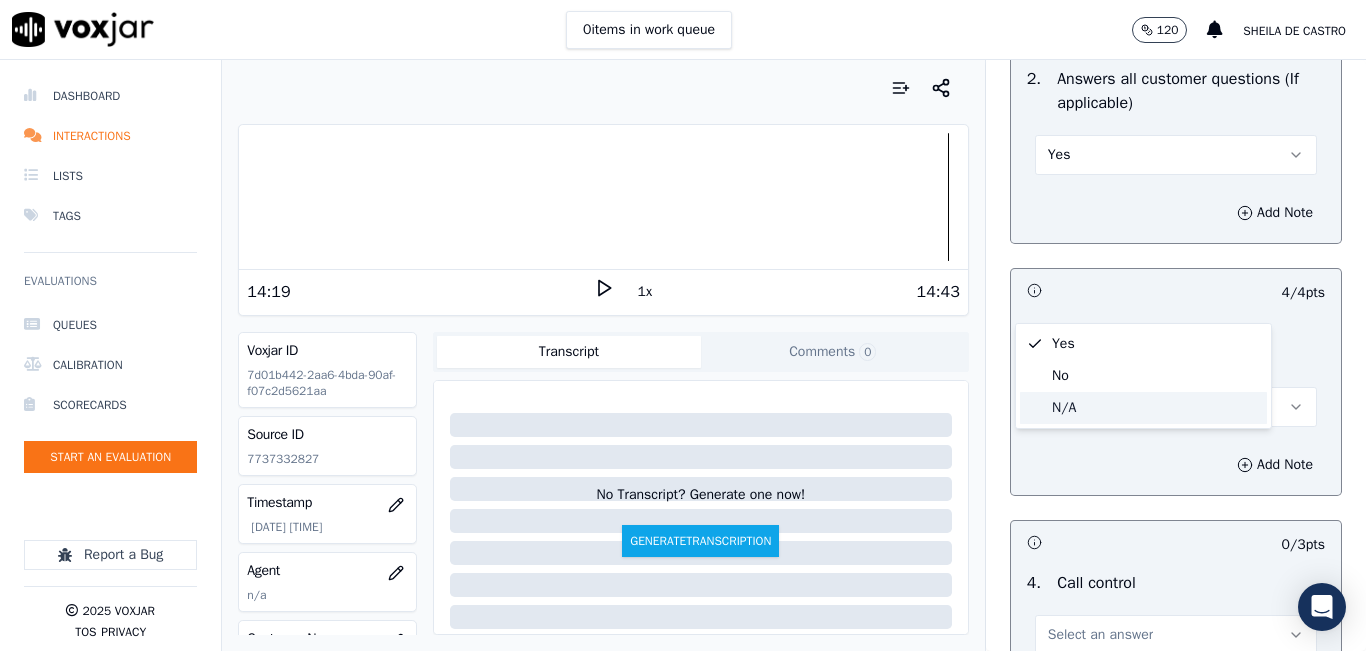 click on "N/A" 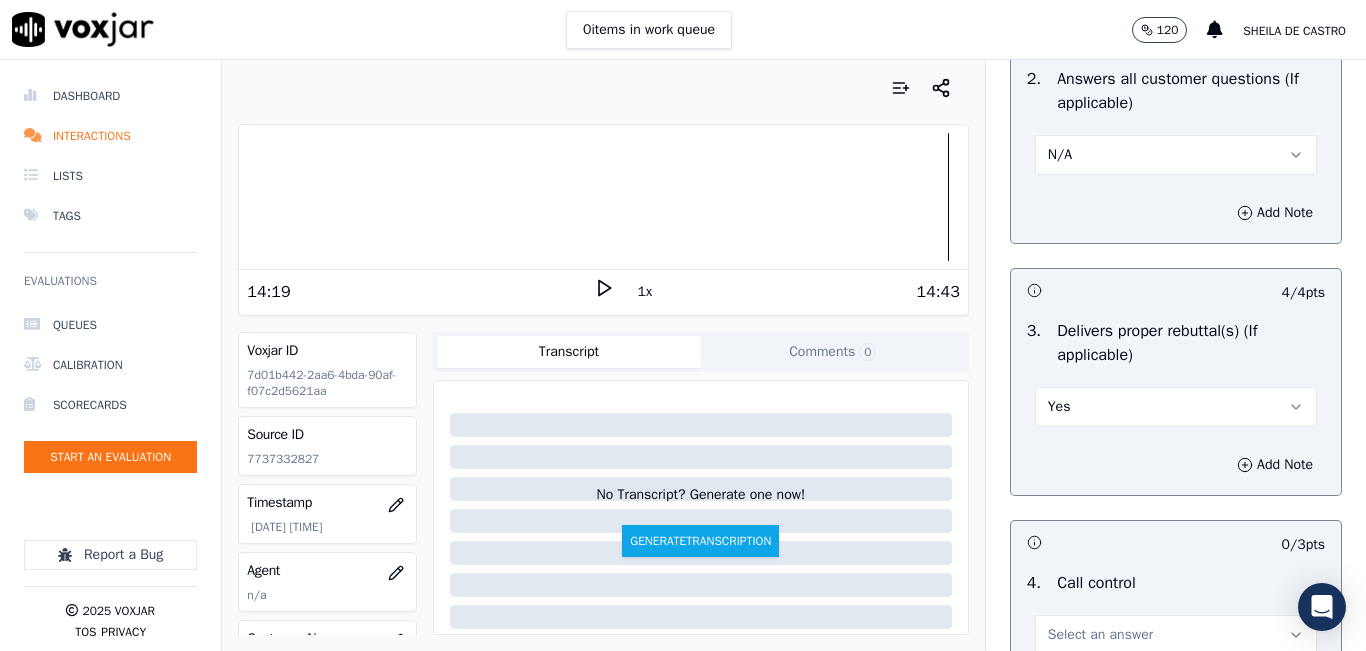scroll, scrollTop: 6500, scrollLeft: 0, axis: vertical 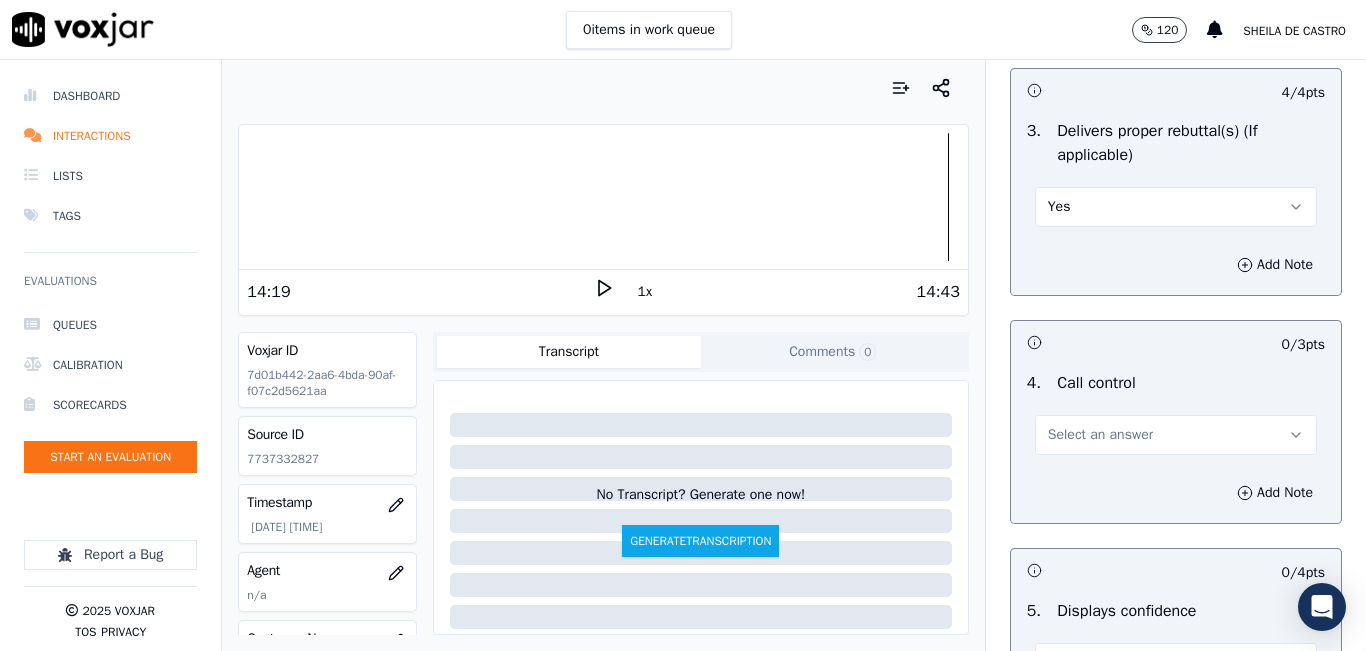 click on "Yes" at bounding box center [1176, 207] 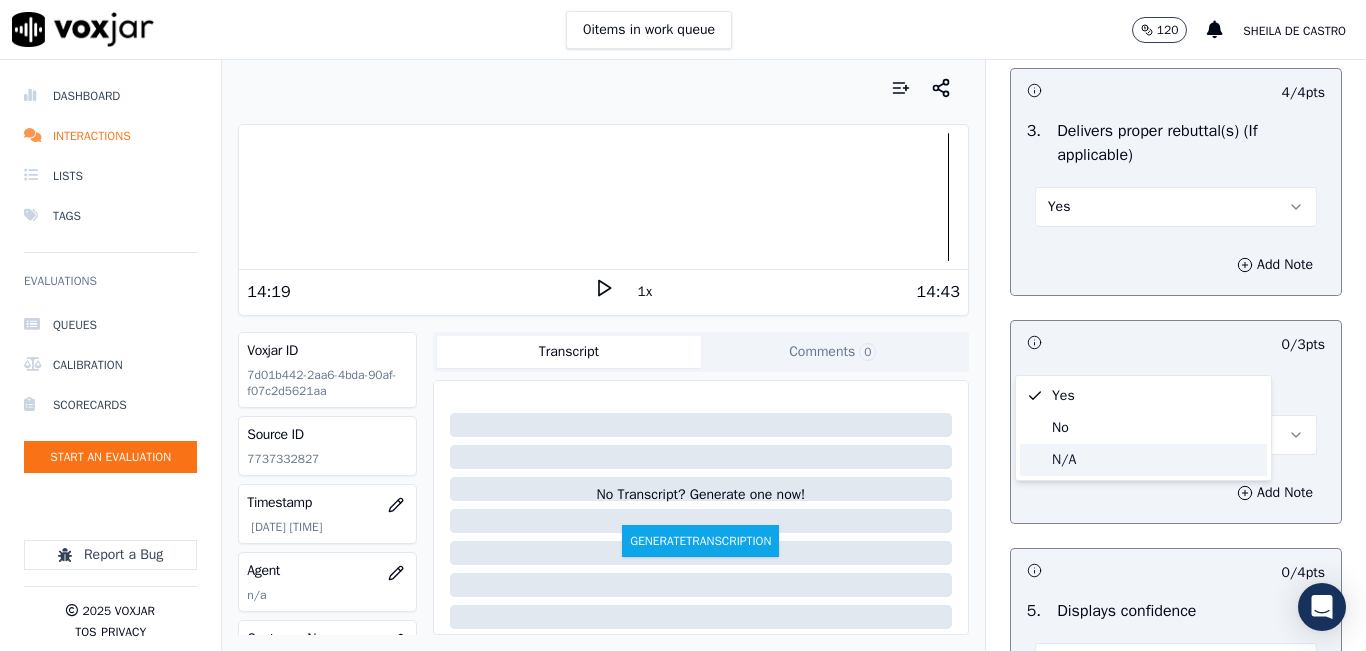 click on "N/A" 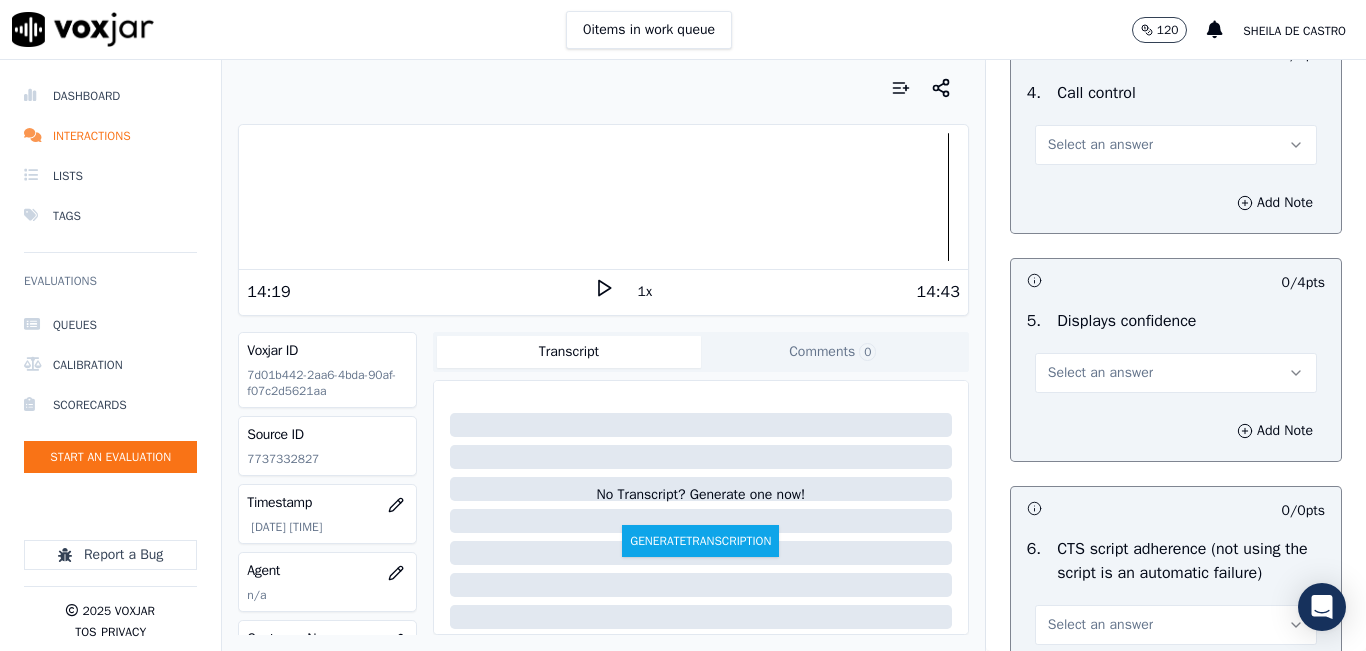 scroll, scrollTop: 6800, scrollLeft: 0, axis: vertical 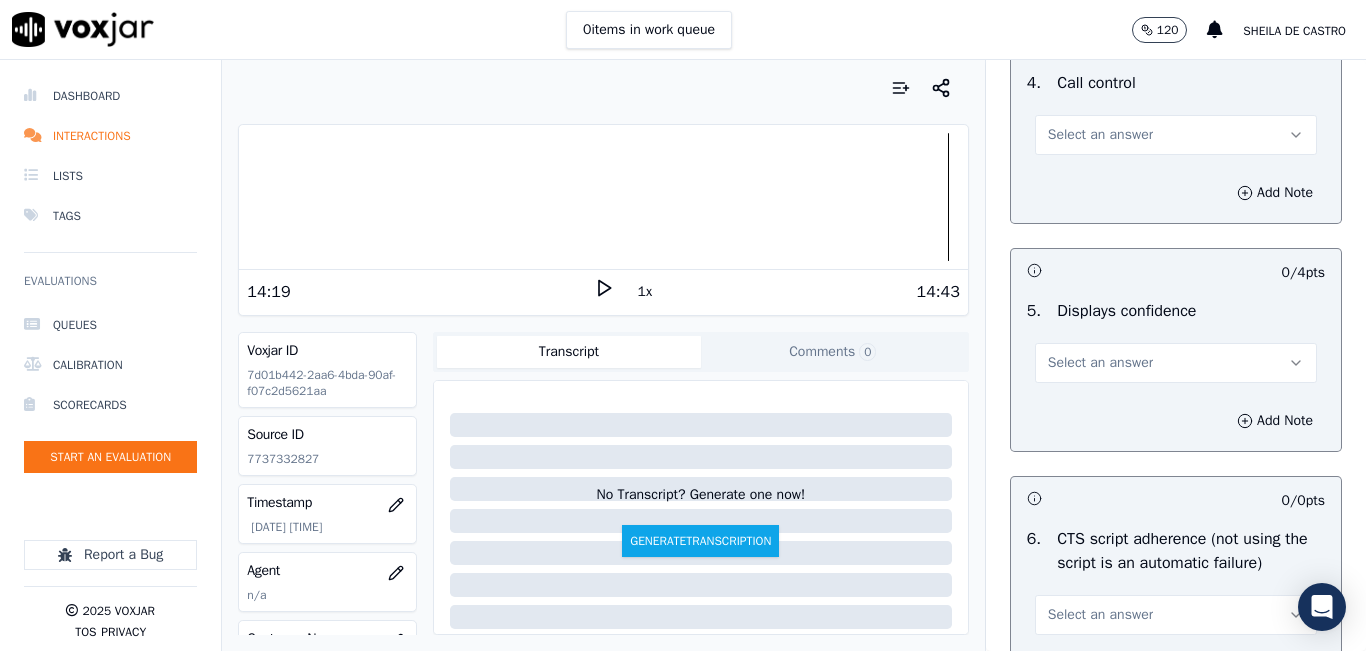 click on "Select an answer" at bounding box center (1176, 135) 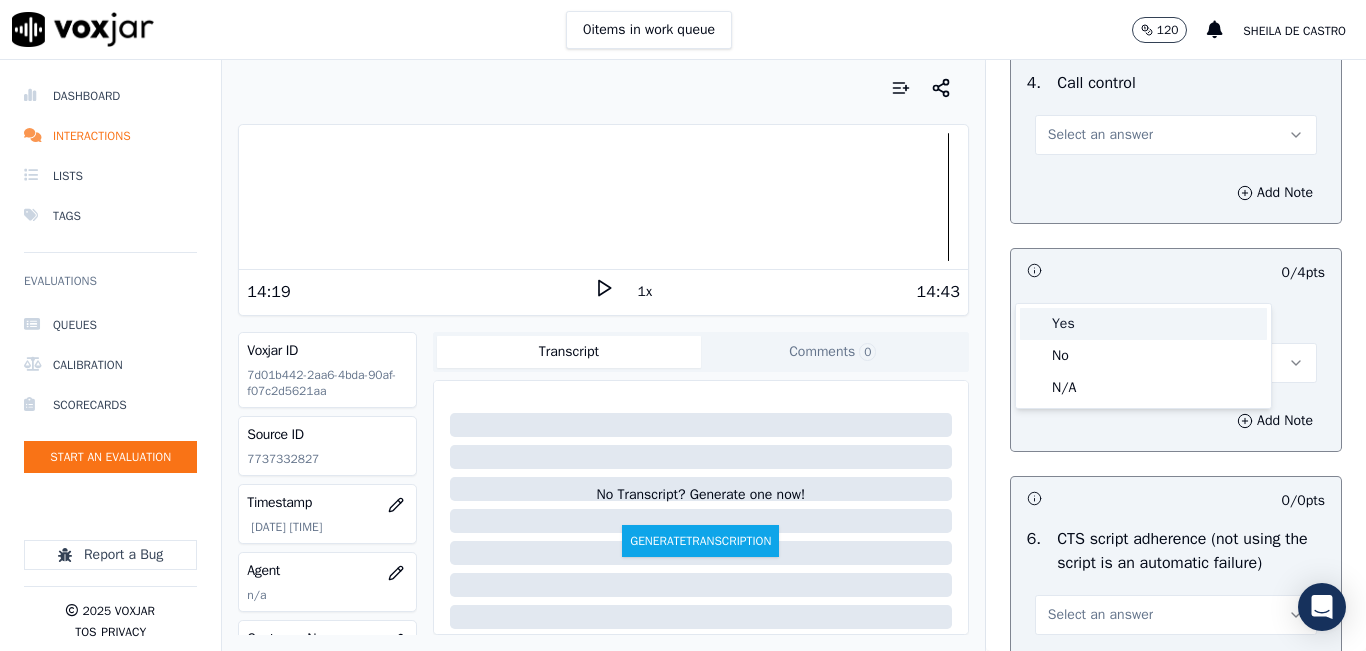 click on "Yes" at bounding box center [1143, 324] 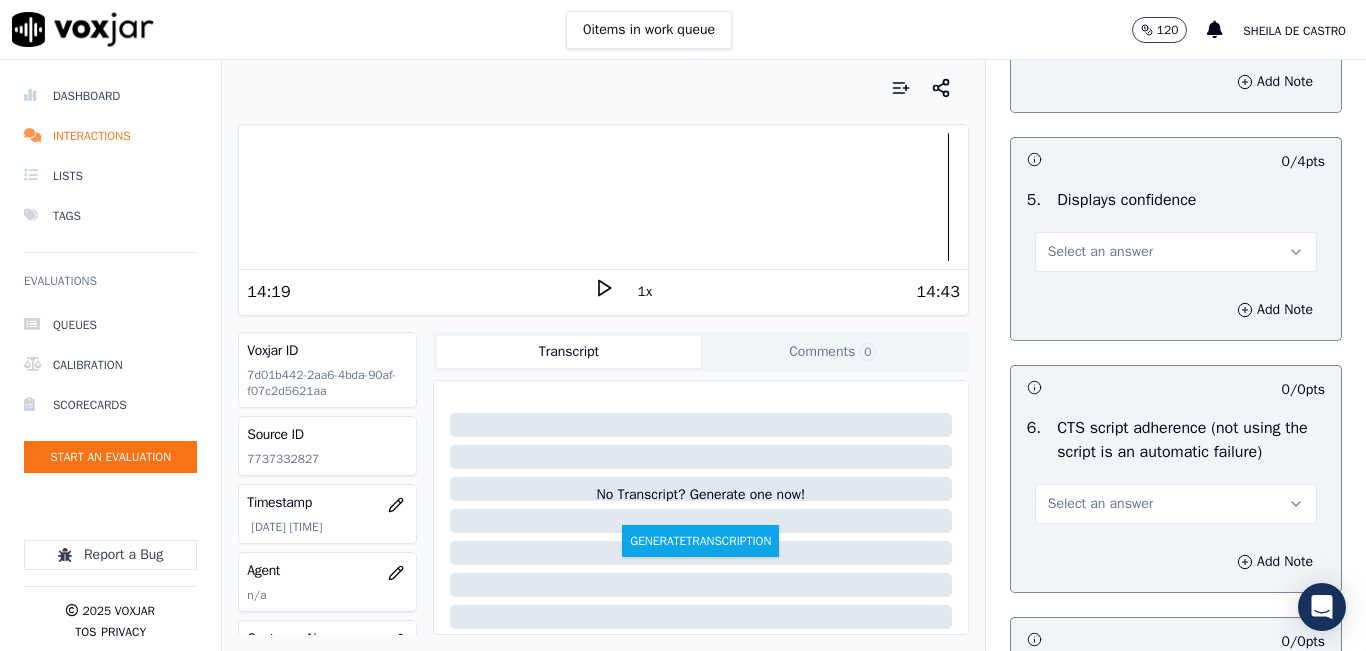scroll, scrollTop: 7000, scrollLeft: 0, axis: vertical 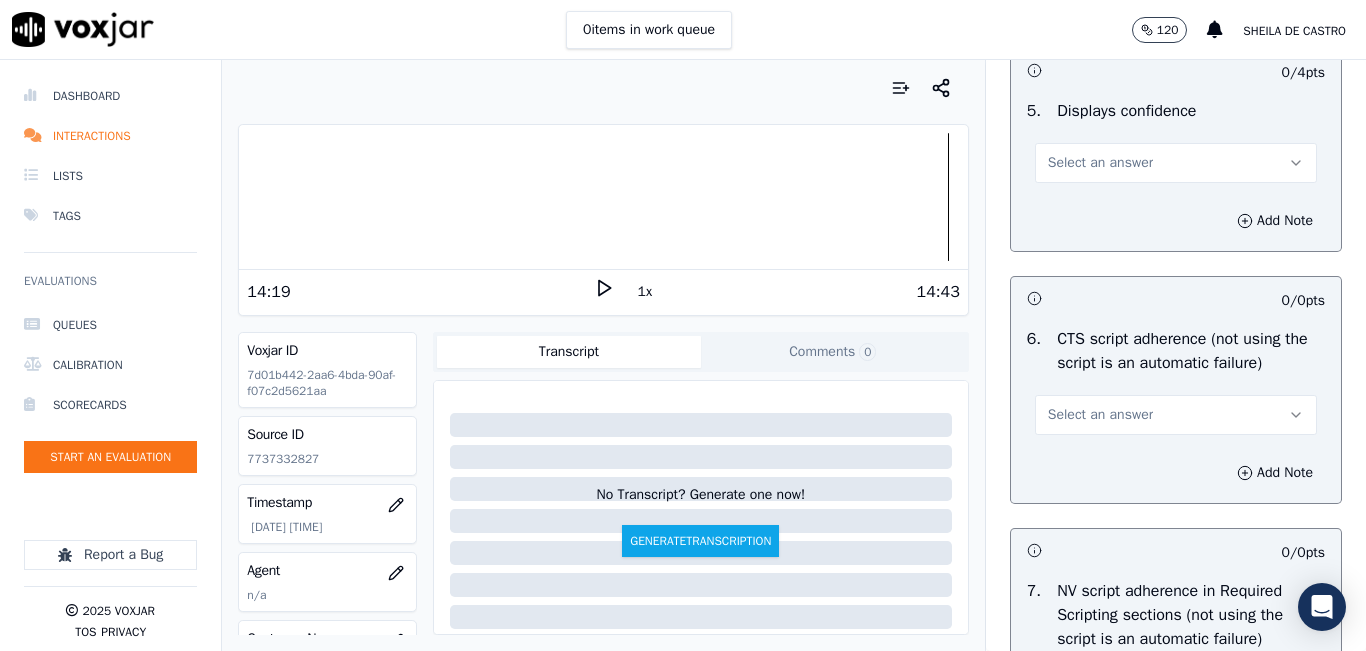 click on "Select an answer" at bounding box center (1176, 163) 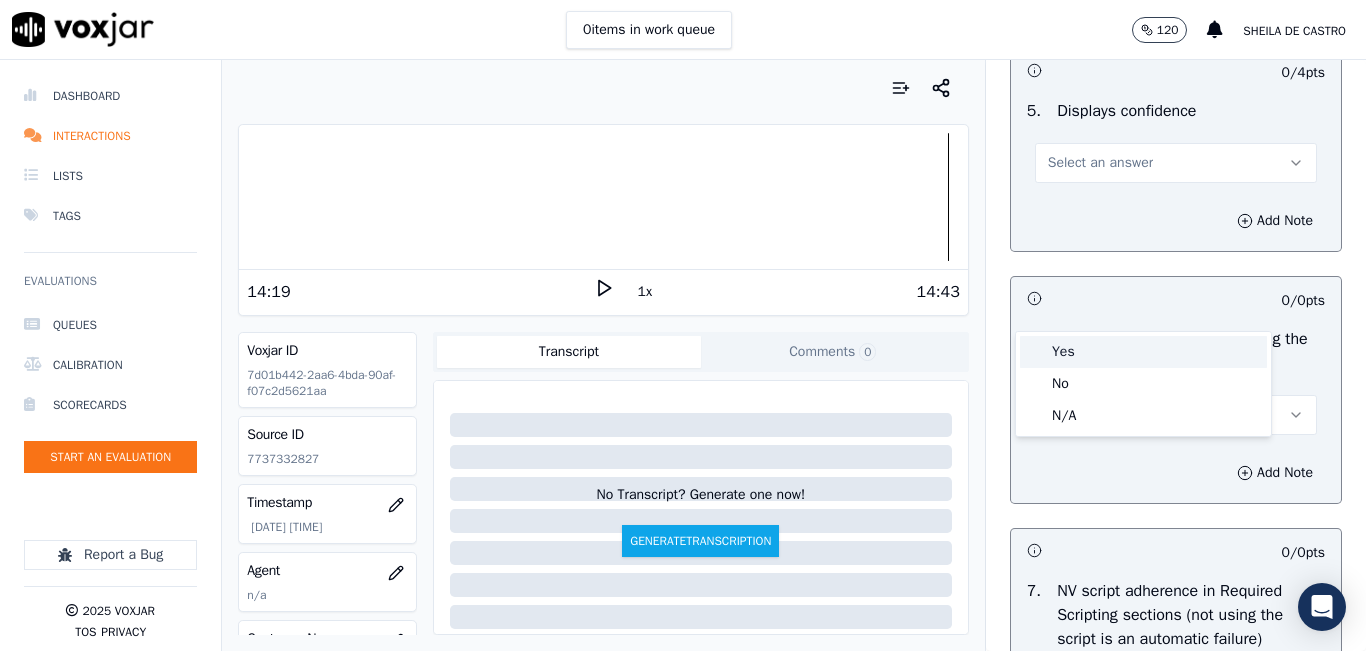 click on "Yes" at bounding box center [1143, 352] 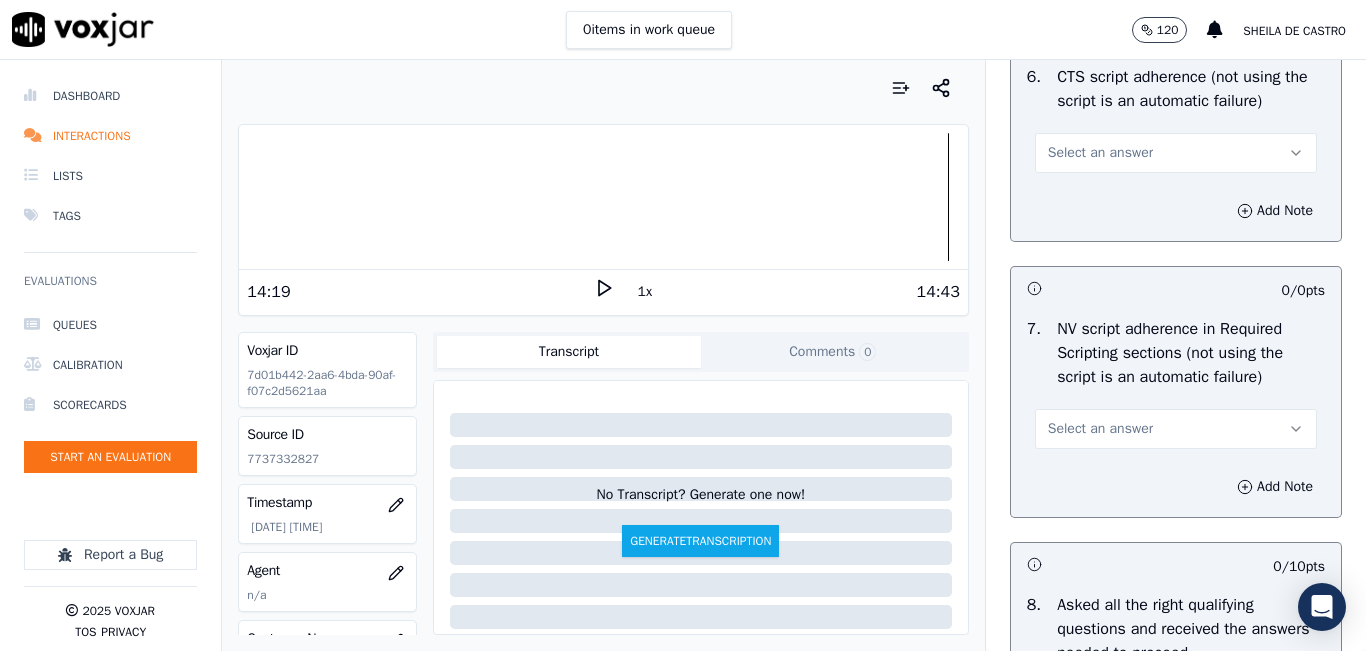 scroll, scrollTop: 7300, scrollLeft: 0, axis: vertical 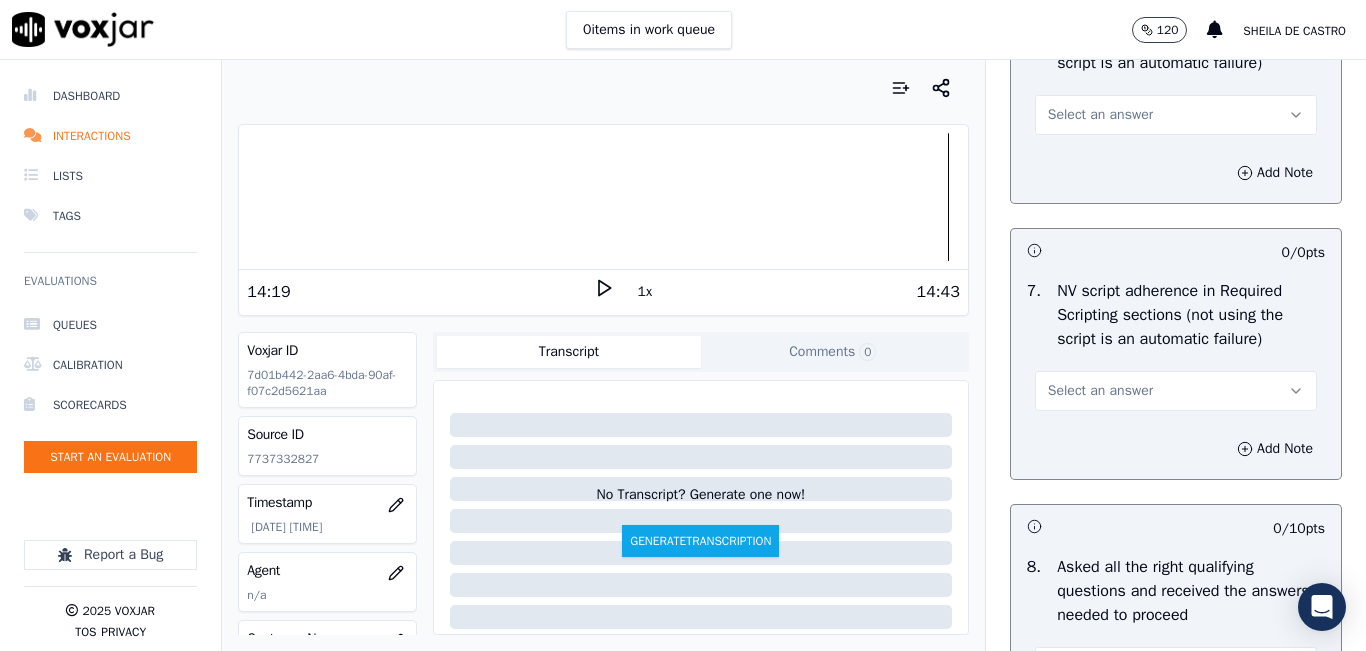 click on "Select an answer" at bounding box center (1176, 115) 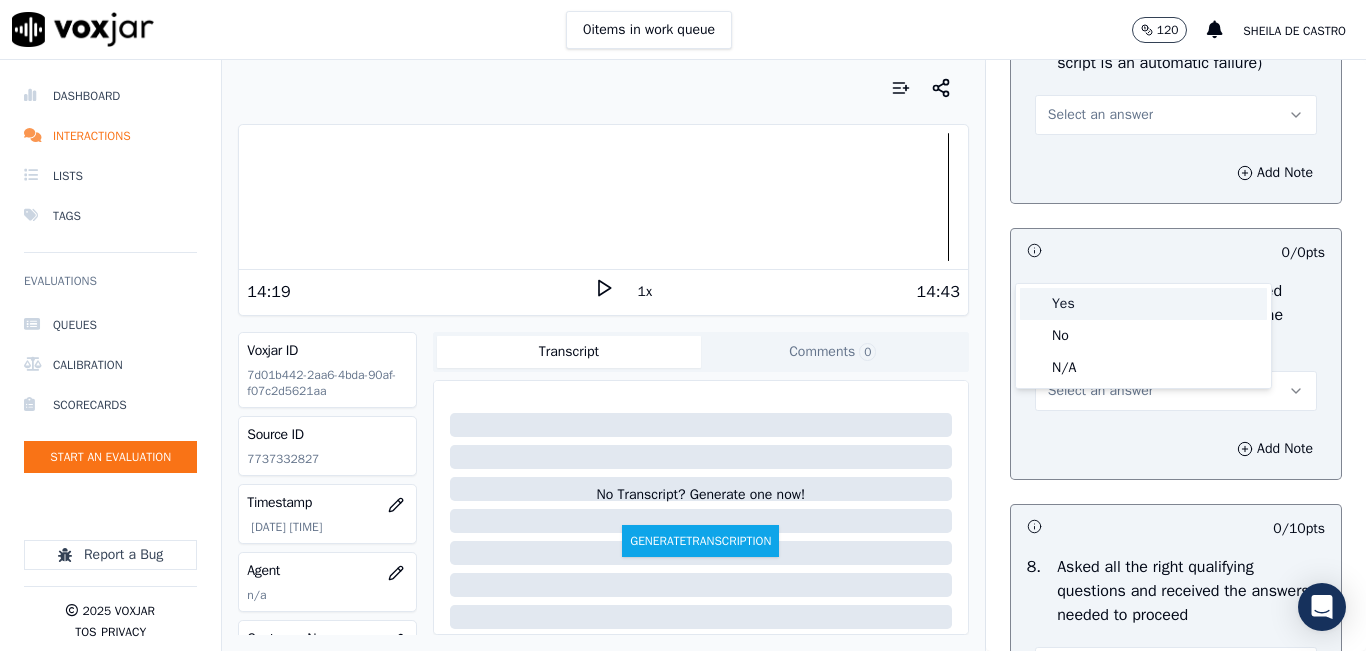 click on "Yes" at bounding box center (1143, 304) 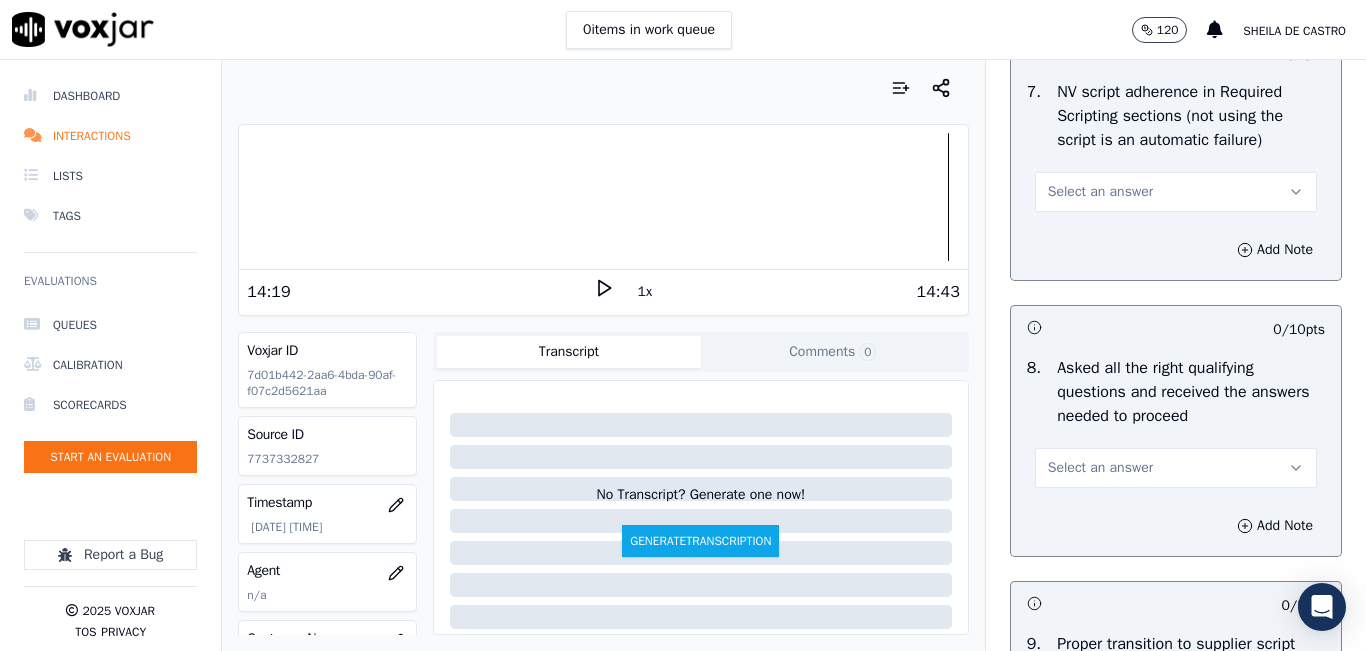scroll, scrollTop: 7500, scrollLeft: 0, axis: vertical 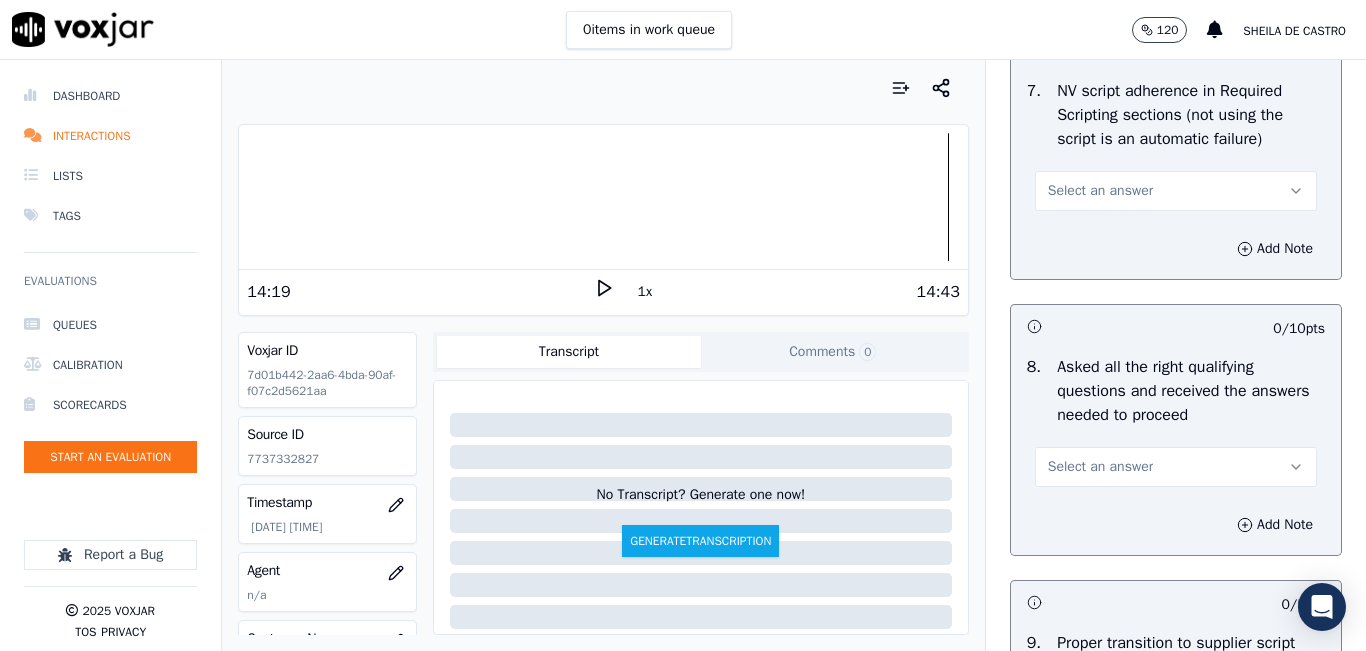 drag, startPoint x: 1103, startPoint y: 336, endPoint x: 1104, endPoint y: 347, distance: 11.045361 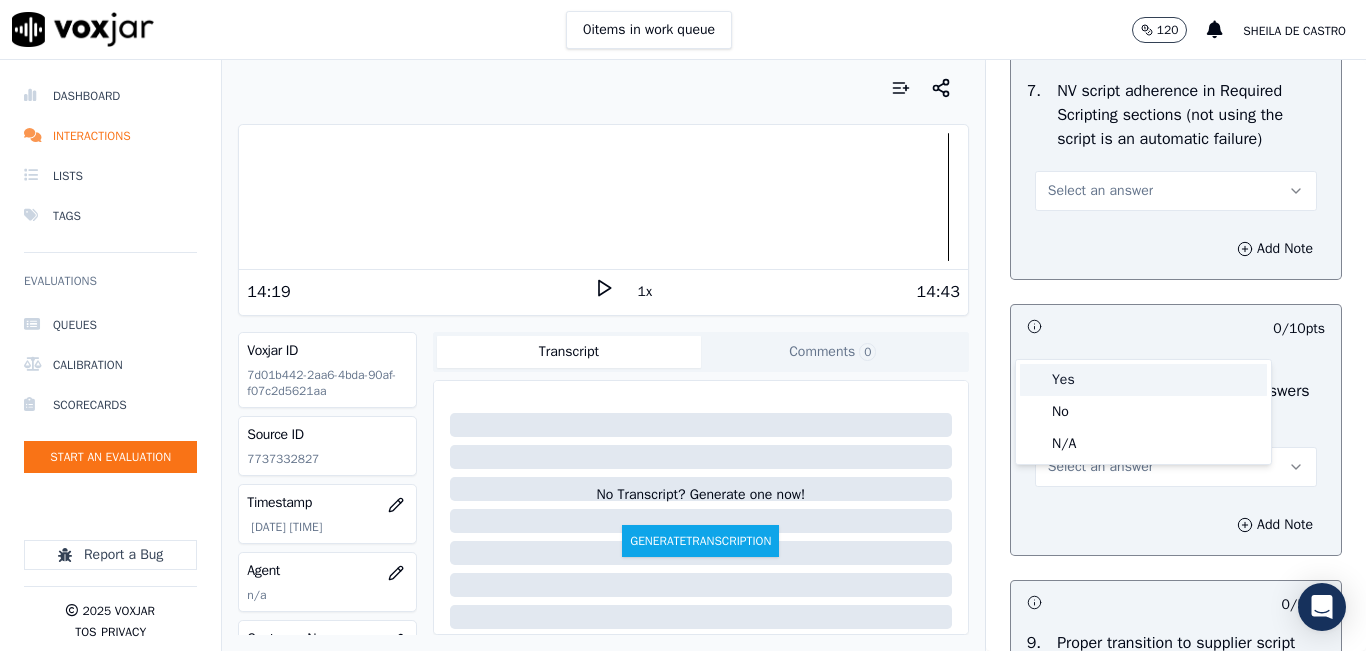 click on "Yes" at bounding box center (1143, 380) 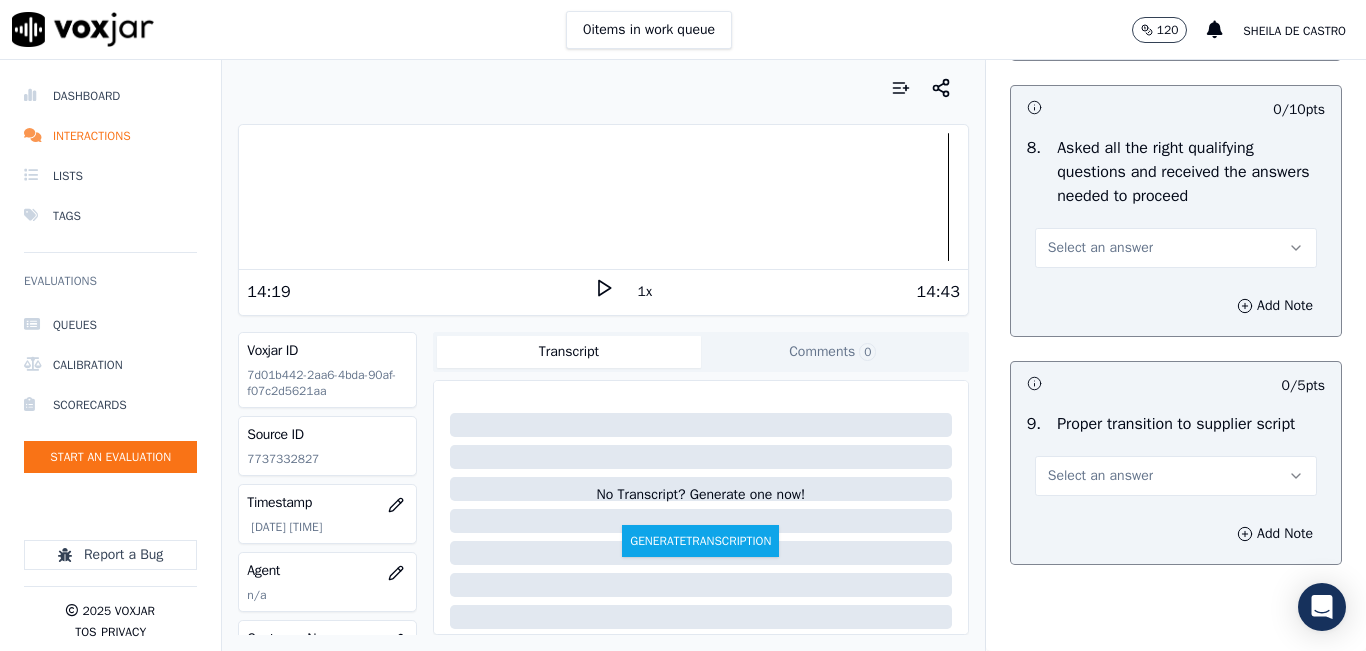 scroll, scrollTop: 7800, scrollLeft: 0, axis: vertical 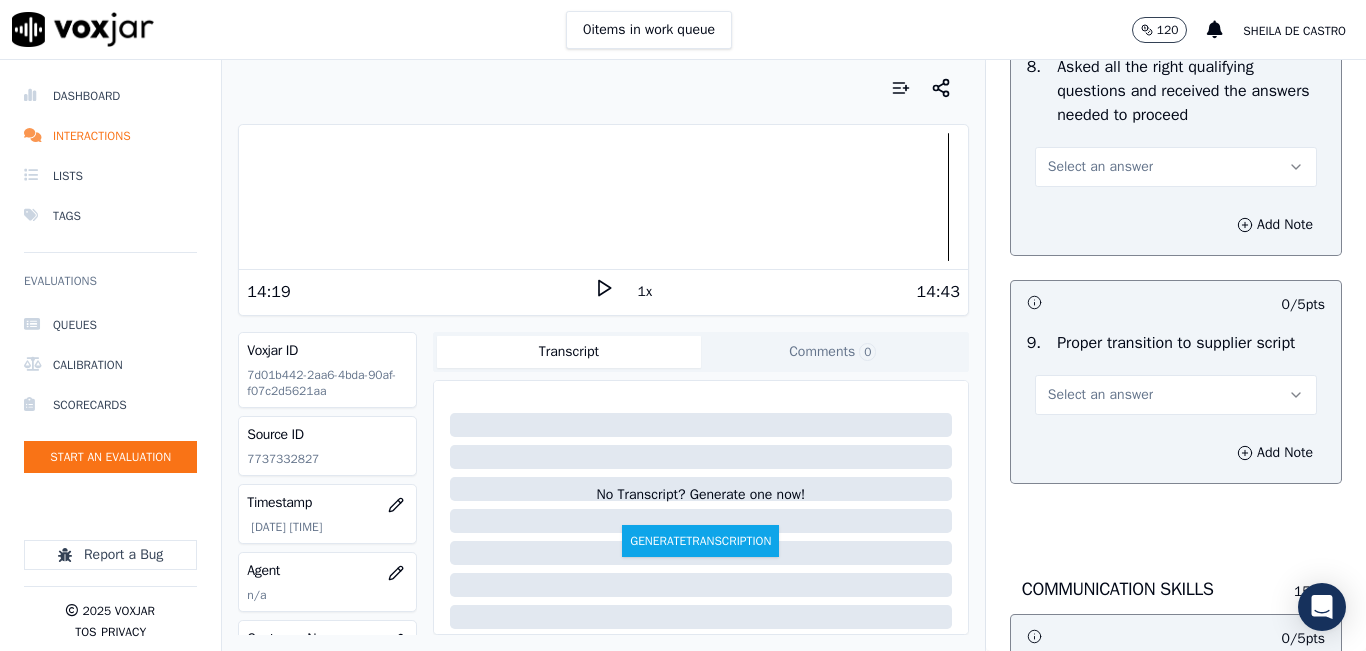 drag, startPoint x: 1156, startPoint y: 311, endPoint x: 1153, endPoint y: 331, distance: 20.22375 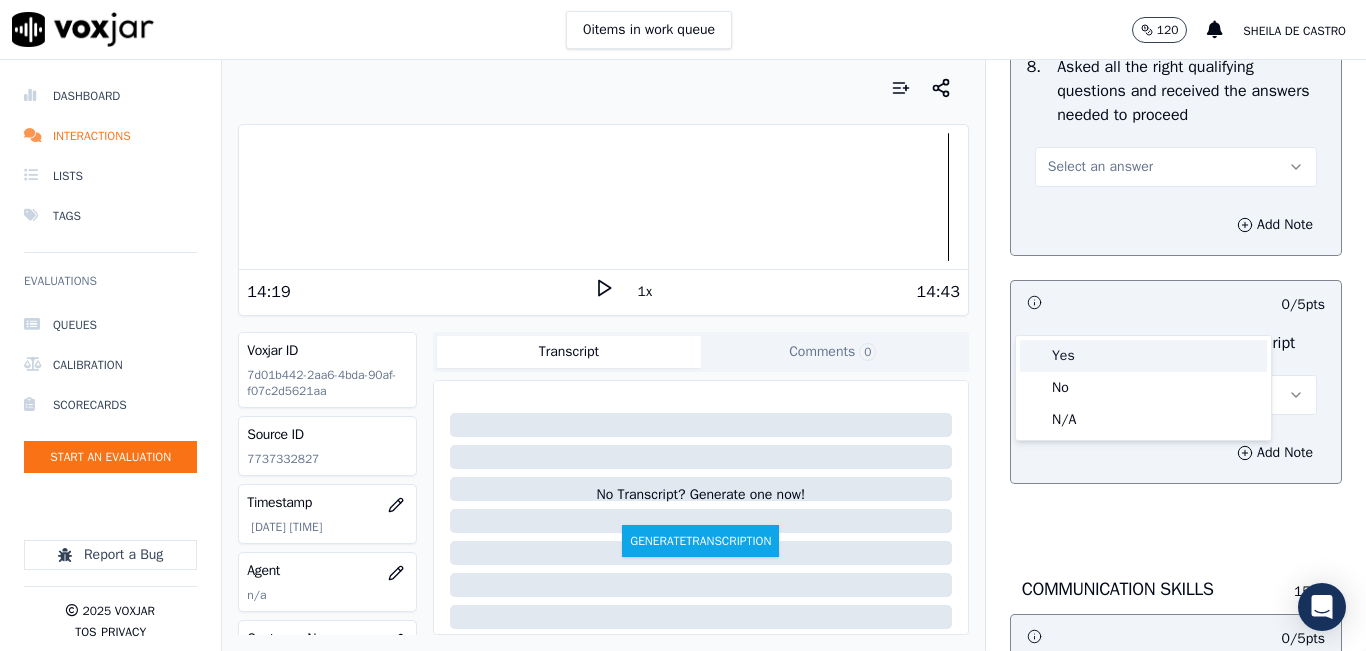 click on "Yes" at bounding box center (1143, 356) 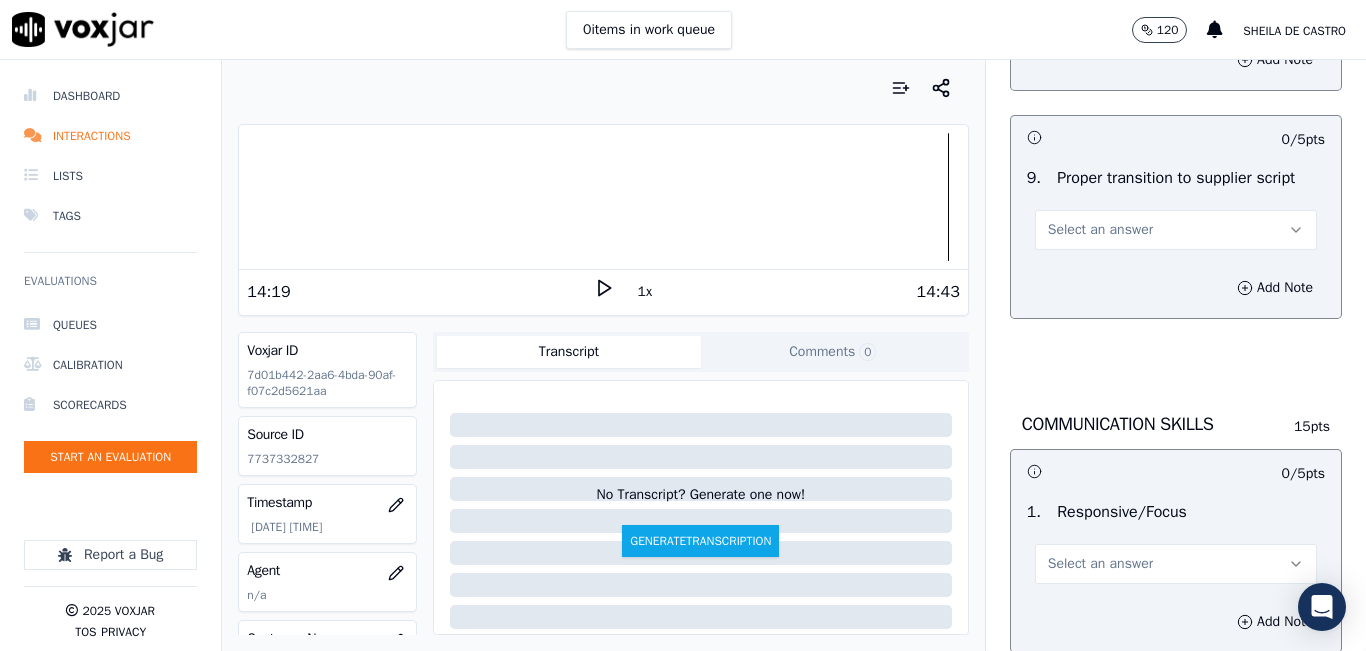 scroll, scrollTop: 8000, scrollLeft: 0, axis: vertical 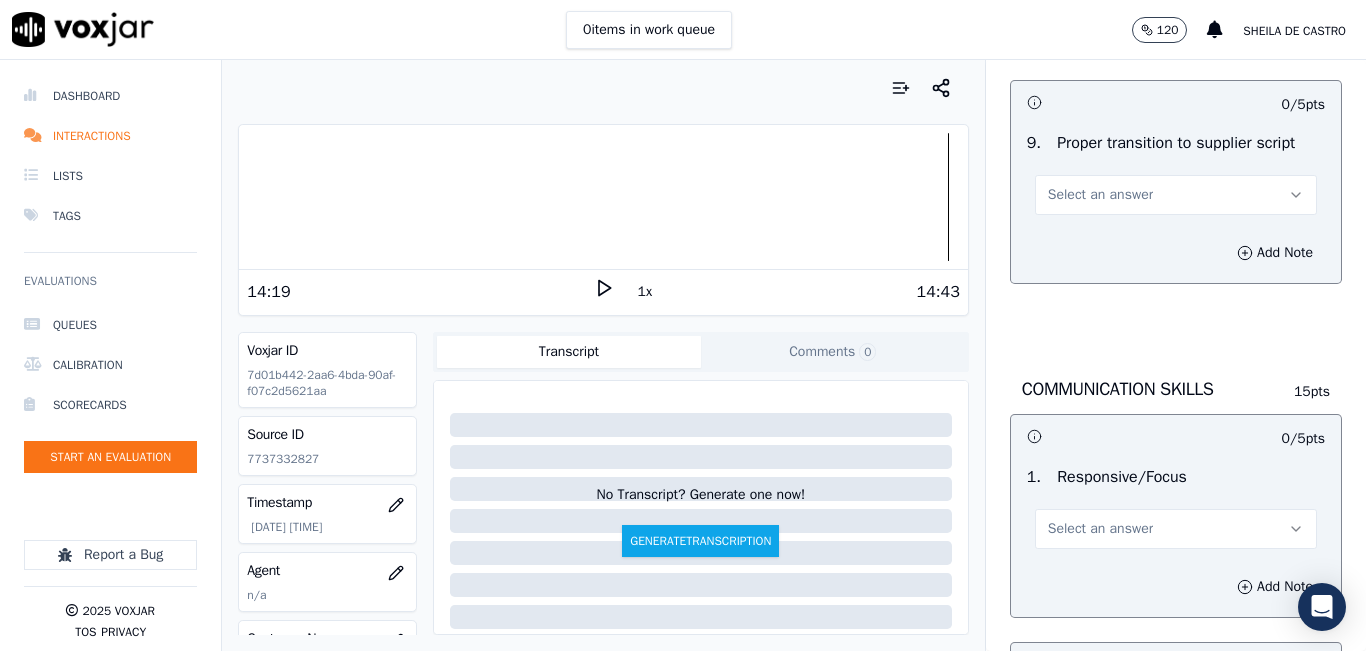 click on "Select an answer" at bounding box center [1176, 195] 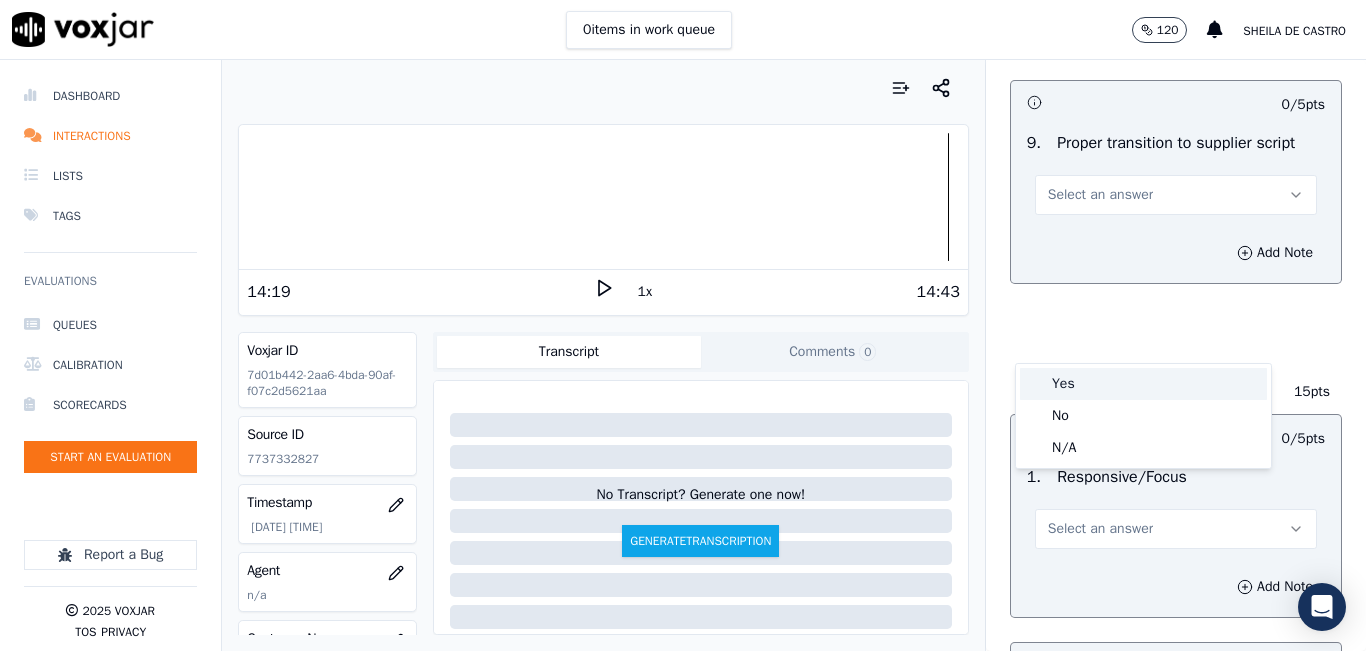 click on "Yes" at bounding box center [1143, 384] 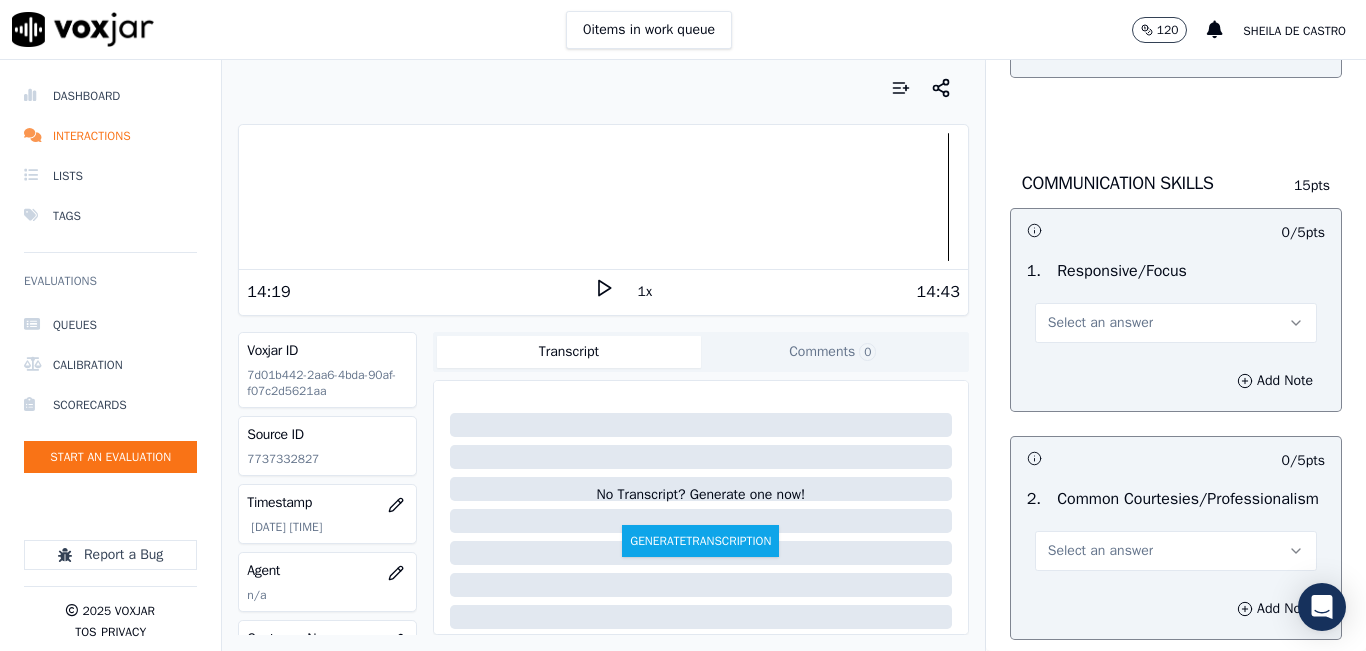 scroll, scrollTop: 8300, scrollLeft: 0, axis: vertical 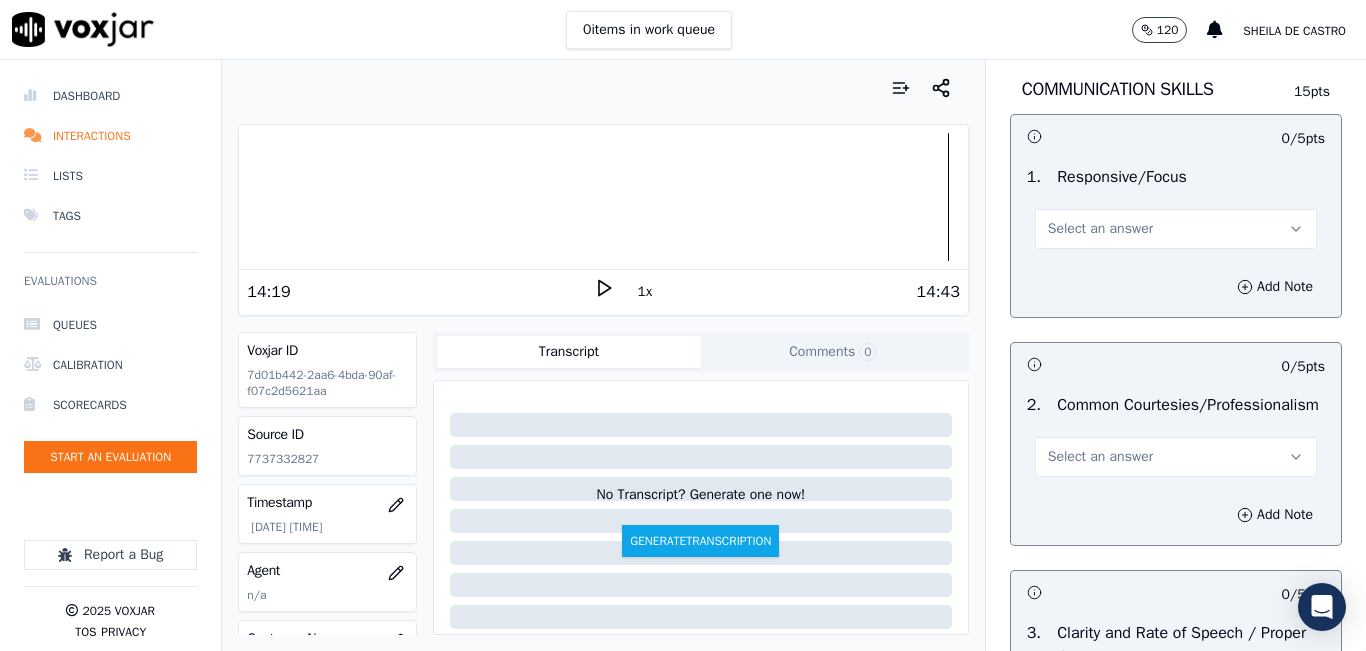 drag, startPoint x: 1172, startPoint y: 361, endPoint x: 1176, endPoint y: 371, distance: 10.770329 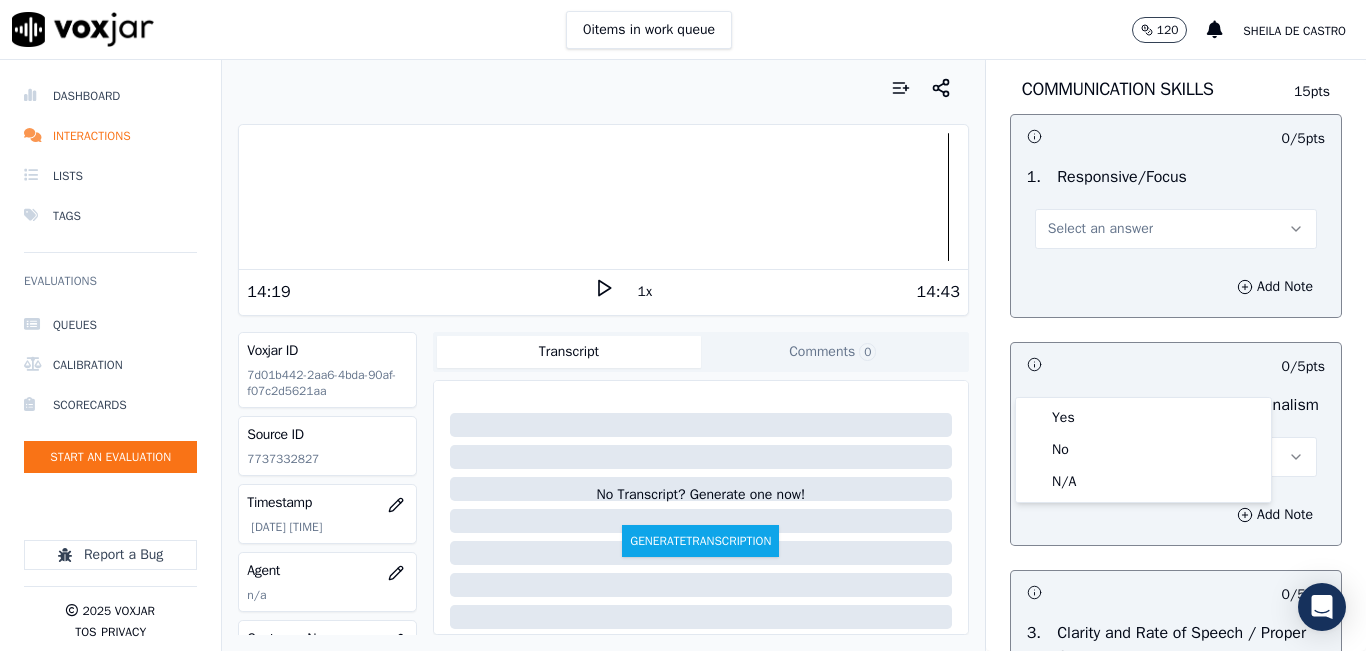 click on "Yes   No     N/A" at bounding box center (1143, 450) 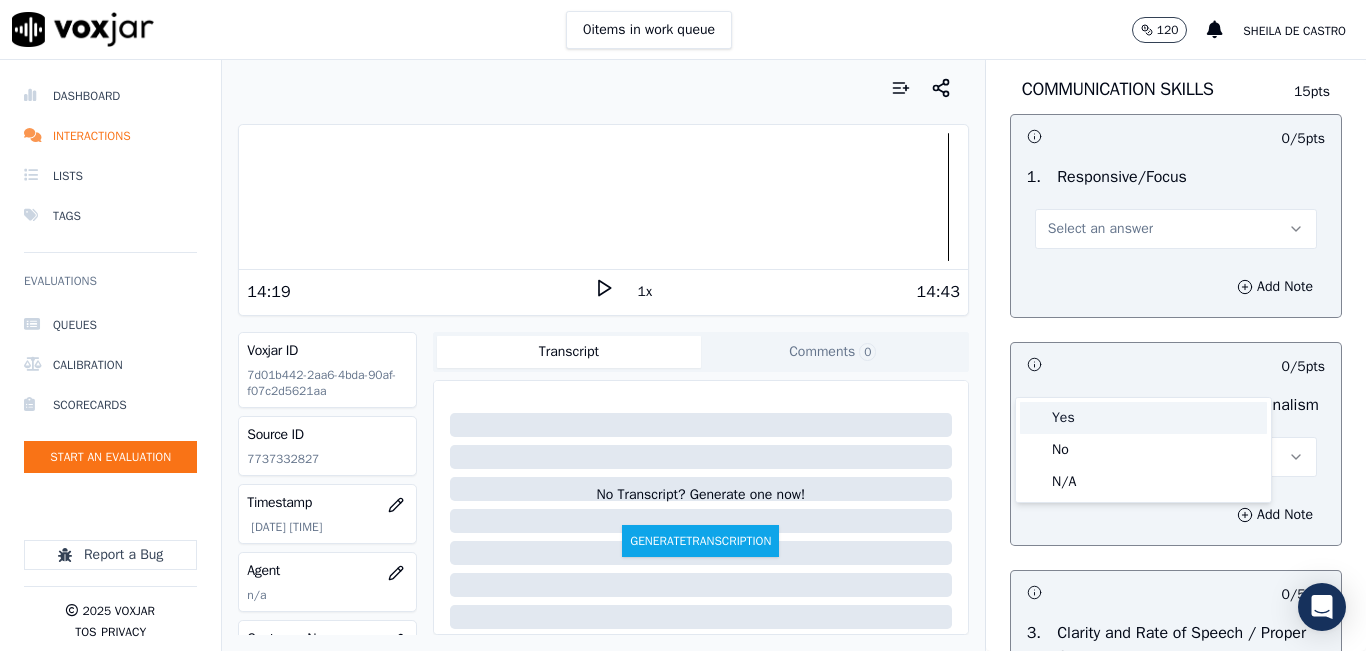 click on "Yes" at bounding box center [1143, 418] 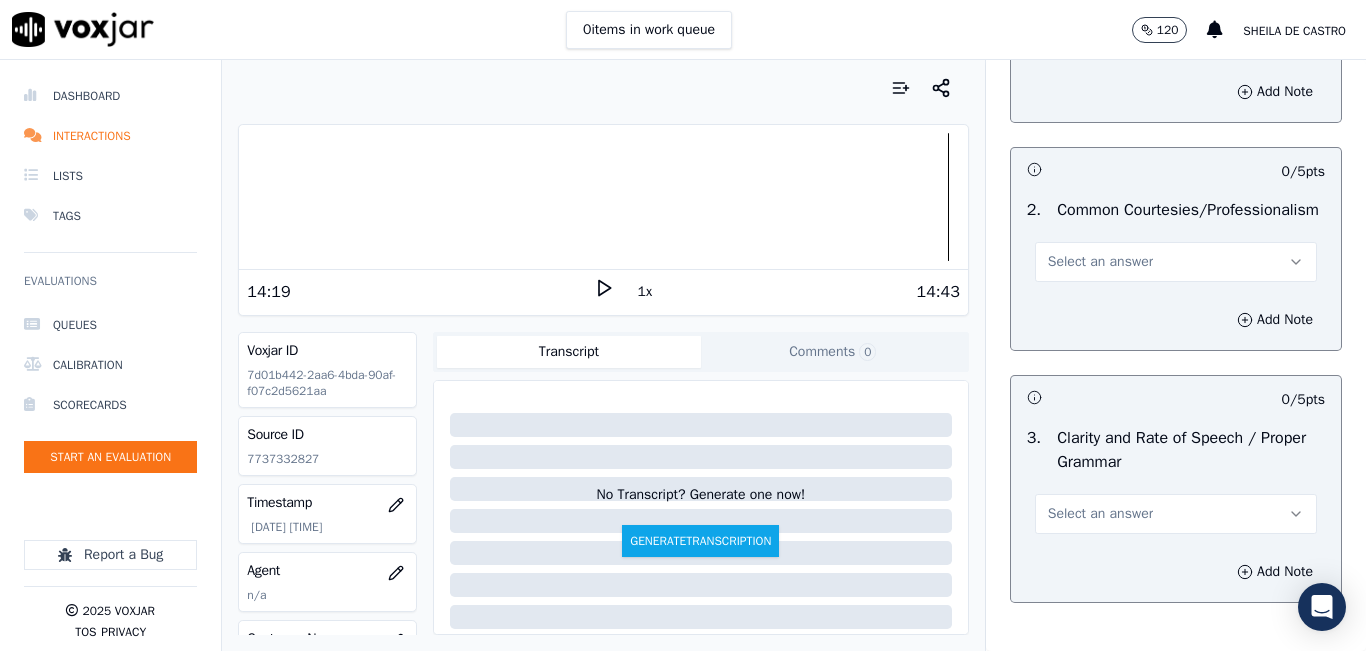 scroll, scrollTop: 8500, scrollLeft: 0, axis: vertical 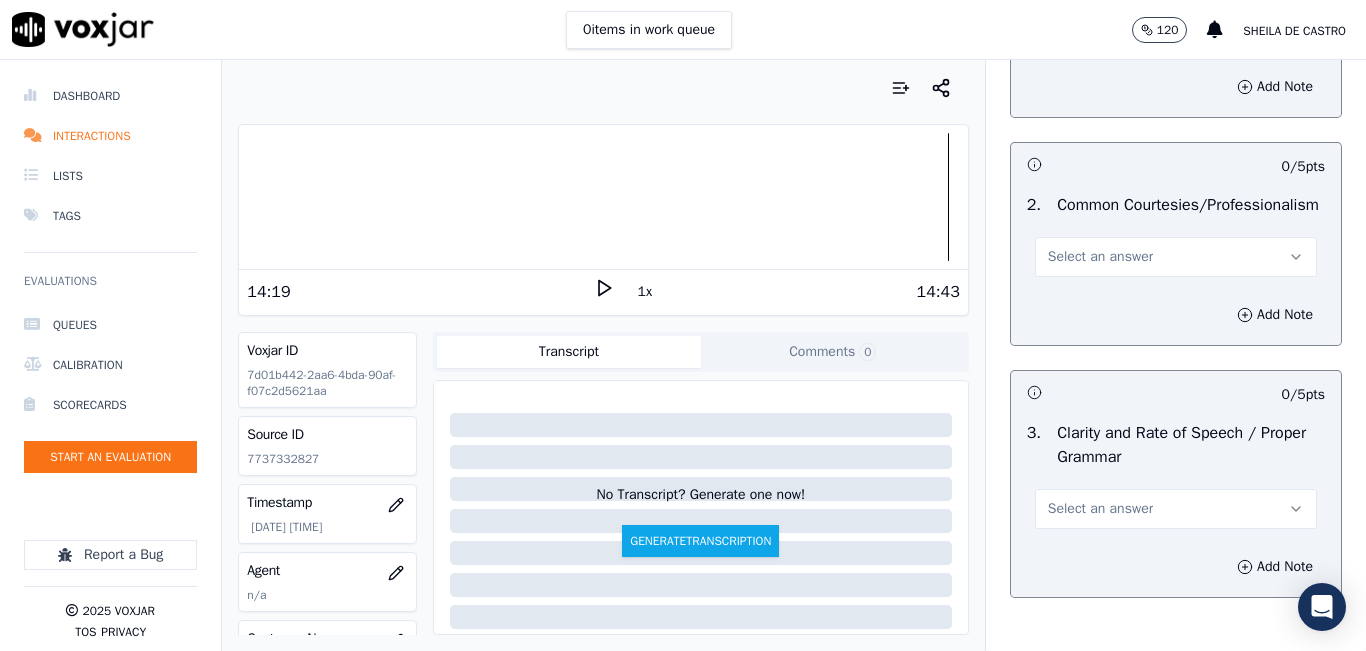 click on "Select an answer" at bounding box center (1176, 257) 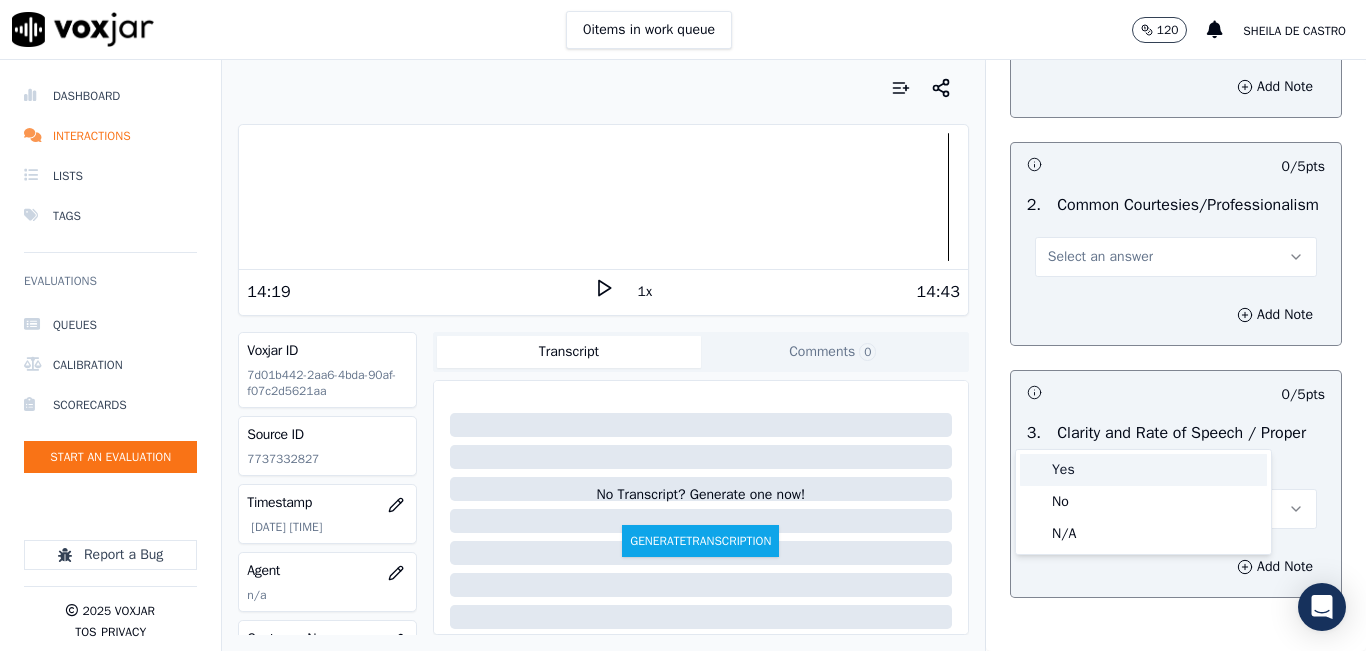 click on "Yes" at bounding box center [1143, 470] 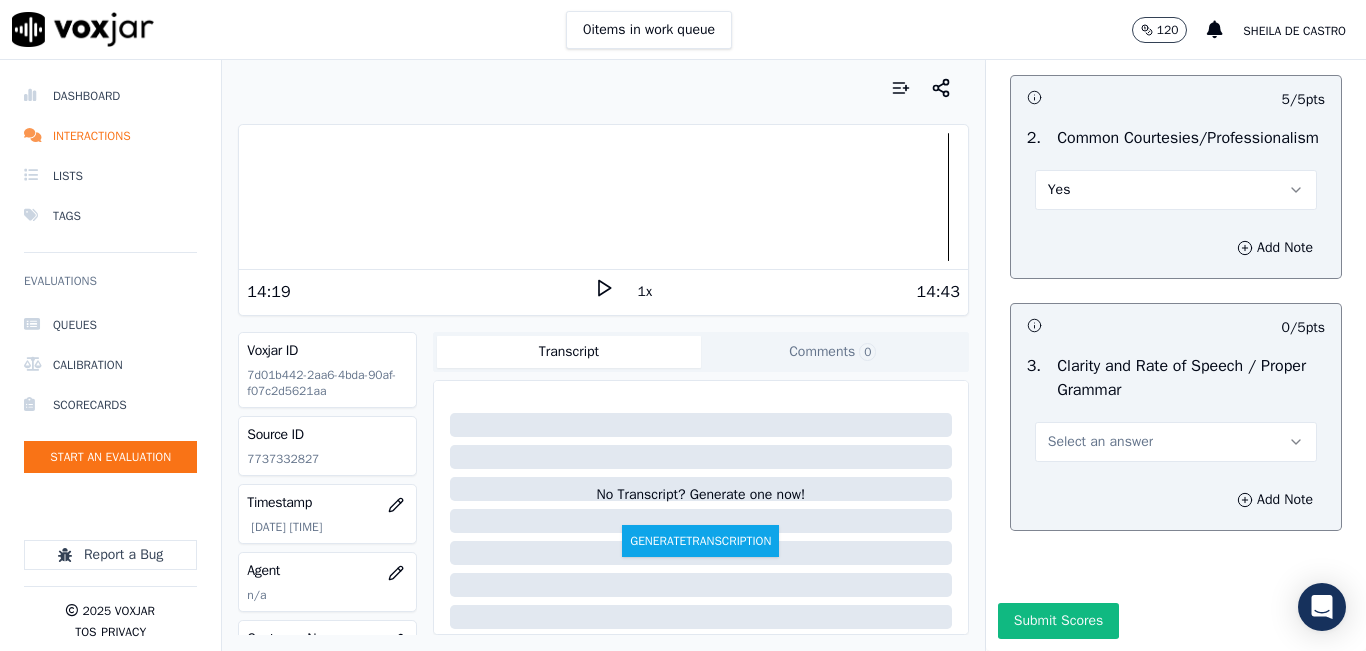 scroll, scrollTop: 8780, scrollLeft: 0, axis: vertical 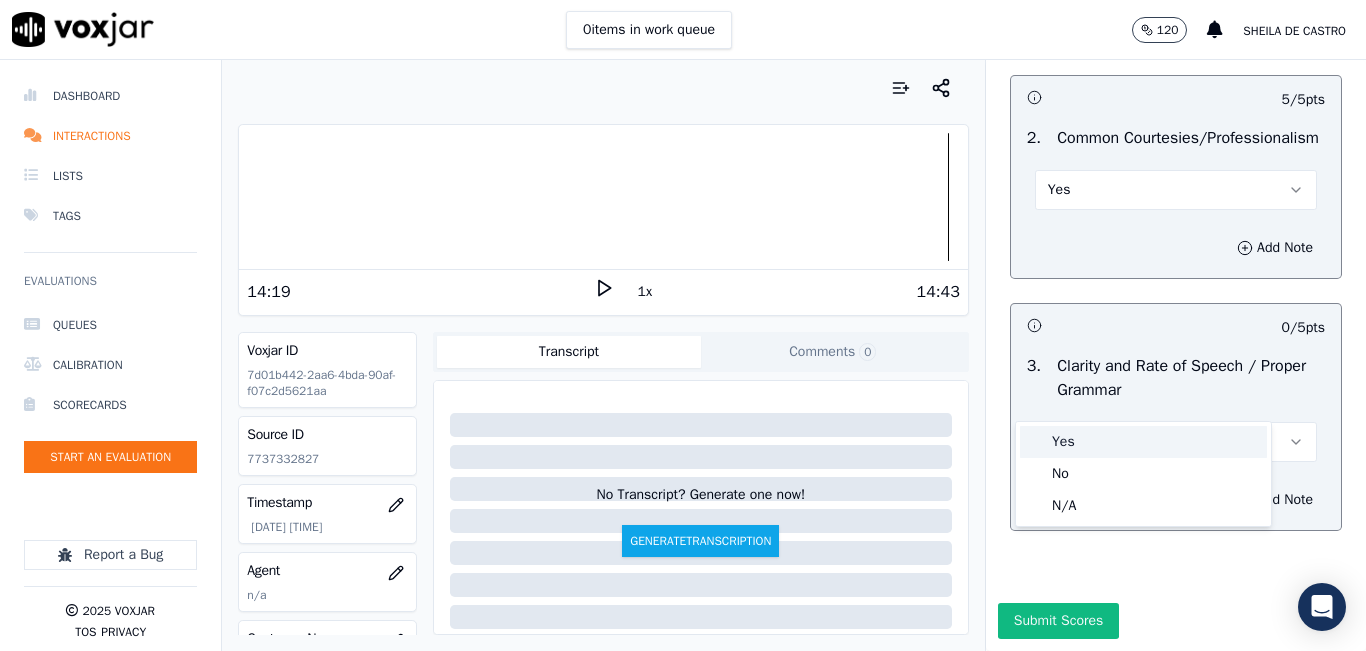 click on "Yes" at bounding box center [1143, 442] 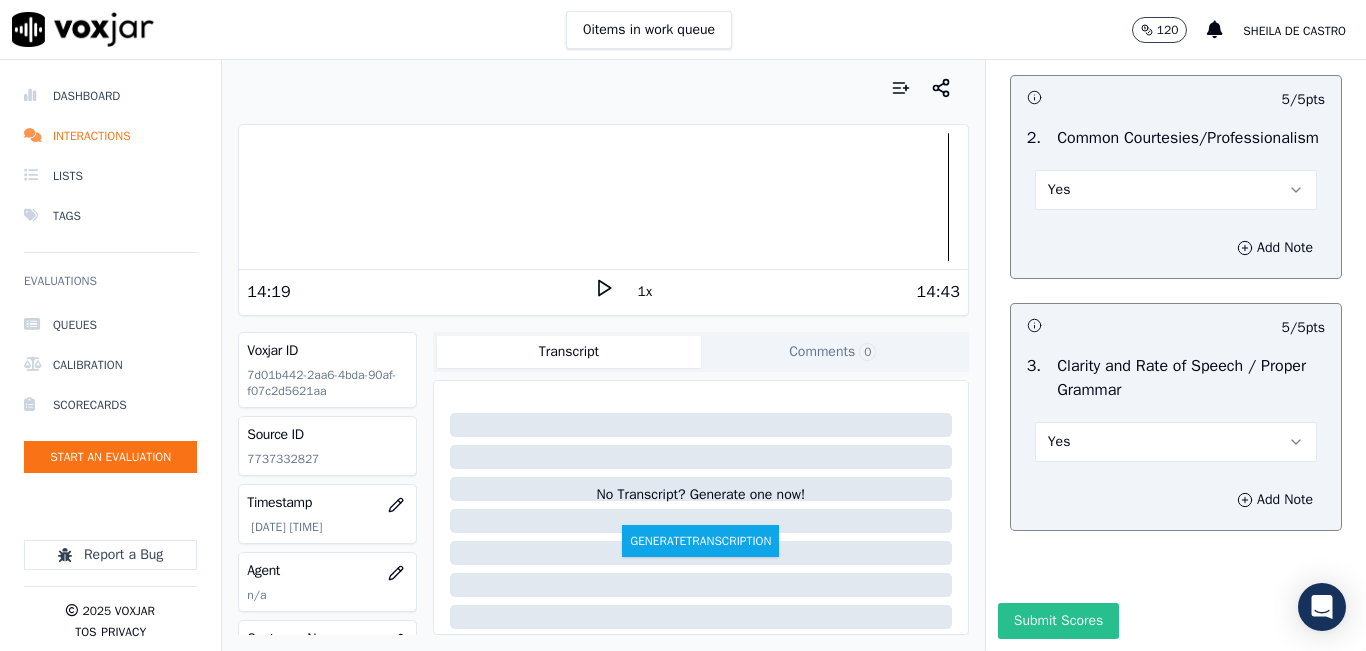 click on "Submit Scores" at bounding box center (1058, 621) 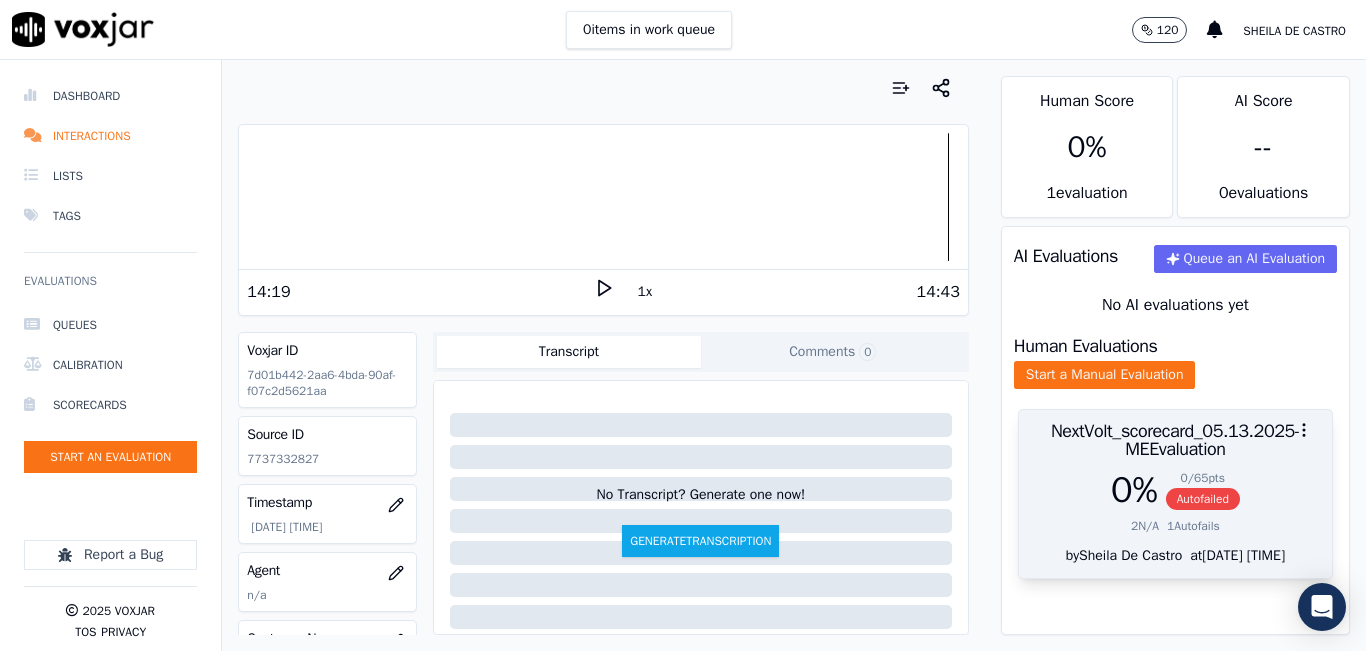 drag, startPoint x: 1145, startPoint y: 502, endPoint x: 1133, endPoint y: 510, distance: 14.422205 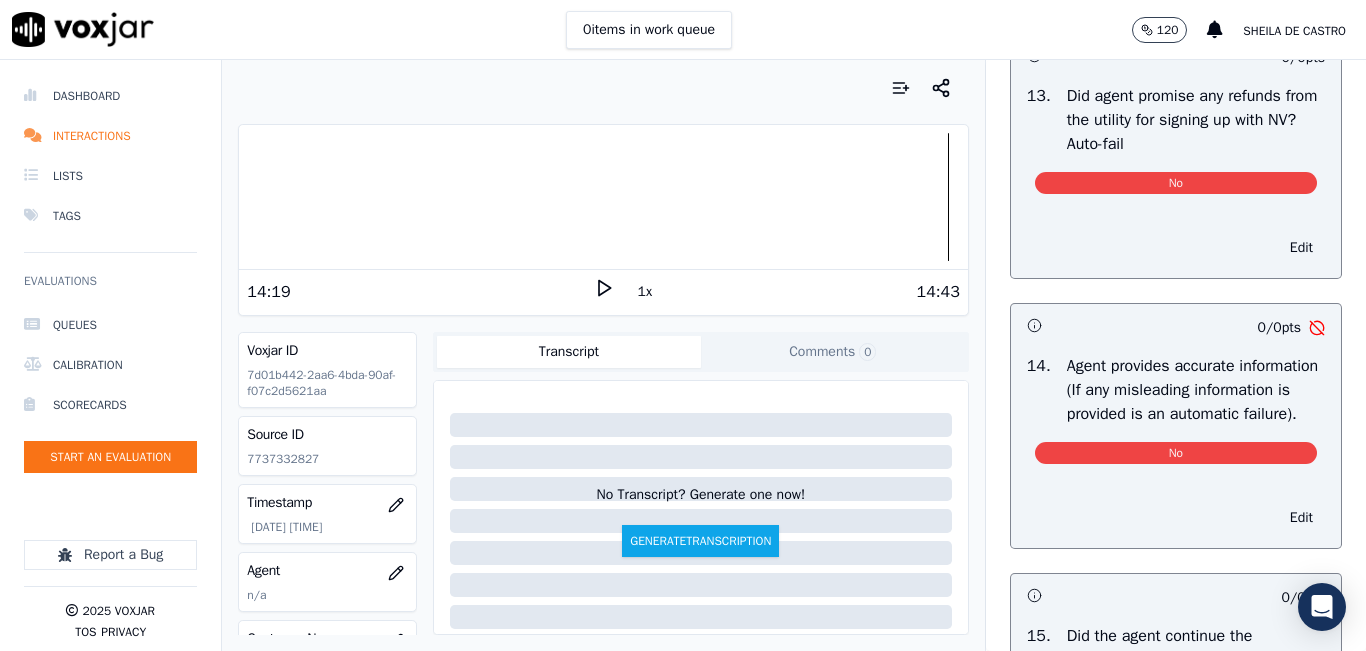 scroll, scrollTop: 3600, scrollLeft: 0, axis: vertical 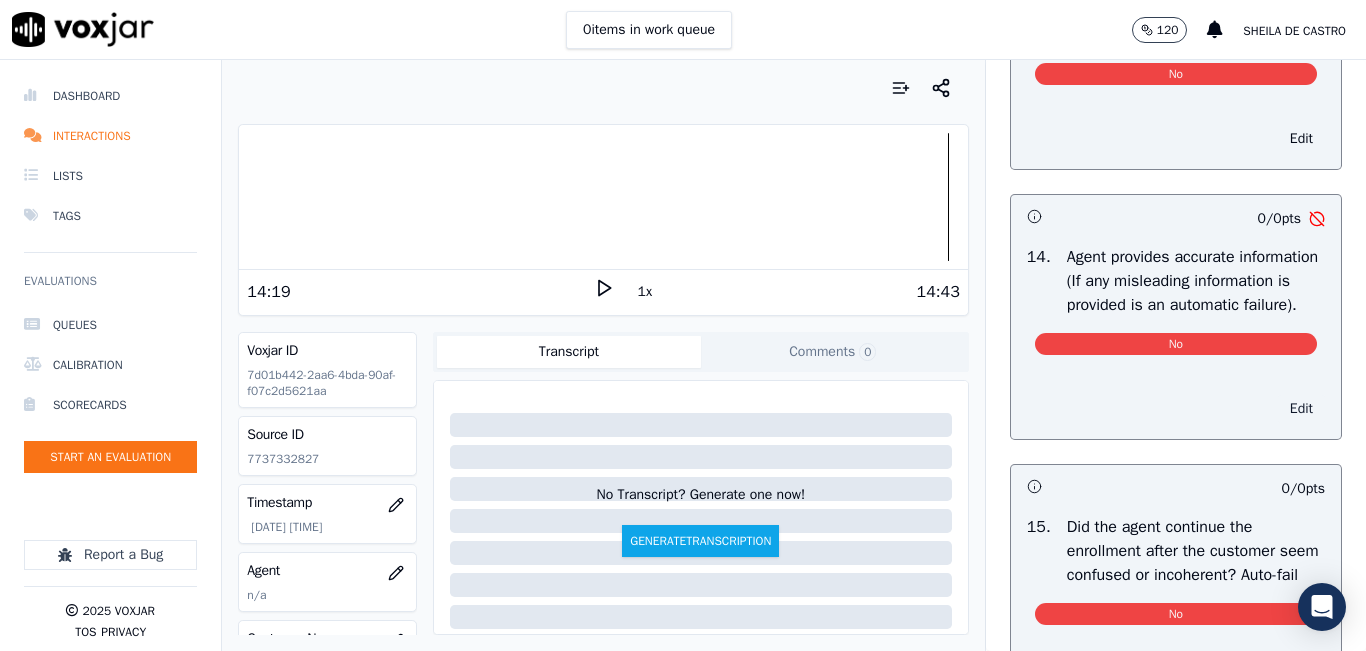 click on "Edit" at bounding box center [1301, 409] 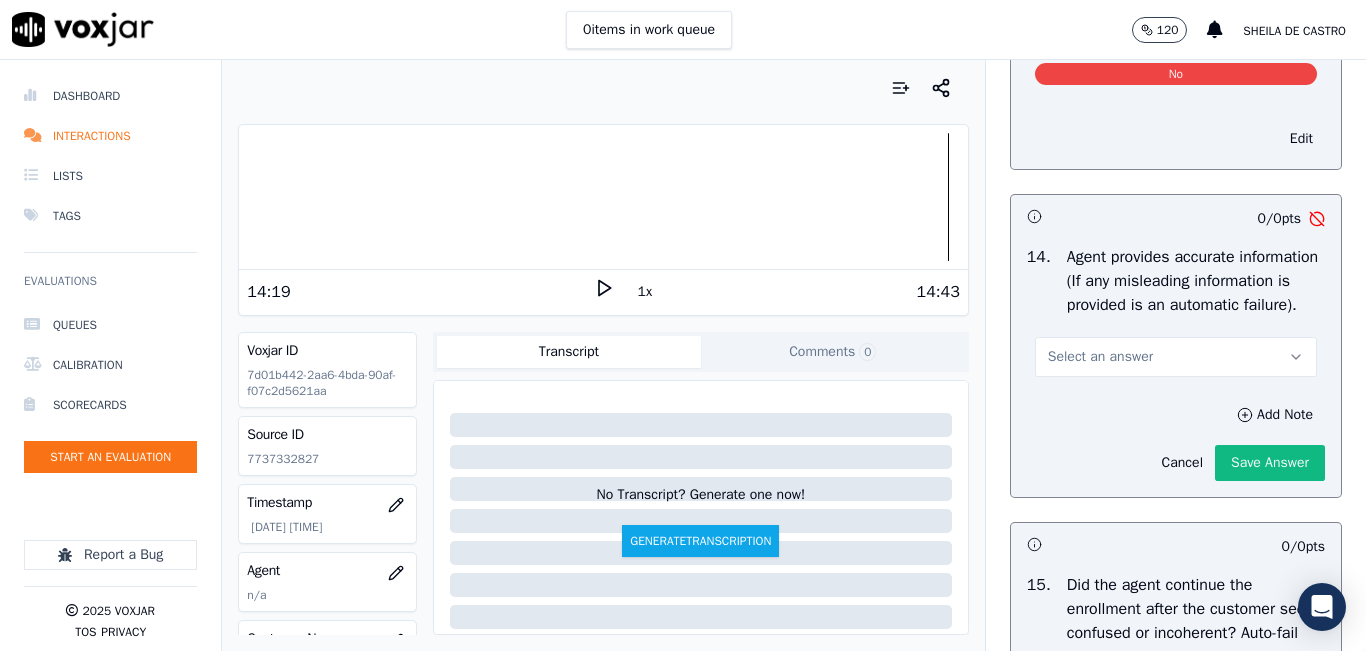 click on "Select an answer" at bounding box center (1176, 357) 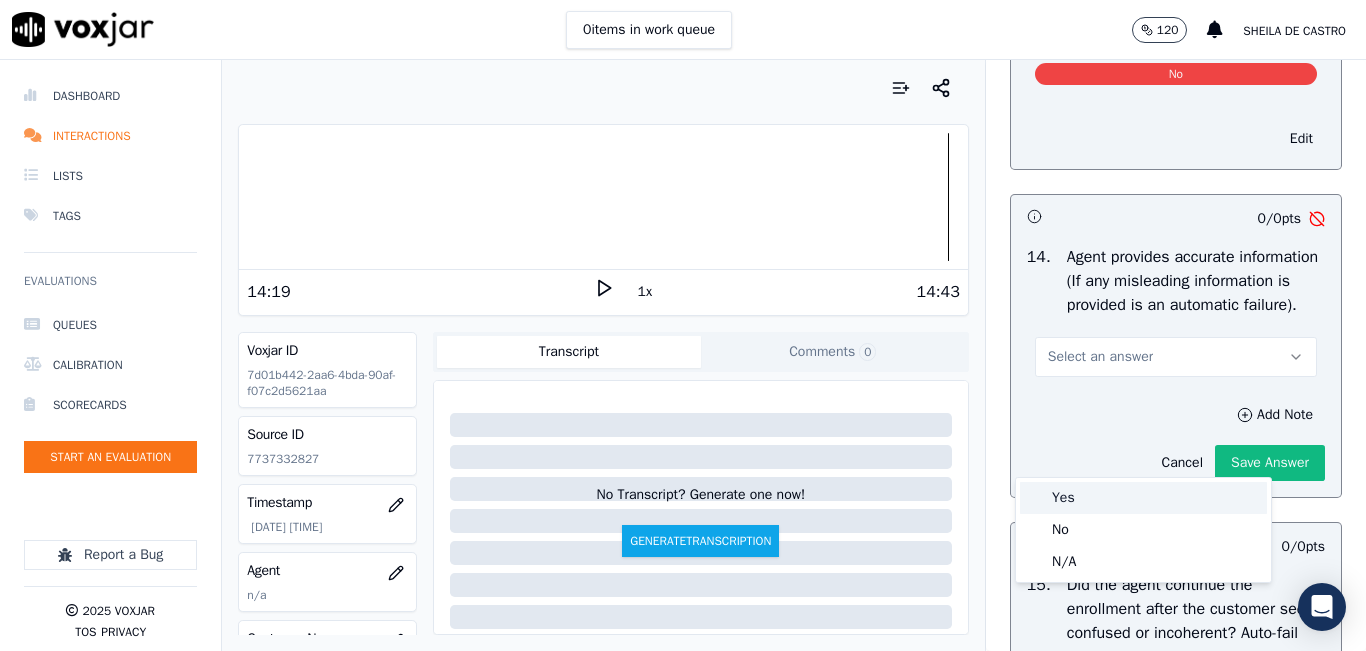 click on "Yes" at bounding box center [1143, 498] 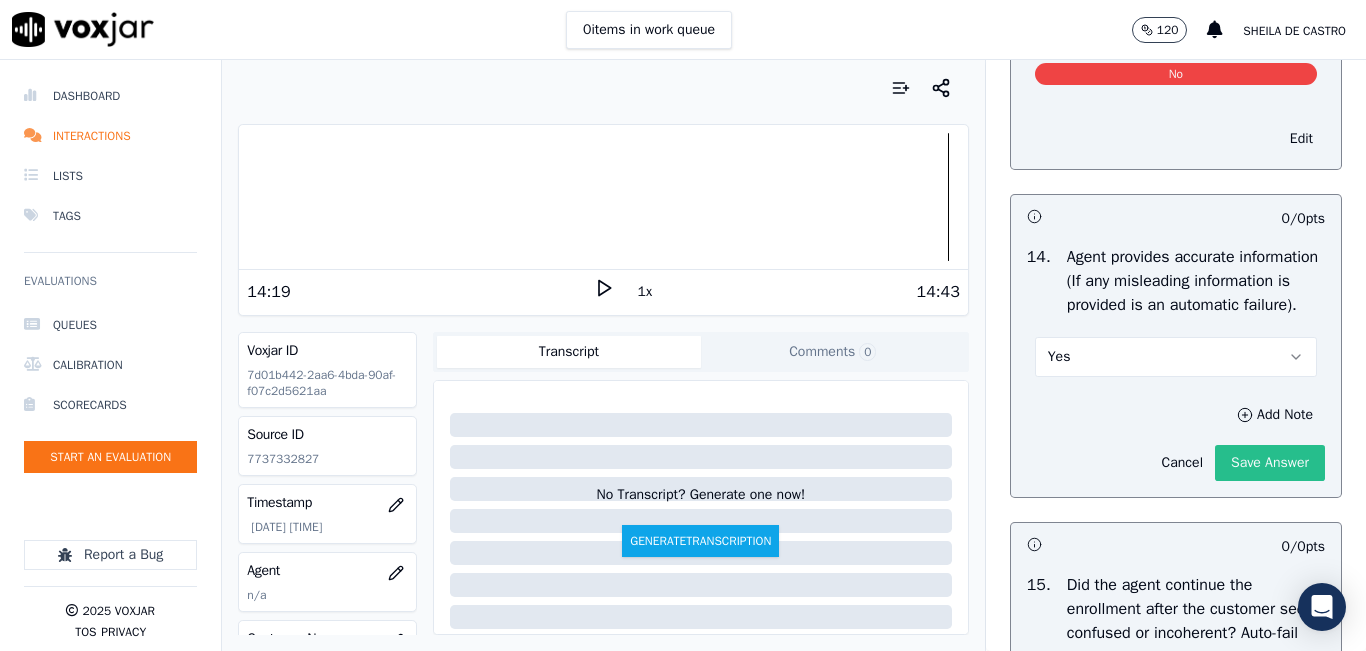 click on "Save Answer" 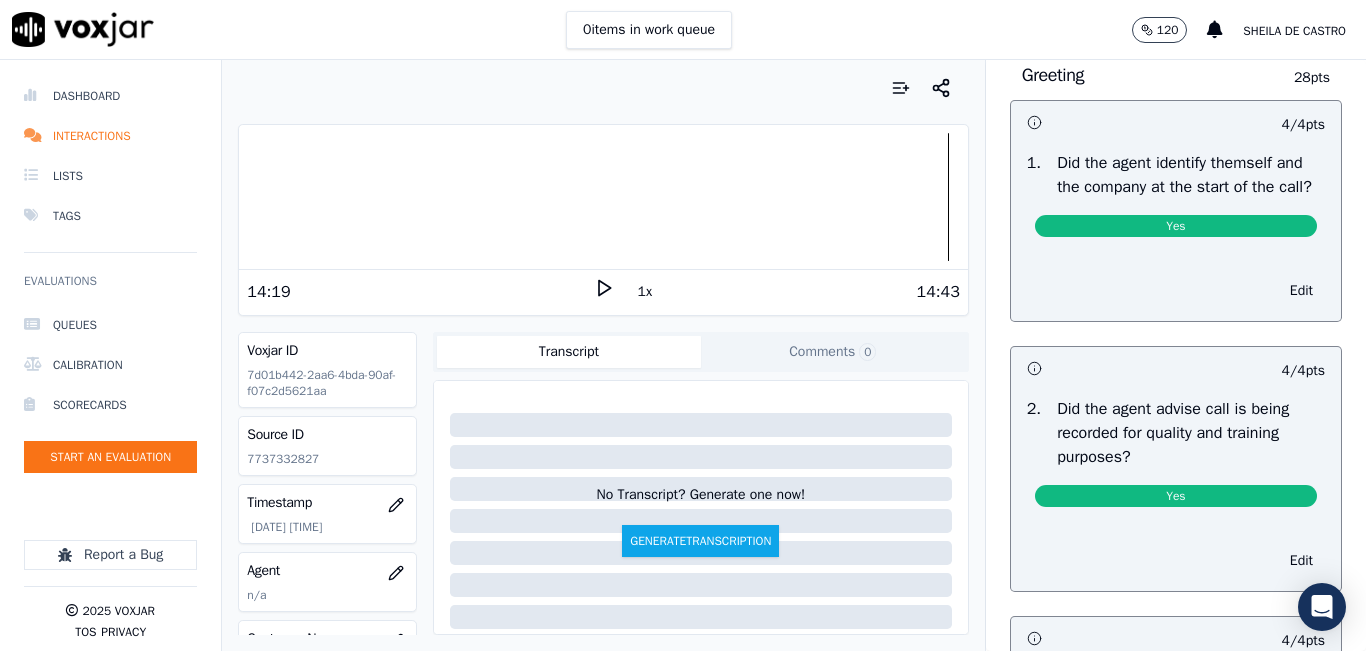 scroll, scrollTop: 0, scrollLeft: 0, axis: both 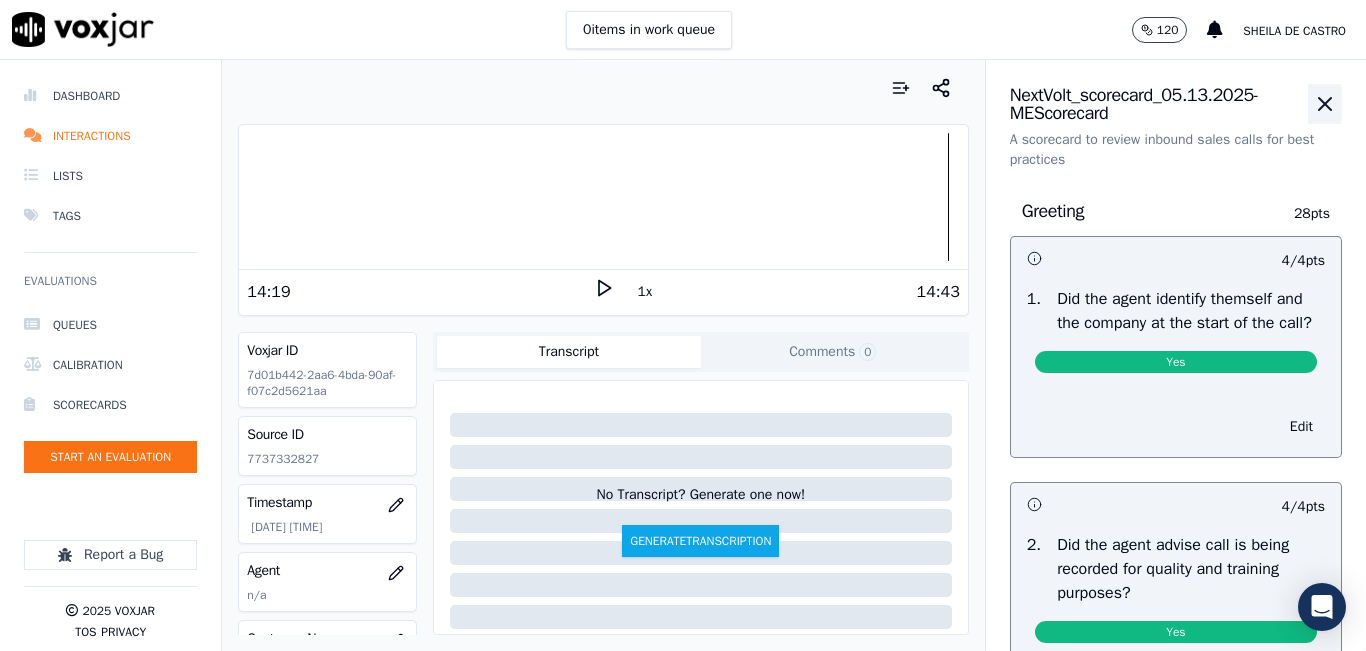 click 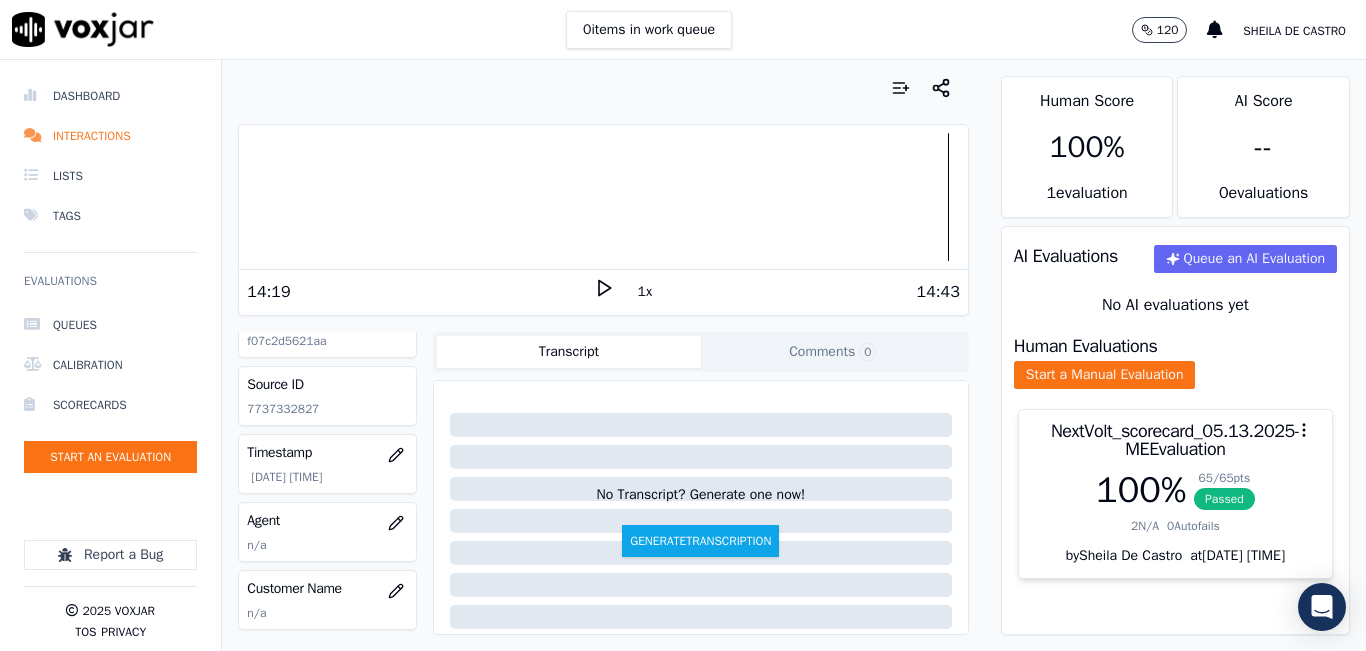 scroll, scrollTop: 100, scrollLeft: 0, axis: vertical 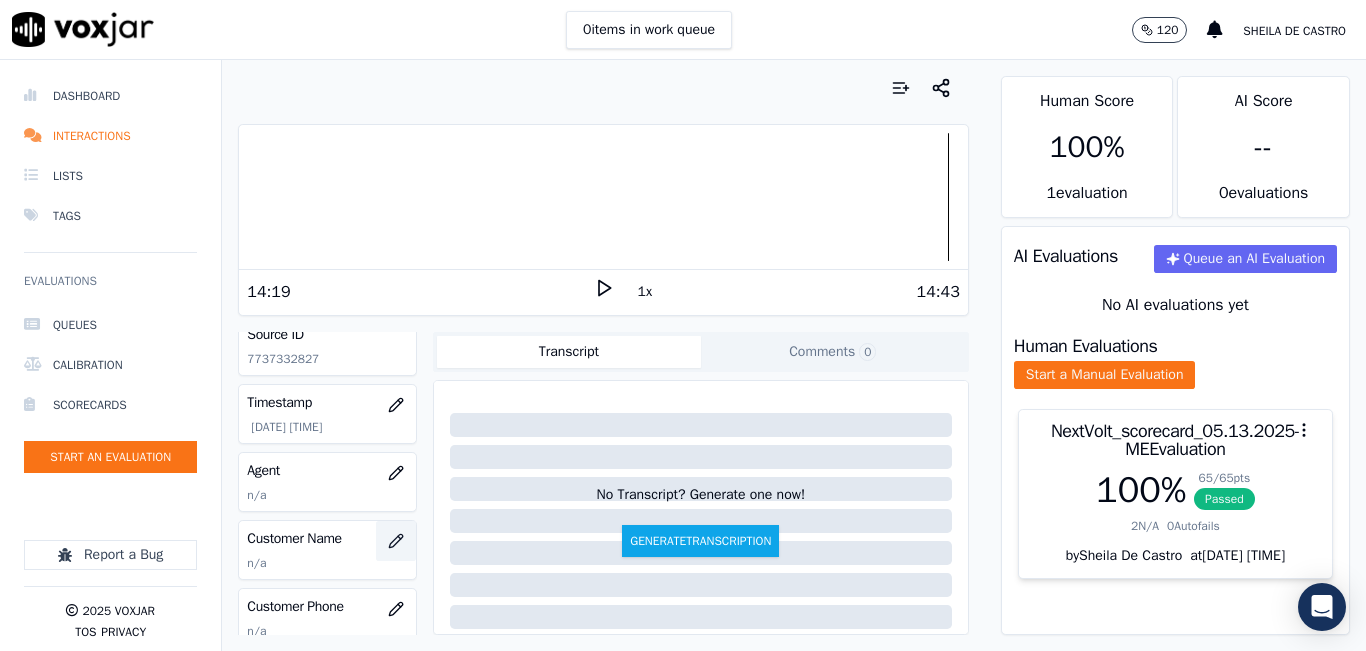click at bounding box center (396, 541) 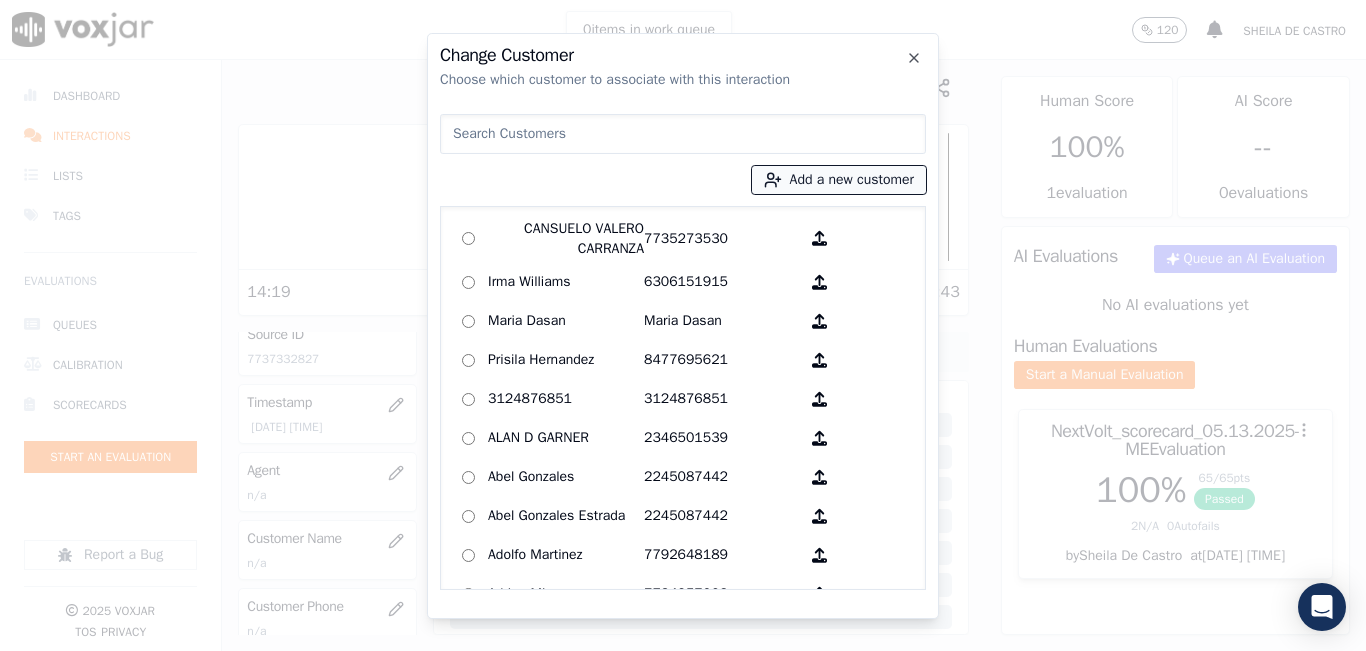 click on "Add a new customer" at bounding box center [839, 180] 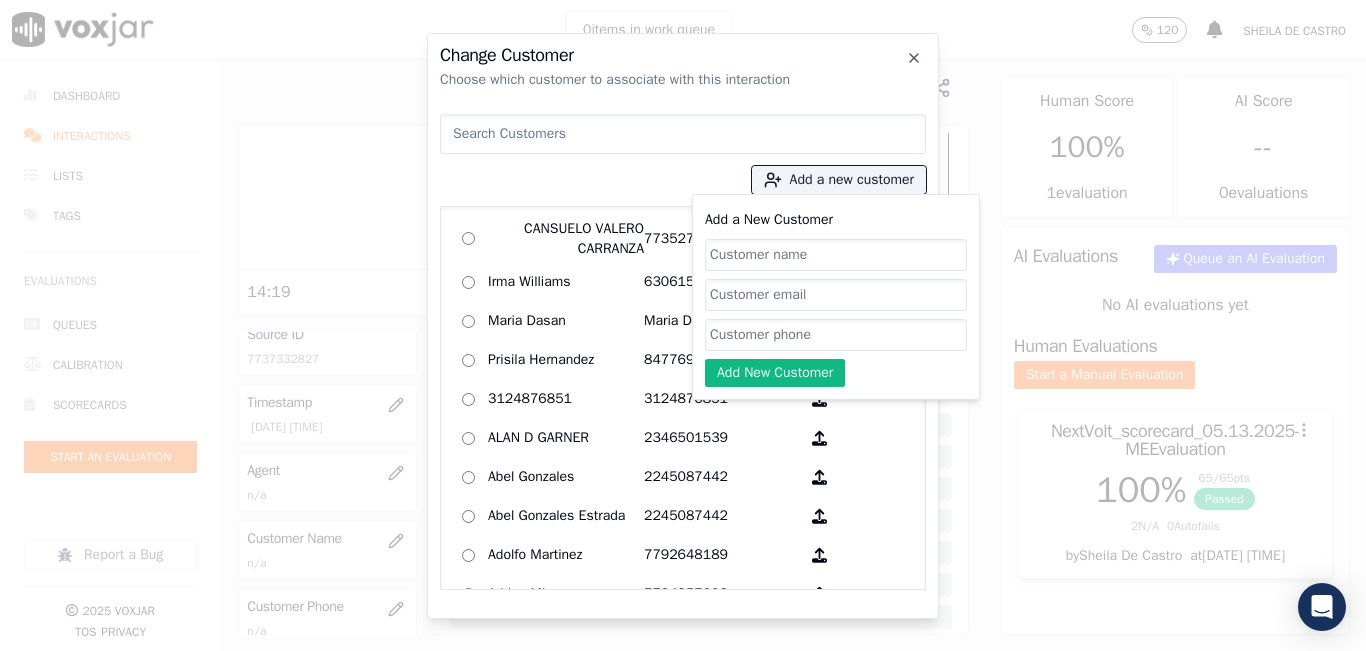 click on "Add a New Customer" 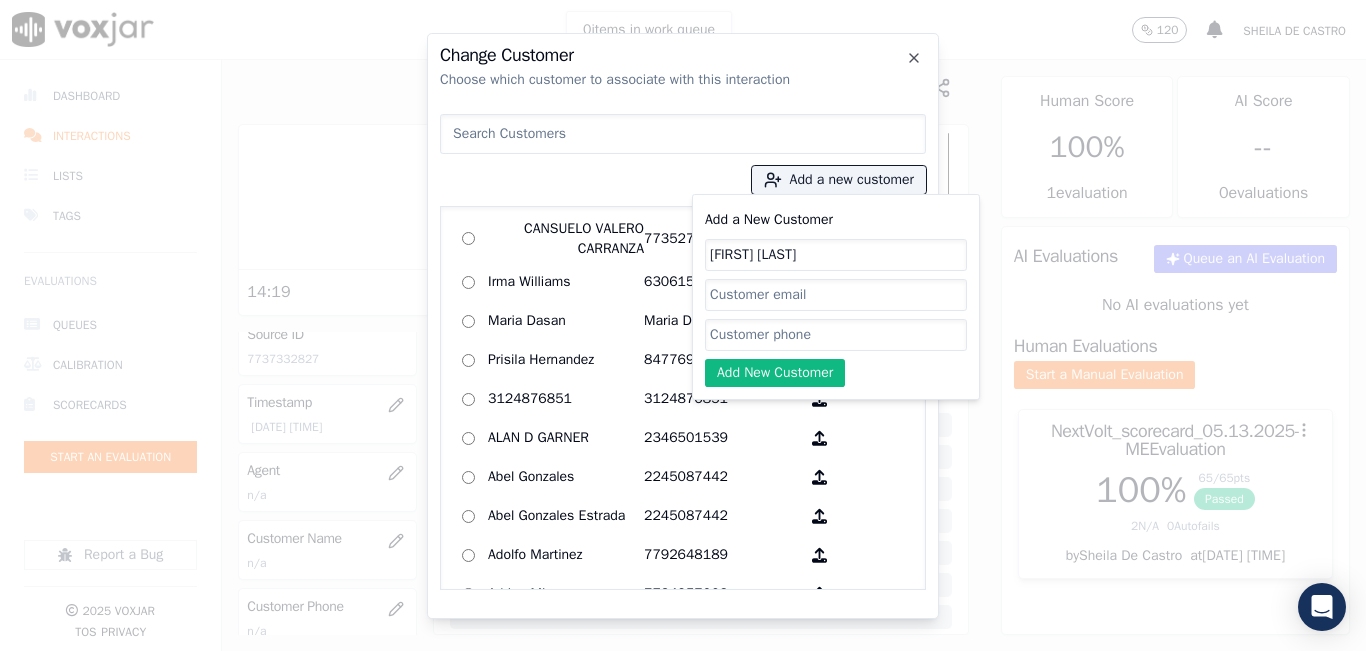 type on "Misael Castillo" 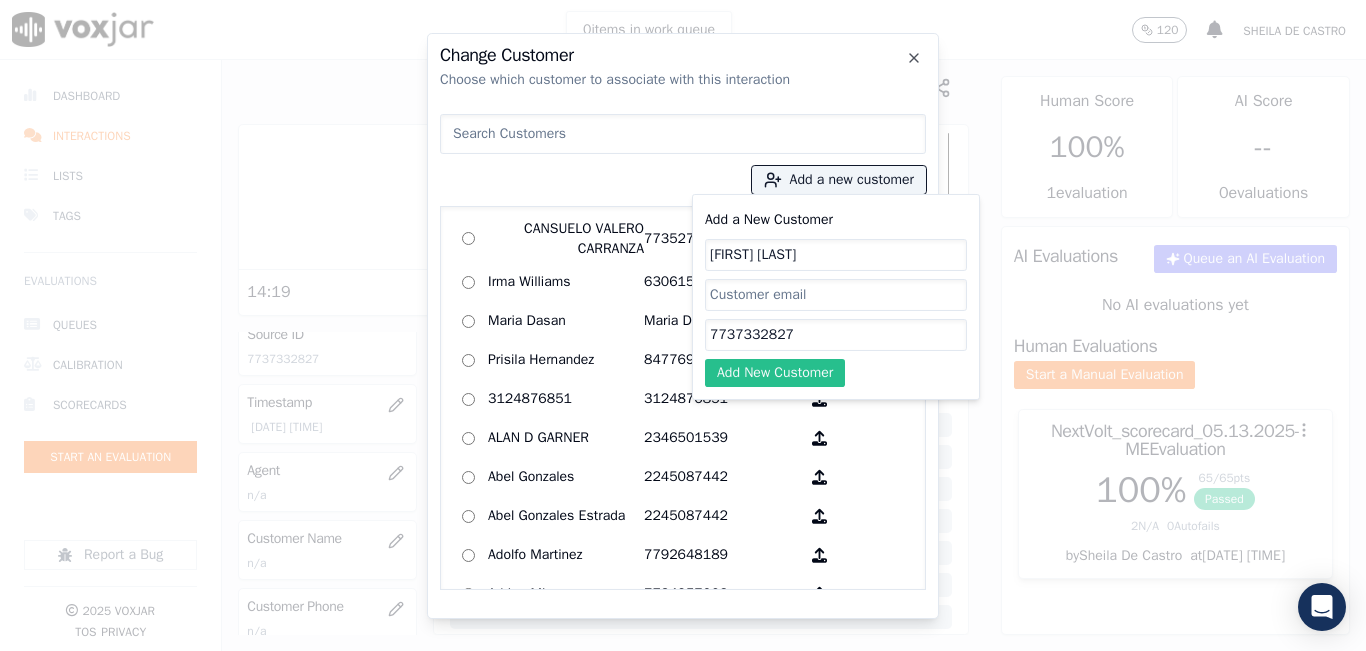 type on "7737332827" 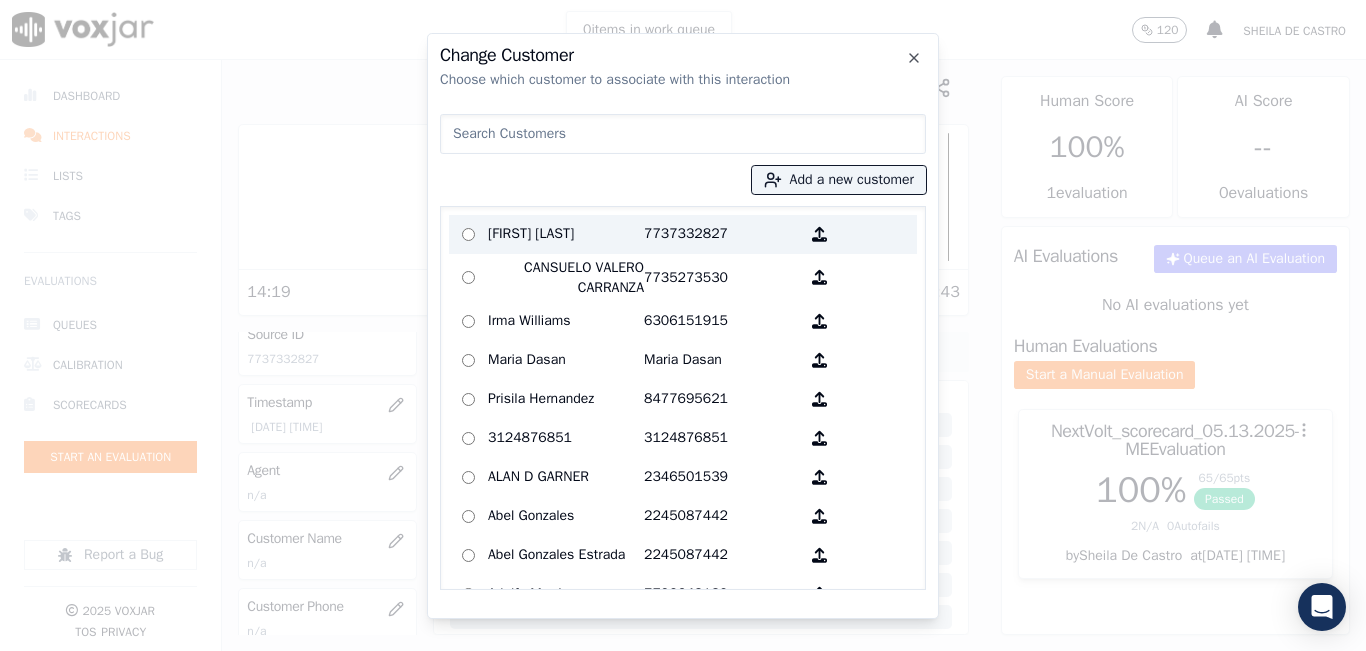 click on "Misael Castillo" at bounding box center (566, 234) 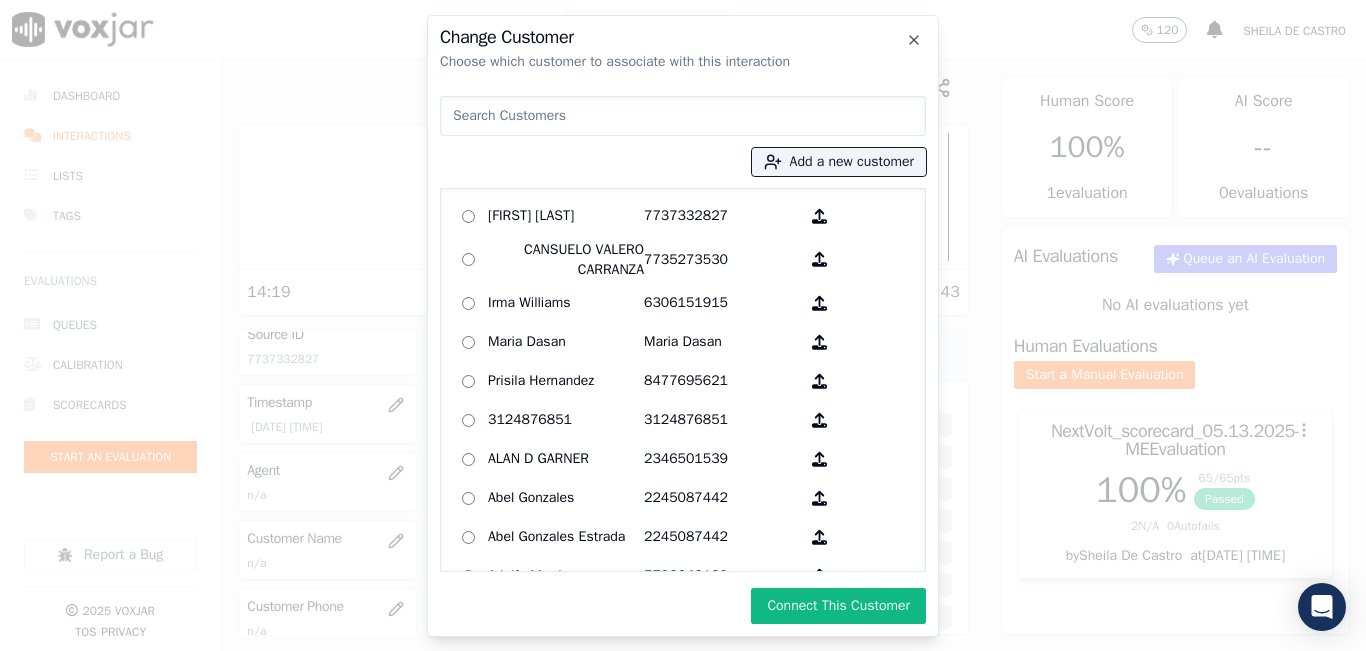 click on "Connect This Customer" at bounding box center (838, 606) 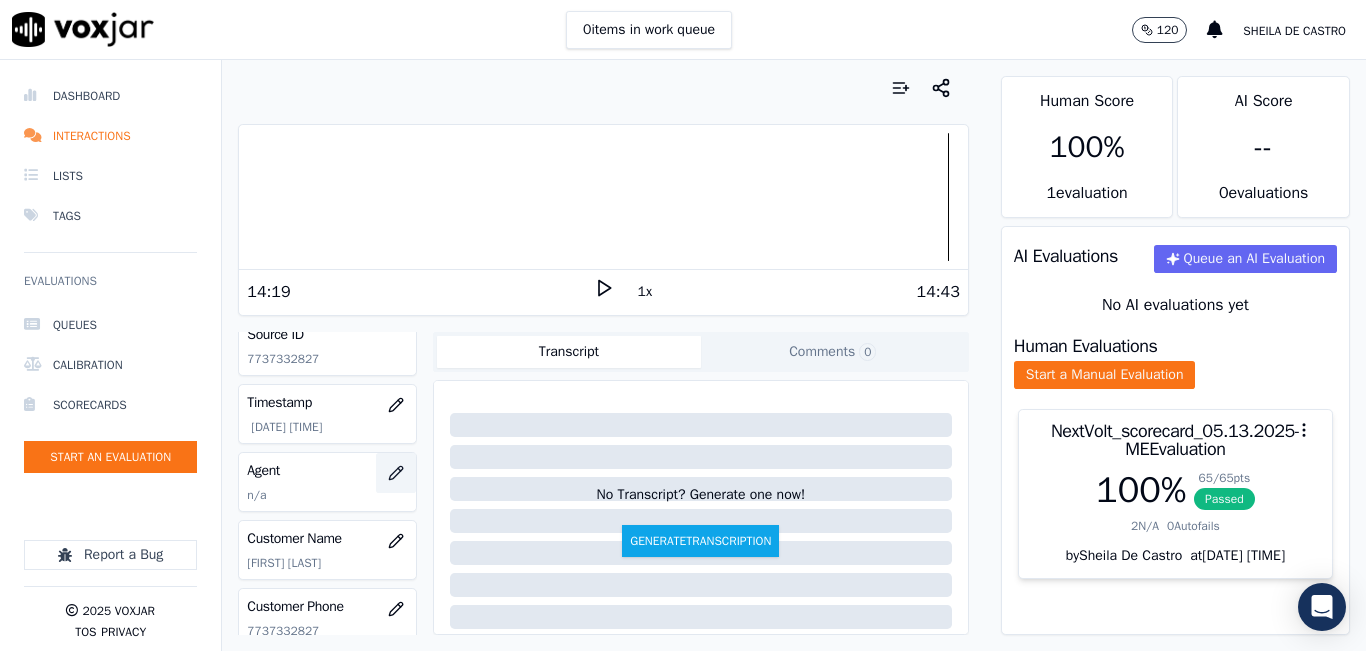 click 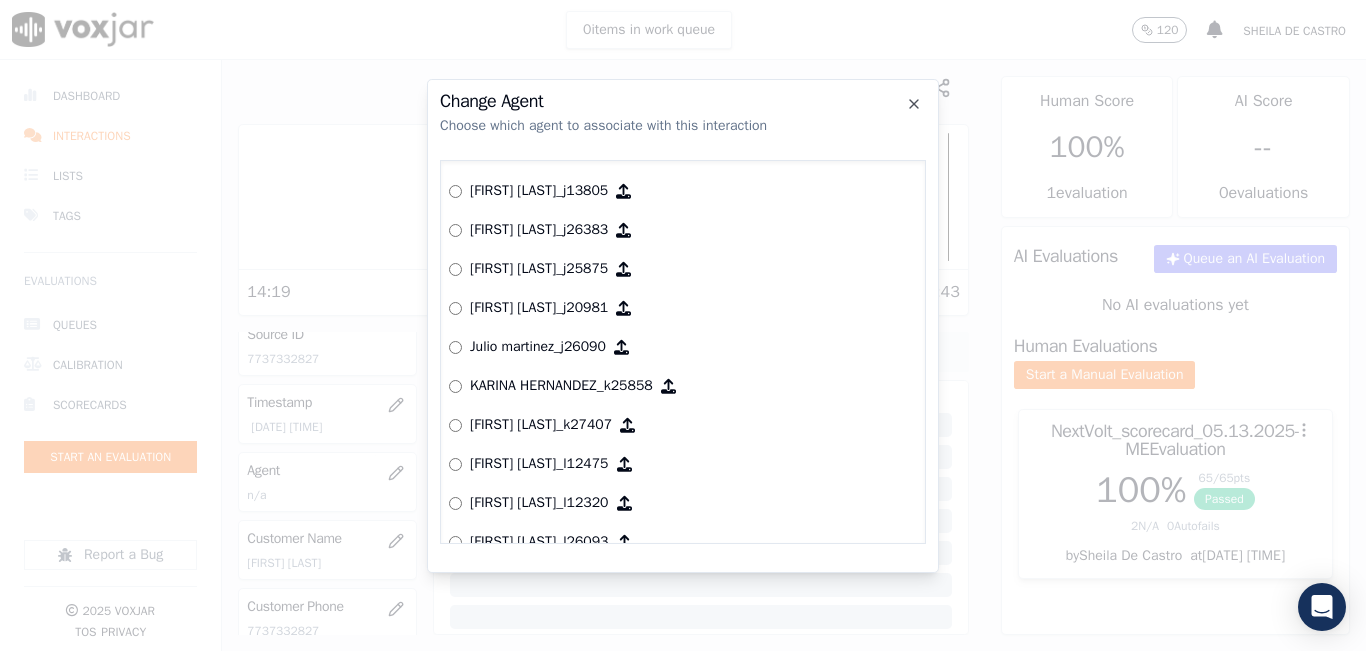 scroll, scrollTop: 1774, scrollLeft: 0, axis: vertical 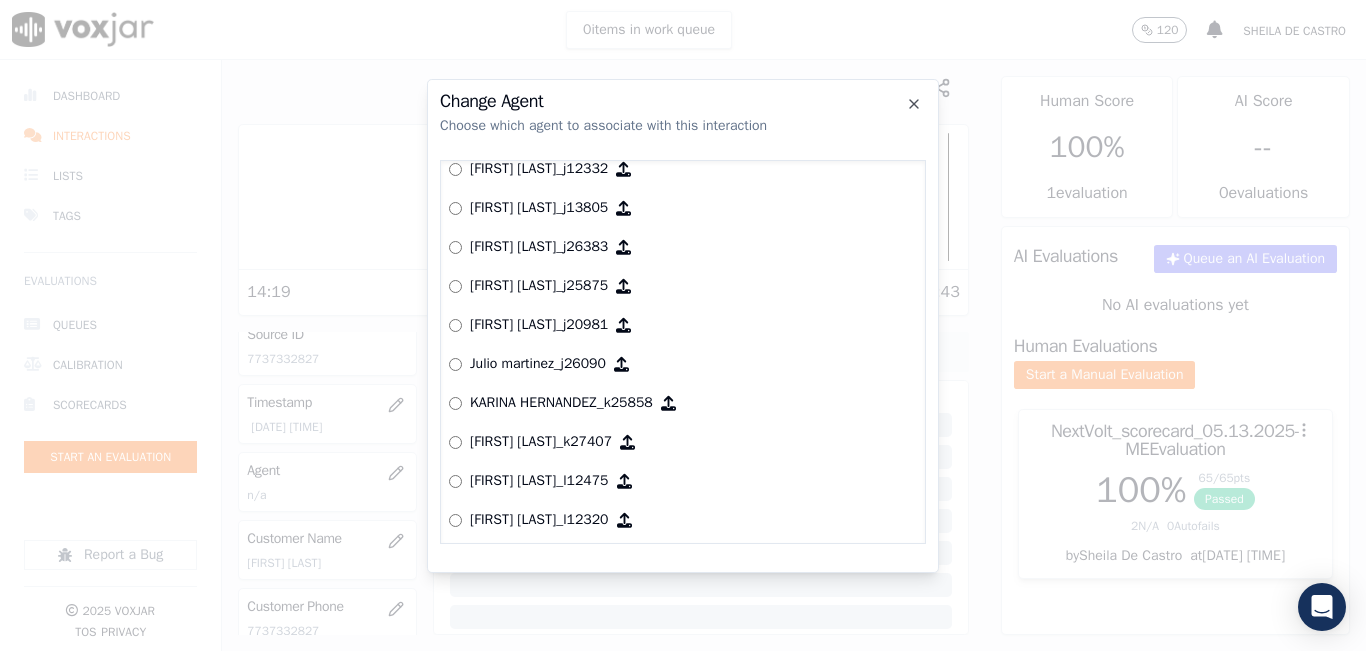 click on "Kelly Obeso_k27407" at bounding box center (683, 442) 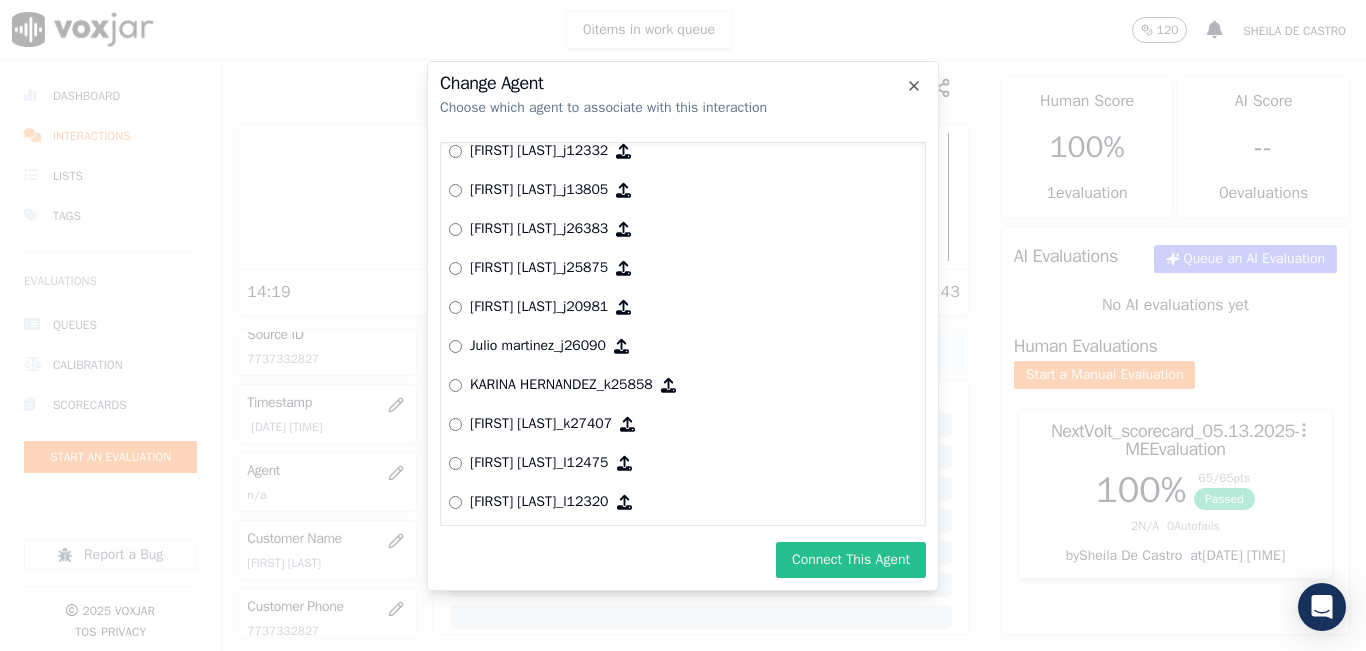 click on "Connect This Agent" at bounding box center (851, 560) 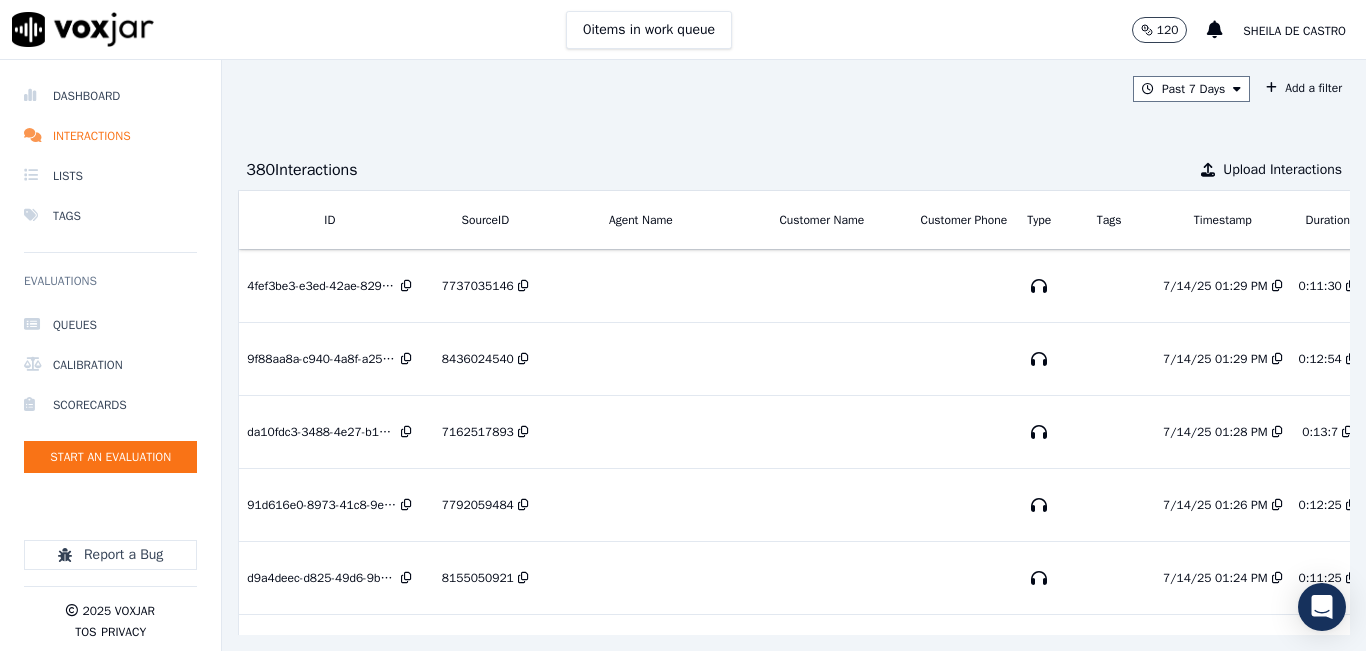 scroll, scrollTop: 0, scrollLeft: 0, axis: both 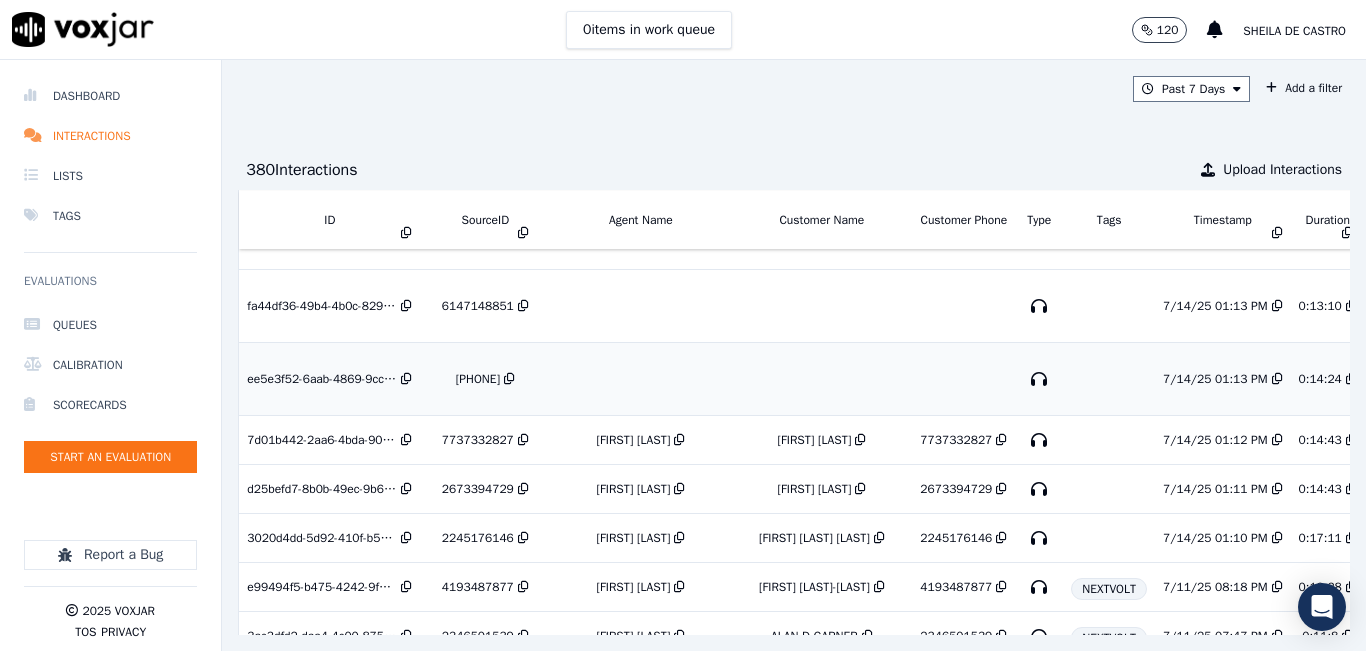 click on "5162099457" at bounding box center [478, 379] 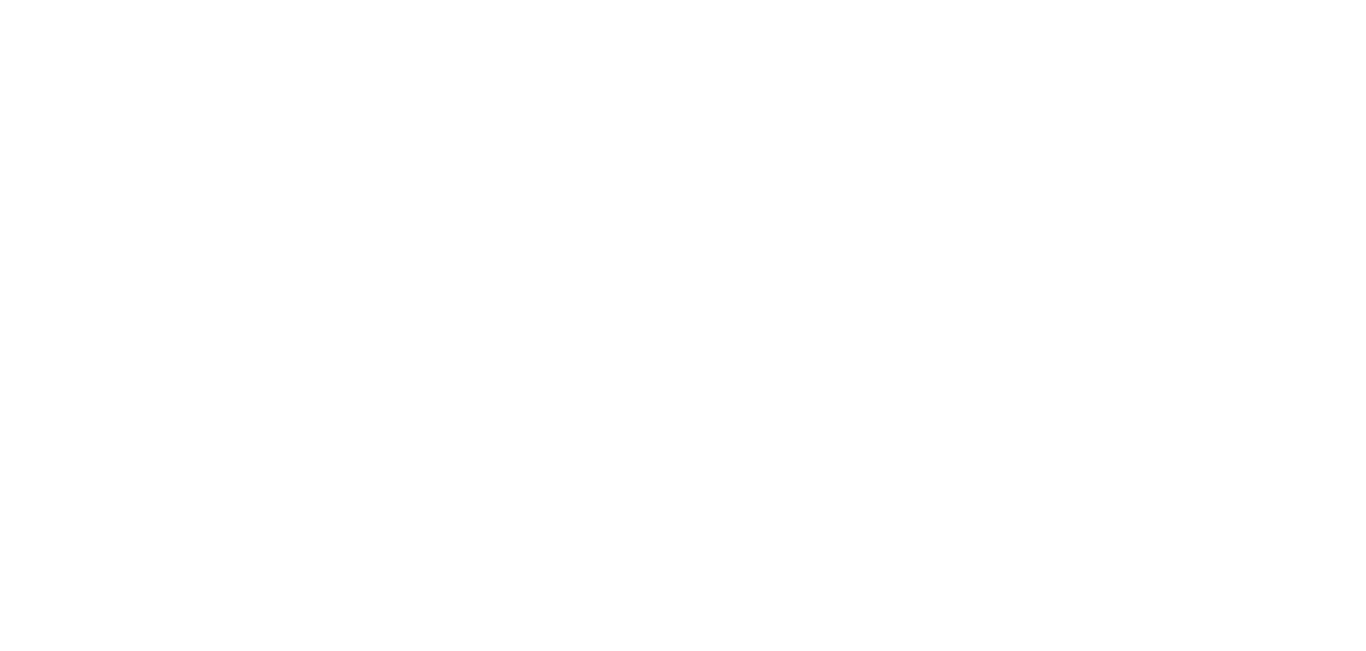 scroll, scrollTop: 0, scrollLeft: 0, axis: both 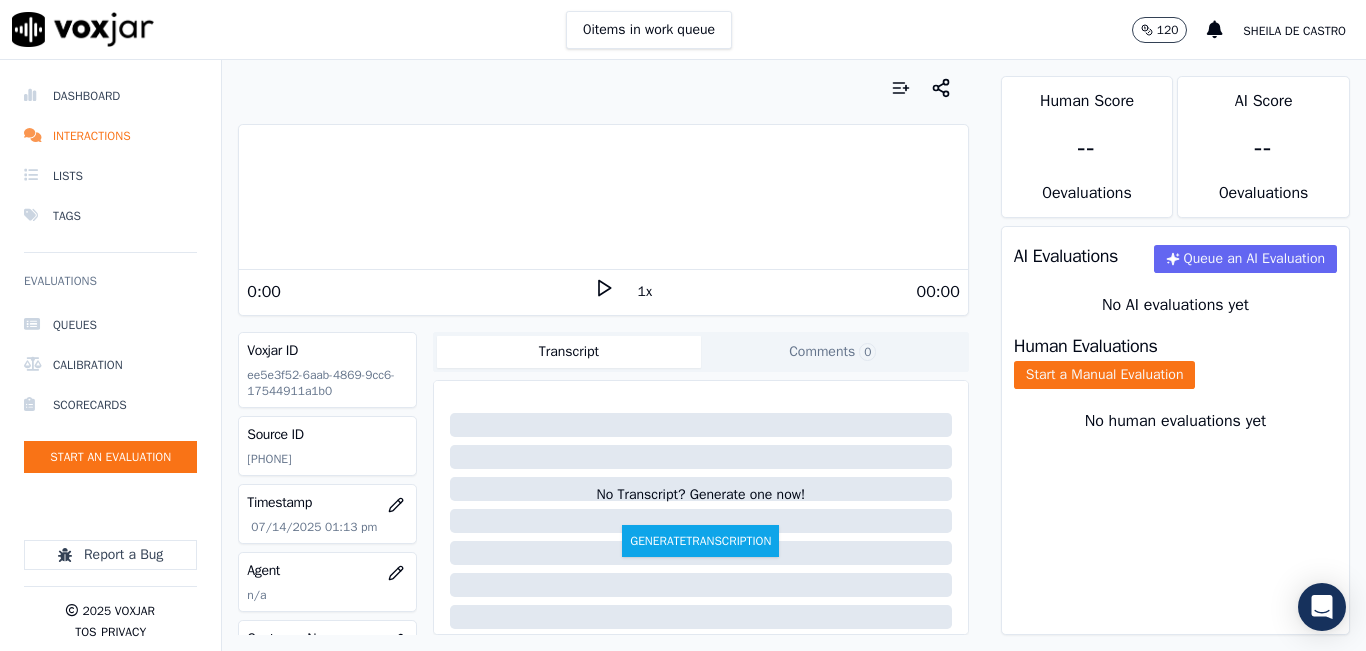 click on "0  items in work queue     120         Sheila De Castro" at bounding box center [683, 30] 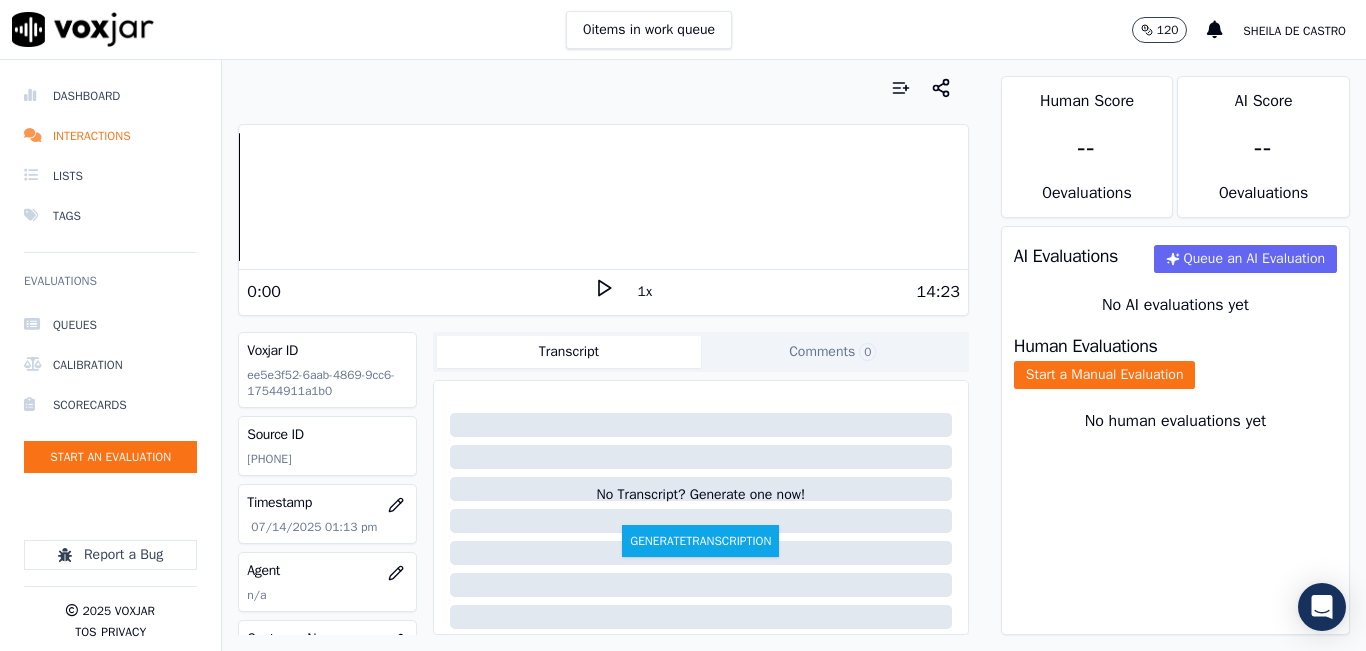 click 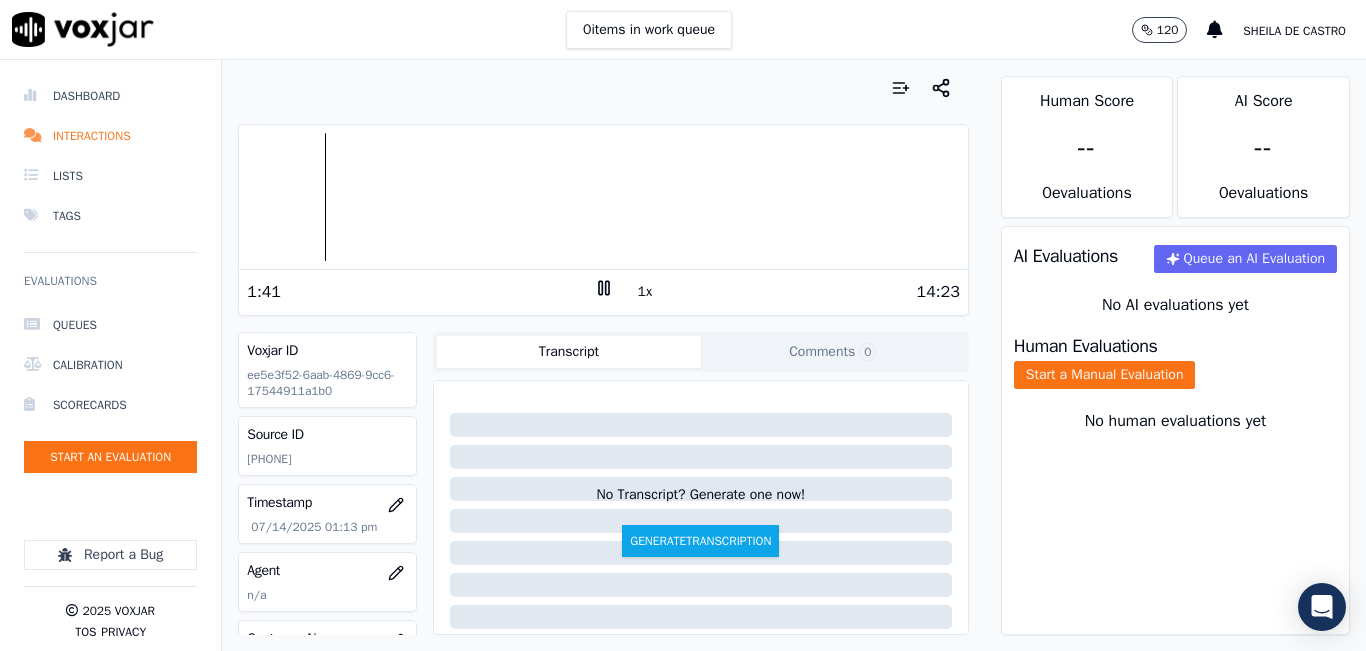 click 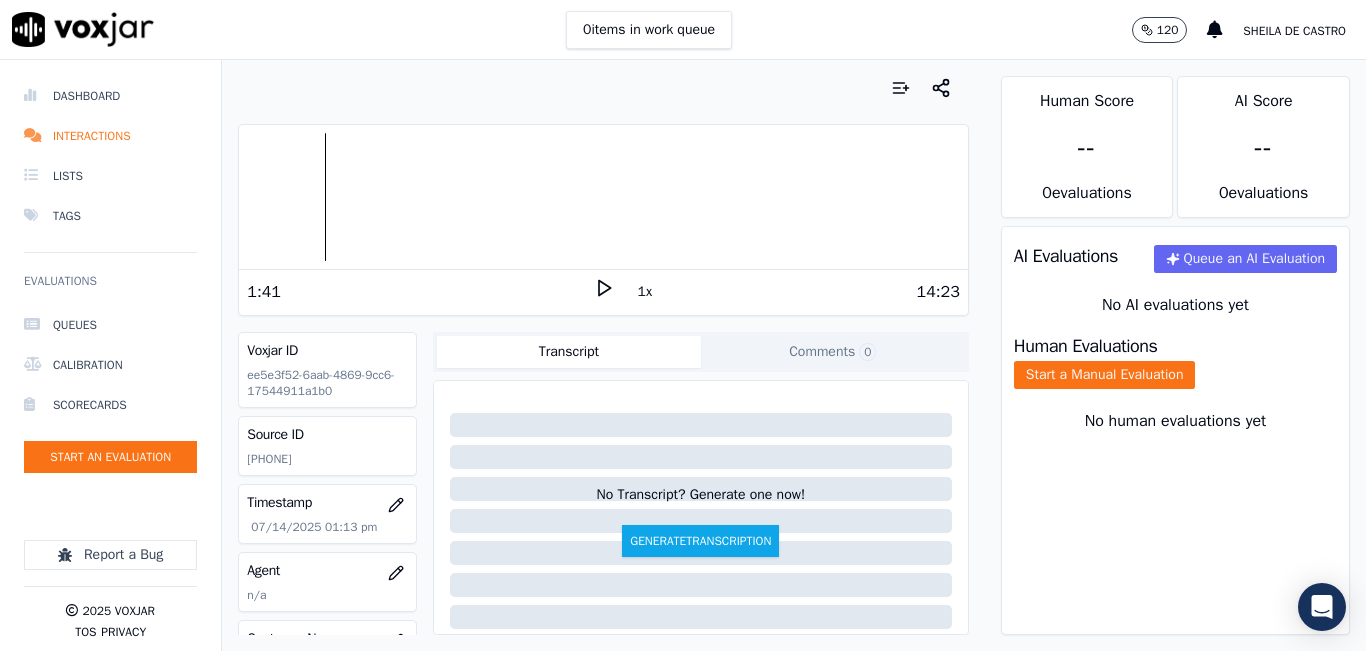 click 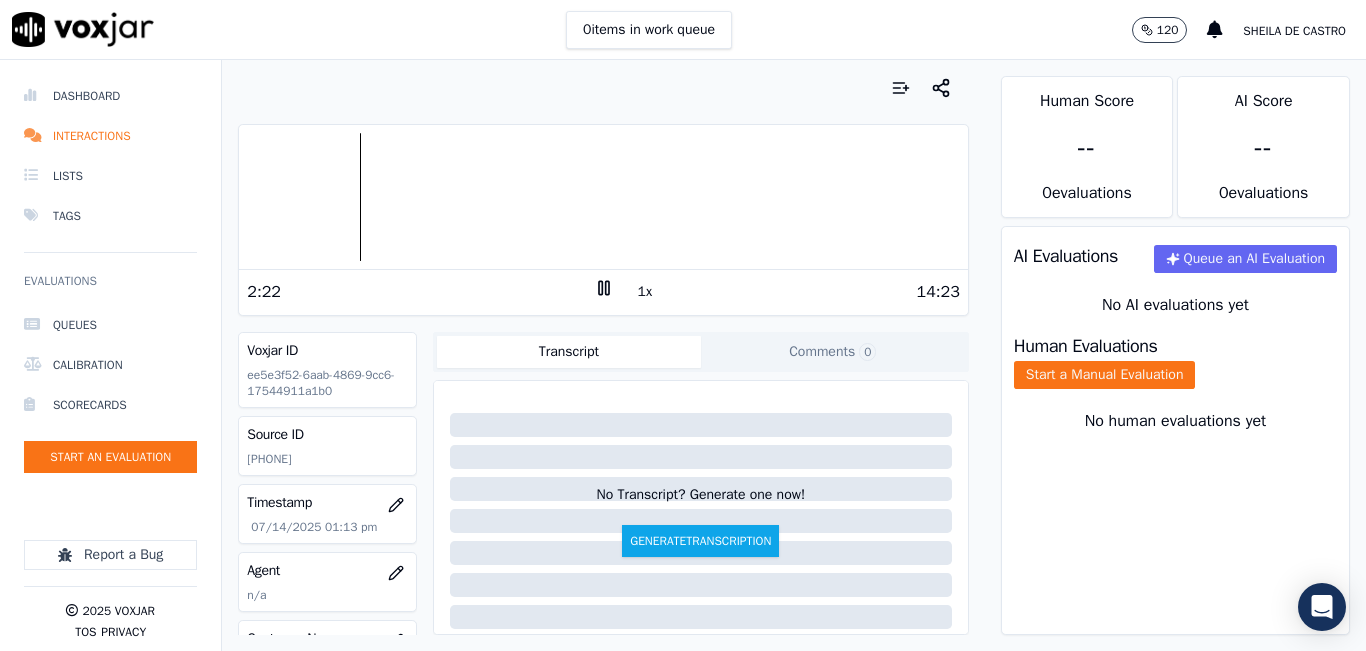click on "2:22     1x   14:23" at bounding box center [603, 291] 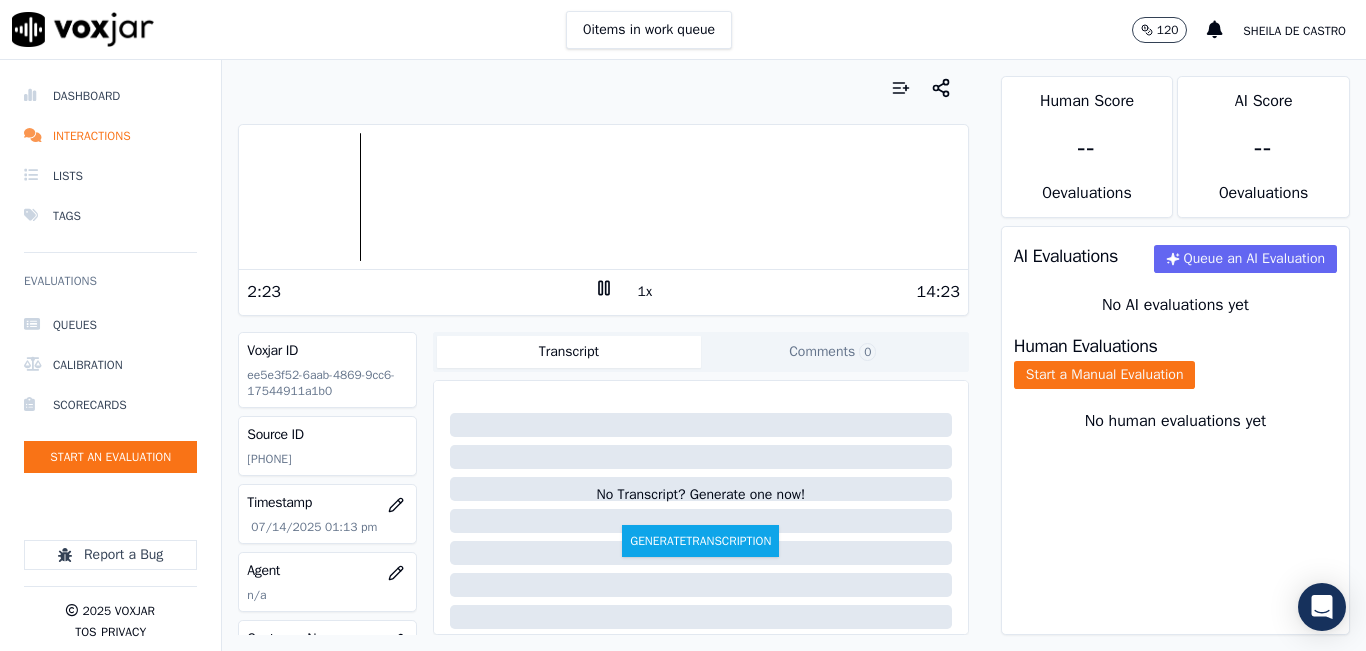 click 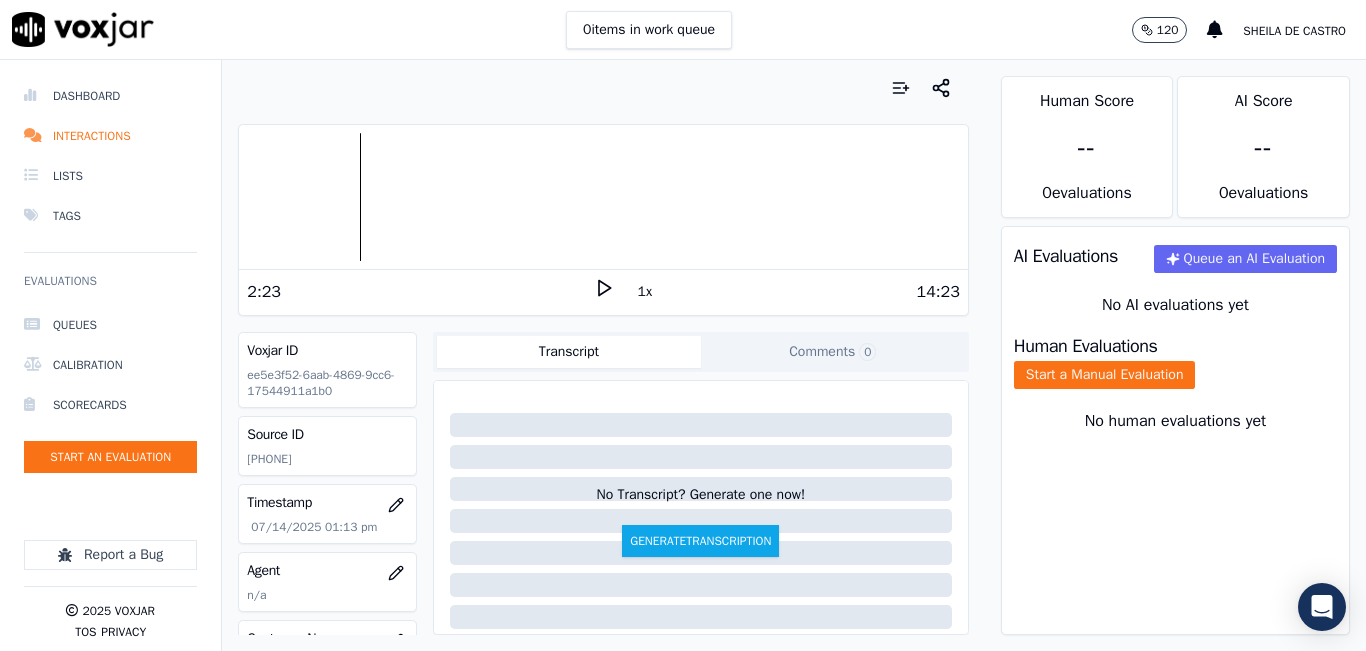 click 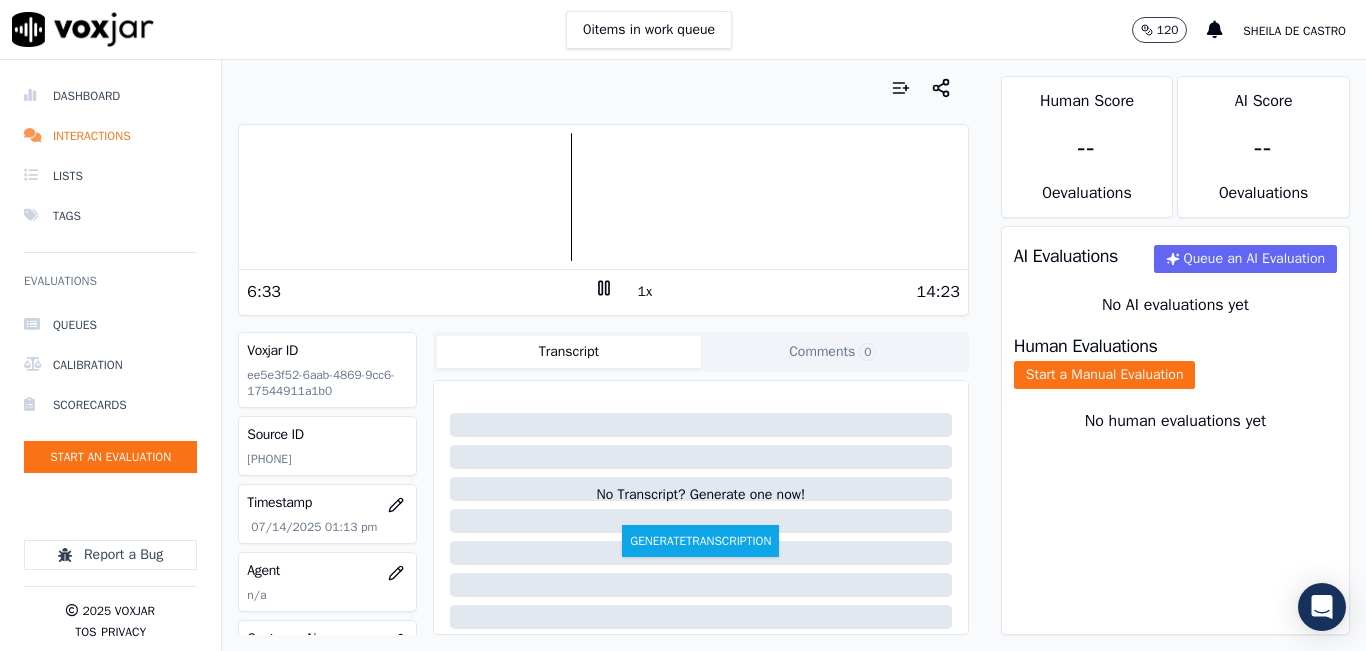 click at bounding box center (603, 197) 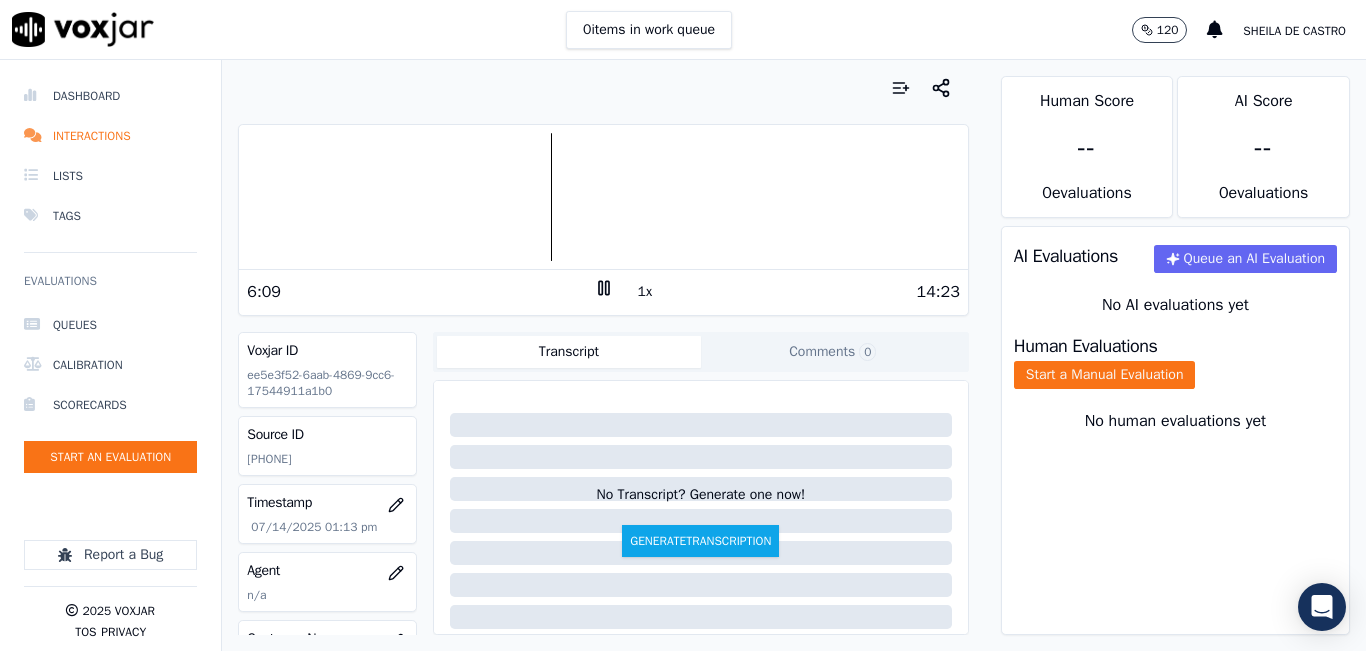 click at bounding box center [603, 197] 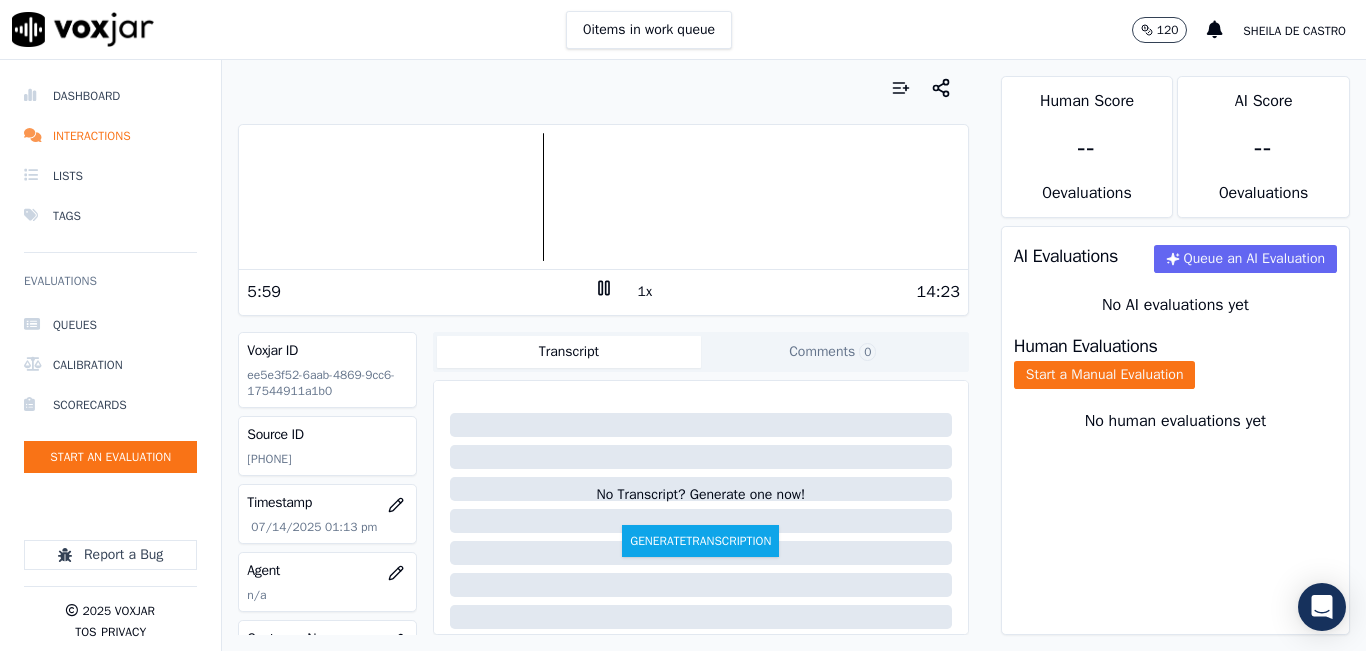 click at bounding box center (603, 197) 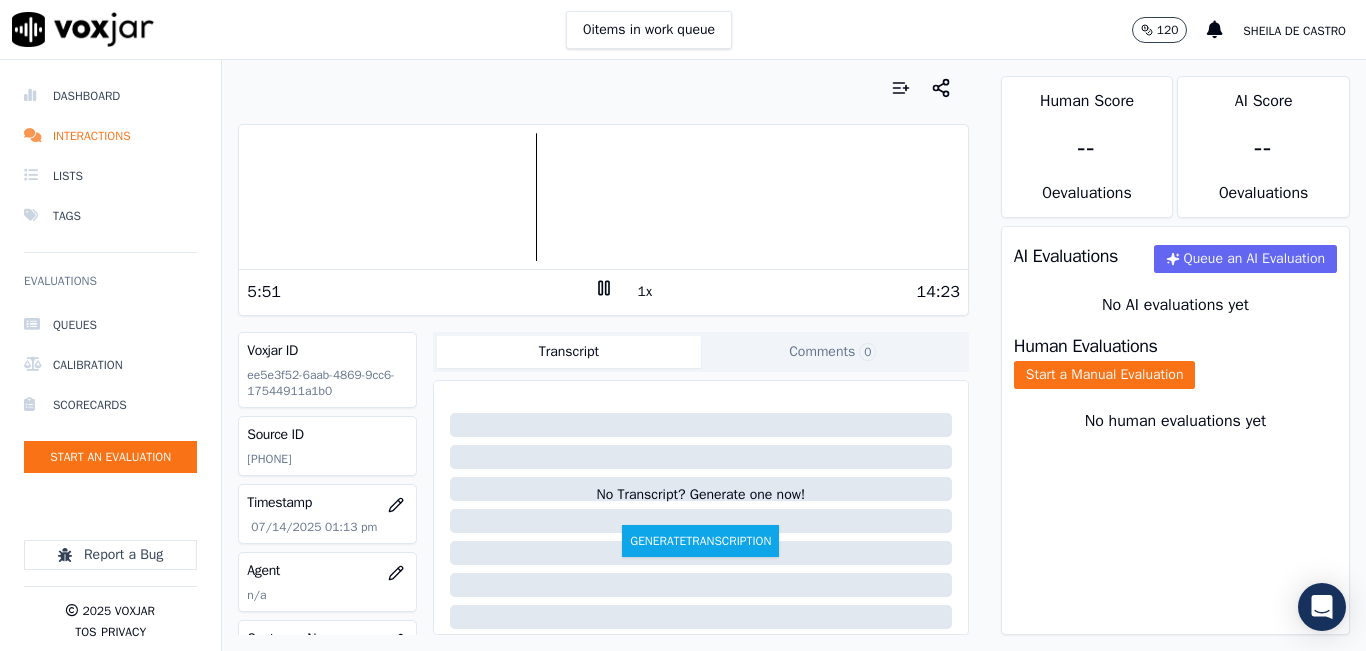 click at bounding box center (603, 197) 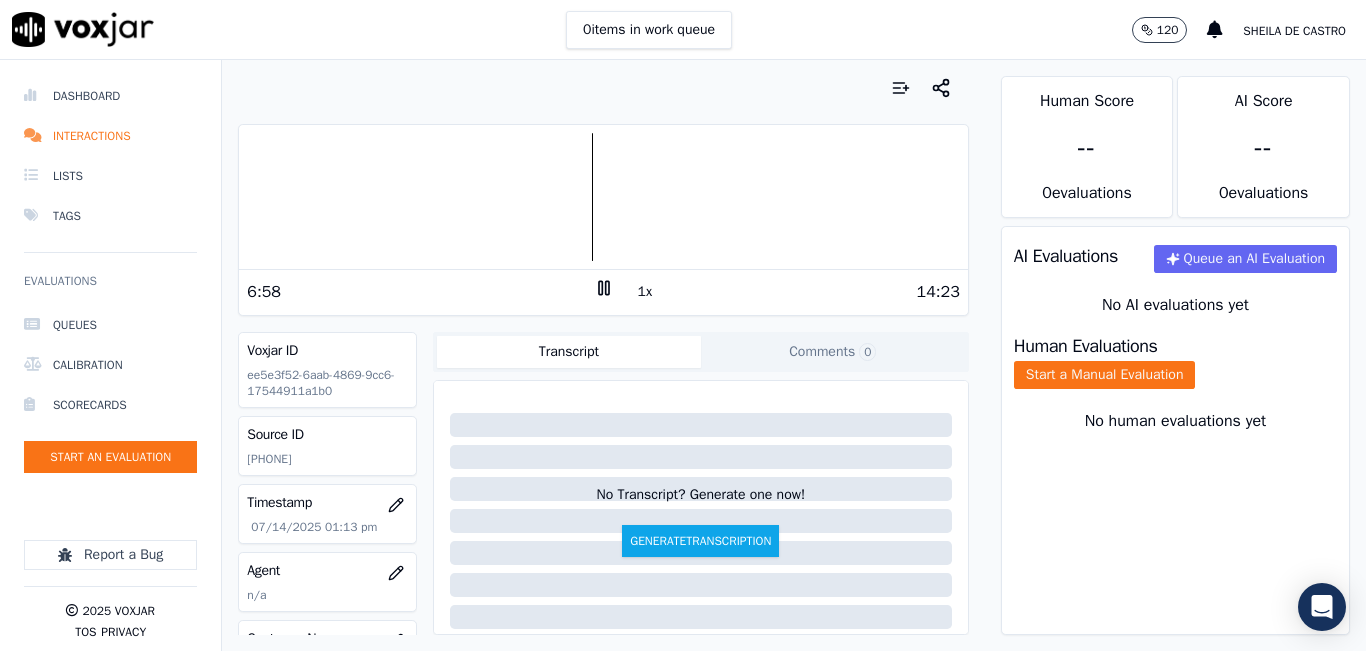 click 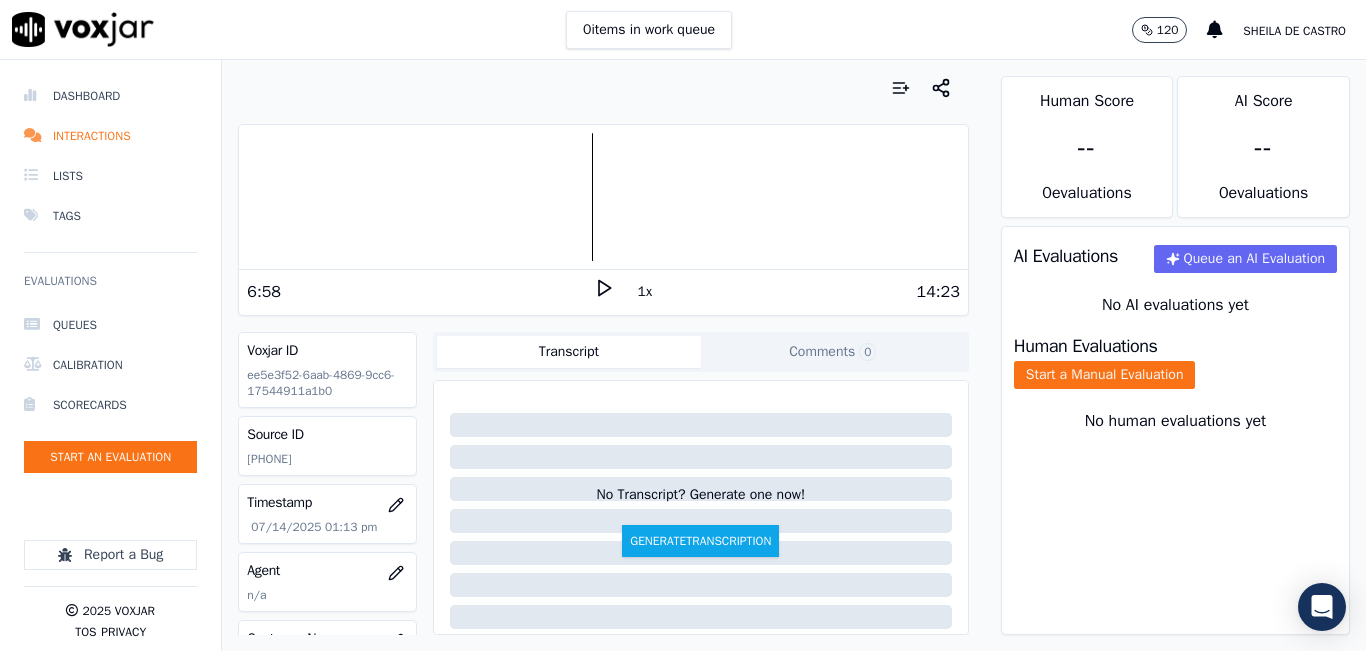 click on "14:23" at bounding box center [787, 292] 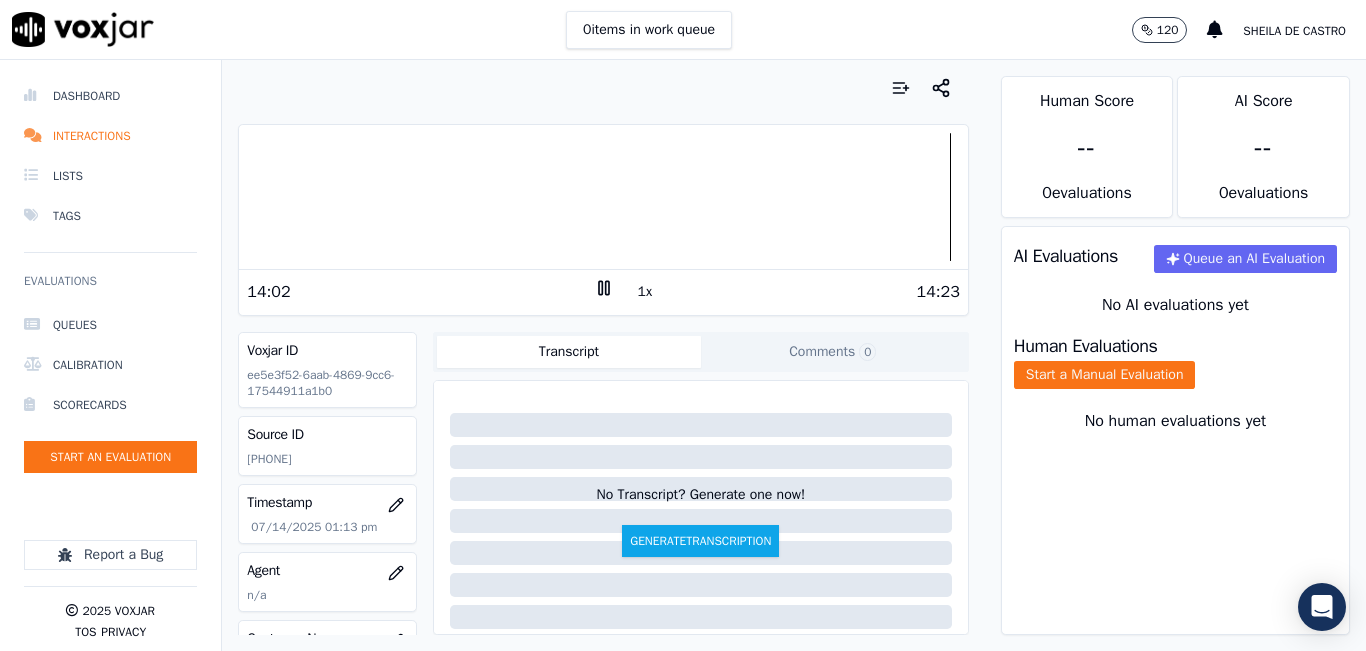 click 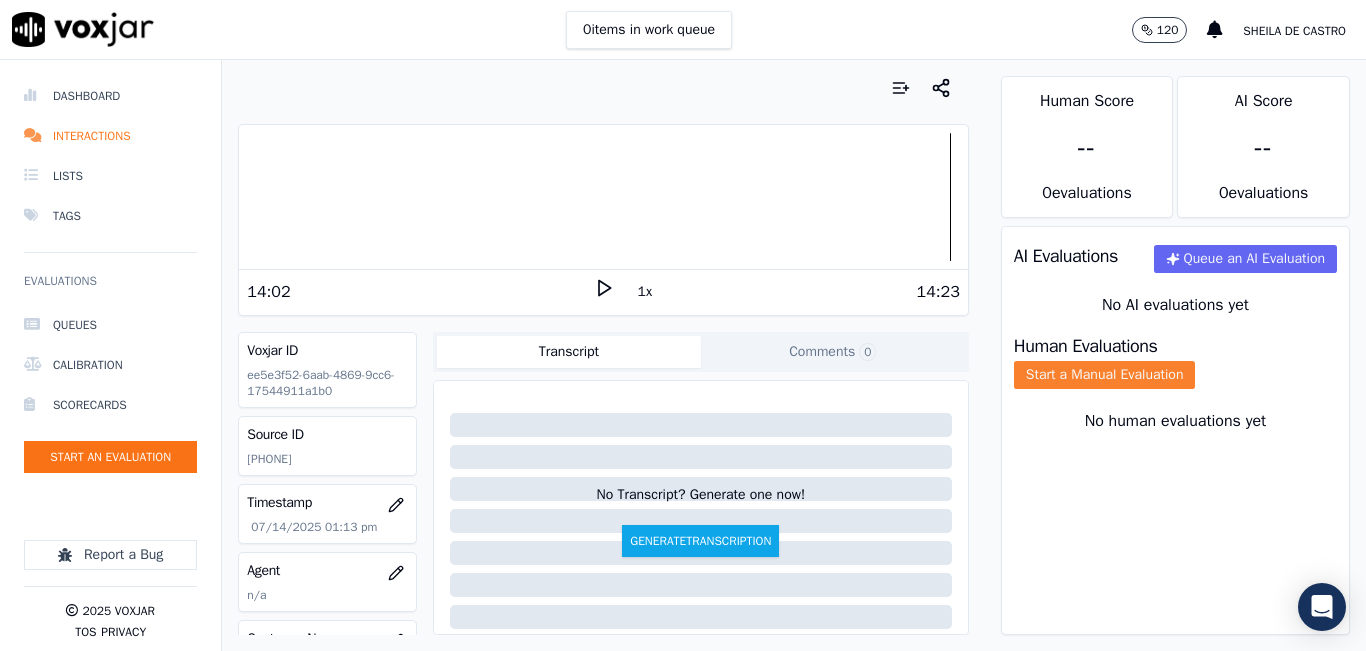 click on "Start a Manual Evaluation" 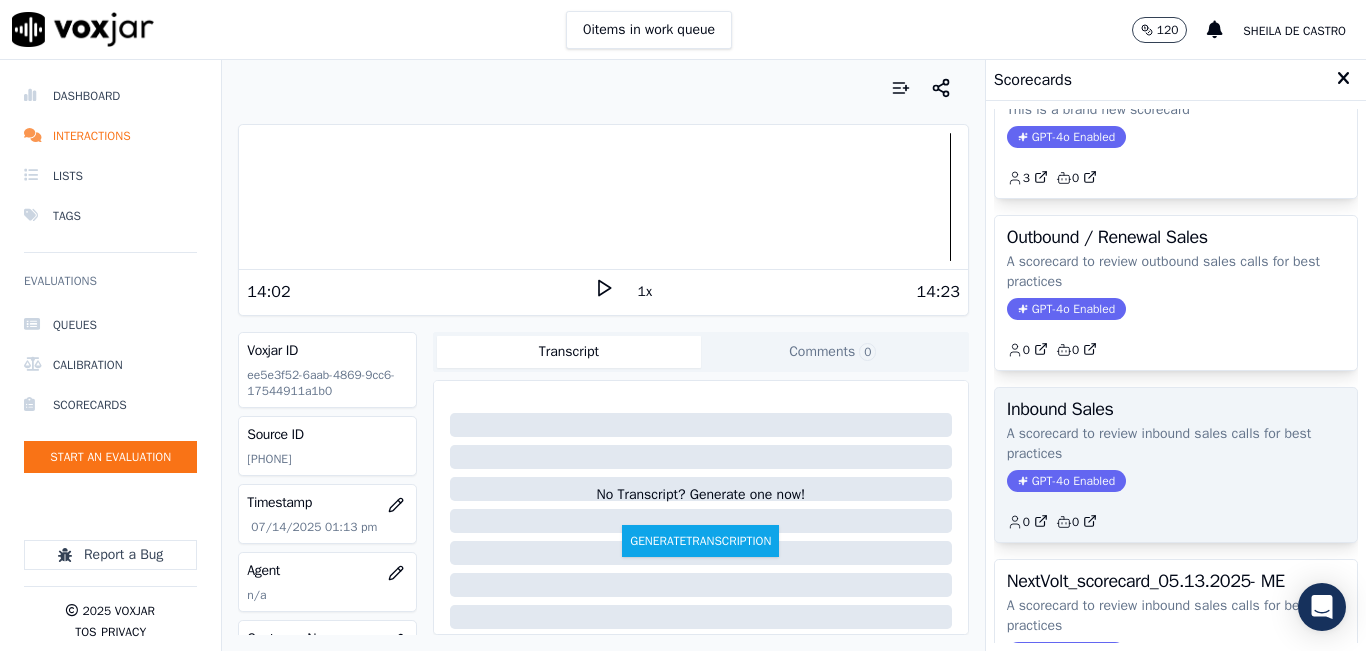 scroll, scrollTop: 261, scrollLeft: 0, axis: vertical 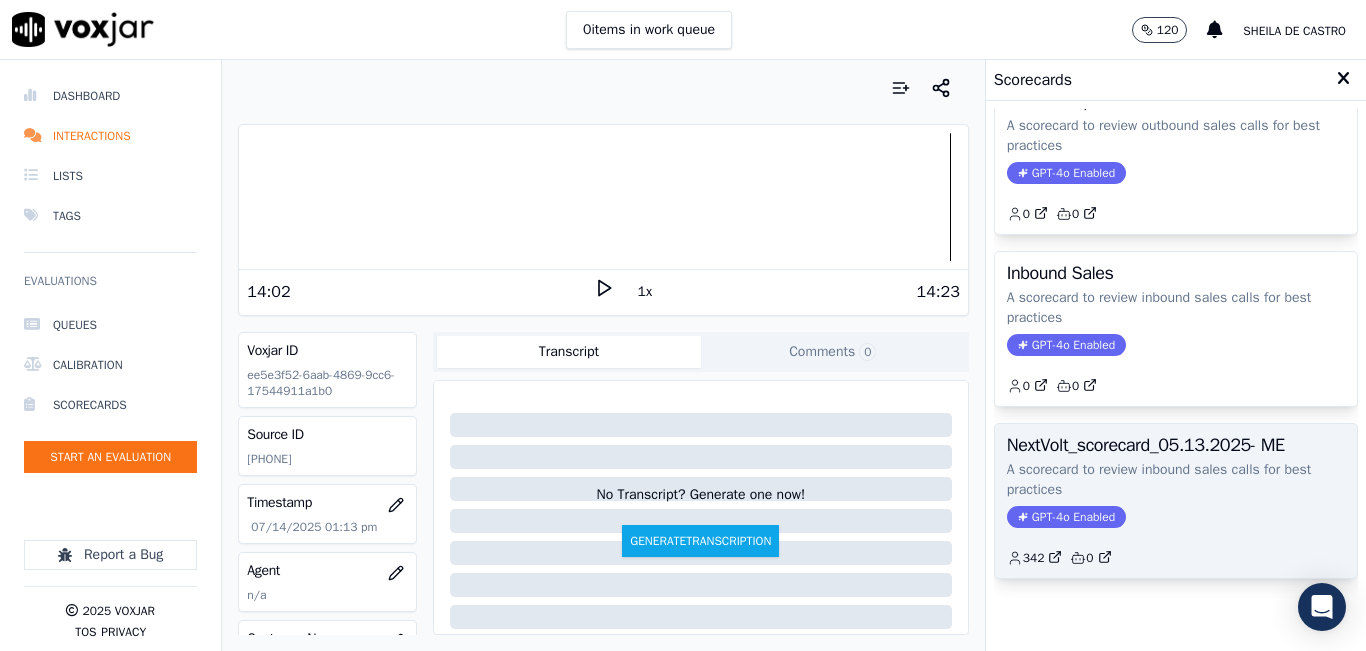 click on "NextVolt_scorecard_05.13.2025- ME" at bounding box center (1176, 445) 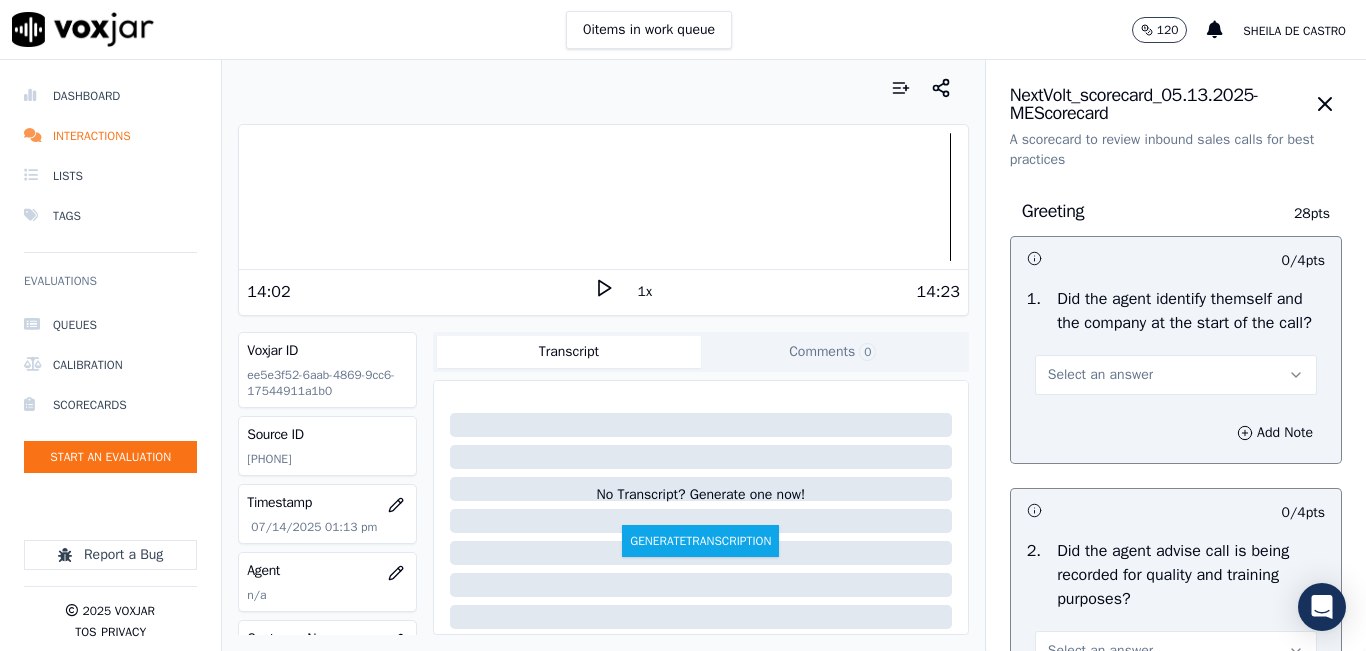 click 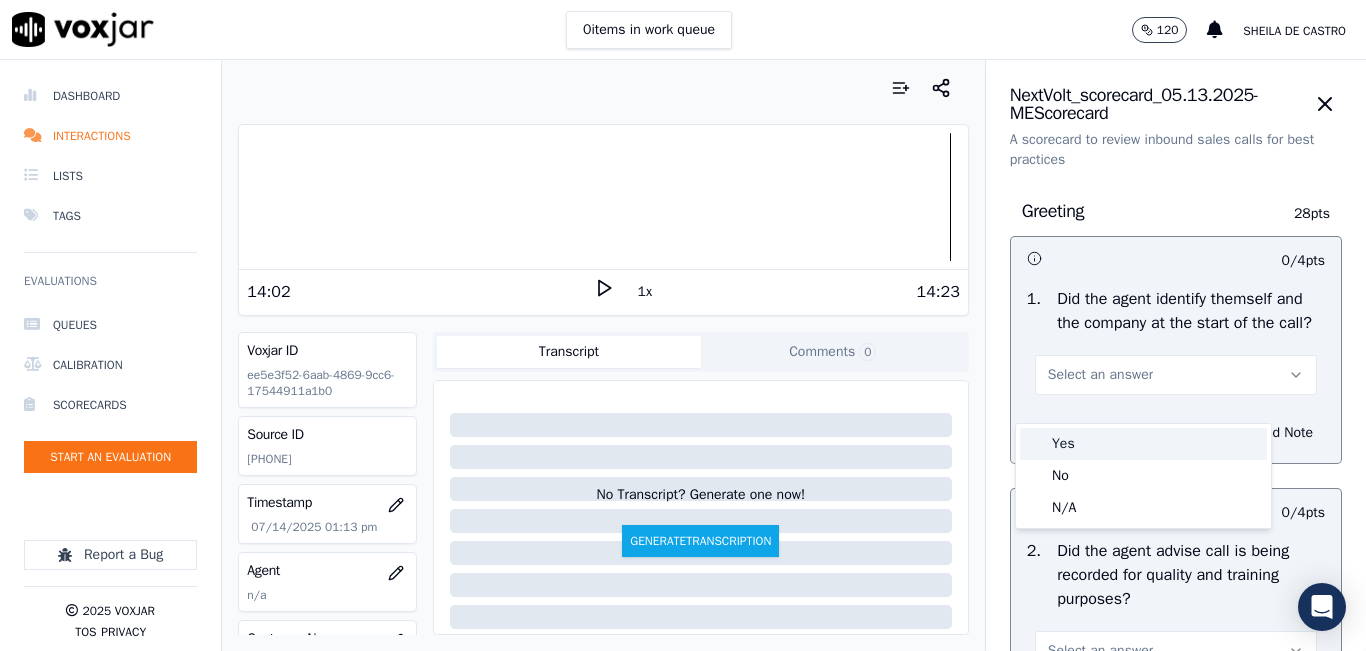 click on "Yes" at bounding box center [1143, 444] 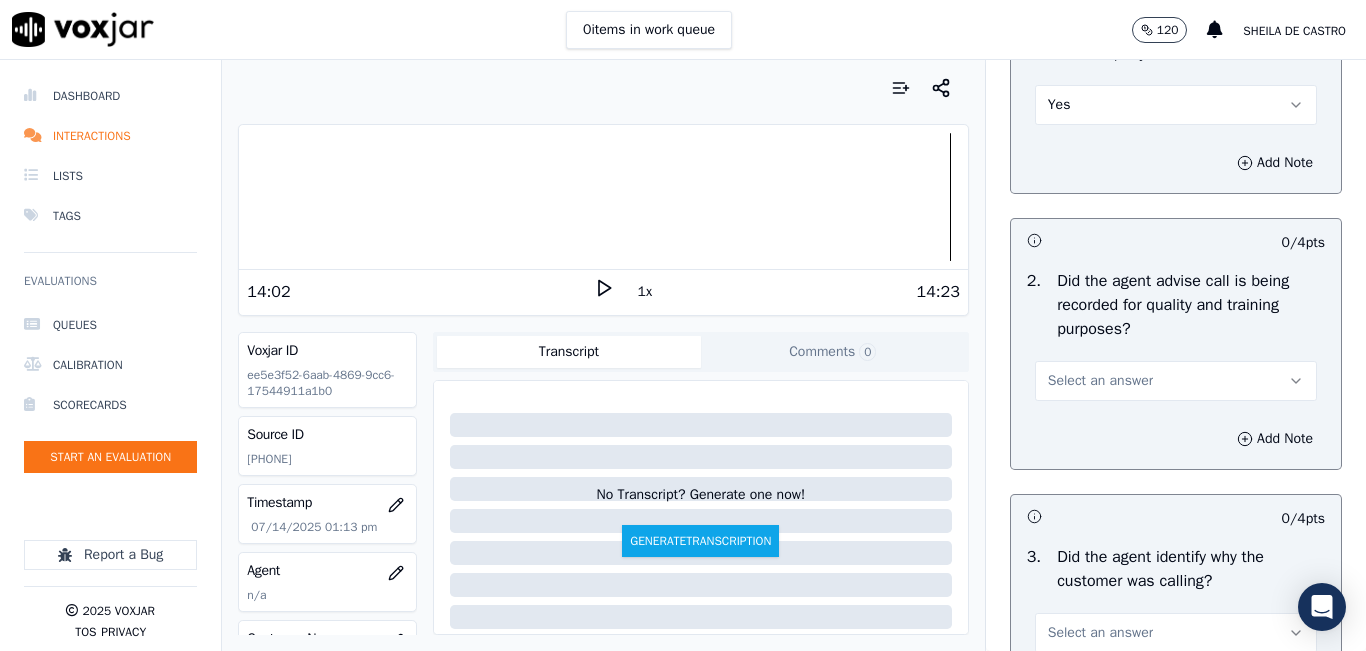 scroll, scrollTop: 300, scrollLeft: 0, axis: vertical 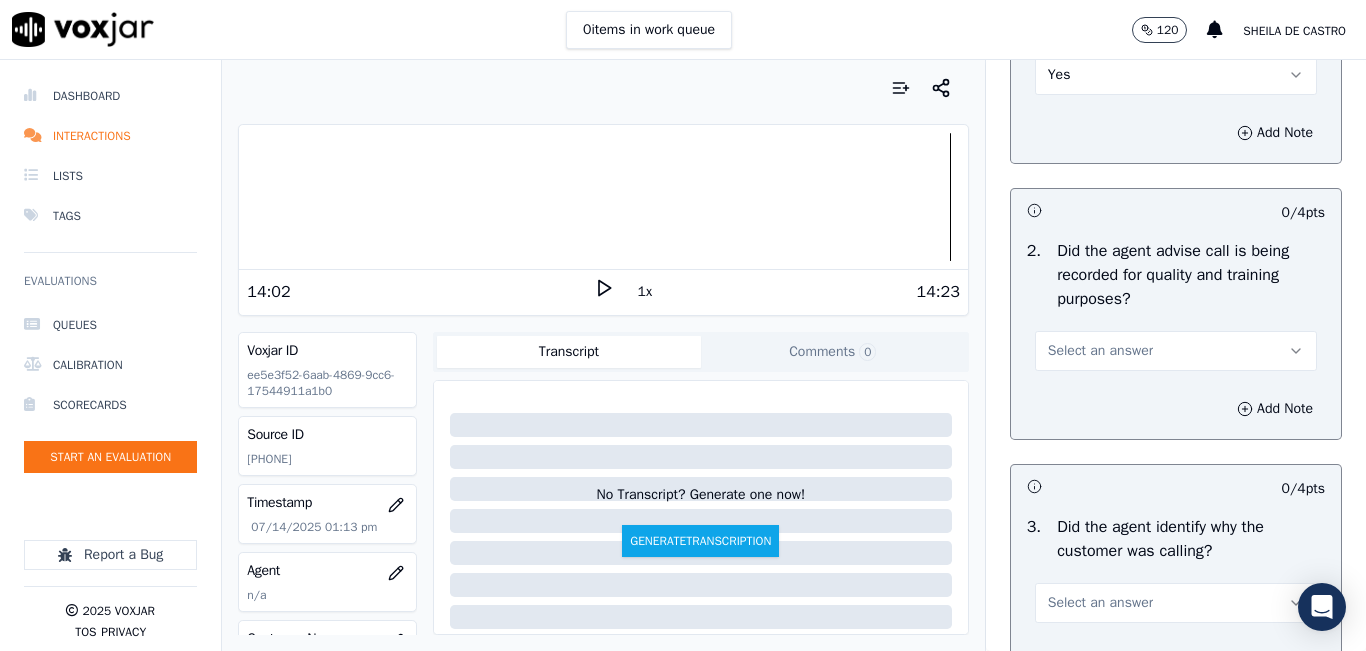 click on "Select an answer" at bounding box center (1176, 351) 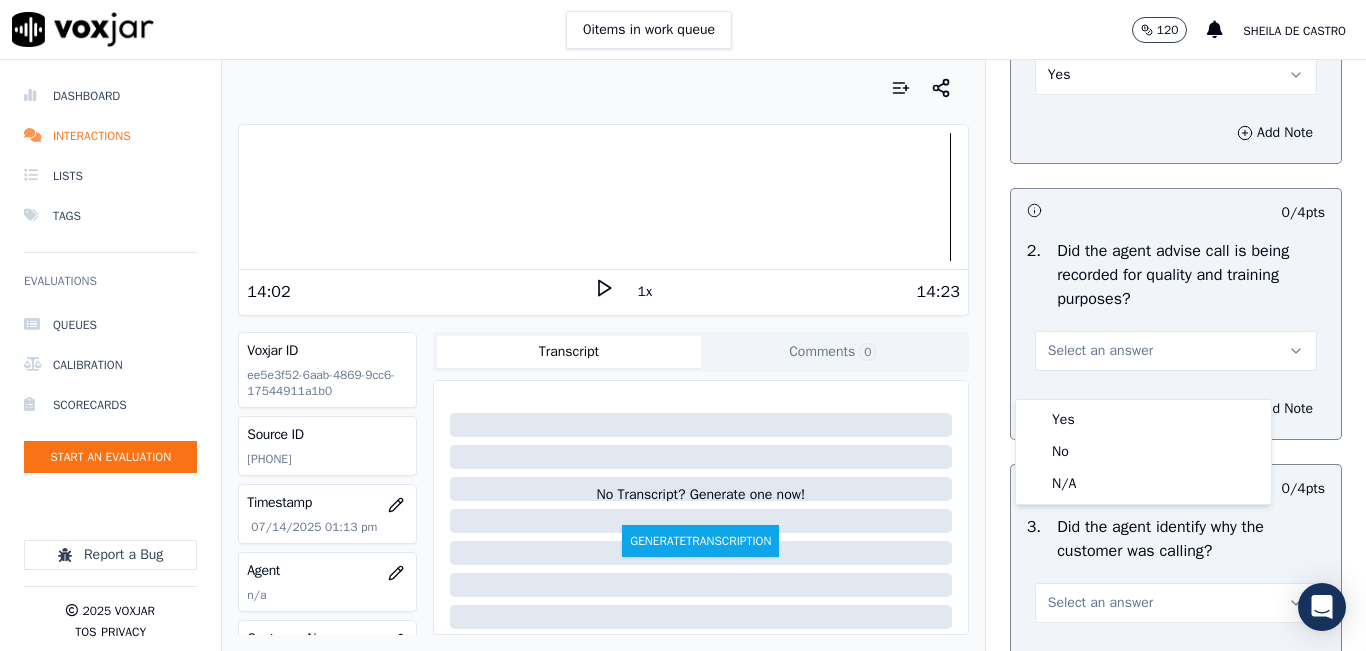 click on "Yes   No     N/A" at bounding box center (1143, 452) 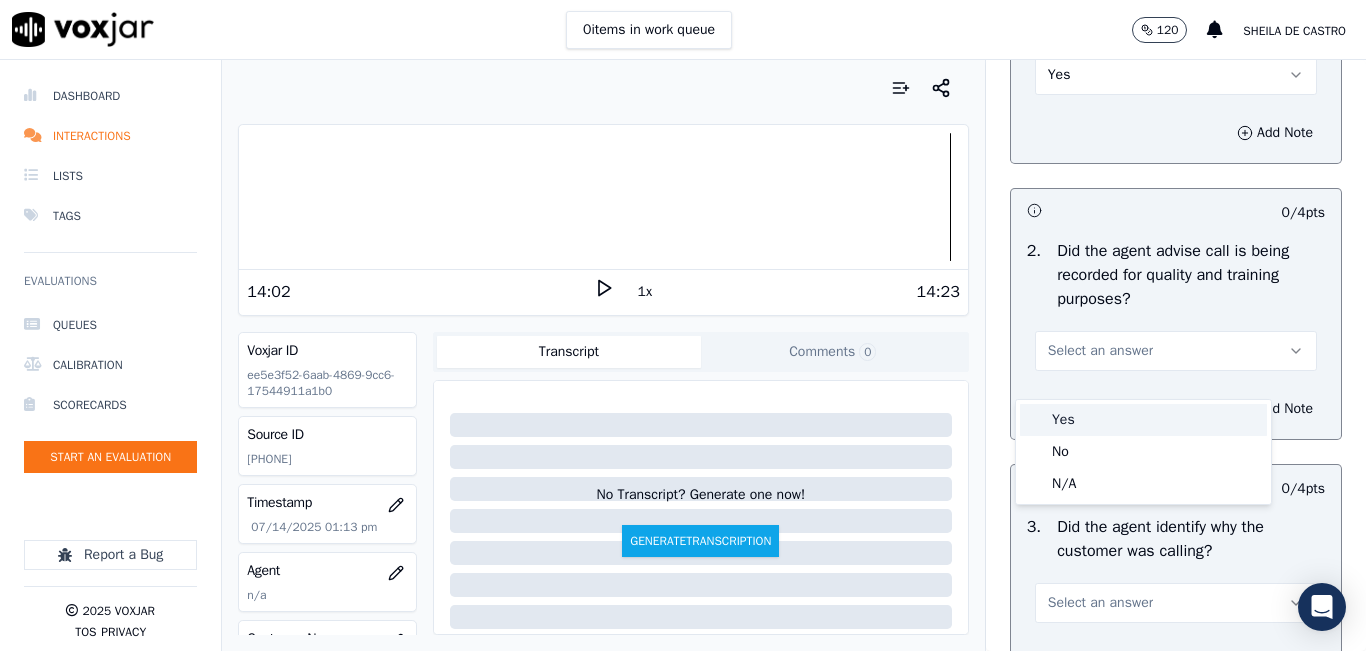 click on "Yes" at bounding box center (1143, 420) 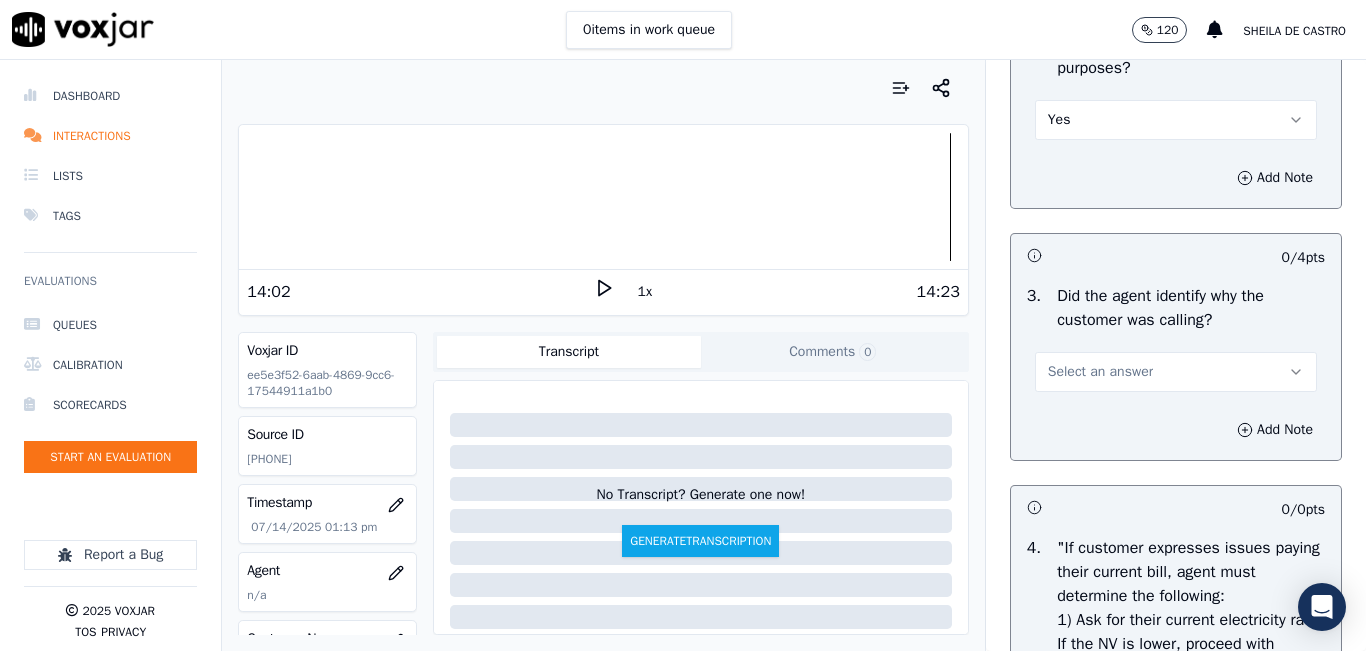 scroll, scrollTop: 600, scrollLeft: 0, axis: vertical 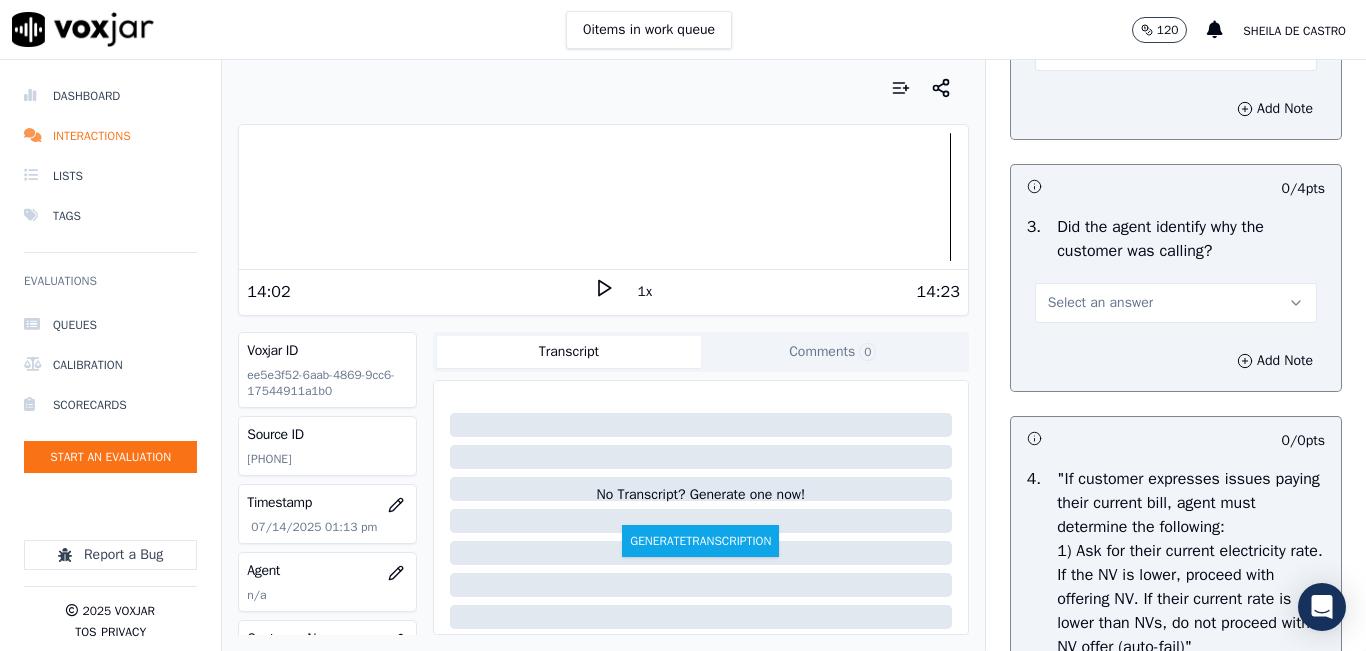 click on "Select an answer" at bounding box center (1176, 303) 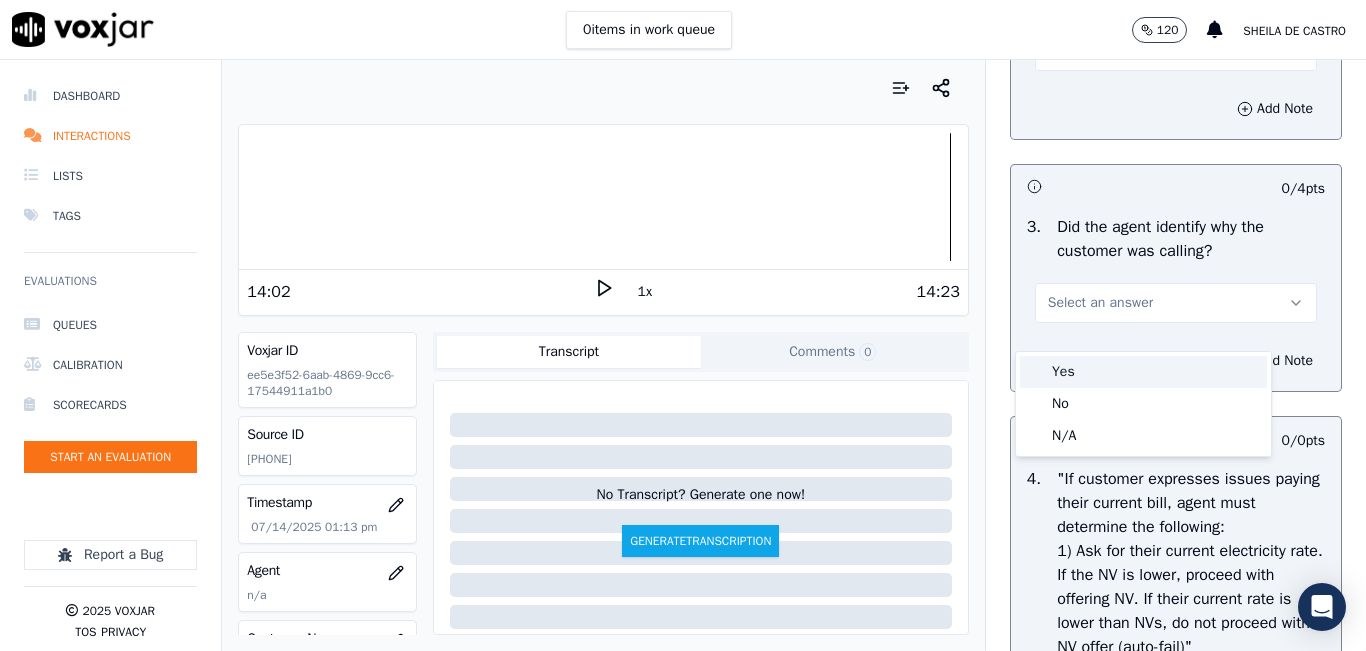 click on "Yes" at bounding box center (1143, 372) 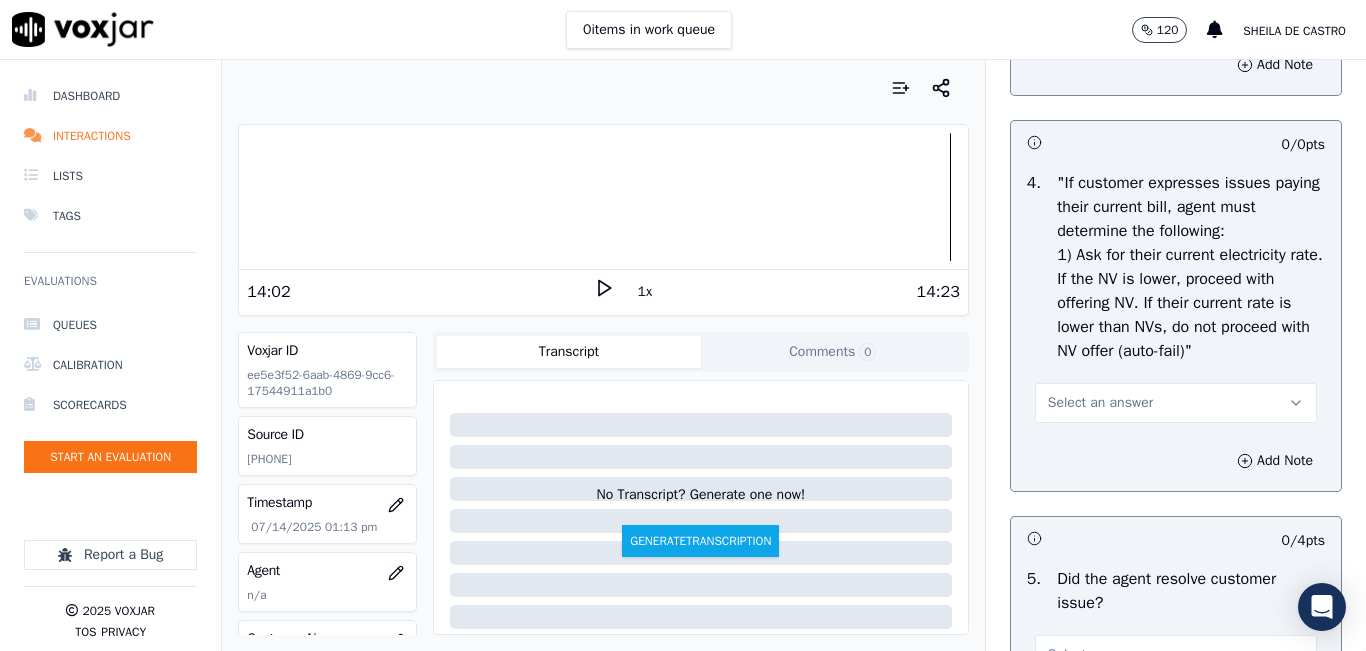 scroll, scrollTop: 900, scrollLeft: 0, axis: vertical 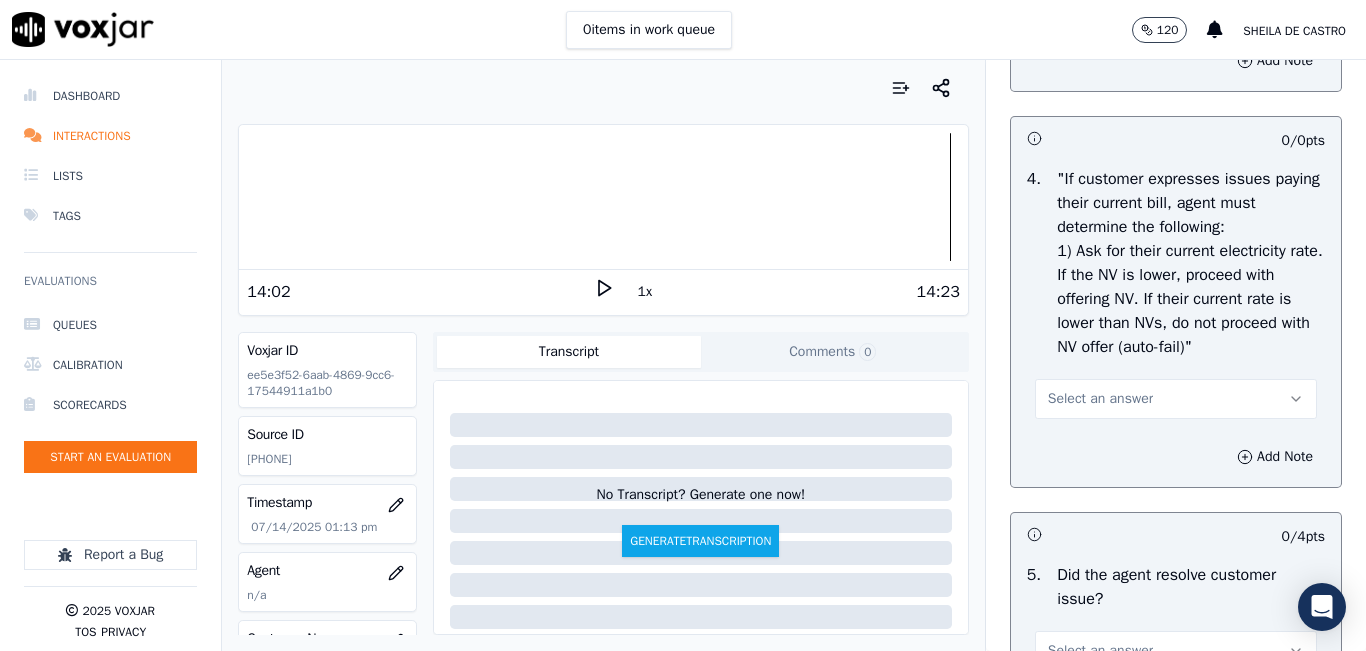click on "Select an answer" at bounding box center (1176, 399) 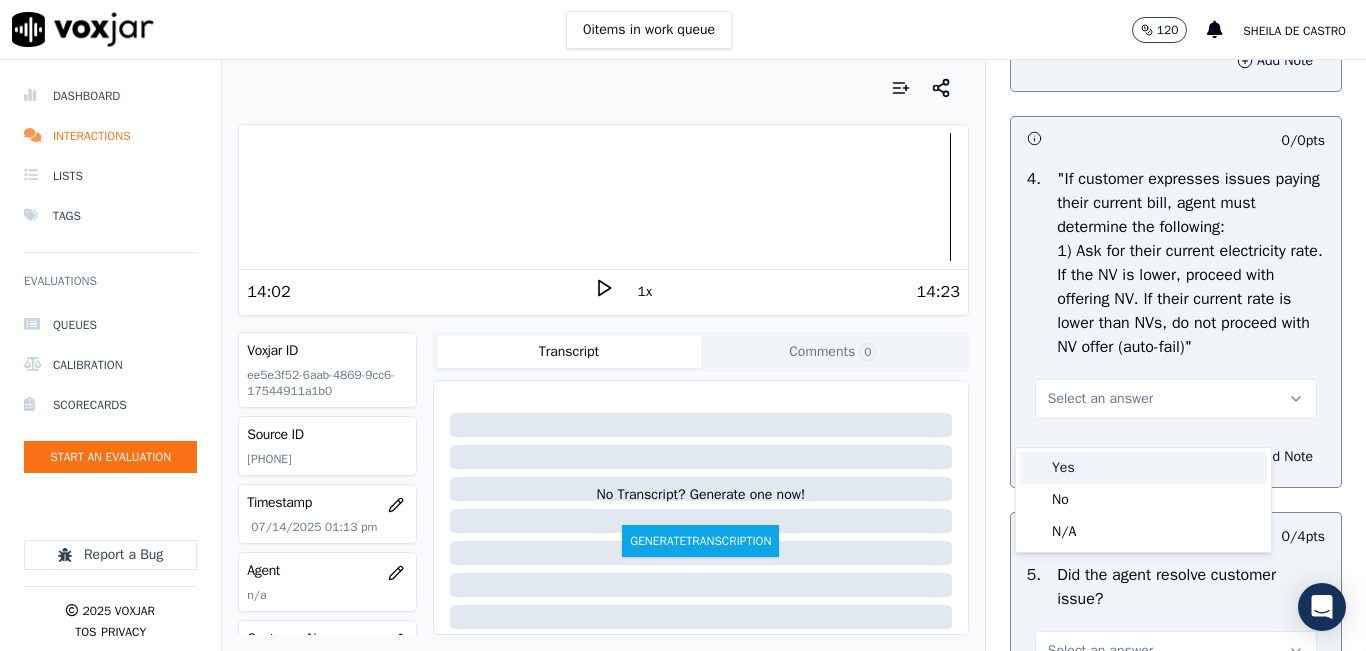drag, startPoint x: 1093, startPoint y: 463, endPoint x: 1094, endPoint y: 453, distance: 10.049875 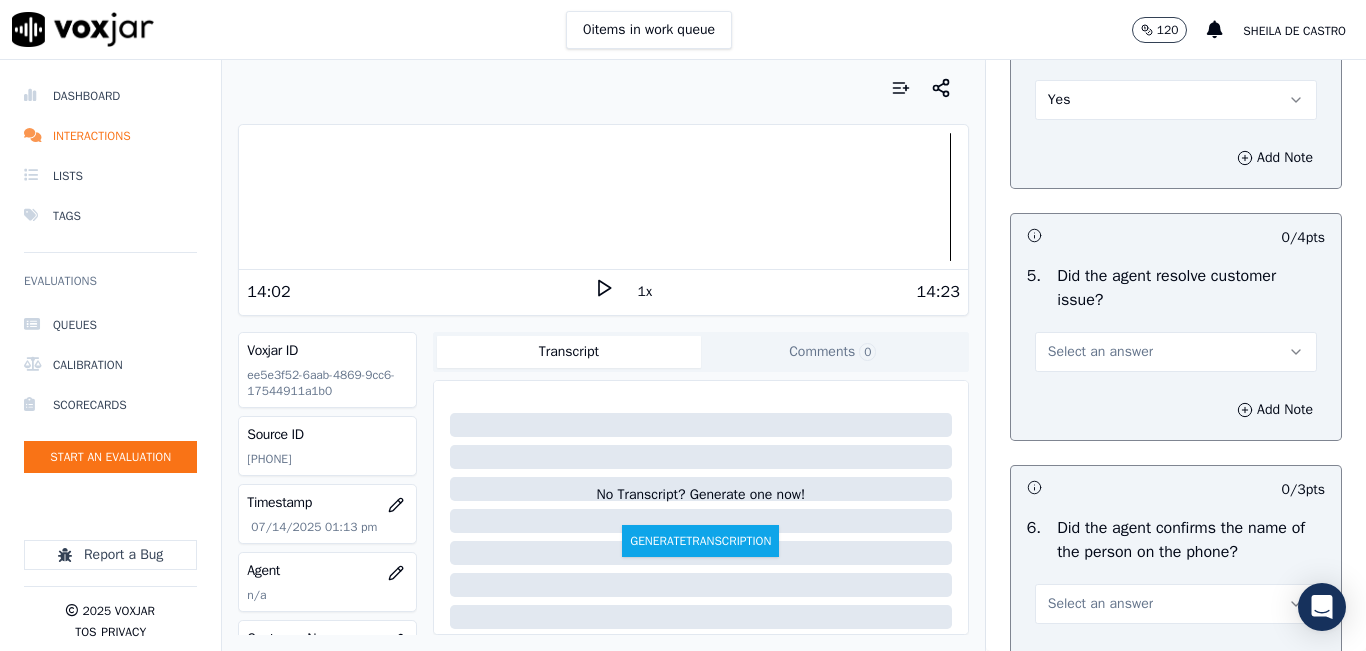 scroll, scrollTop: 1200, scrollLeft: 0, axis: vertical 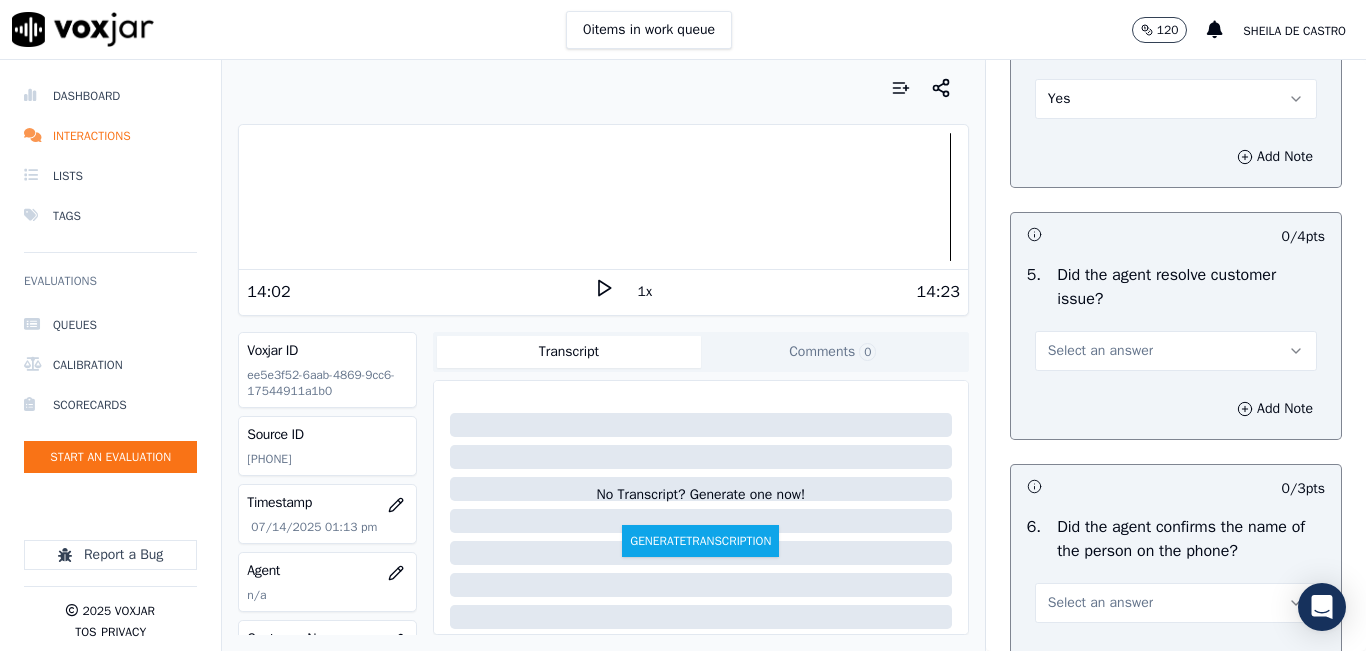 click on "Select an answer" at bounding box center (1100, 351) 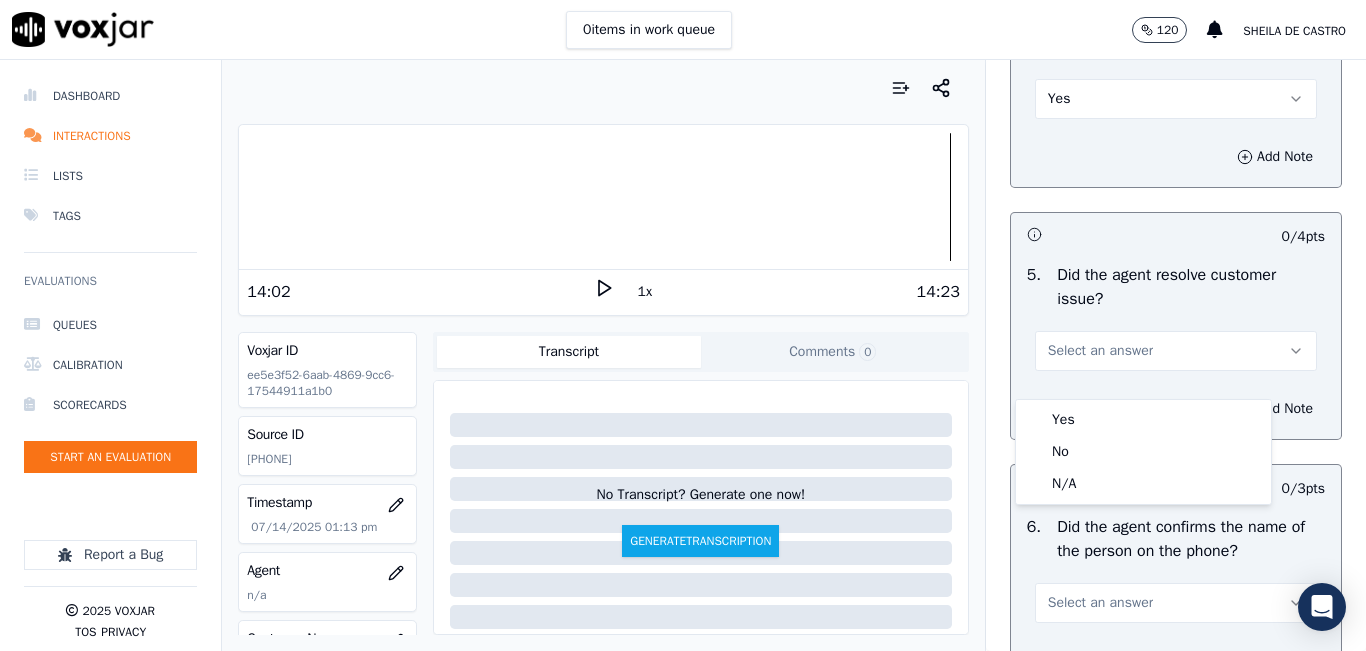 click on "Yes   No     N/A" at bounding box center [1143, 452] 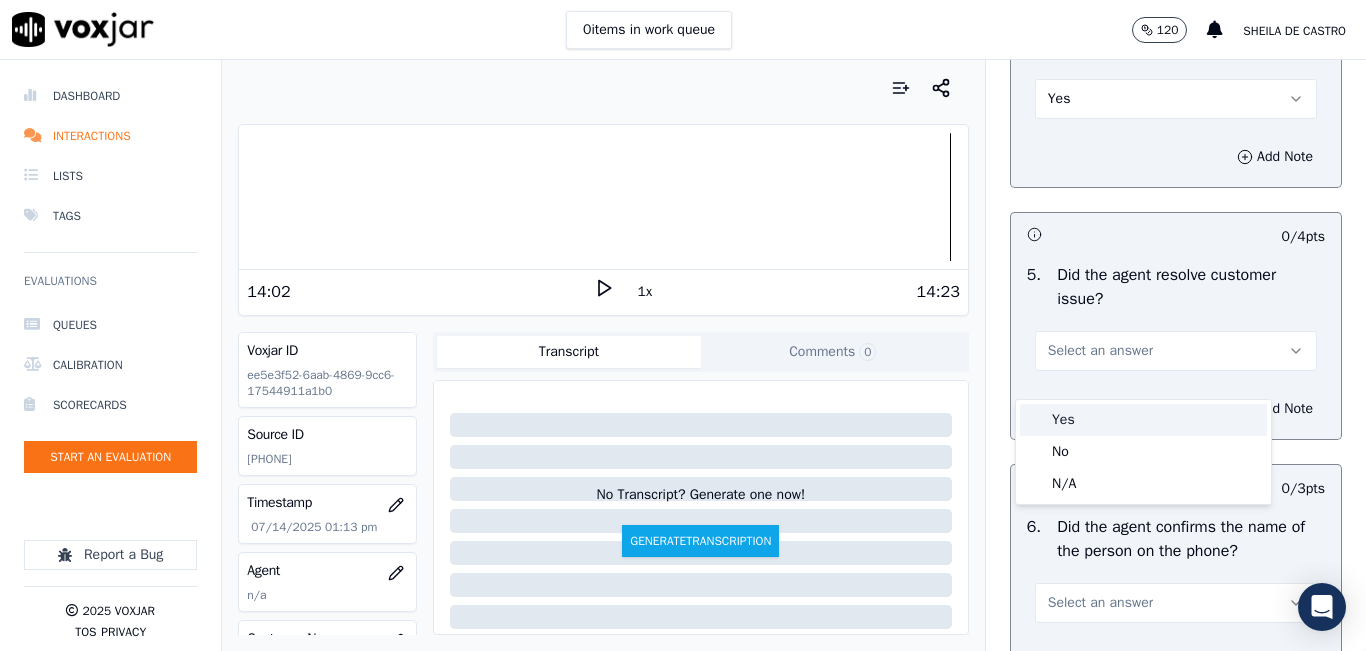 click on "Yes" at bounding box center [1143, 420] 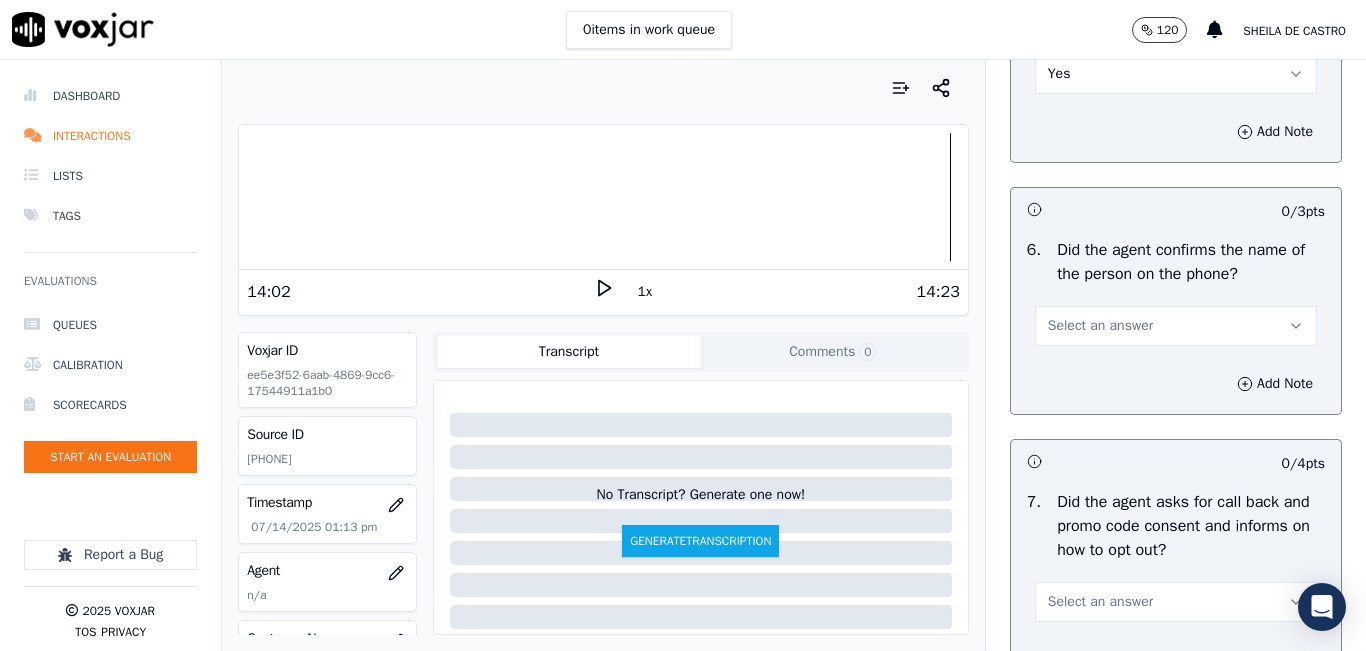 scroll, scrollTop: 1600, scrollLeft: 0, axis: vertical 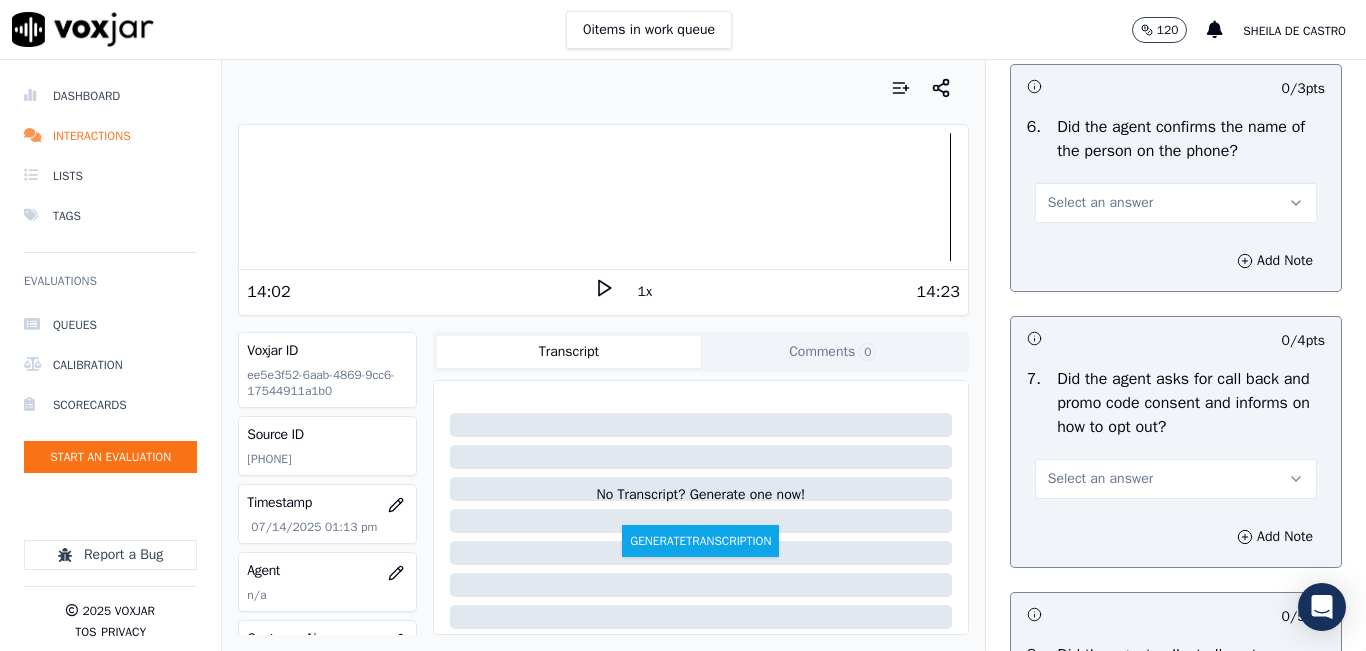 drag, startPoint x: 1195, startPoint y: 222, endPoint x: 1188, endPoint y: 235, distance: 14.764823 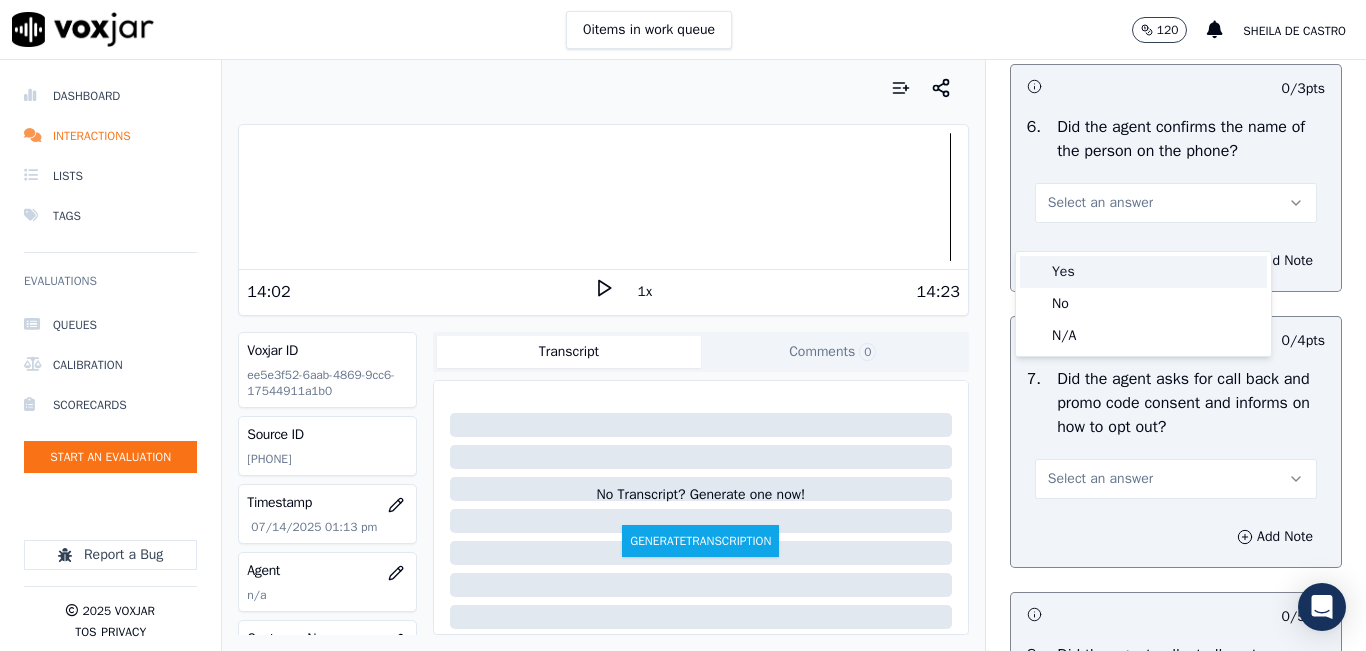 click on "Yes" at bounding box center [1143, 272] 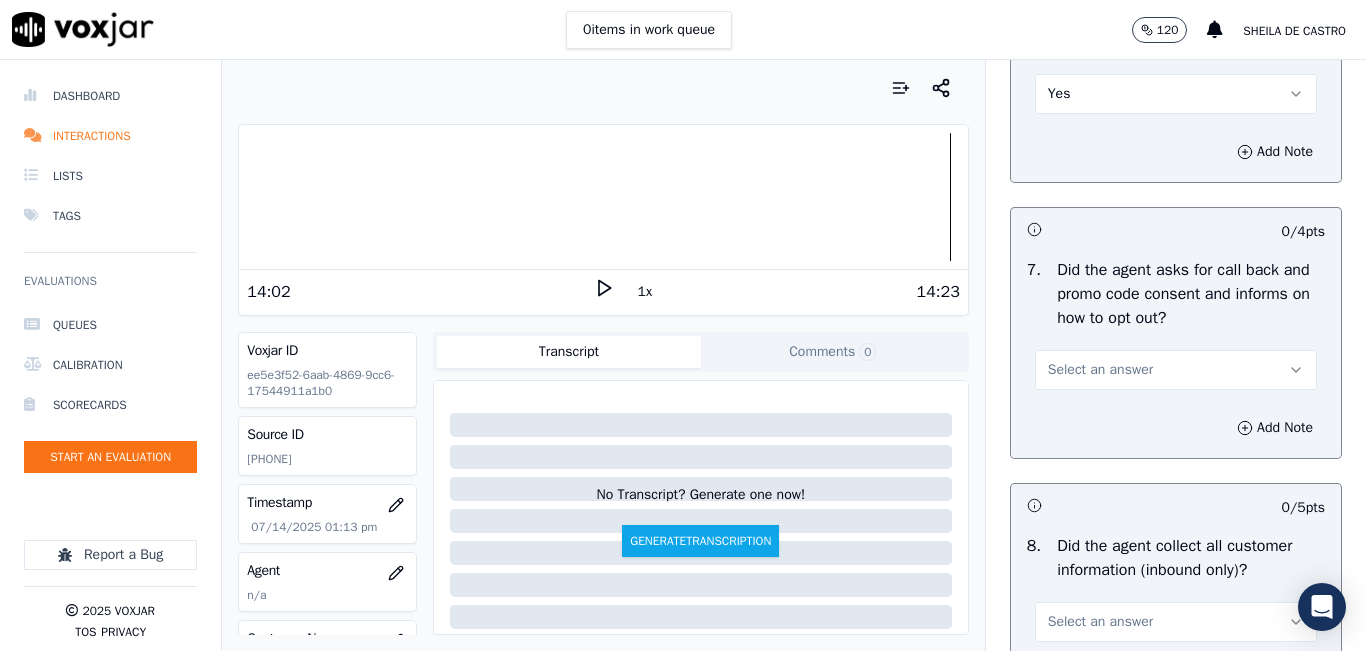 scroll, scrollTop: 1900, scrollLeft: 0, axis: vertical 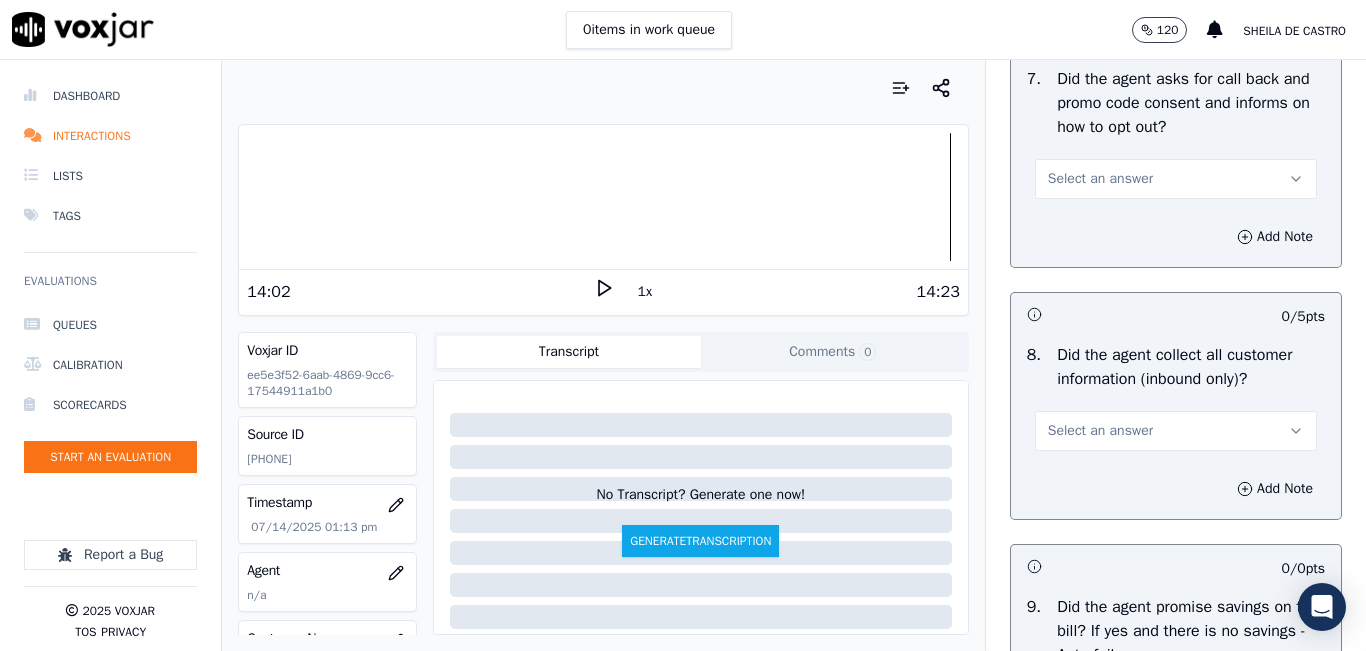 click on "Select an answer" at bounding box center [1176, 179] 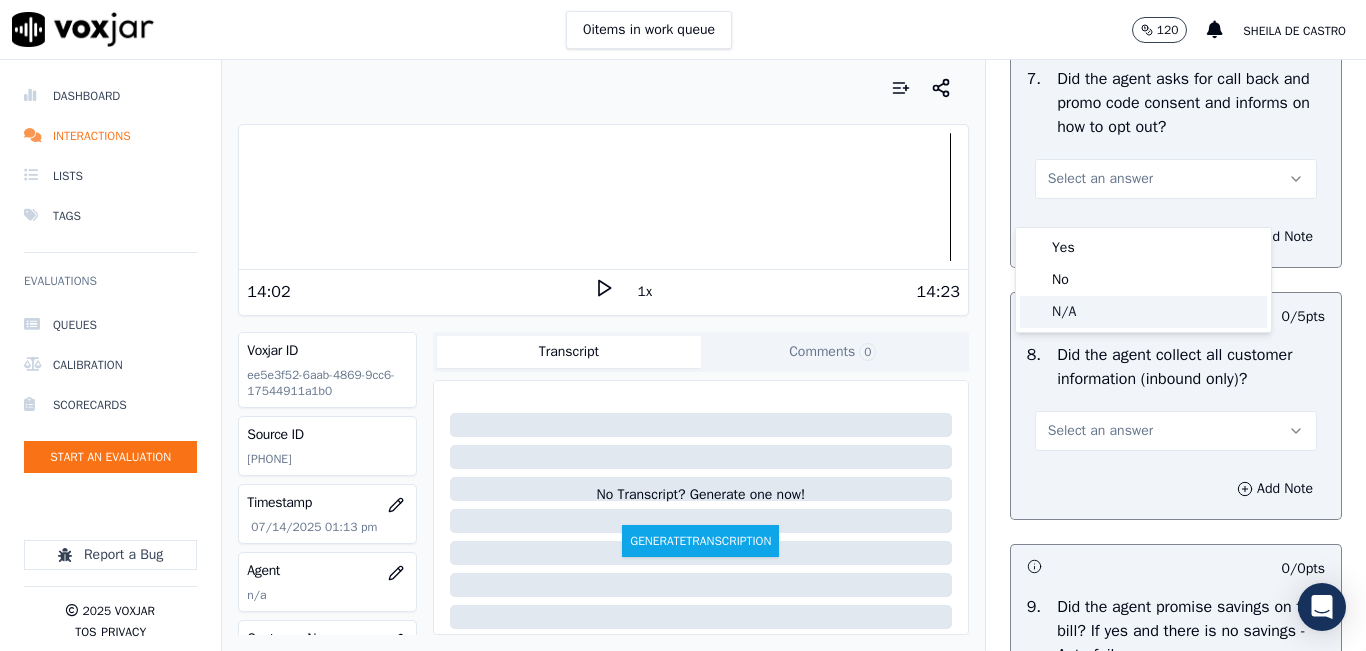 click on "N/A" 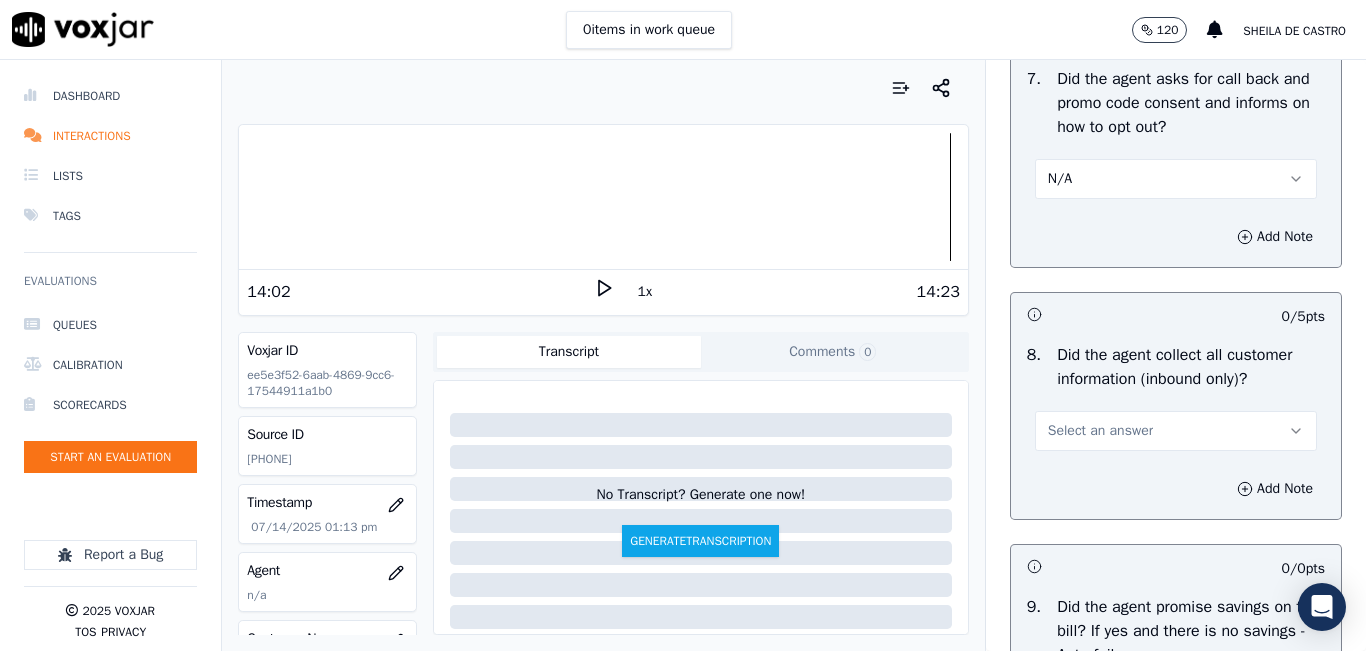 scroll, scrollTop: 2100, scrollLeft: 0, axis: vertical 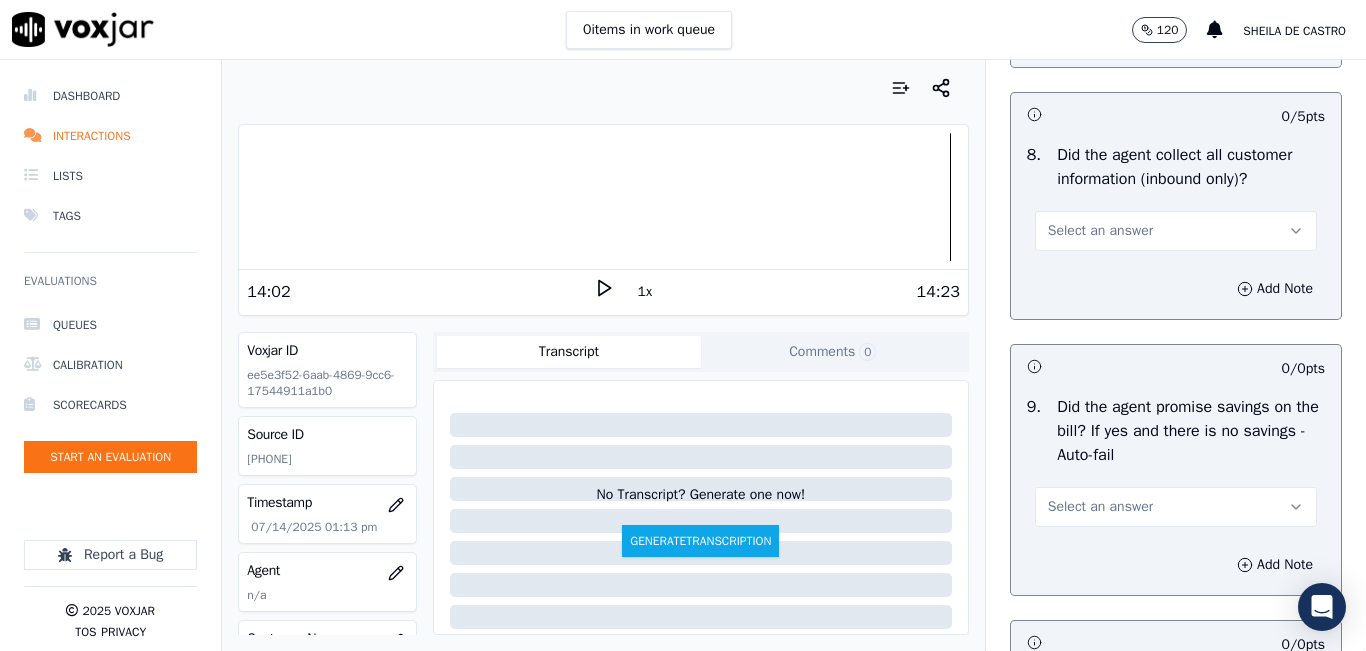 click on "Select an answer" at bounding box center [1176, 231] 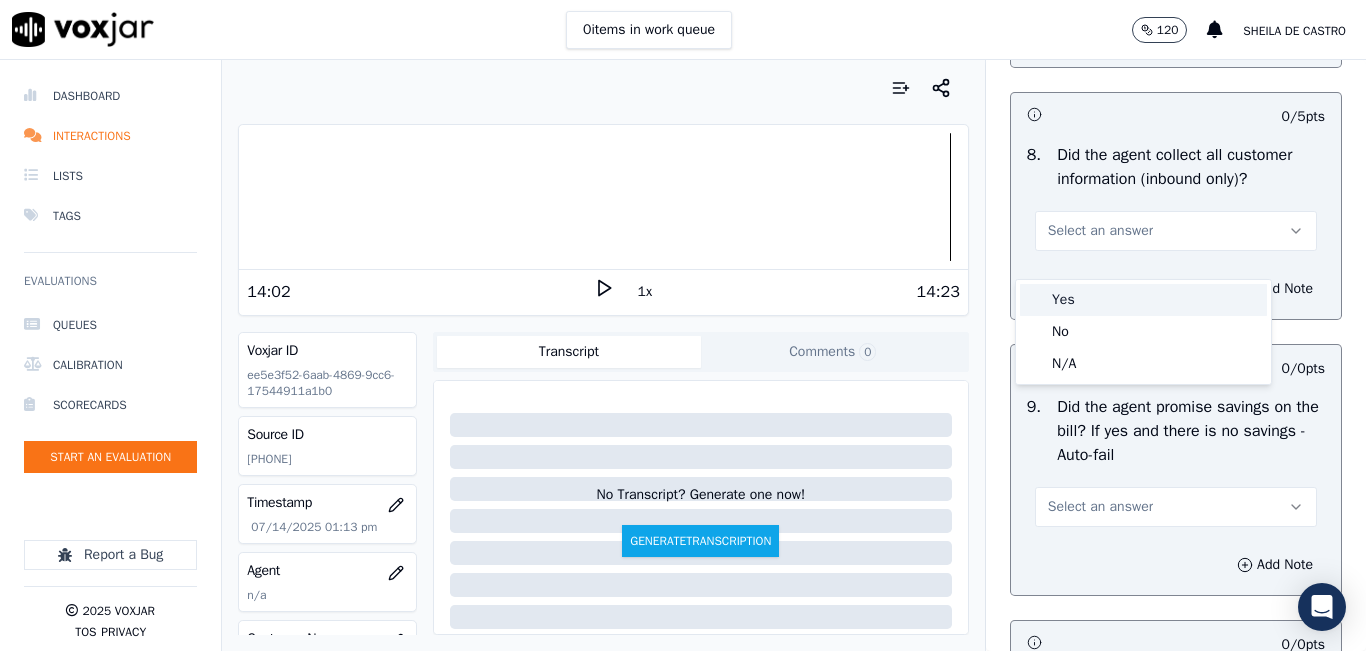 click on "Yes" at bounding box center [1143, 300] 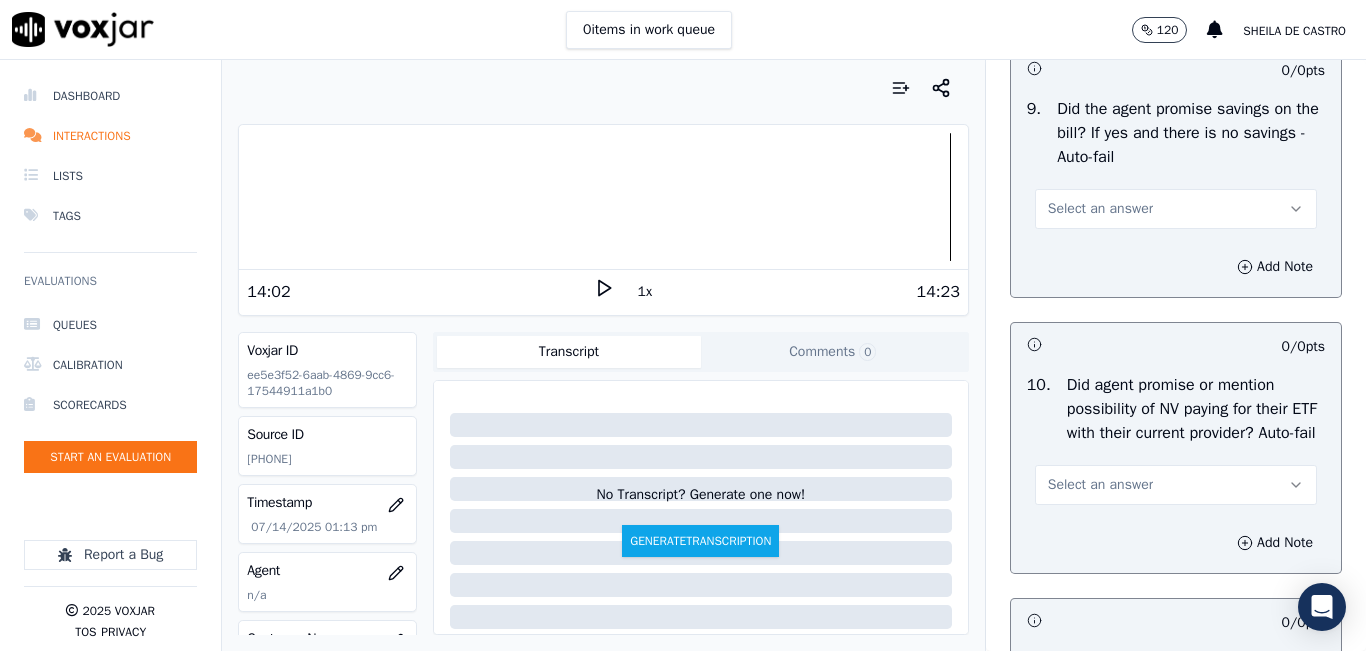scroll, scrollTop: 2400, scrollLeft: 0, axis: vertical 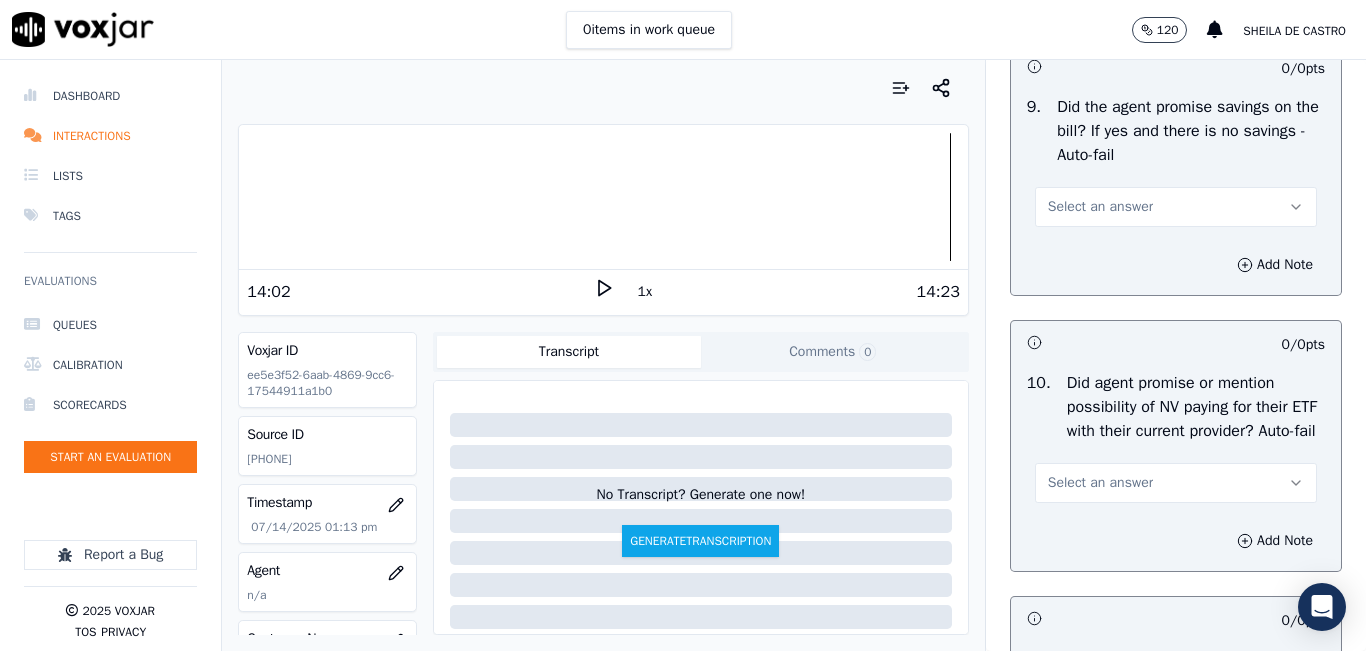 click on "Select an answer" at bounding box center [1176, 207] 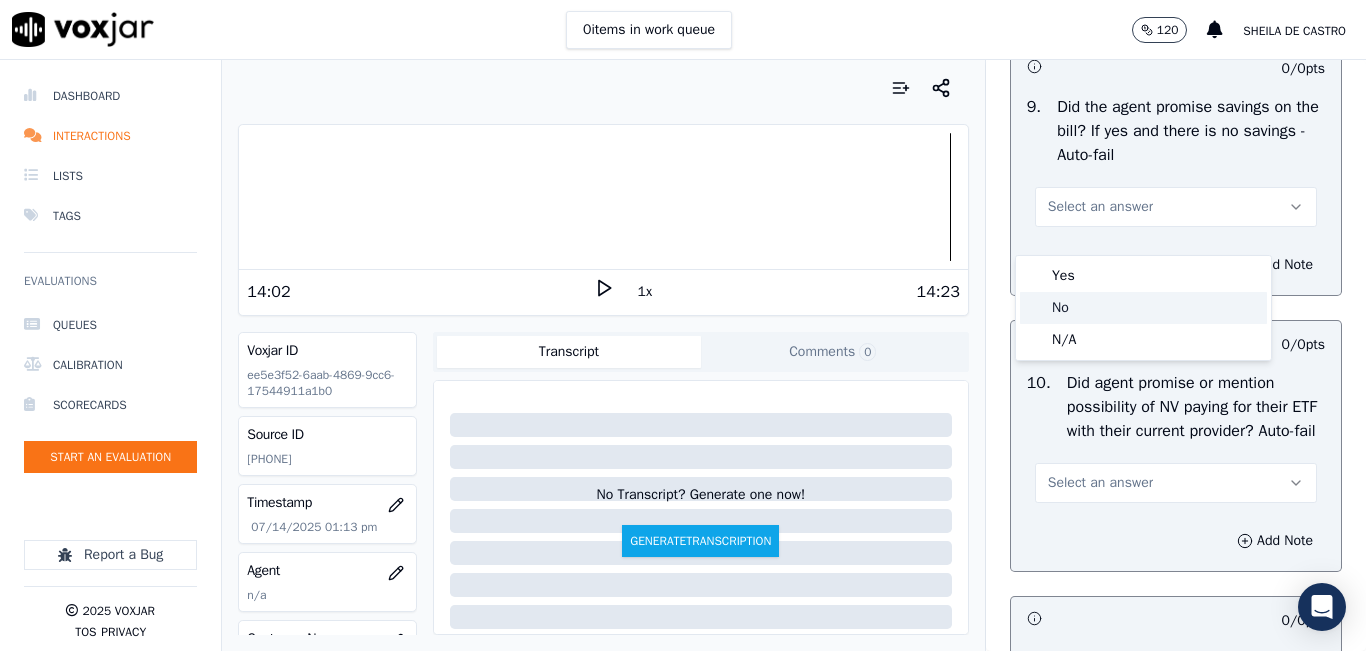 click on "No" 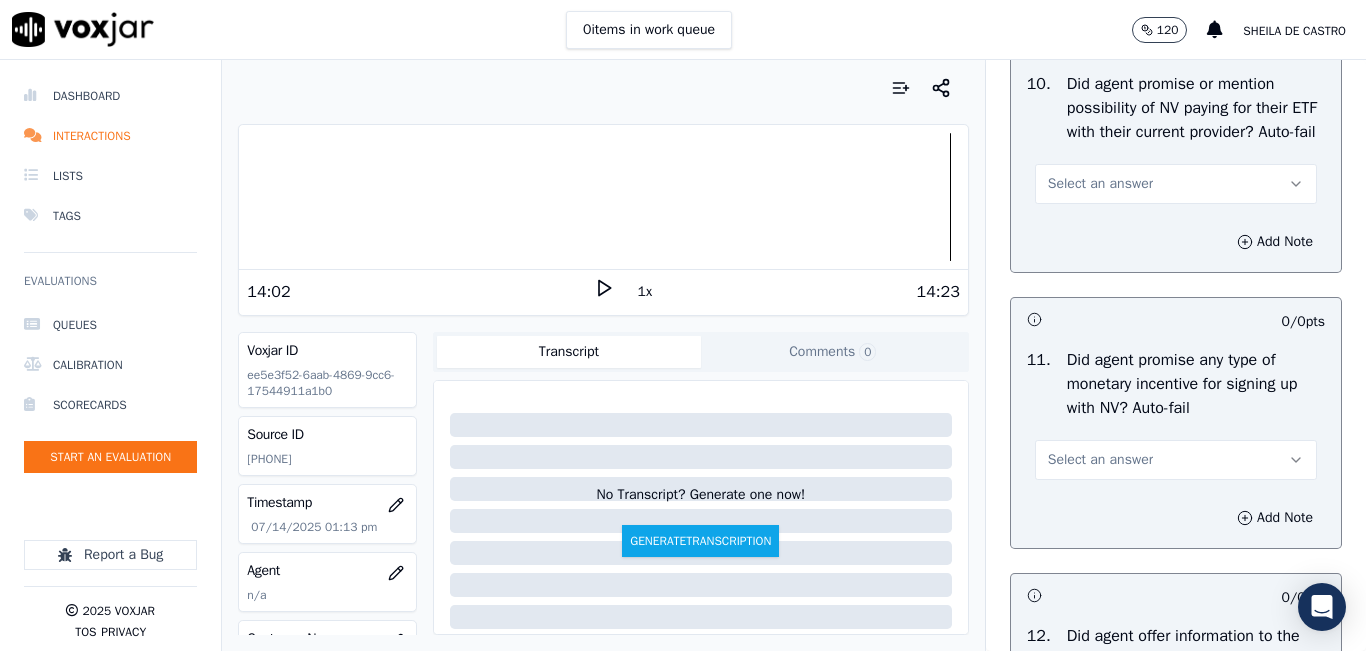 scroll, scrollTop: 2700, scrollLeft: 0, axis: vertical 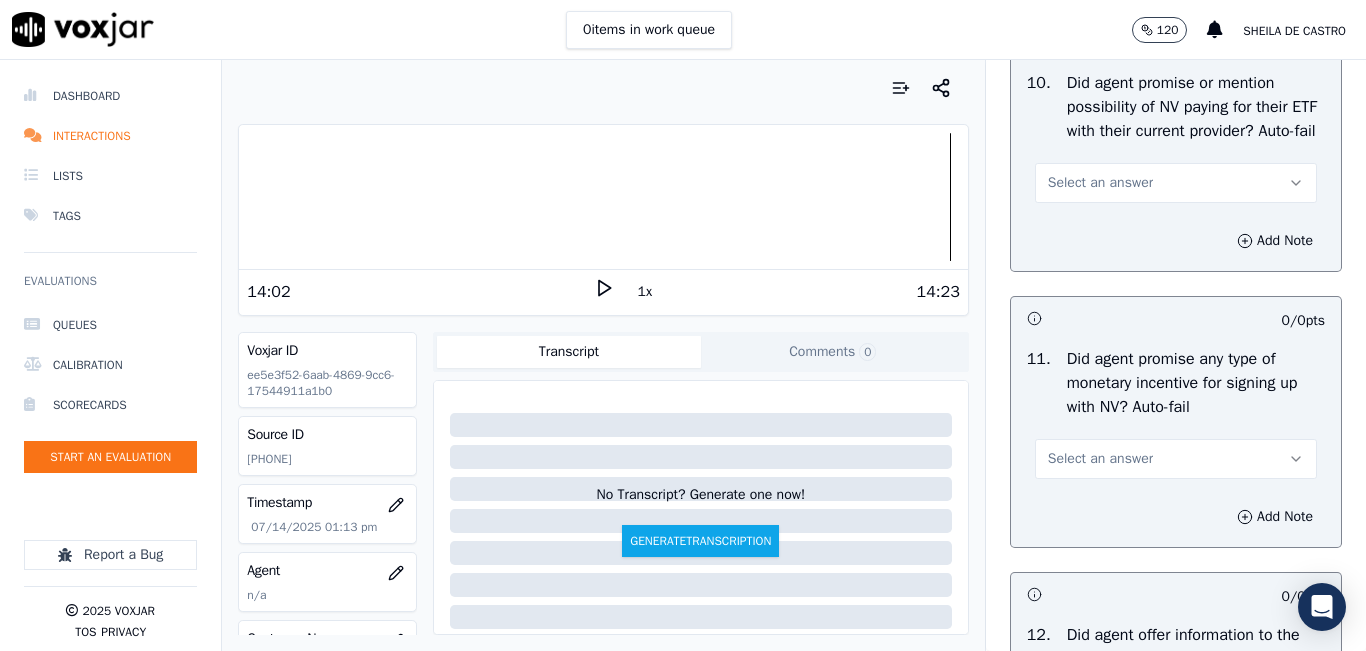click on "Select an answer" at bounding box center [1176, 183] 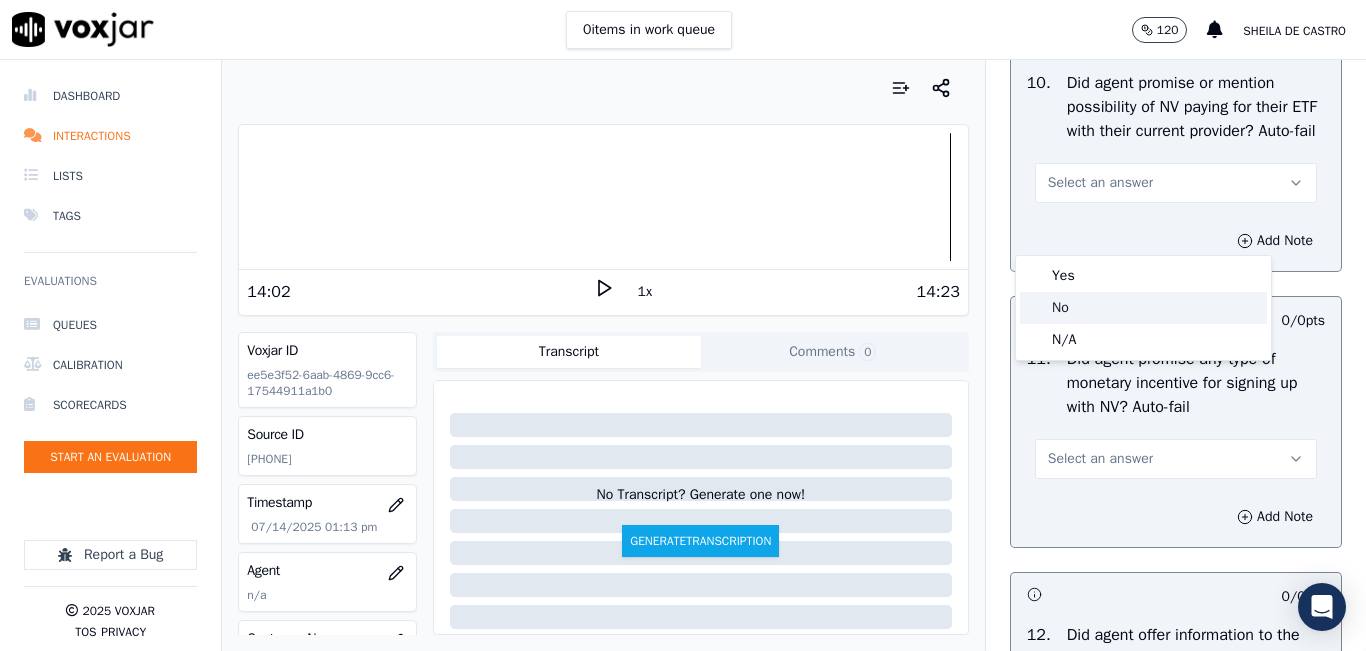 click on "No" 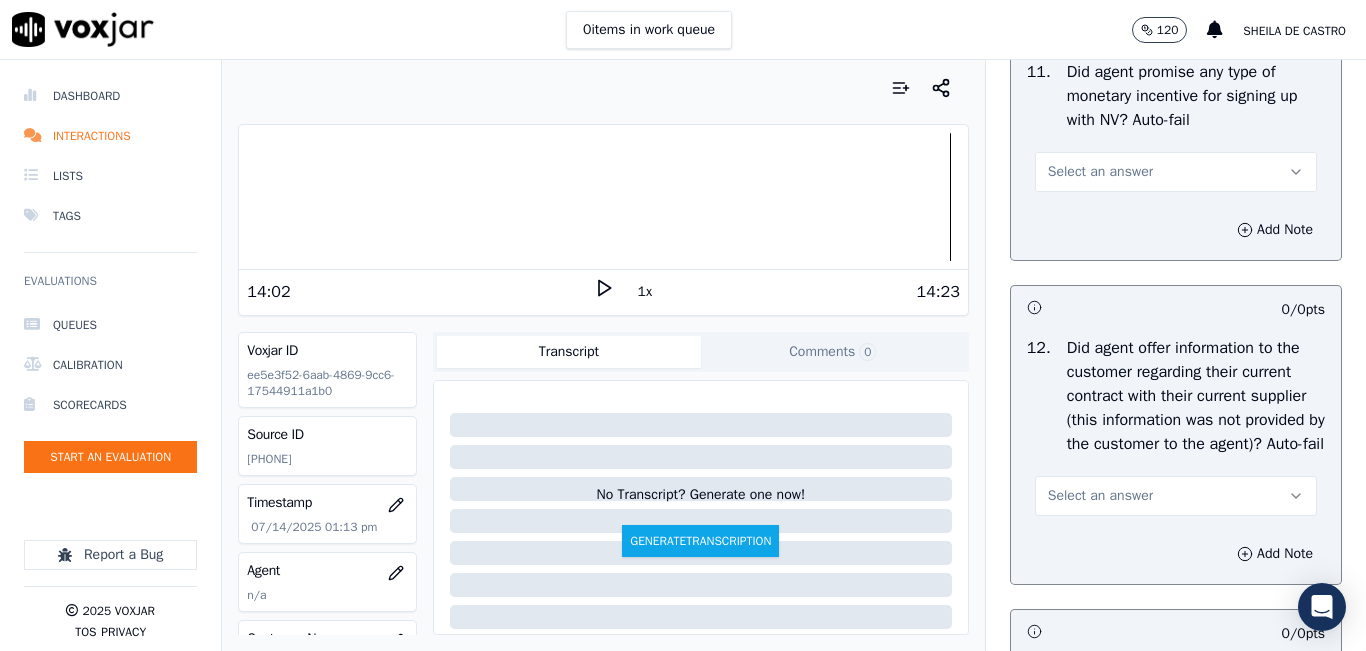 scroll, scrollTop: 3000, scrollLeft: 0, axis: vertical 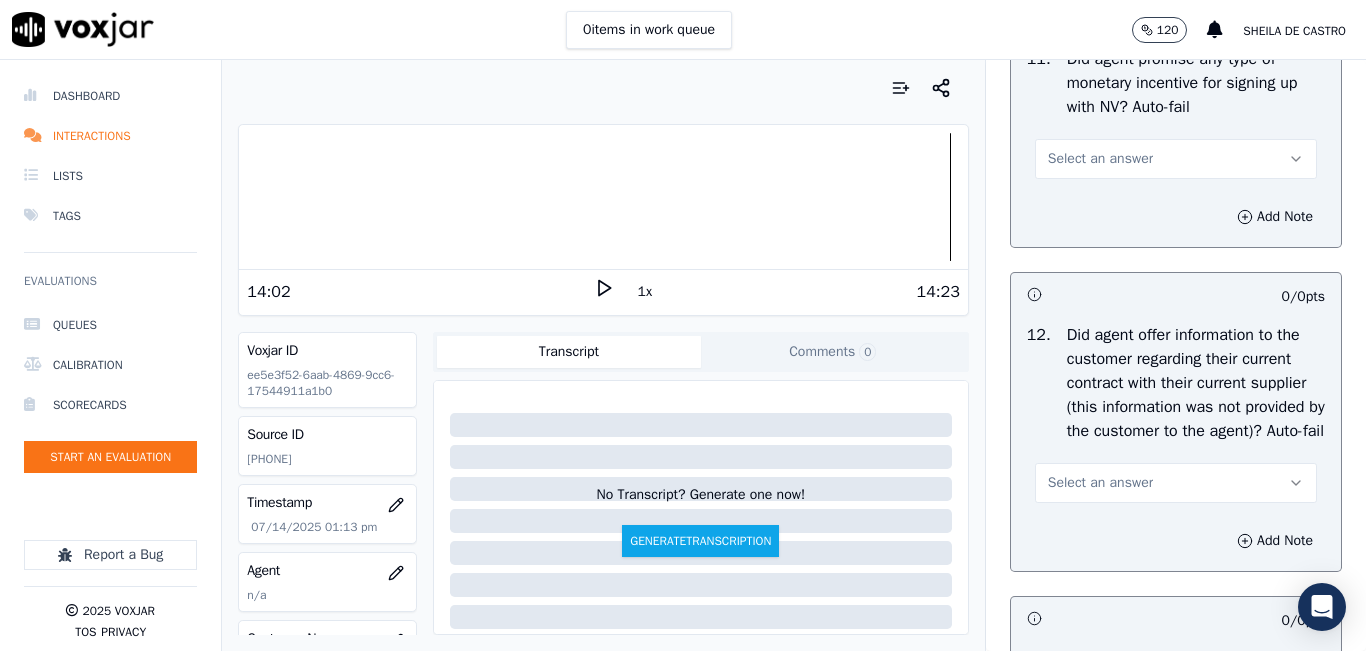 click on "Select an answer" at bounding box center [1176, 159] 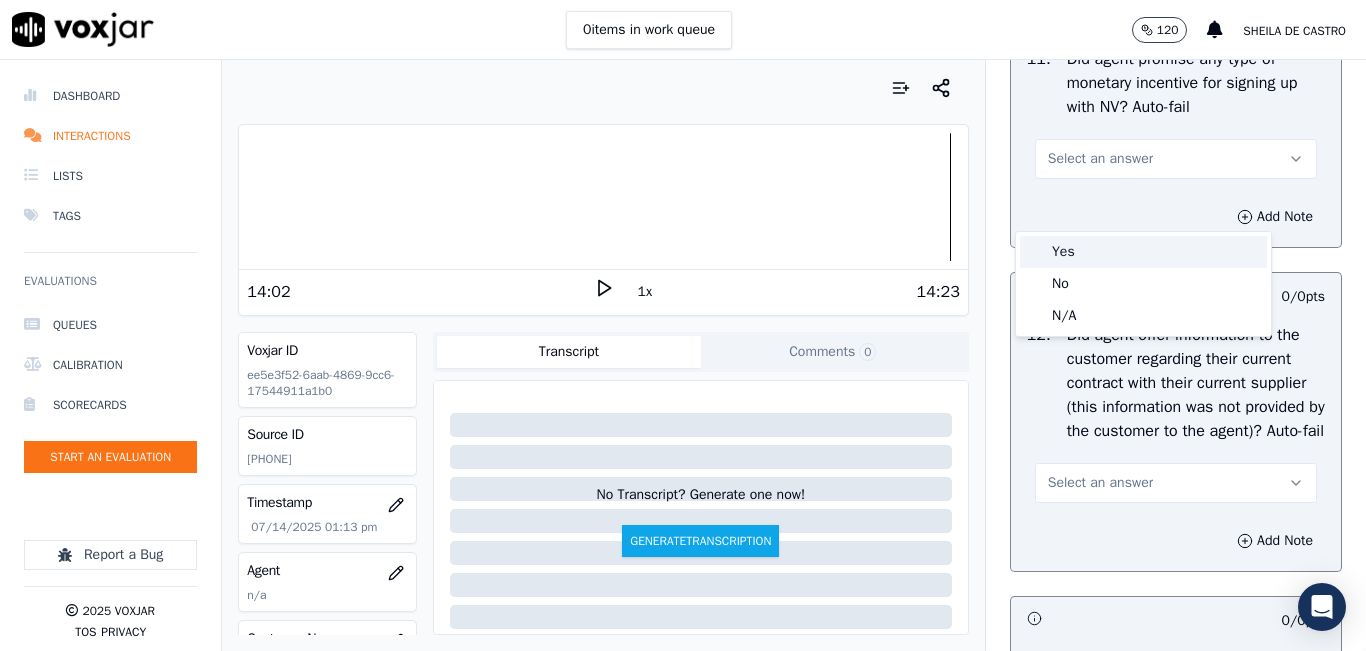 click on "Yes" at bounding box center [1143, 252] 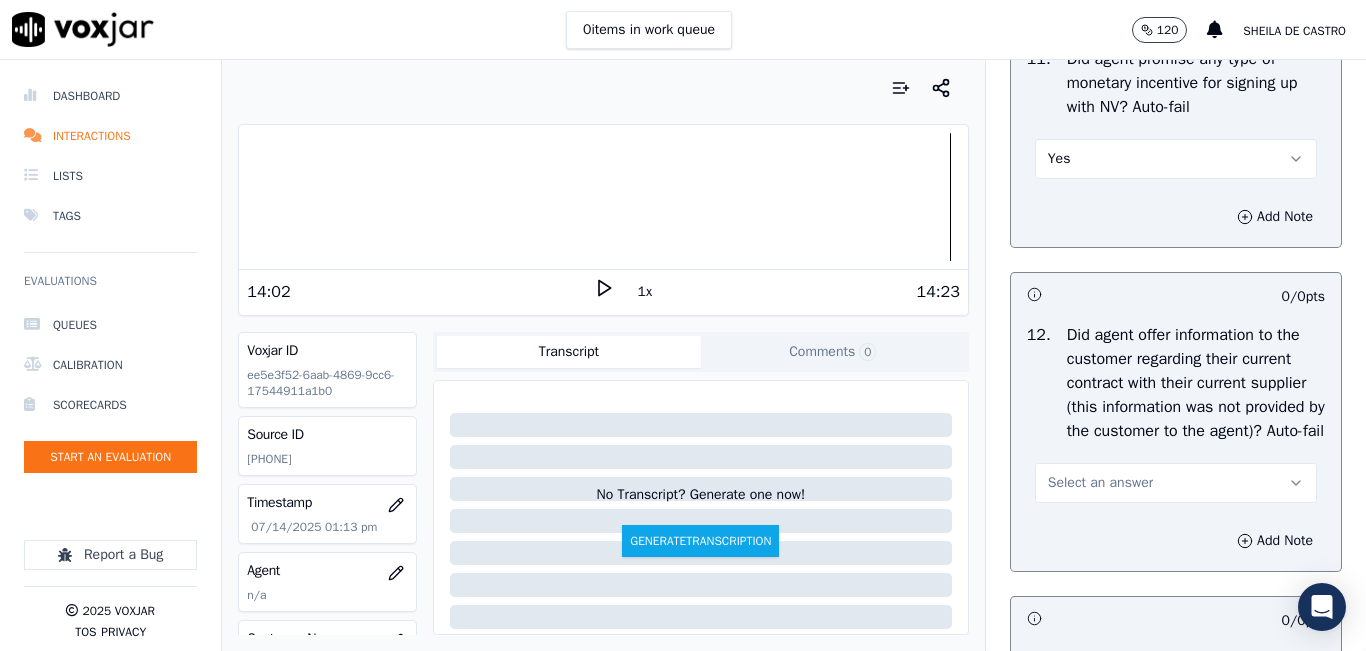 click on "Yes" at bounding box center [1176, 159] 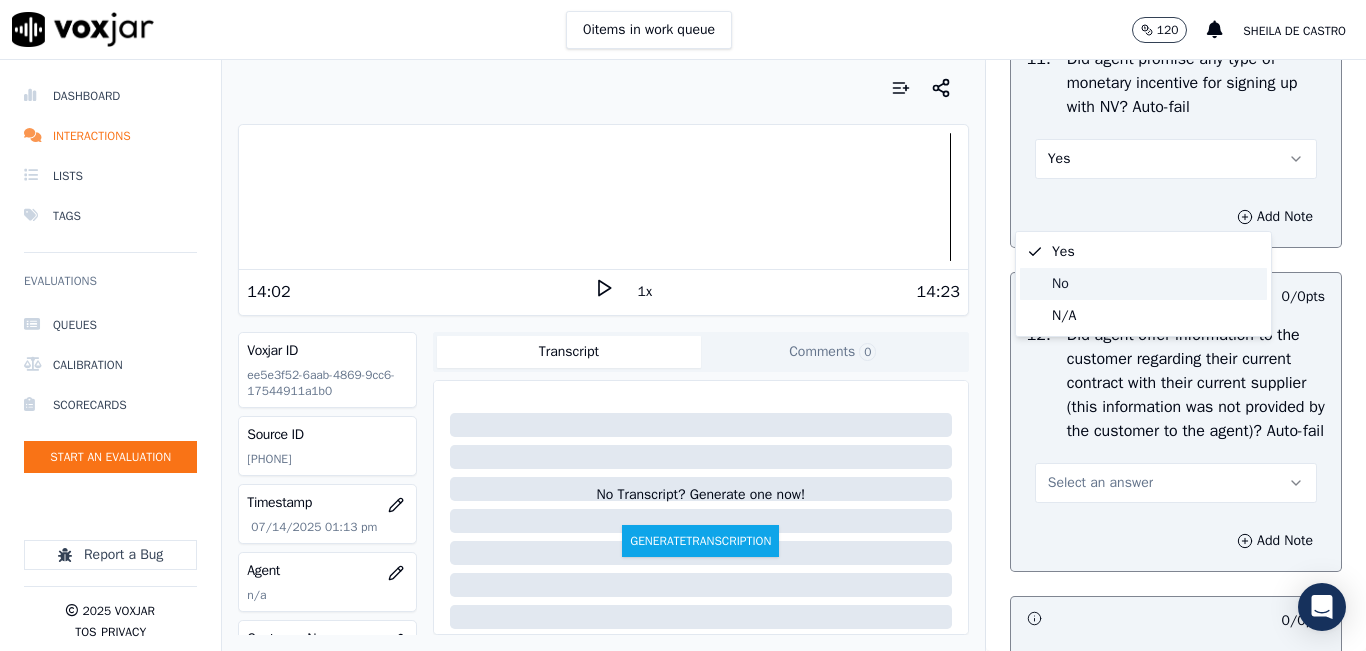 click on "No" 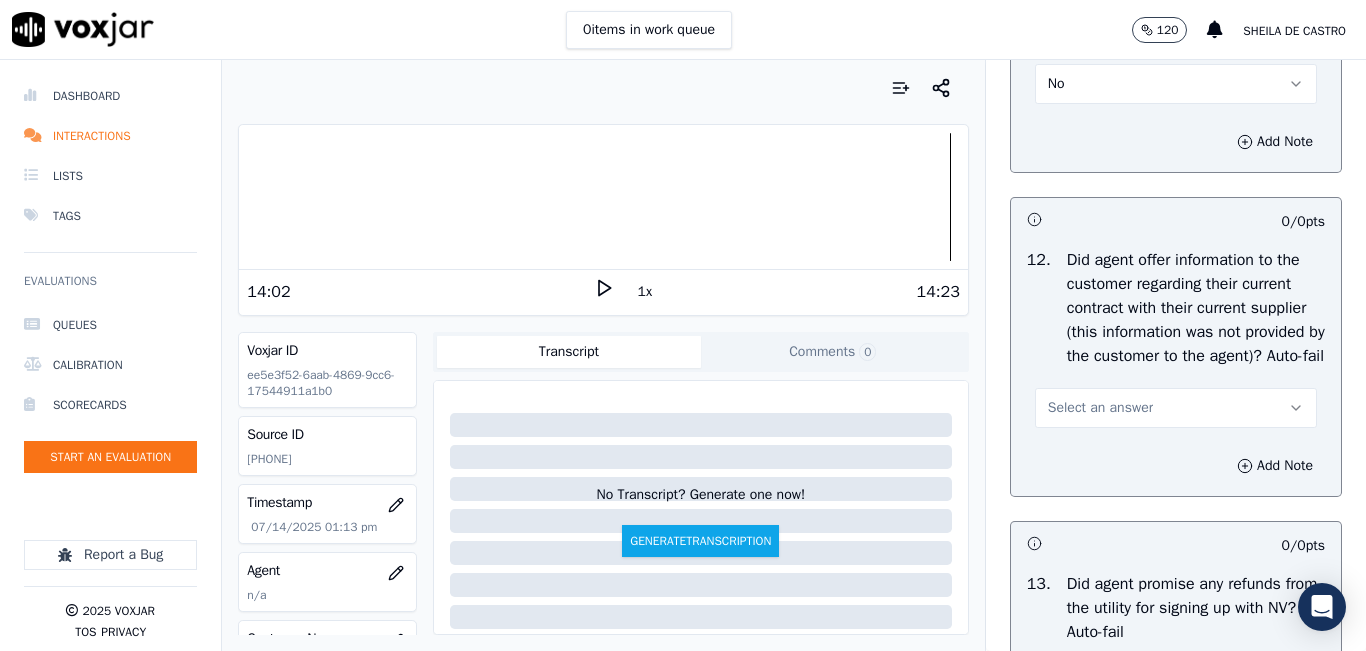 scroll, scrollTop: 3300, scrollLeft: 0, axis: vertical 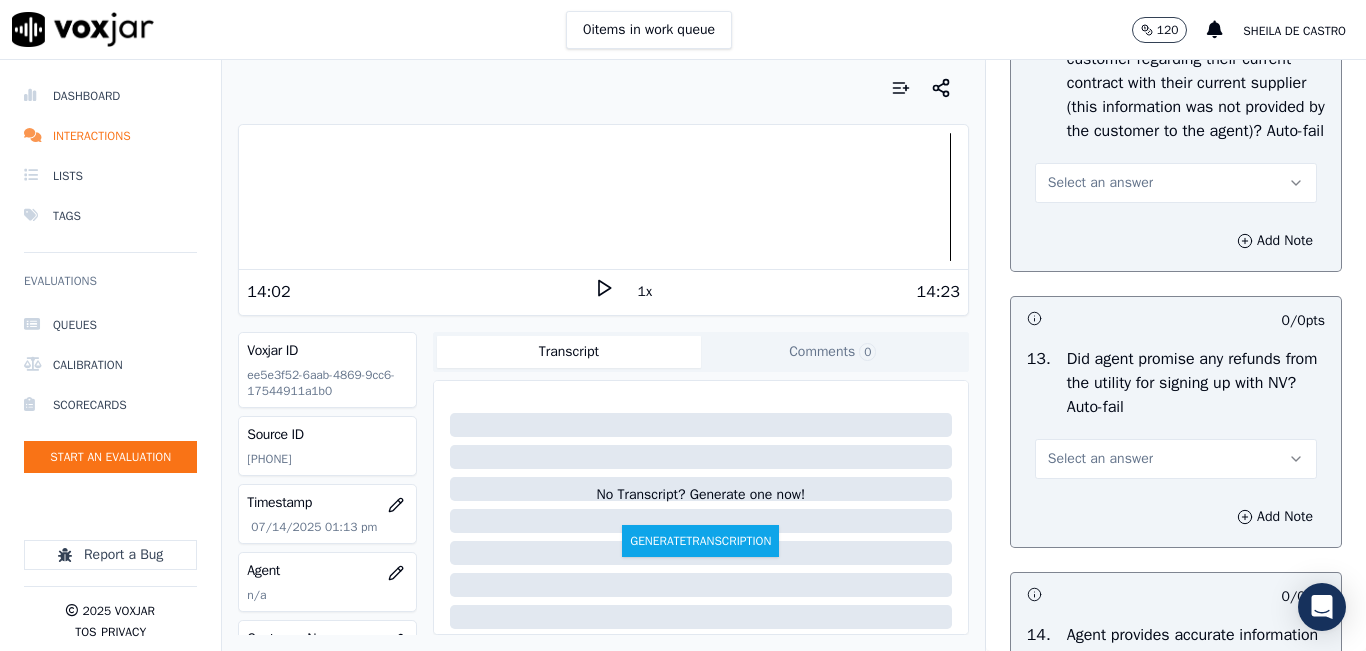 click on "Select an answer" at bounding box center [1176, 183] 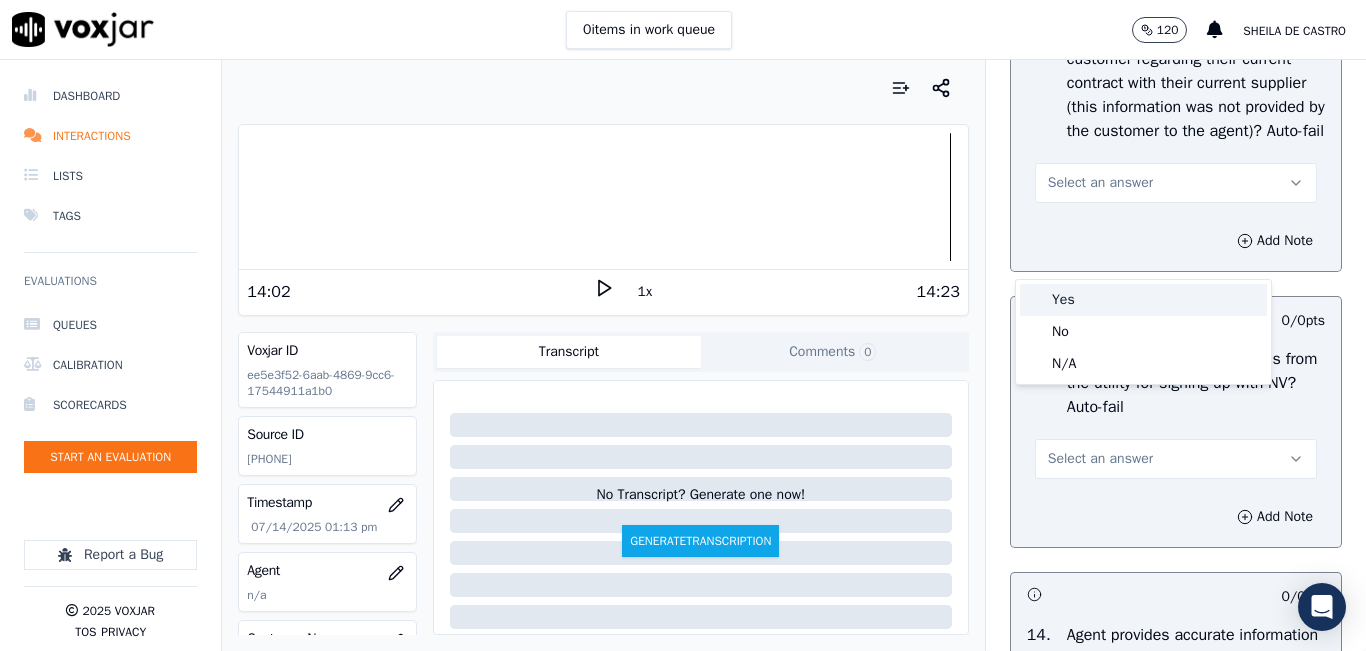 click on "Yes" at bounding box center (1143, 300) 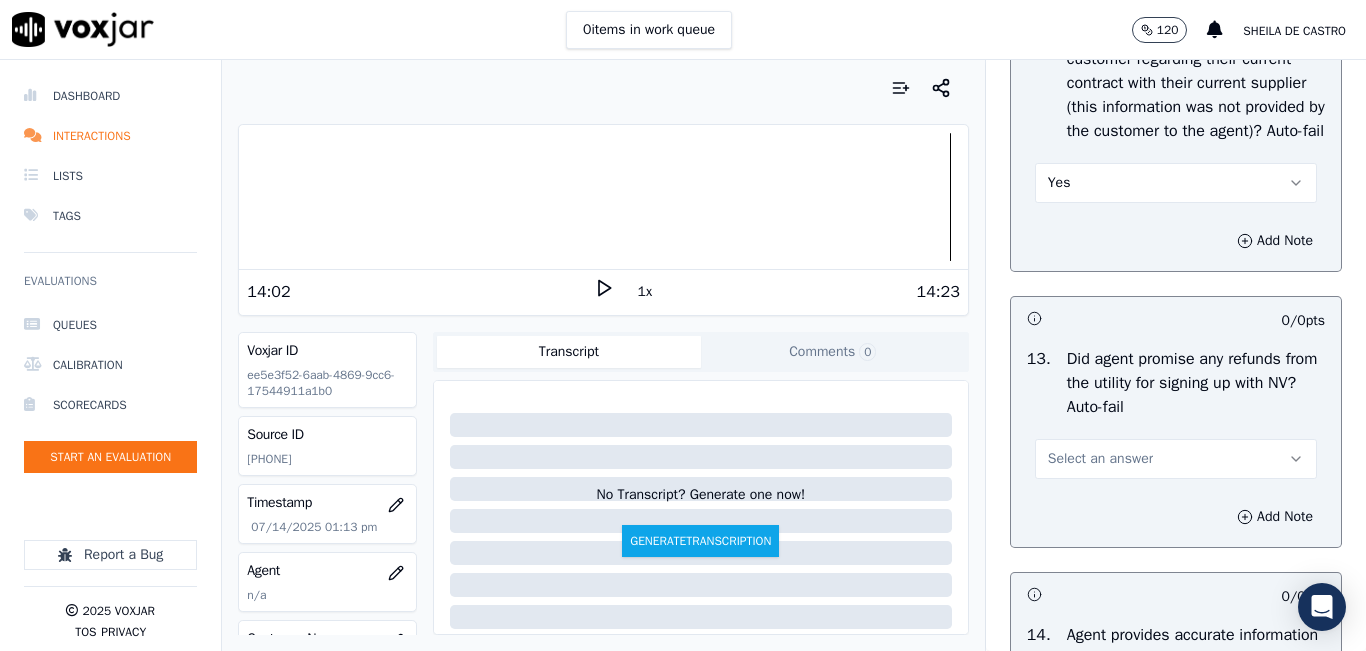 click on "Yes" at bounding box center [1176, 183] 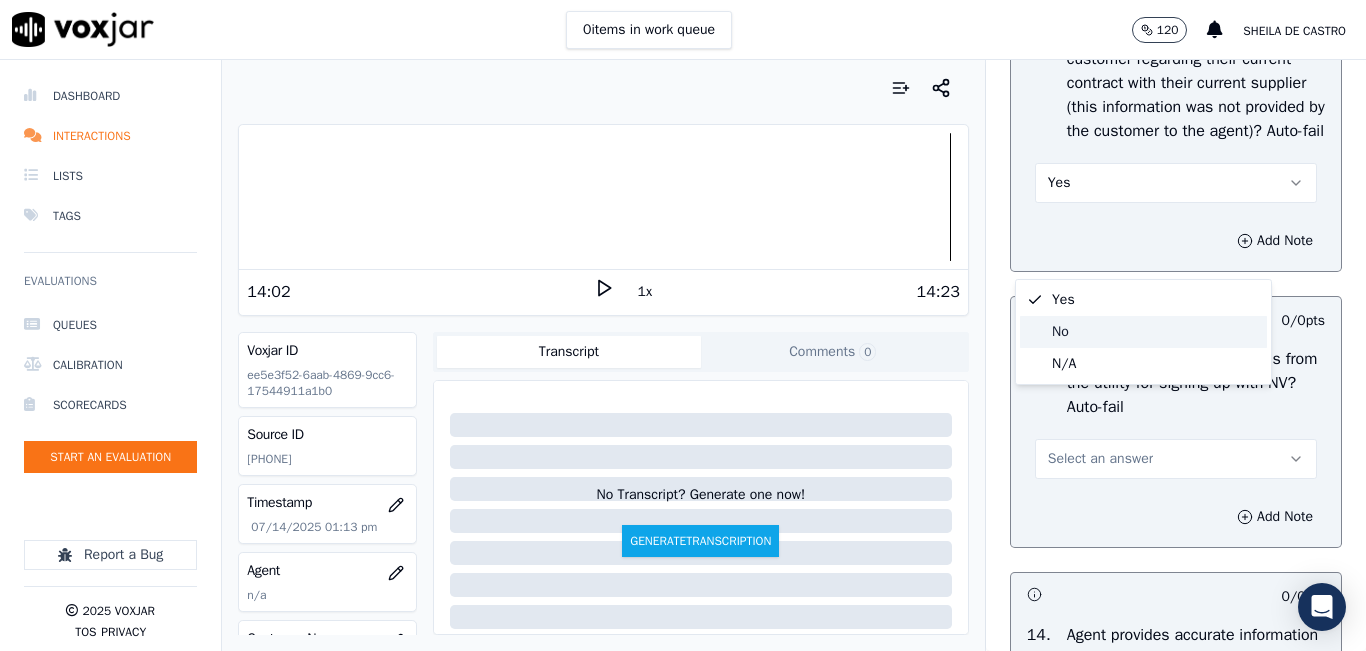 click on "No" 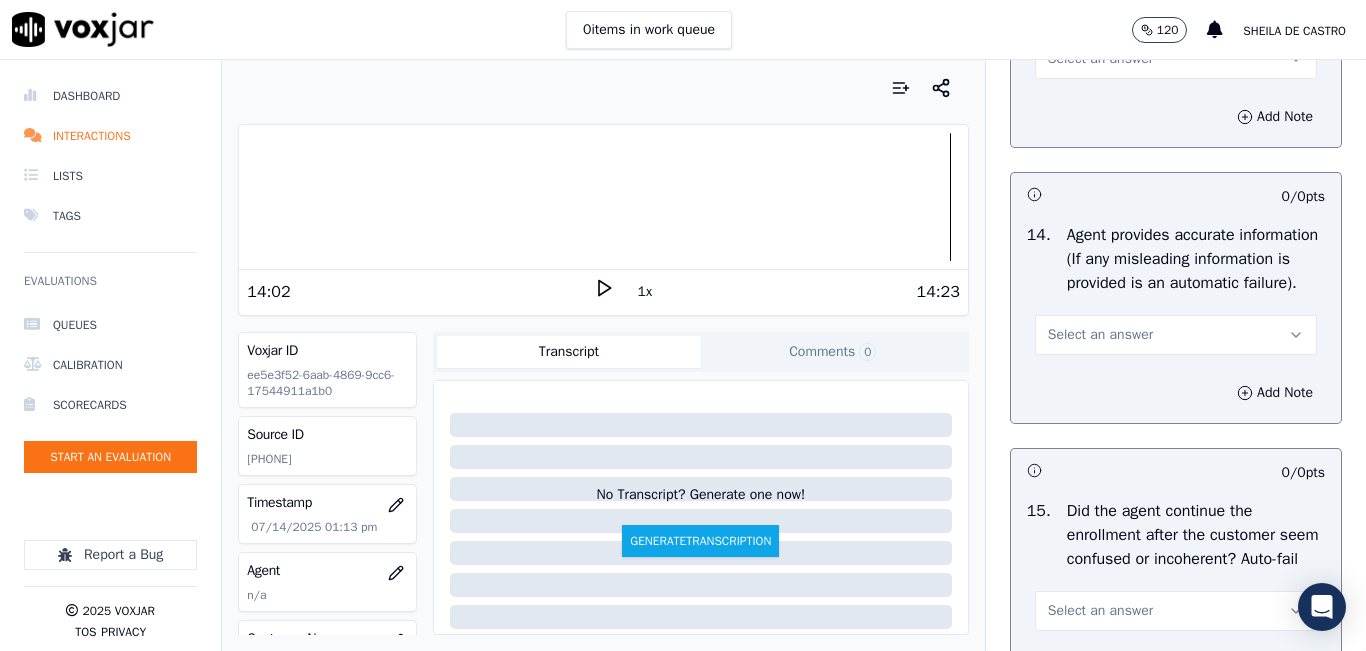 scroll, scrollTop: 3600, scrollLeft: 0, axis: vertical 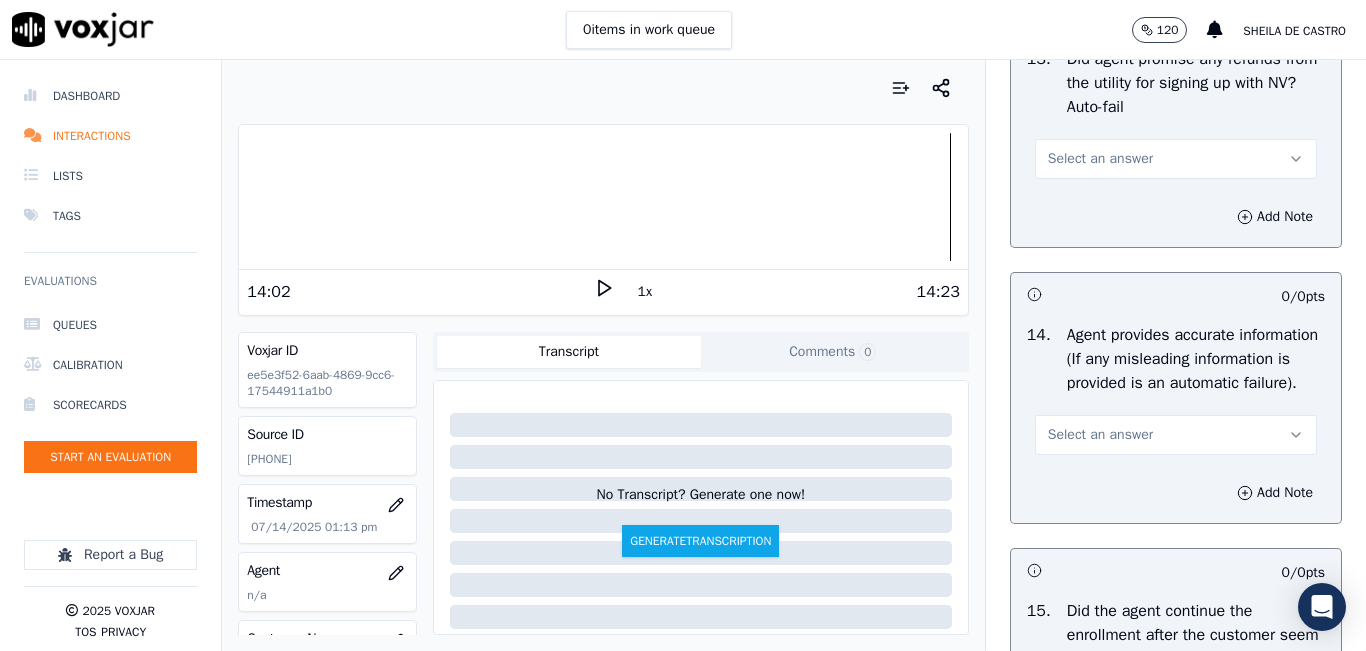 click on "Select an answer" at bounding box center (1176, 159) 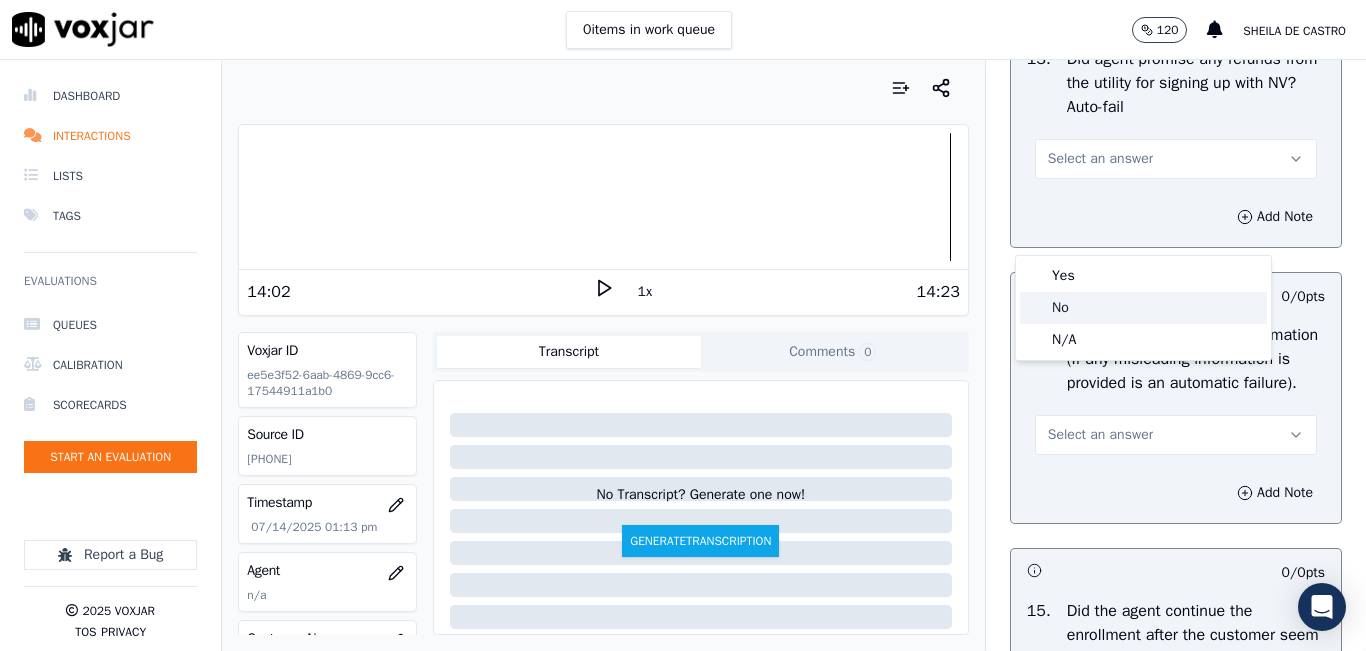click on "No" 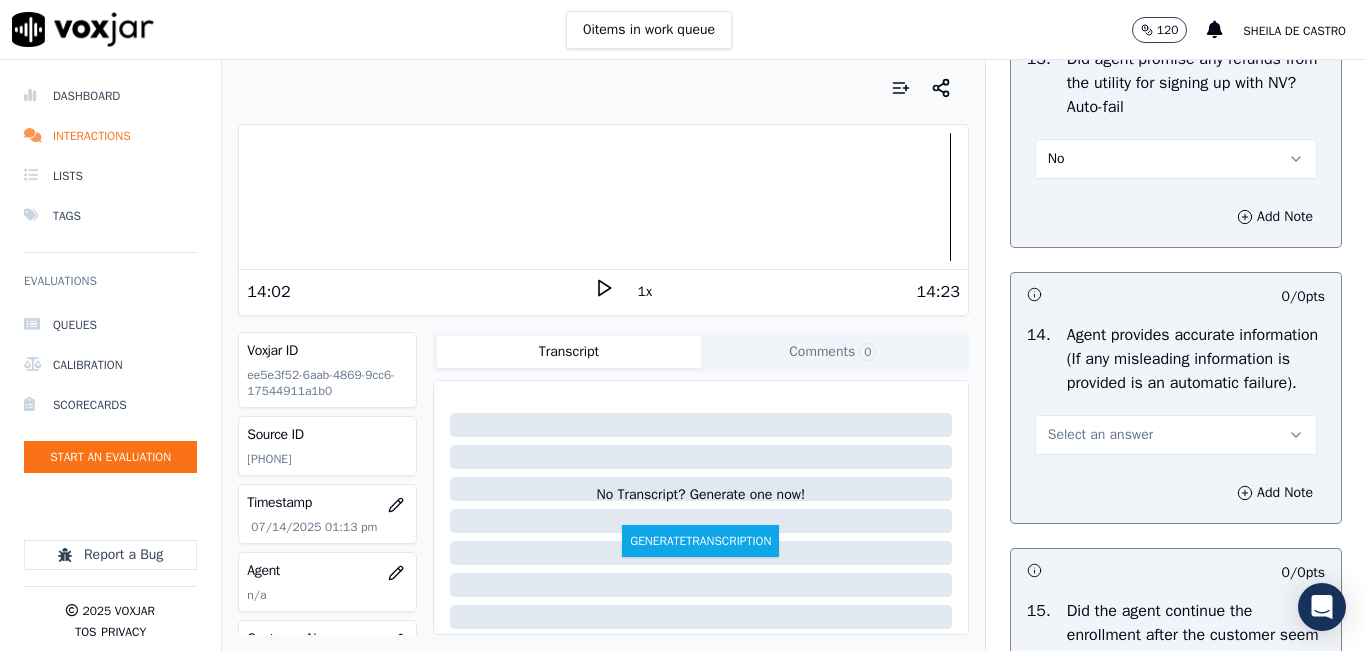 click on "No" at bounding box center (1176, 159) 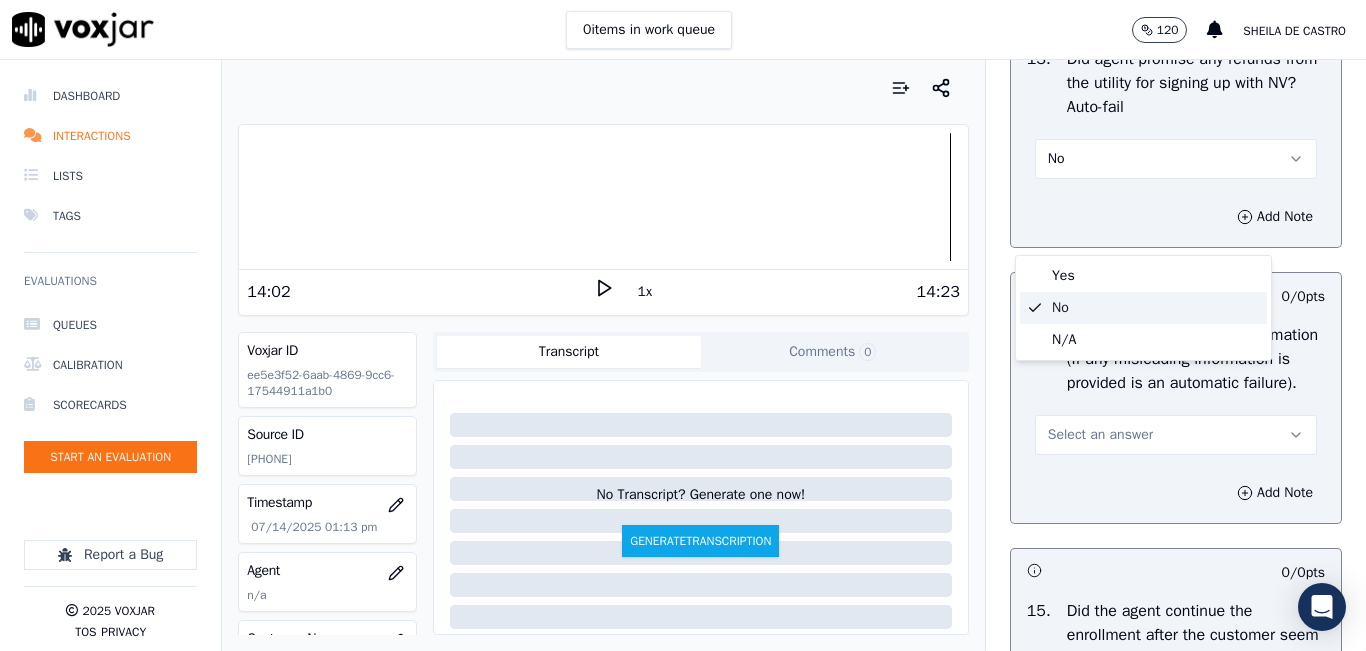 click on "No" 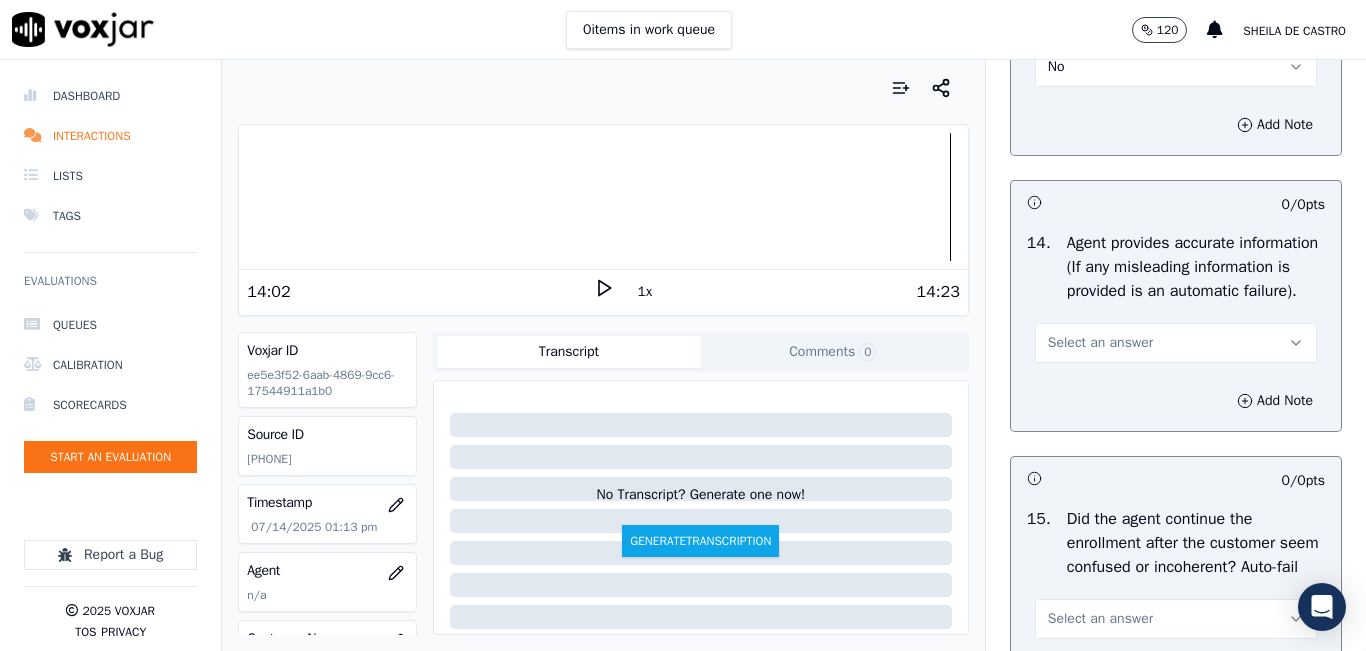 scroll, scrollTop: 3800, scrollLeft: 0, axis: vertical 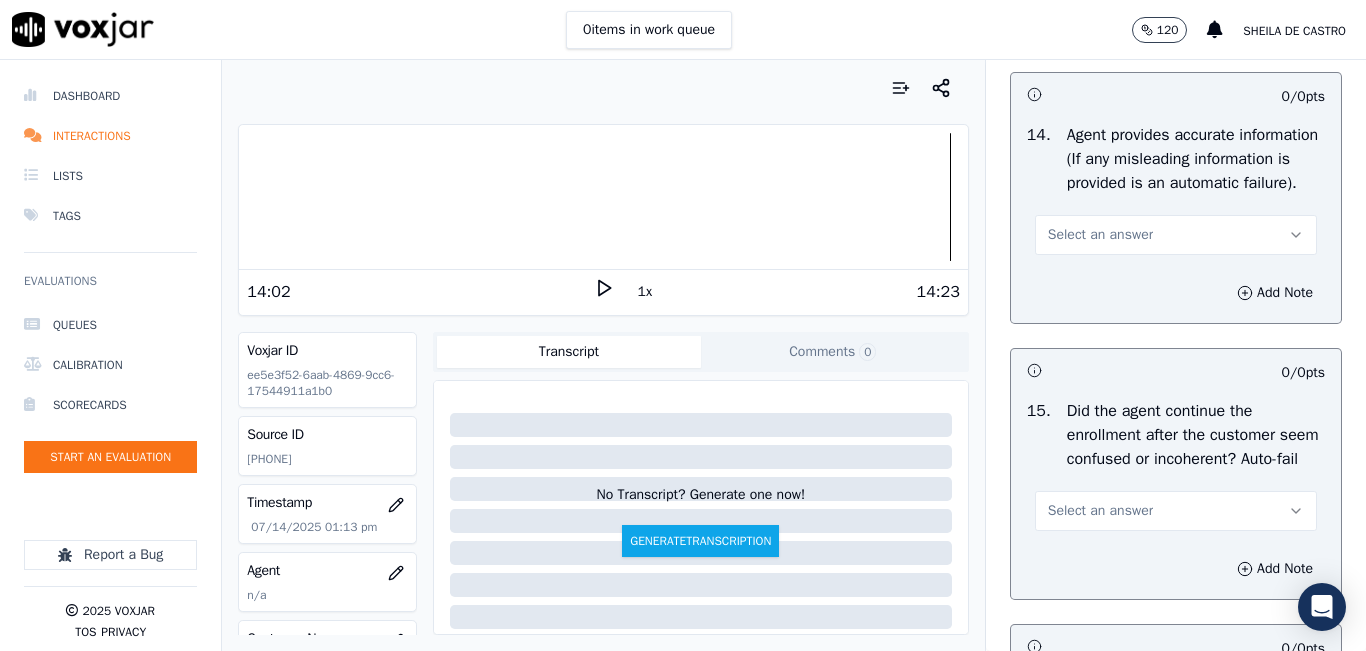 drag, startPoint x: 1161, startPoint y: 334, endPoint x: 1158, endPoint y: 351, distance: 17.262676 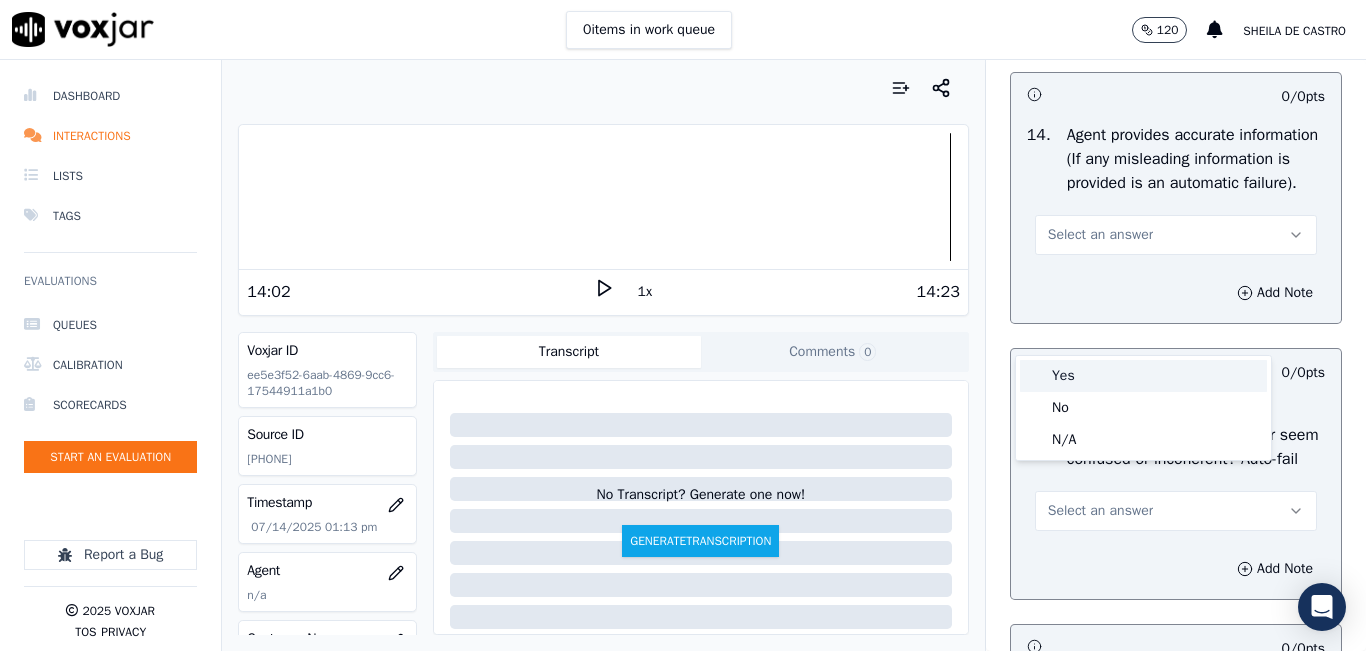 click on "Yes" at bounding box center [1143, 376] 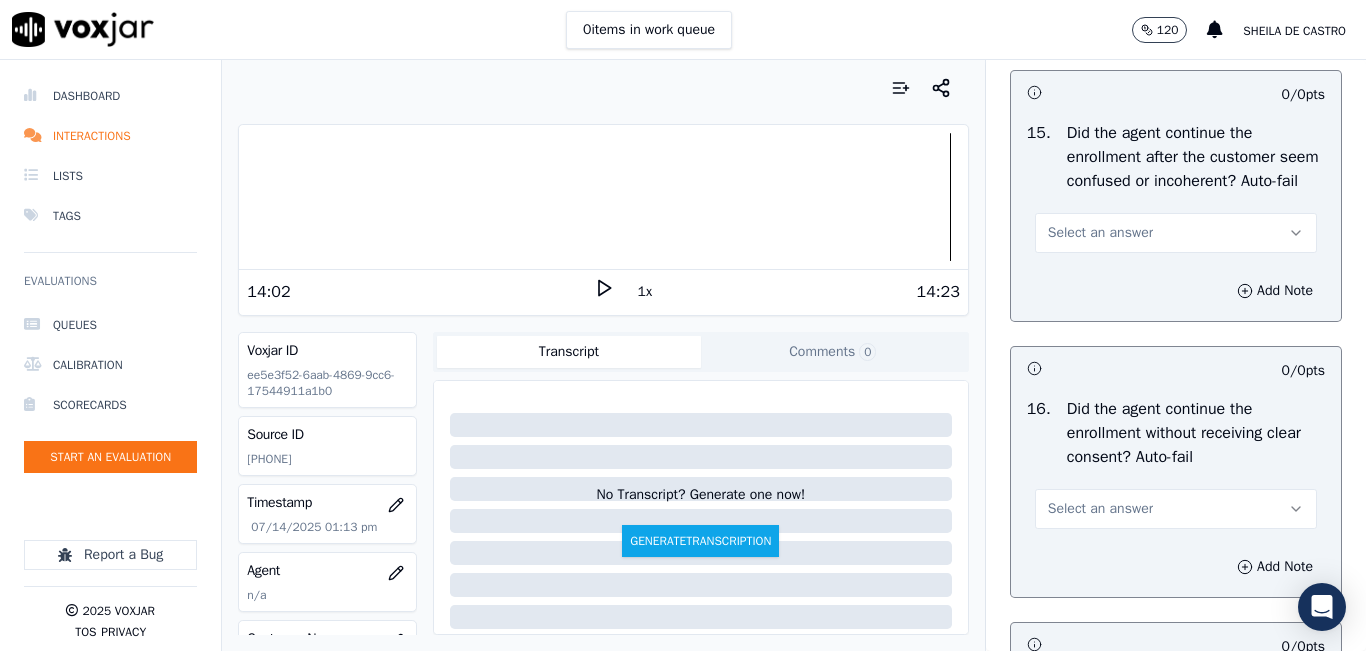 scroll, scrollTop: 4100, scrollLeft: 0, axis: vertical 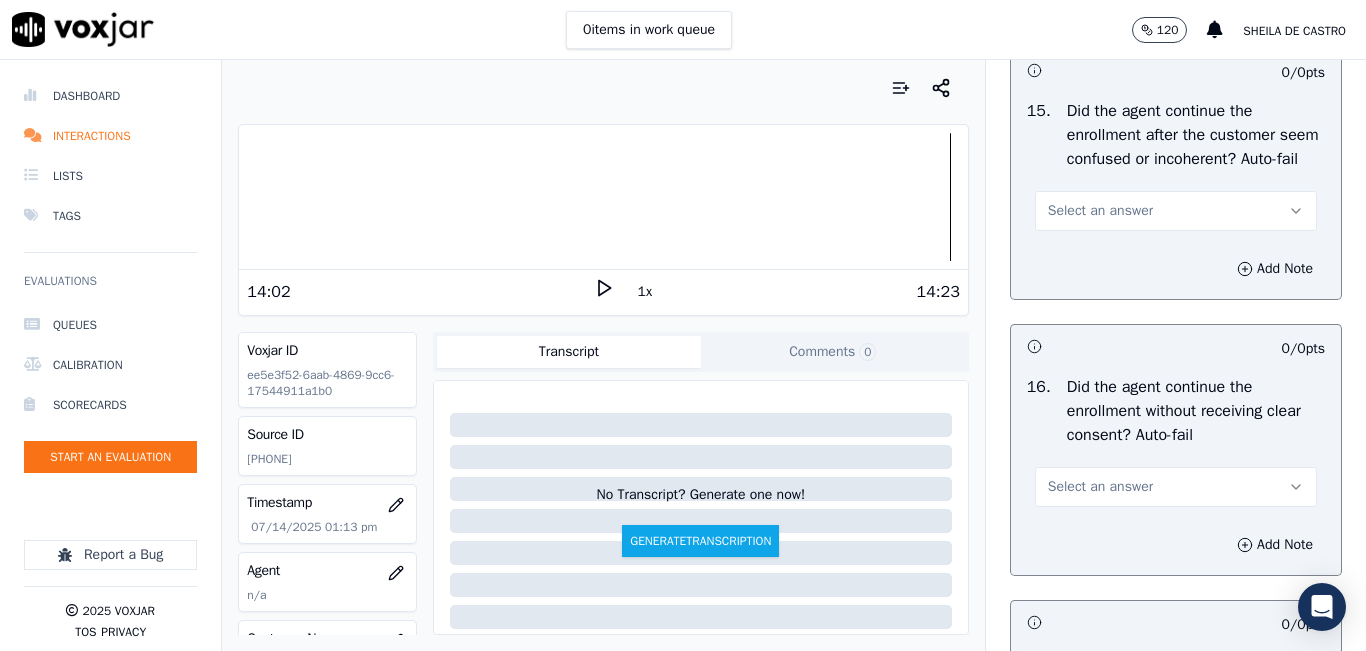 click on "Select an answer" at bounding box center (1176, 211) 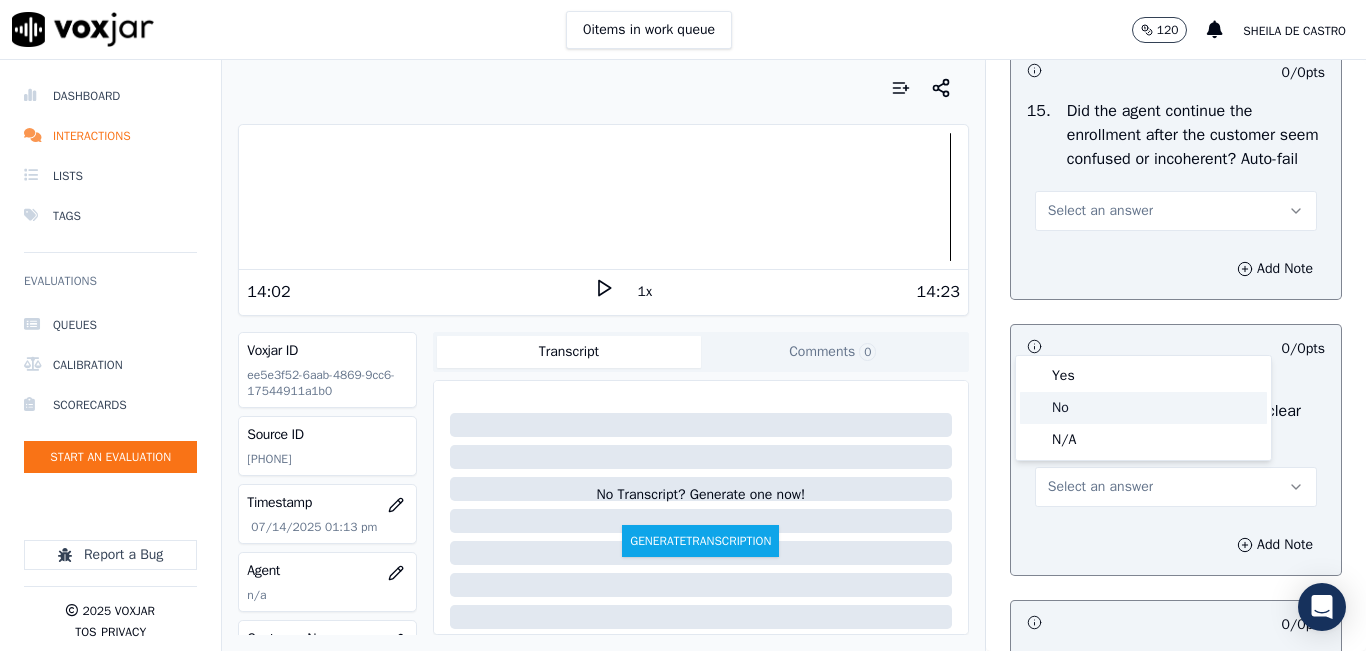 click on "No" 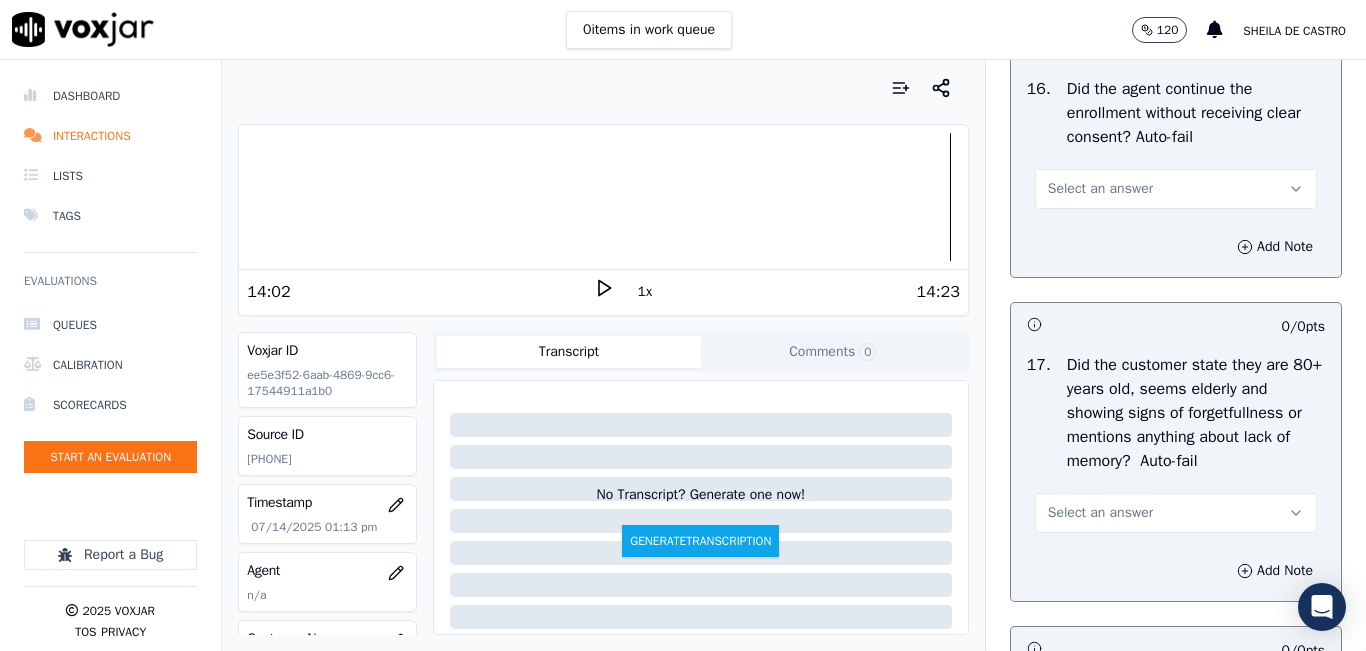 scroll, scrollTop: 4400, scrollLeft: 0, axis: vertical 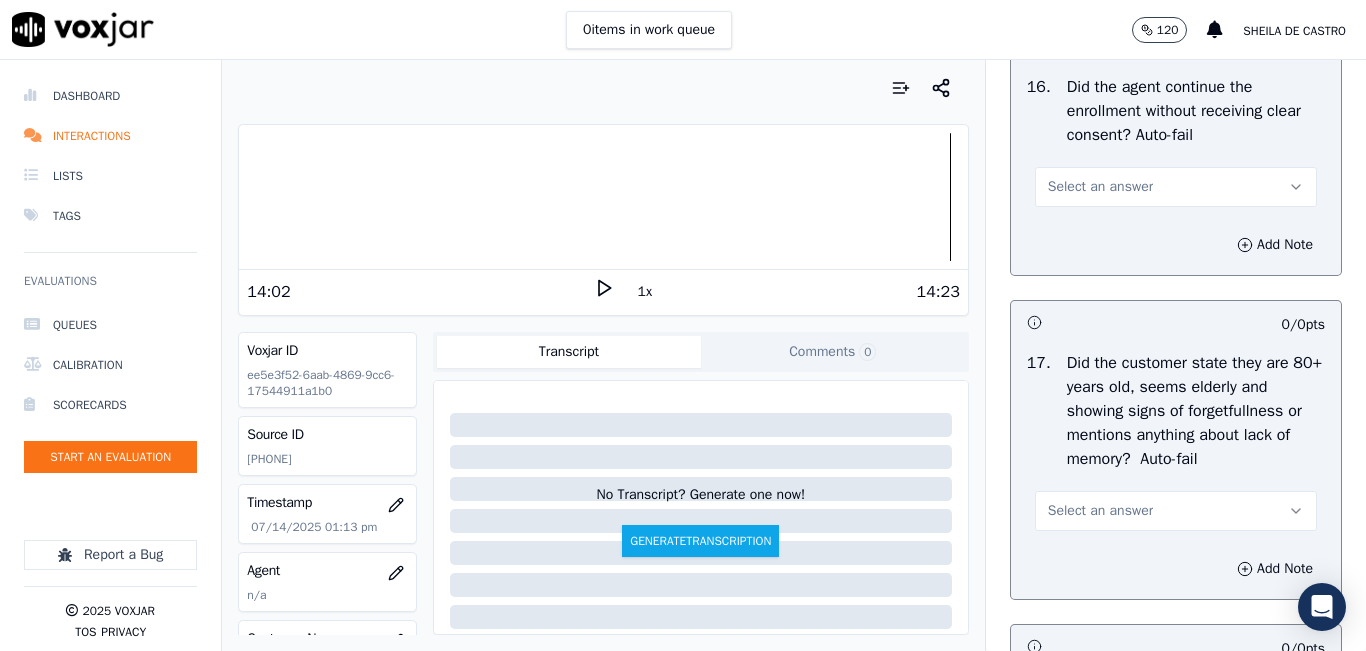 click on "16 .   Did the agent continue the enrollment without receiving clear consent? Auto-fail
Select an answer" at bounding box center [1176, 141] 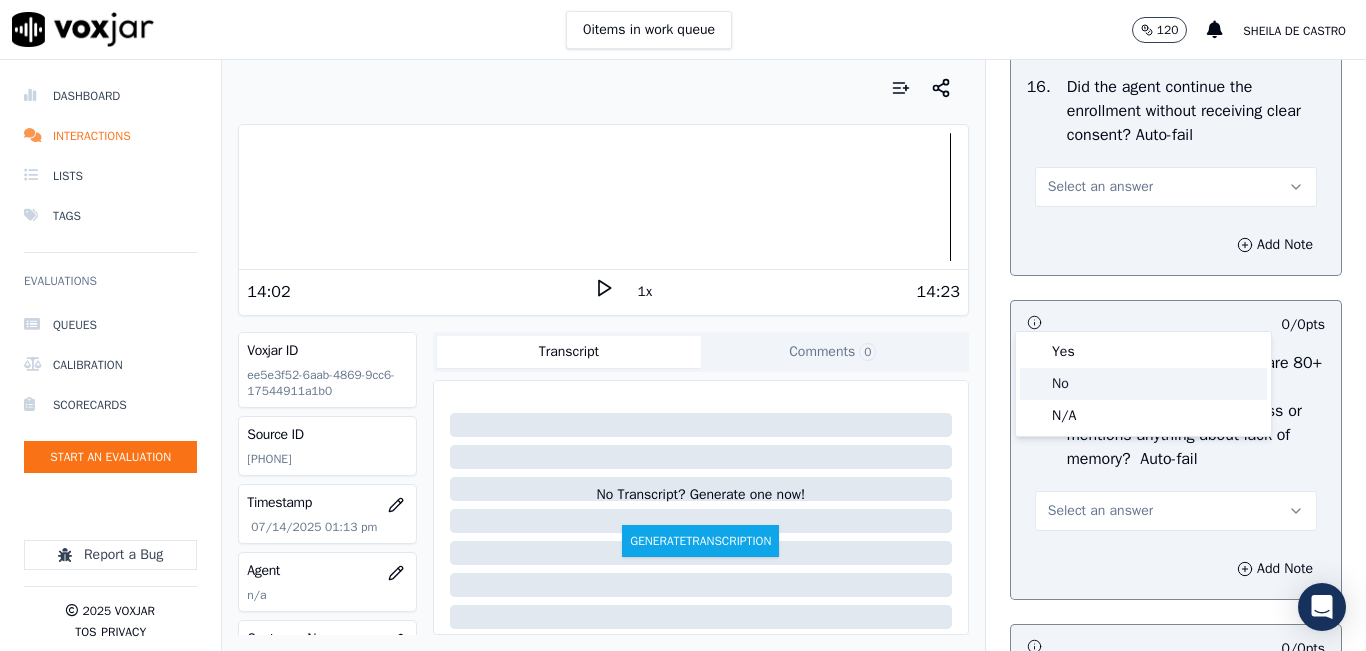 click on "No" 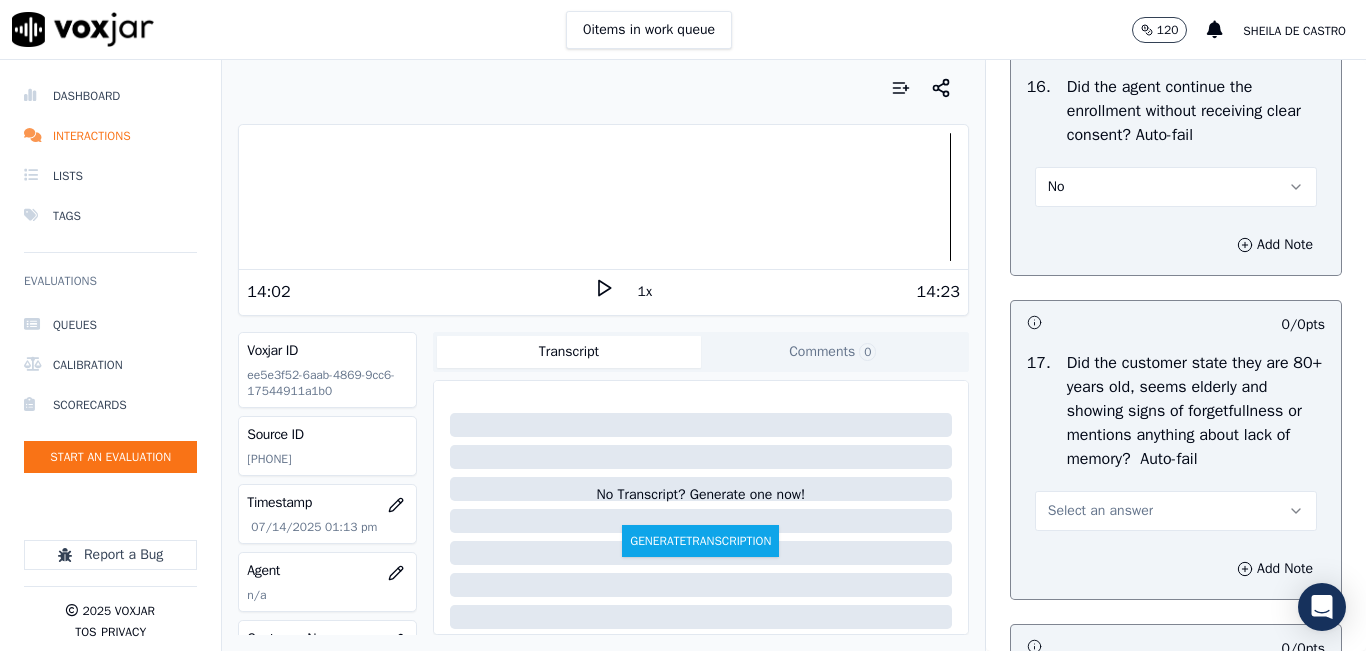 scroll, scrollTop: 4600, scrollLeft: 0, axis: vertical 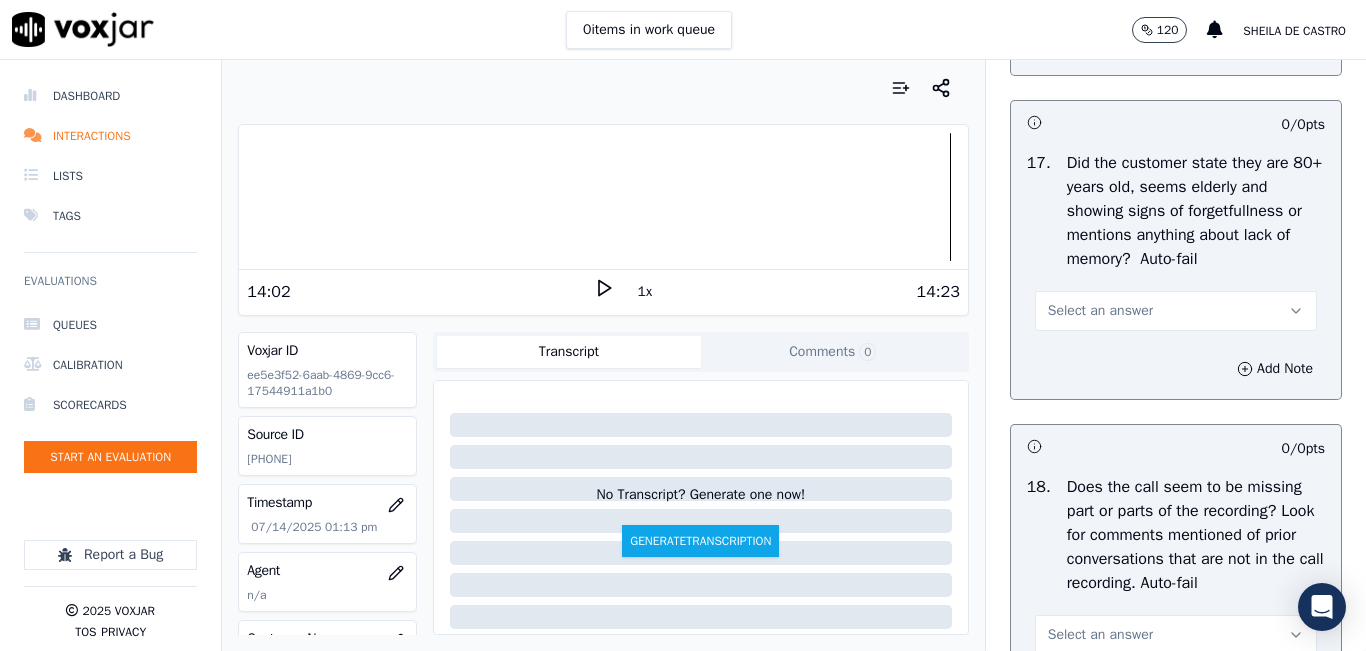 click on "Select an answer" at bounding box center [1176, 311] 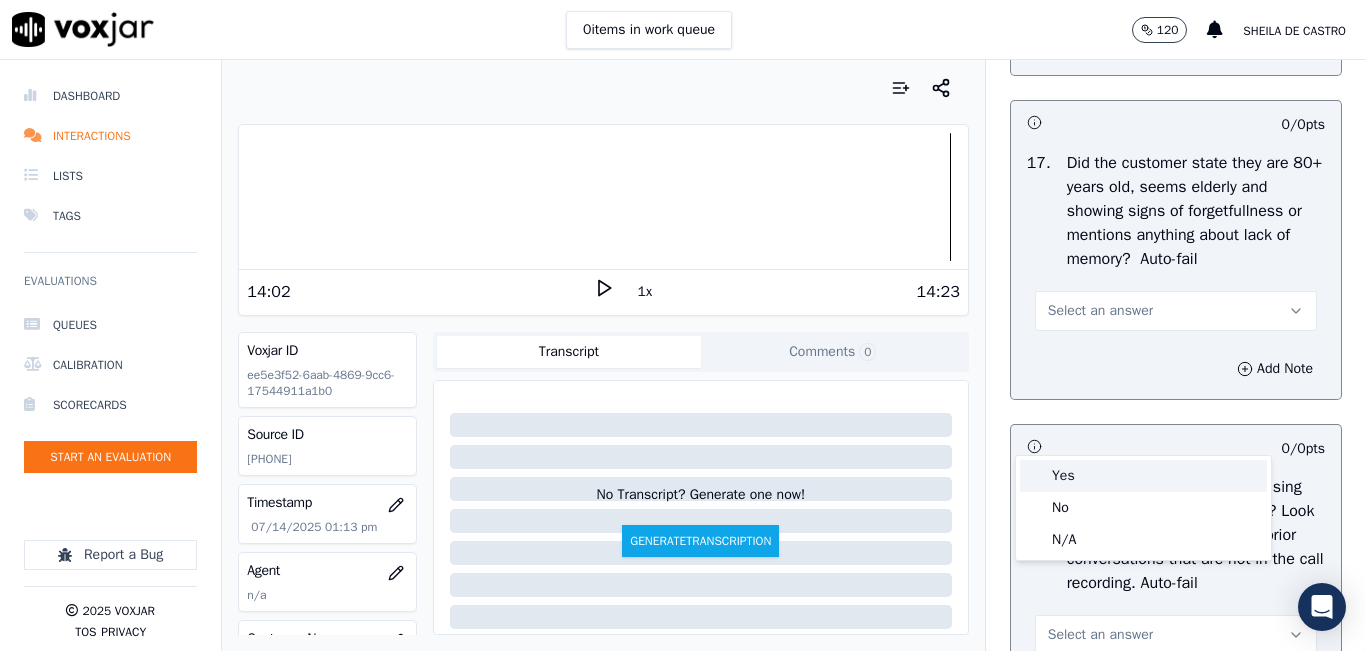 click on "Yes   No     N/A" at bounding box center [1143, 508] 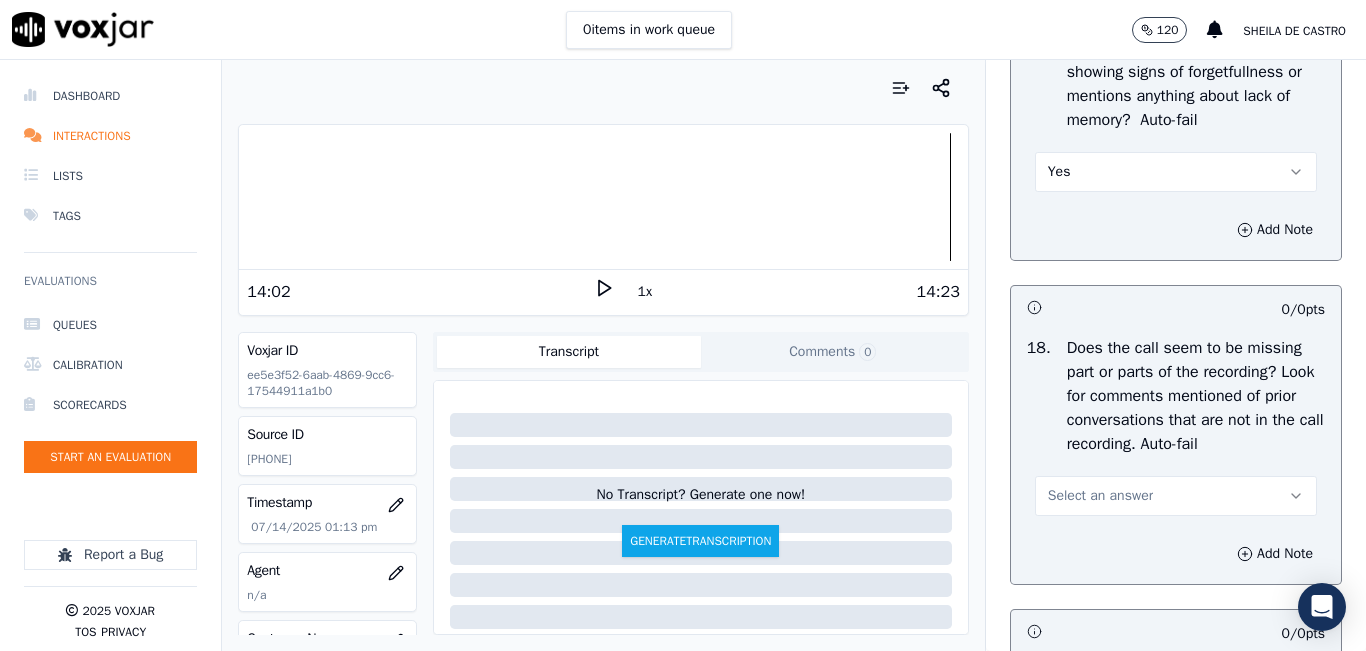 scroll, scrollTop: 4700, scrollLeft: 0, axis: vertical 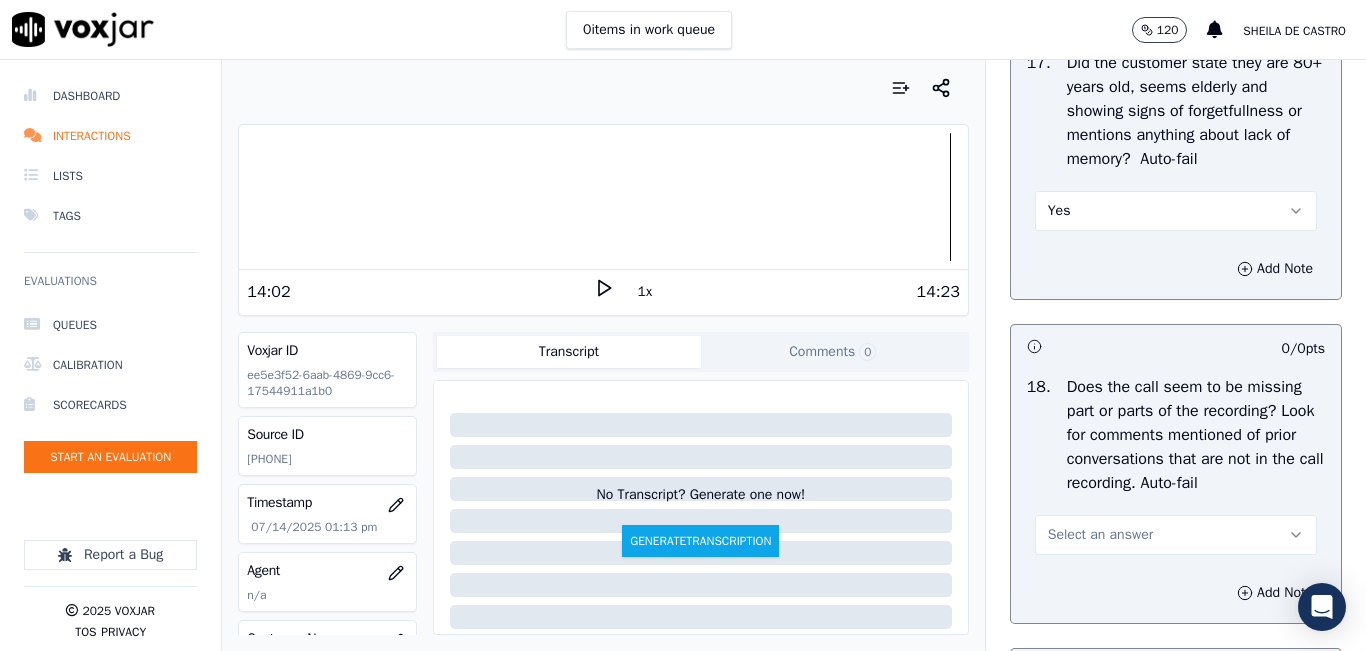 click on "Yes" at bounding box center (1176, 211) 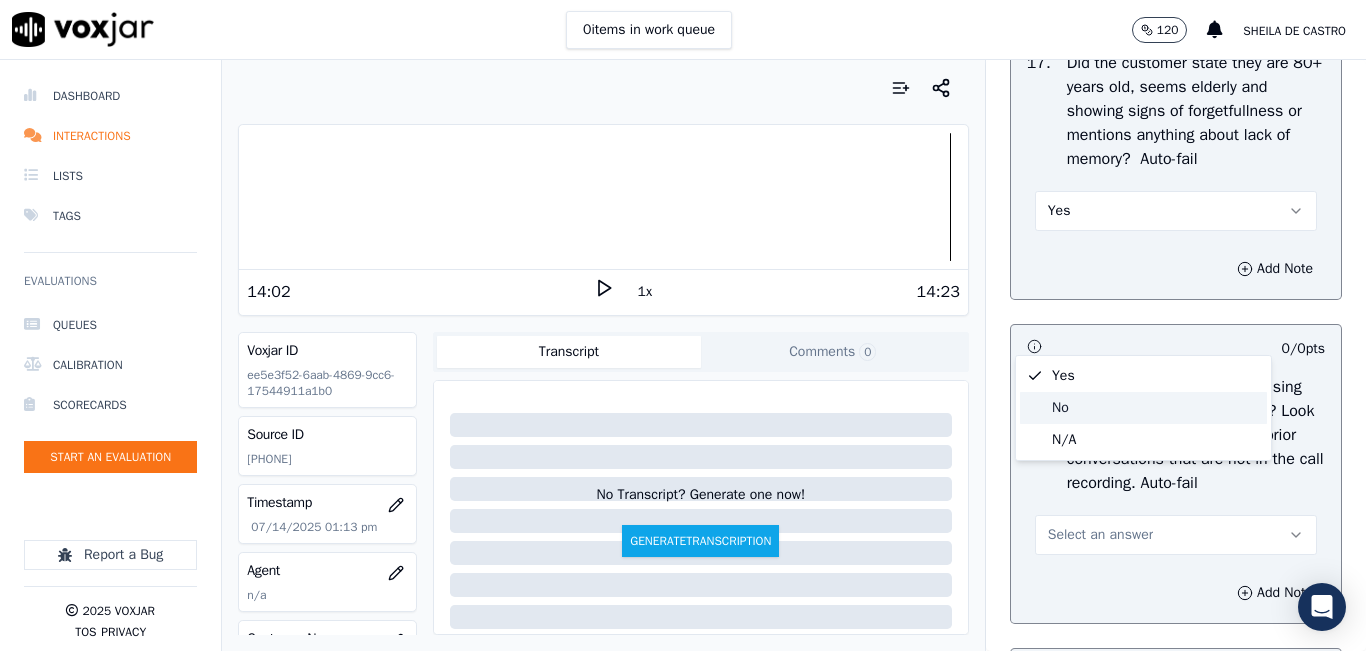 click on "No" 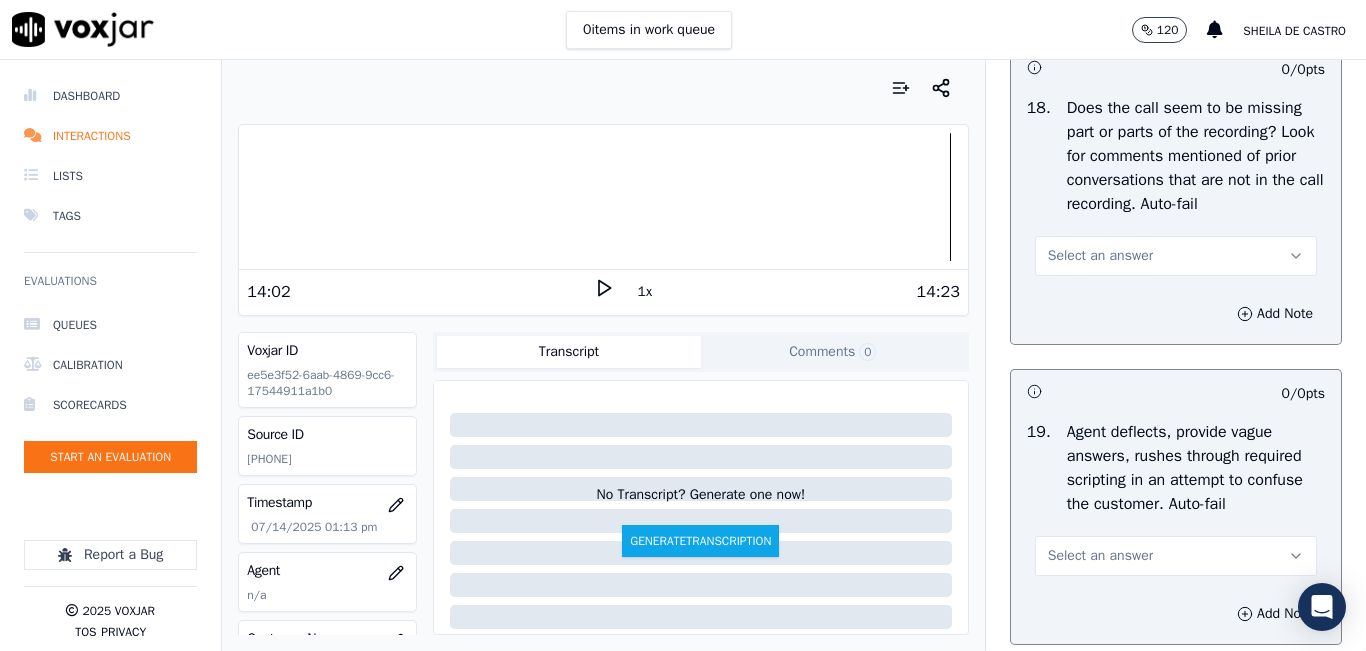 scroll, scrollTop: 5000, scrollLeft: 0, axis: vertical 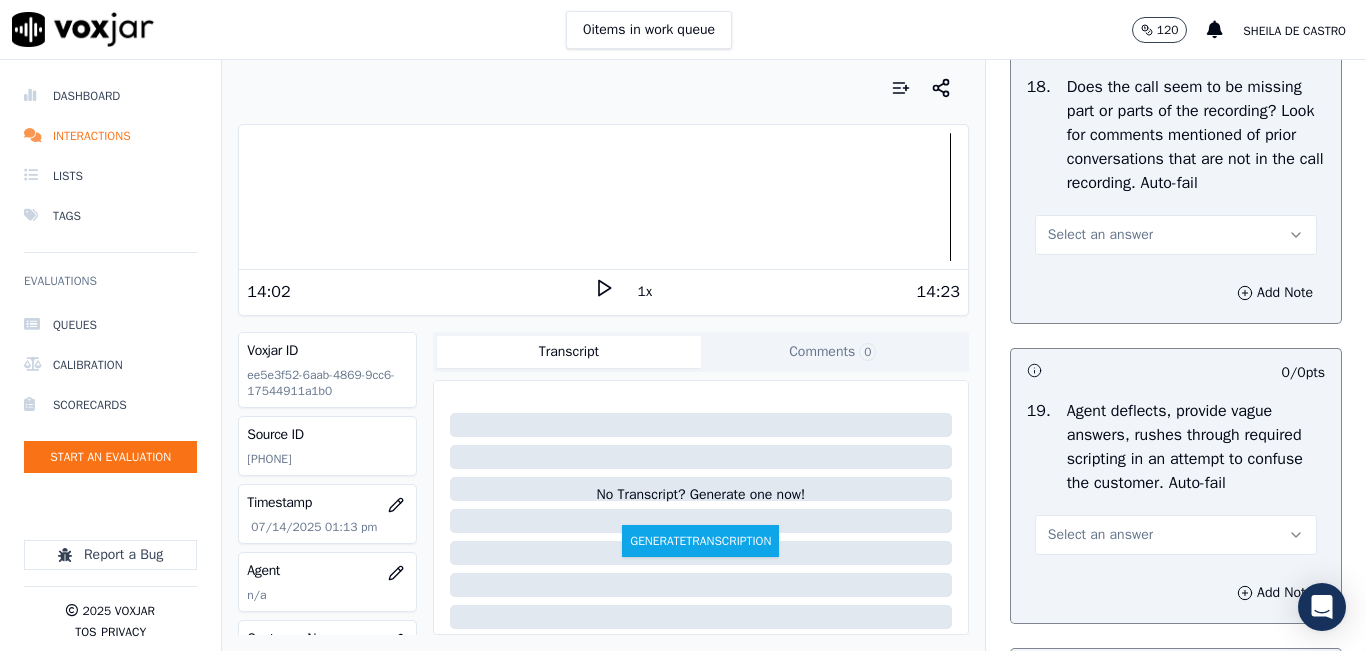 click on "Select an answer" at bounding box center [1176, 225] 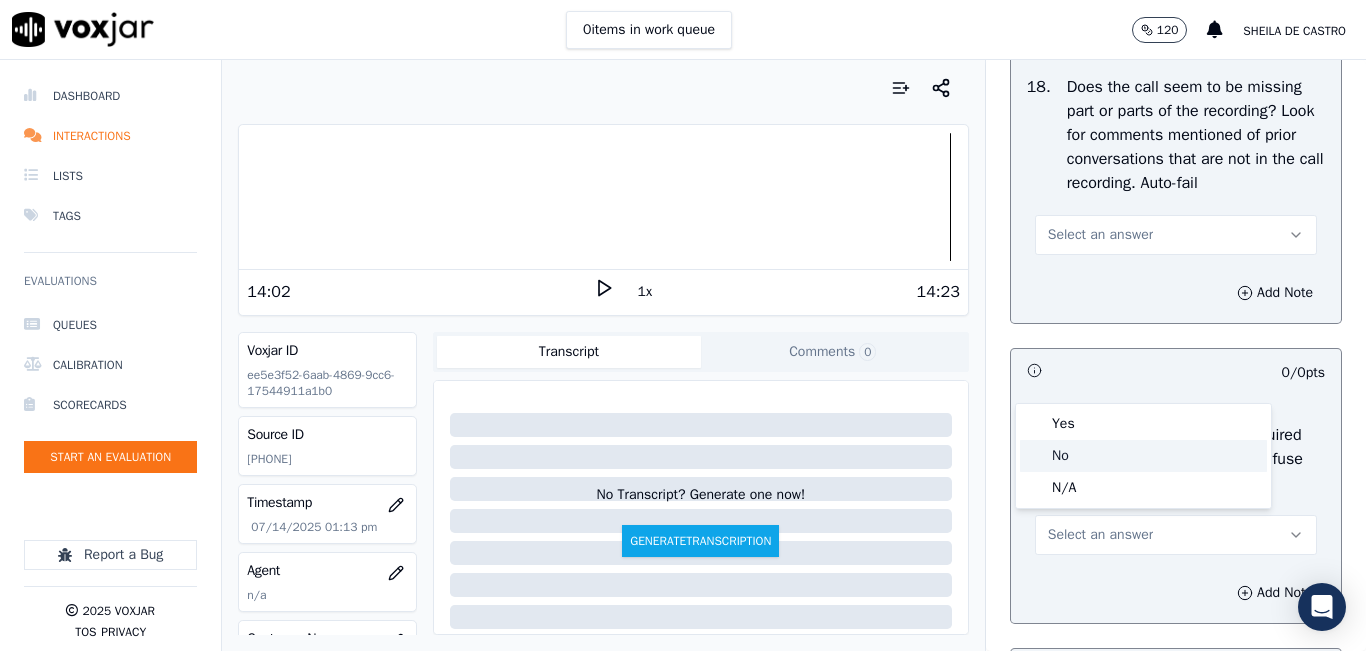 click on "No" 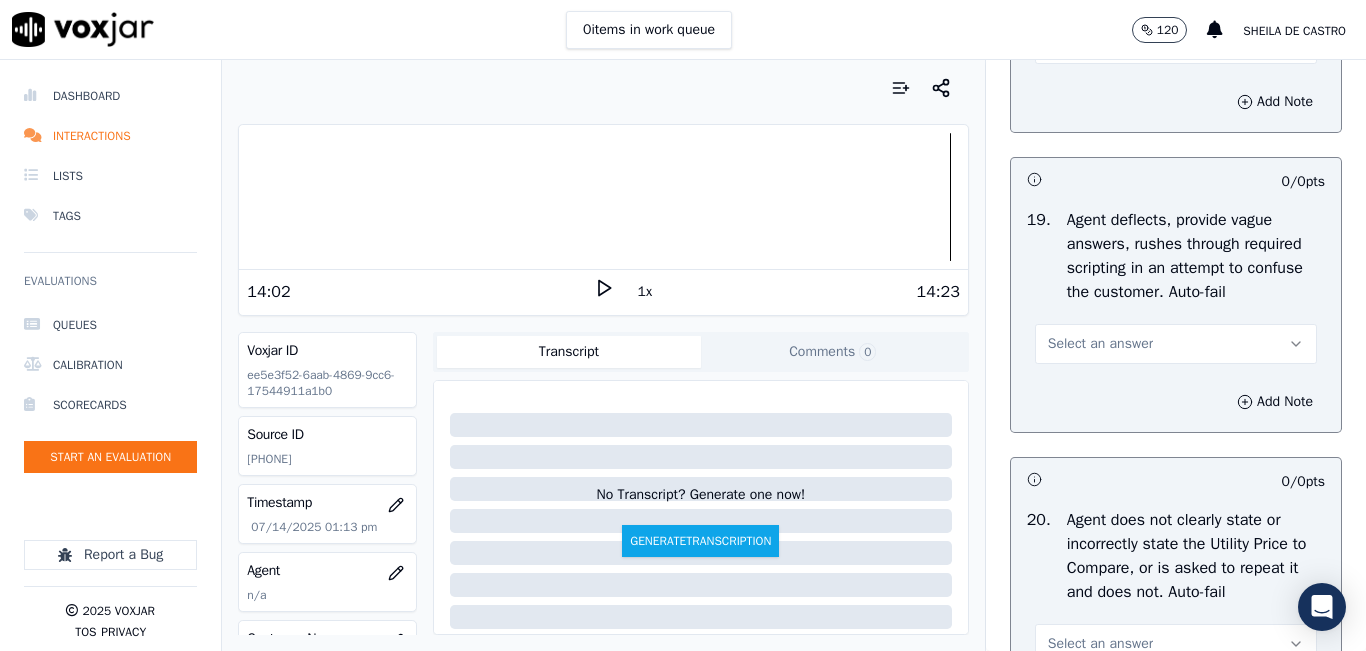 scroll, scrollTop: 5200, scrollLeft: 0, axis: vertical 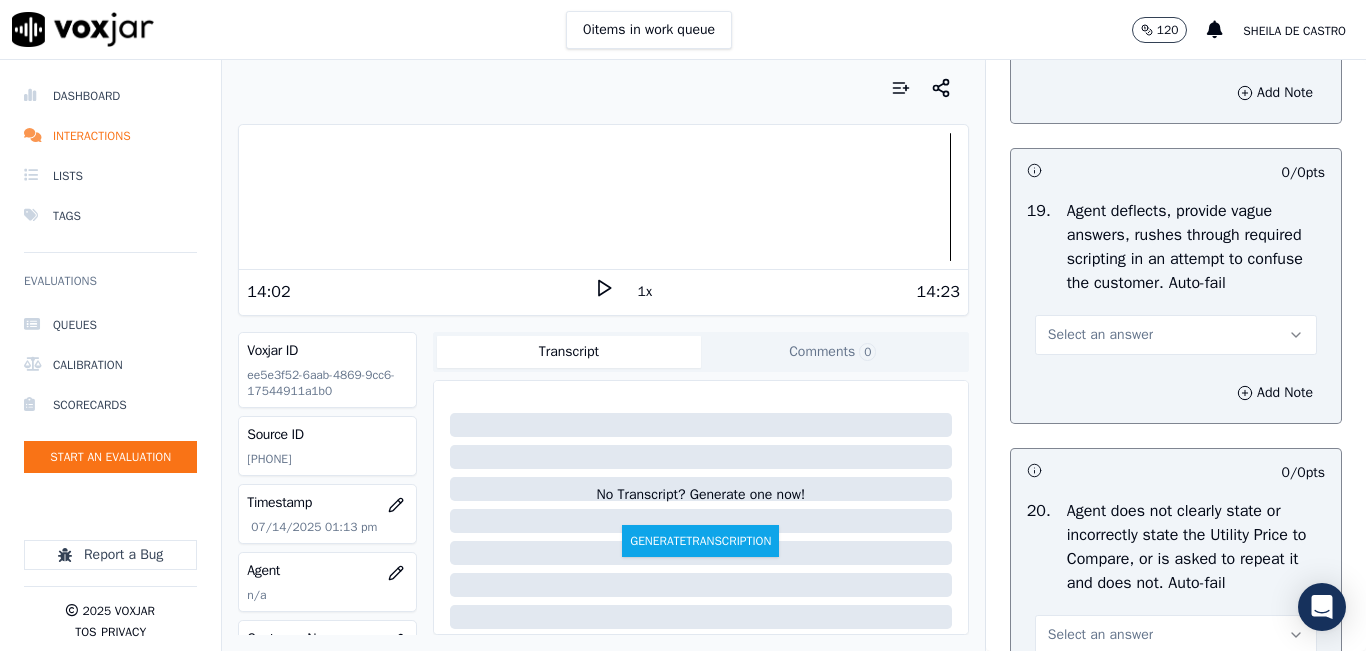 click on "Select an answer" at bounding box center (1100, 335) 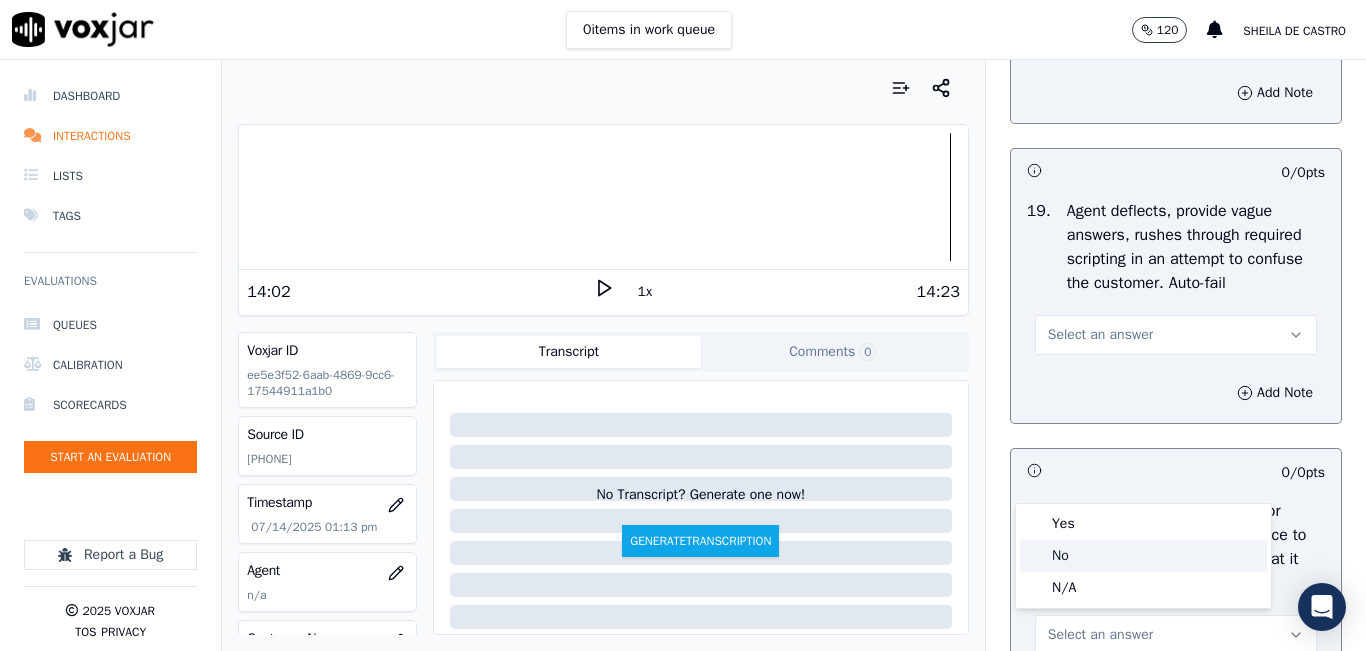 drag, startPoint x: 1081, startPoint y: 547, endPoint x: 1088, endPoint y: 515, distance: 32.75668 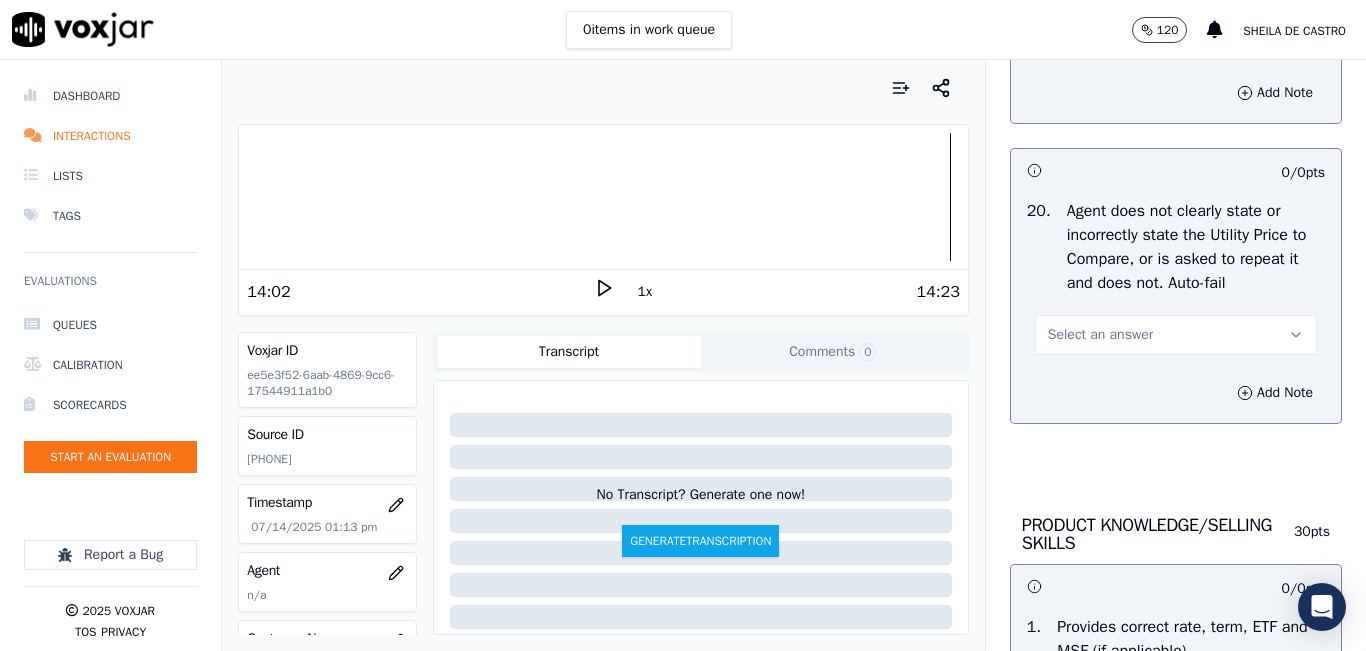scroll, scrollTop: 5600, scrollLeft: 0, axis: vertical 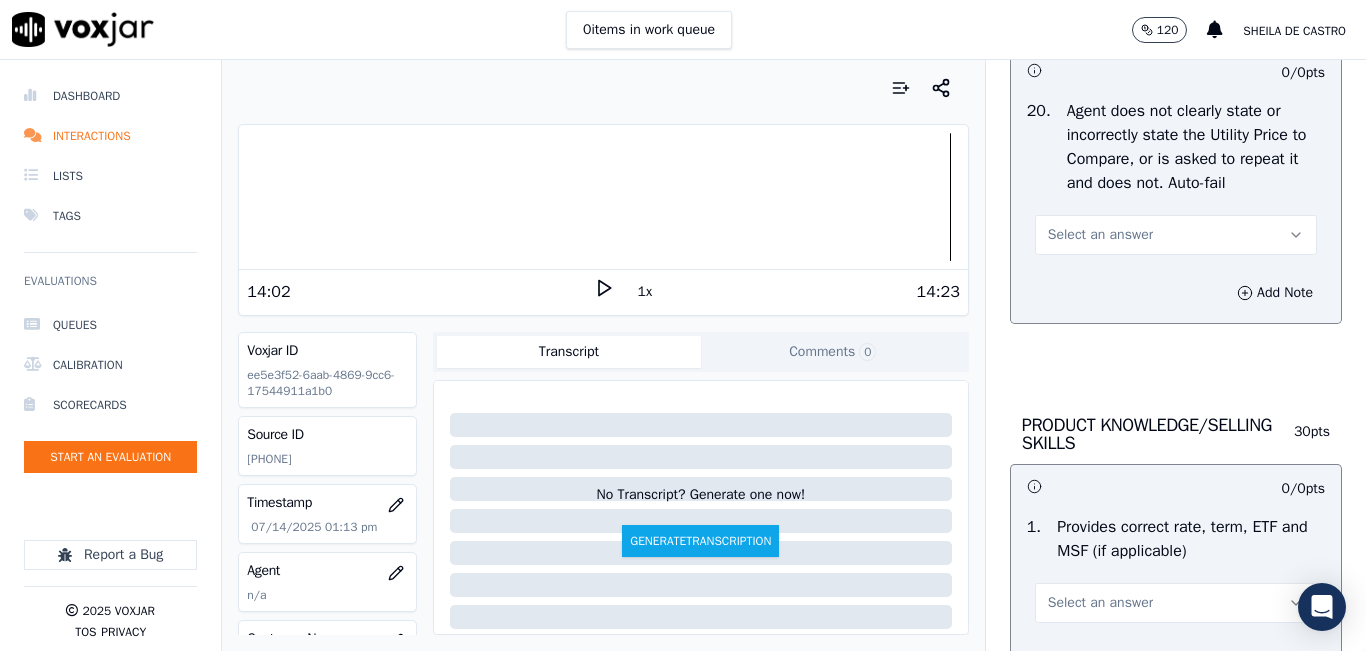 click on "Select an answer" at bounding box center [1176, 235] 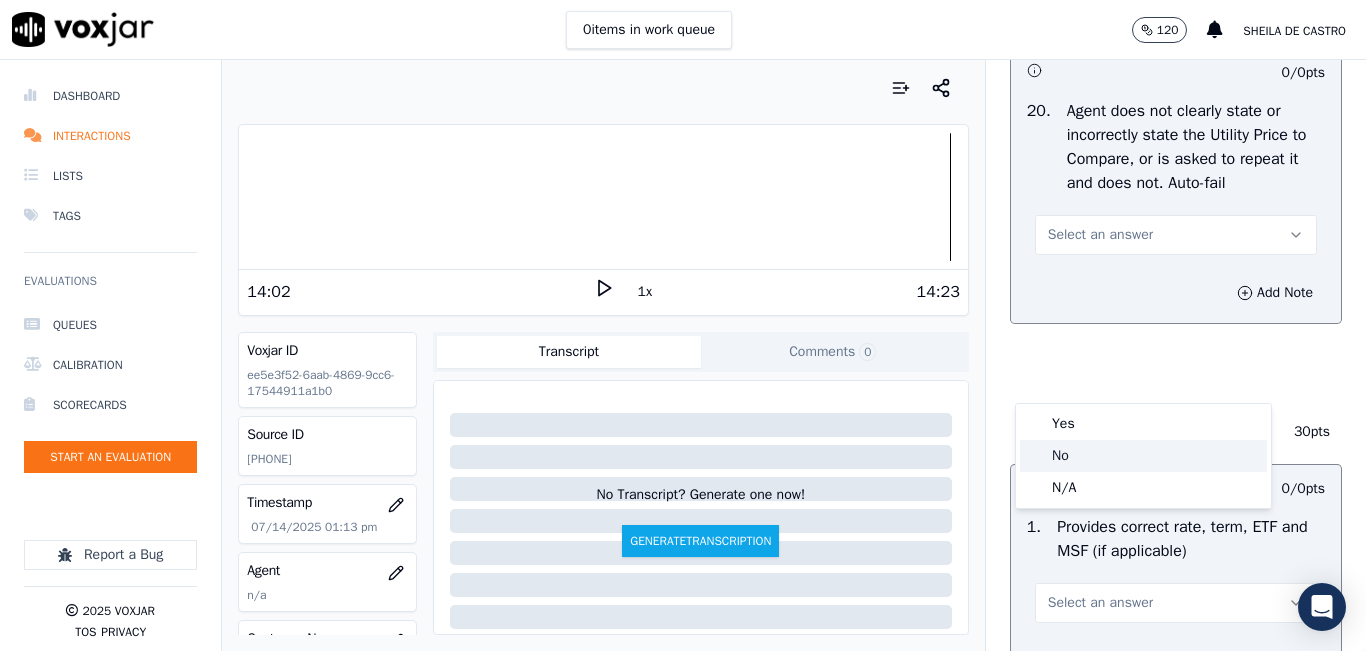 click on "No" 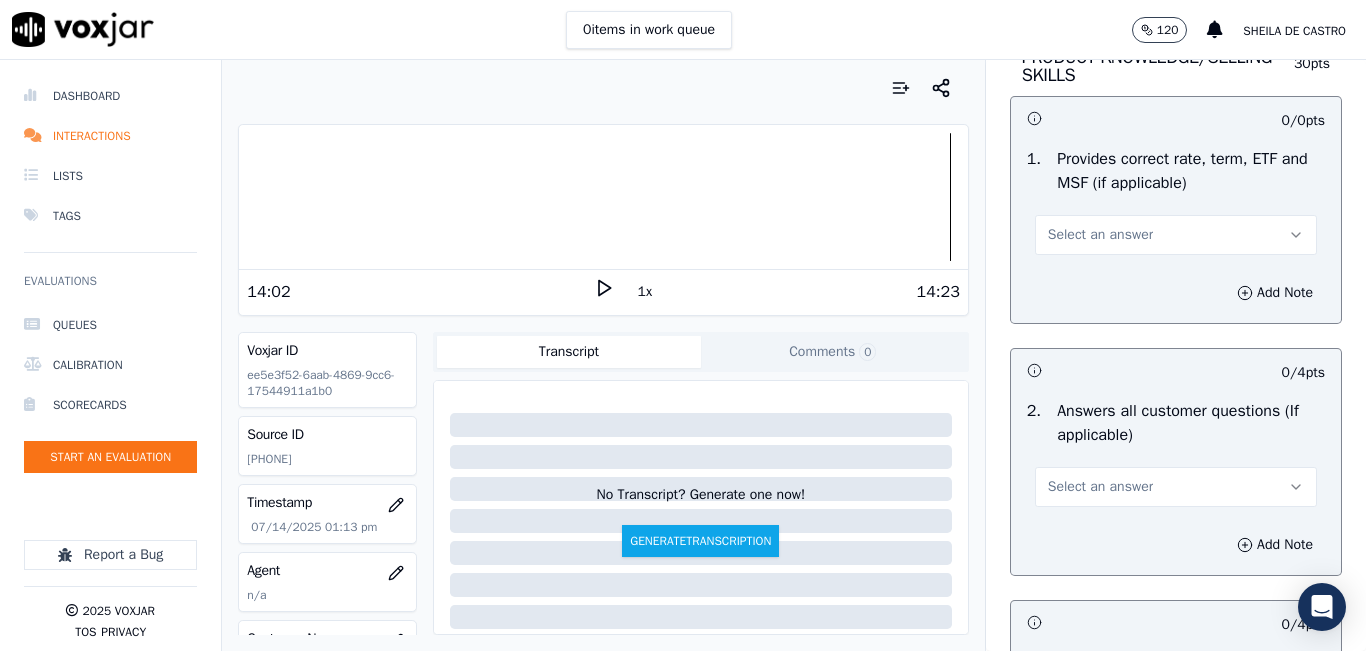 scroll, scrollTop: 6000, scrollLeft: 0, axis: vertical 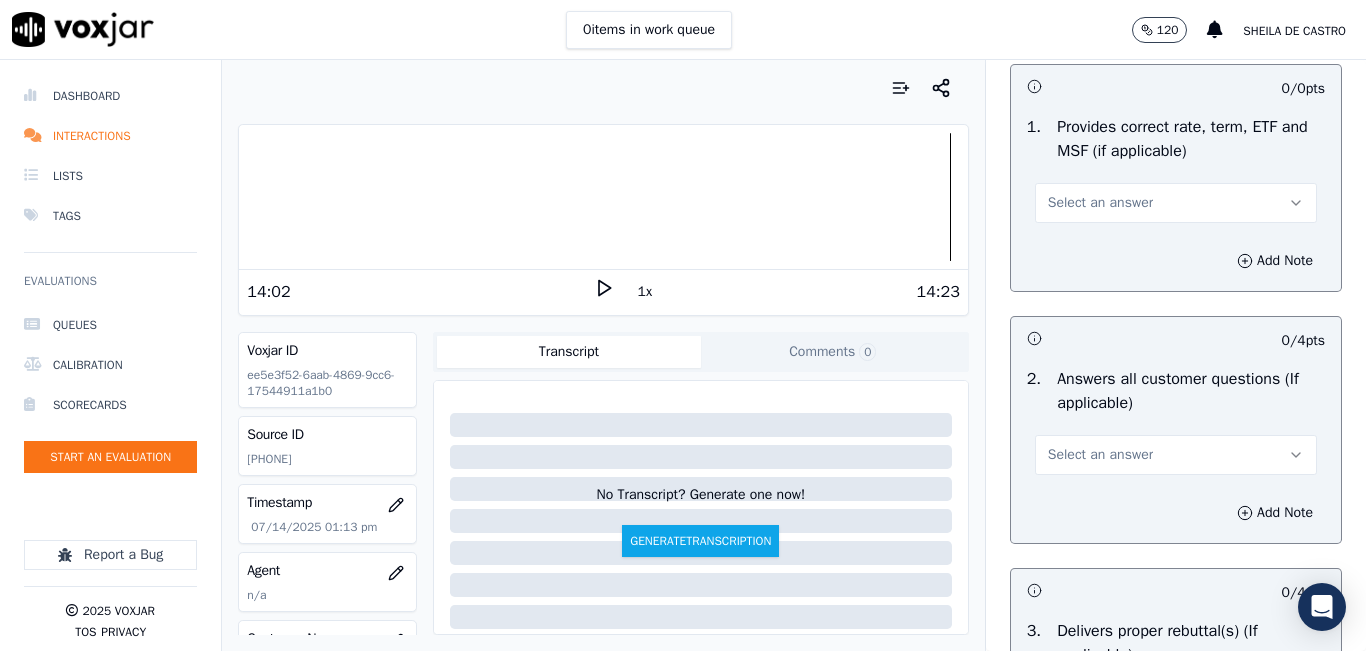 click on "Select an answer" at bounding box center [1176, 203] 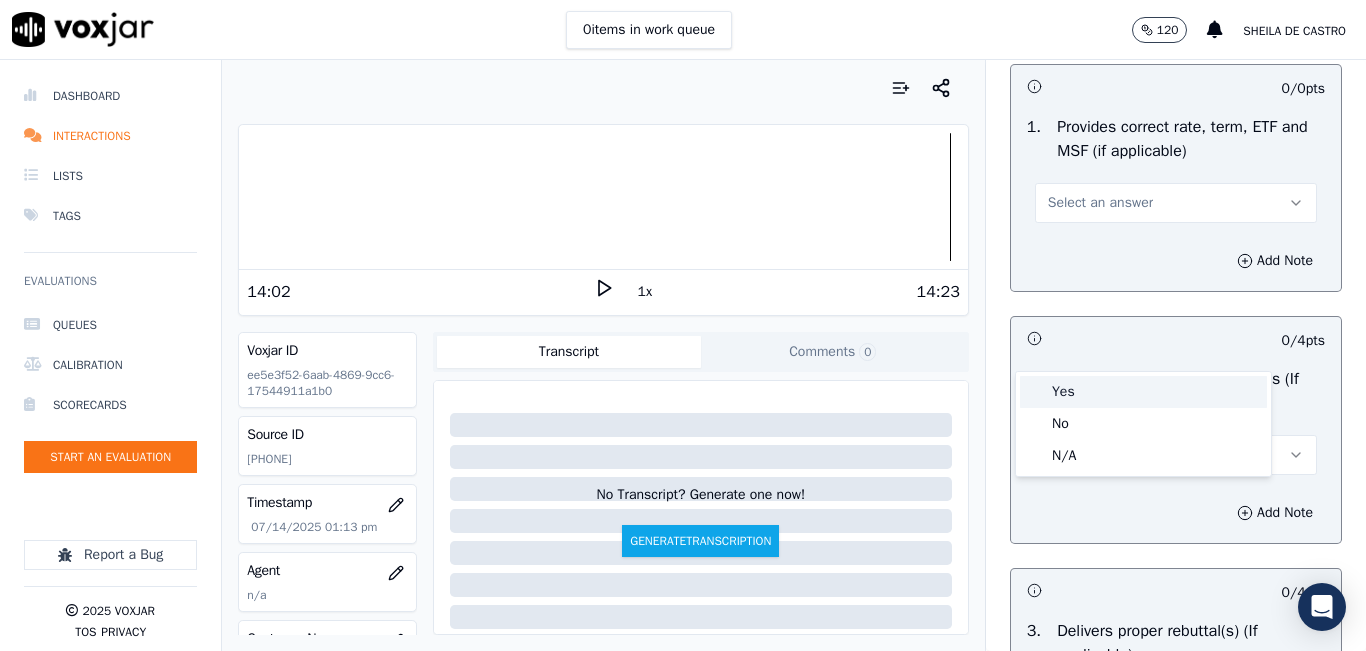 click on "Yes" at bounding box center (1143, 392) 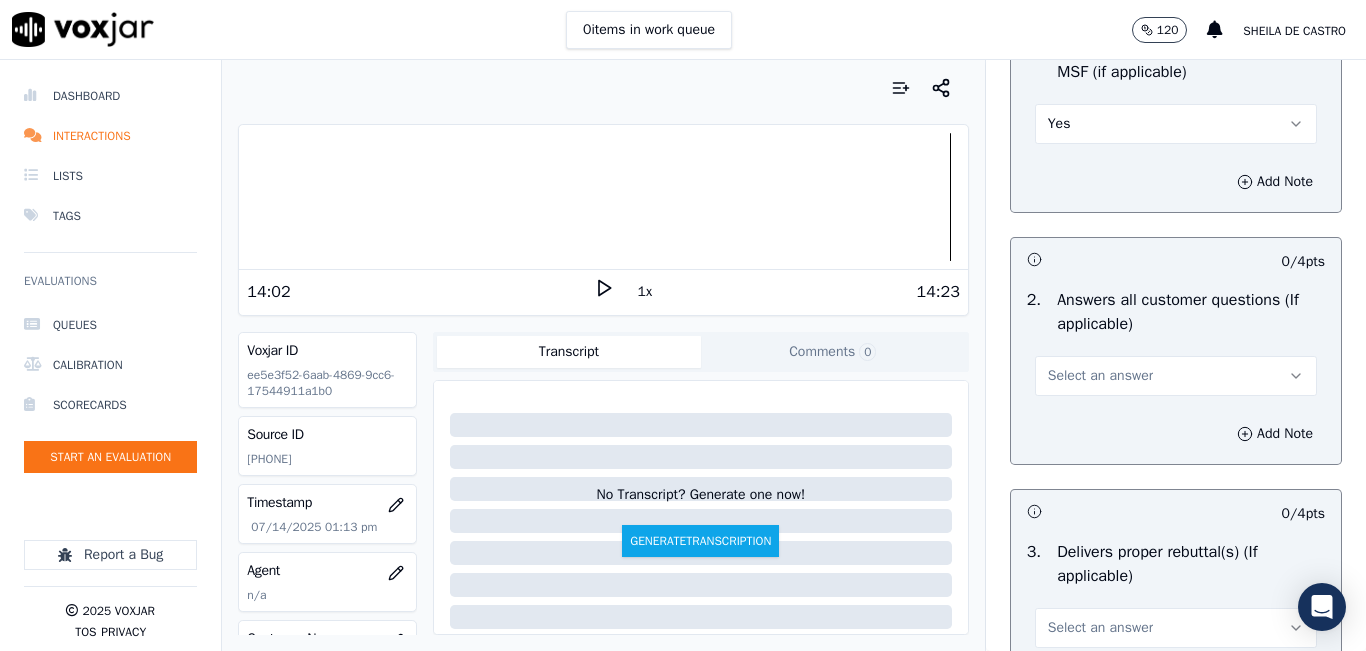 scroll, scrollTop: 6300, scrollLeft: 0, axis: vertical 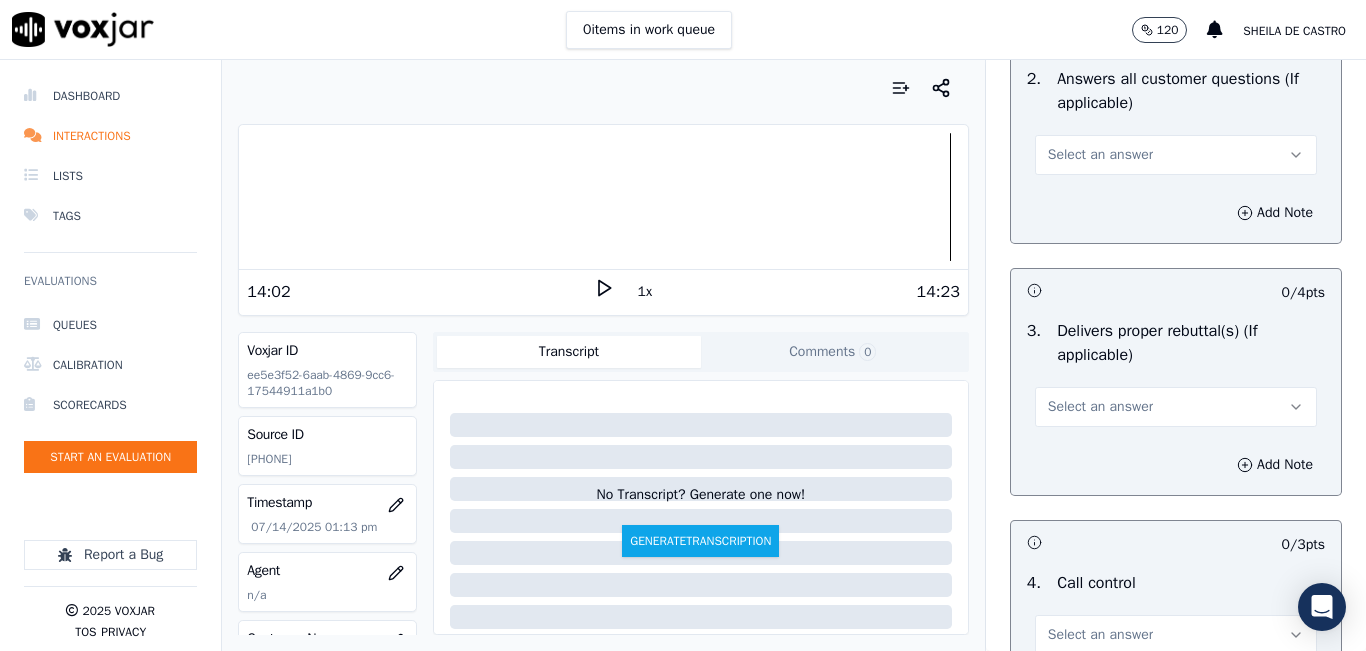 click on "Select an answer" at bounding box center (1176, 155) 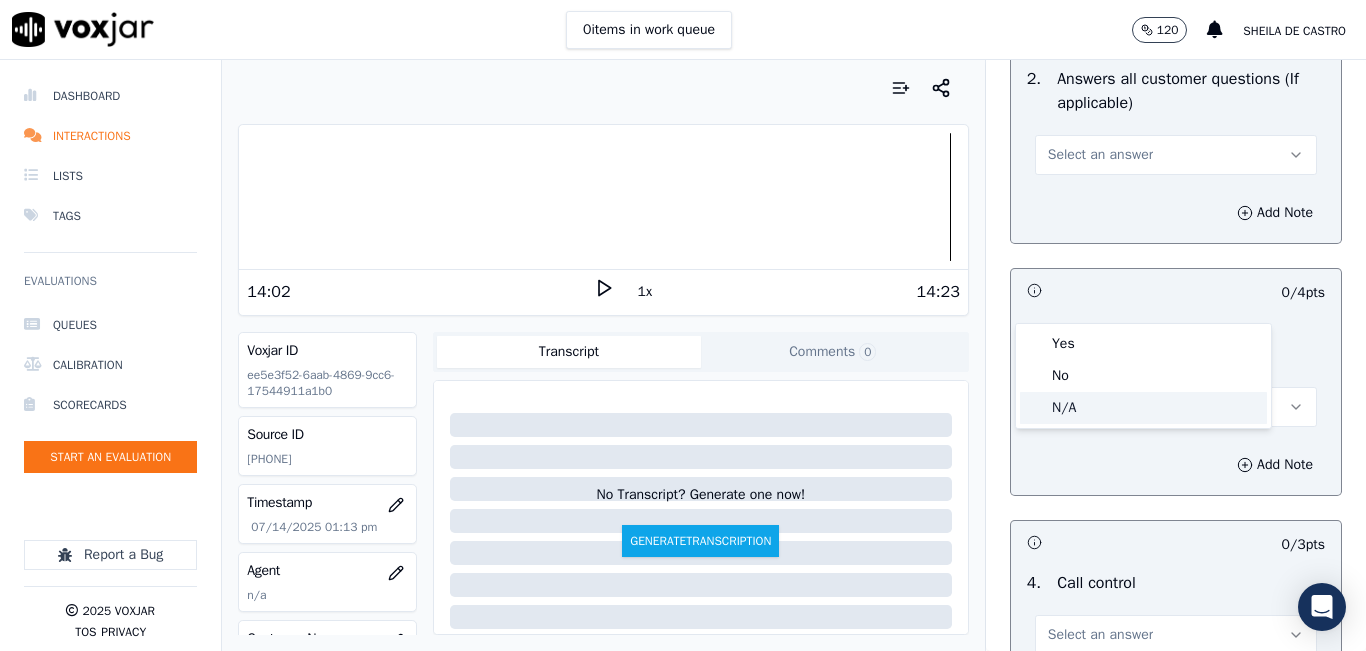 click on "N/A" 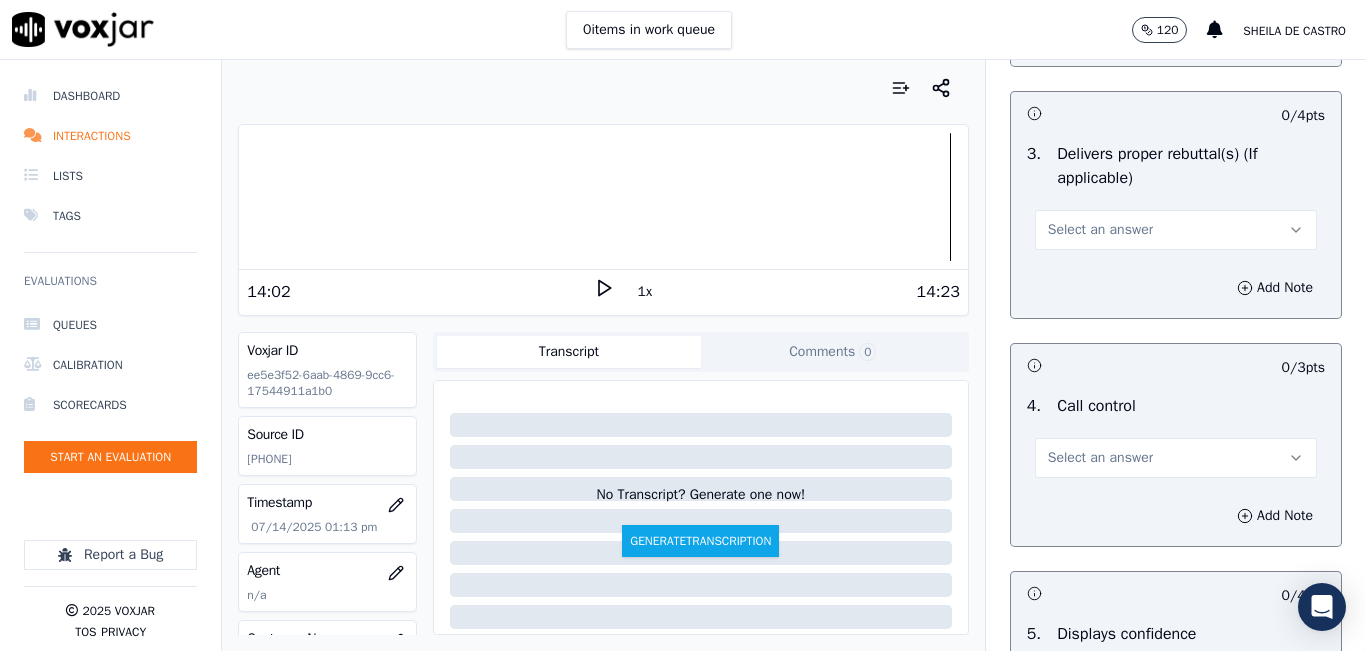 scroll, scrollTop: 6500, scrollLeft: 0, axis: vertical 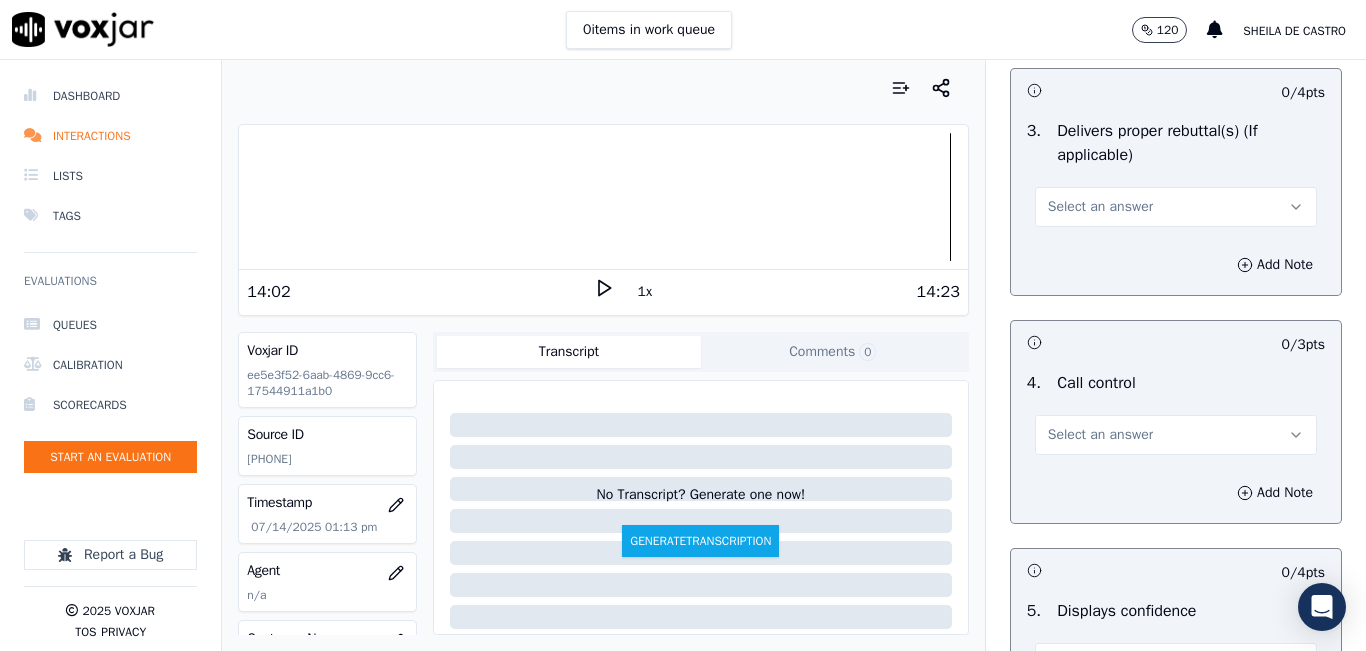click on "Select an answer" at bounding box center [1176, 197] 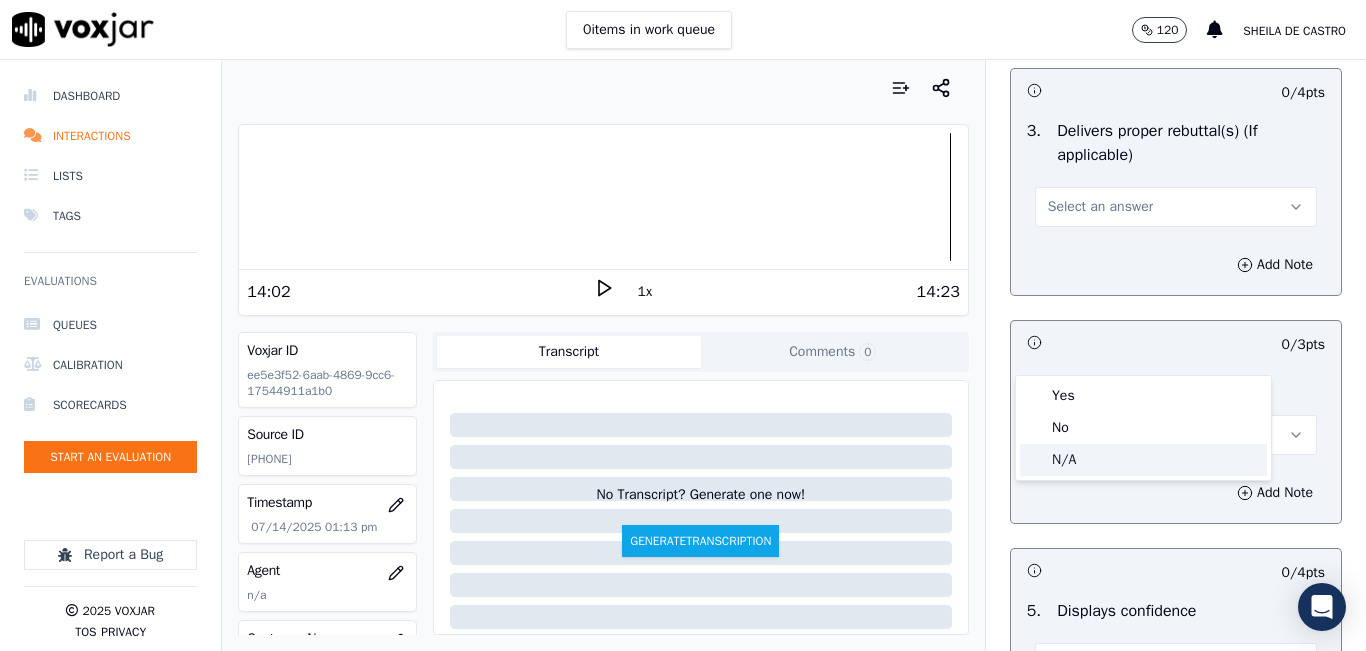 click on "N/A" 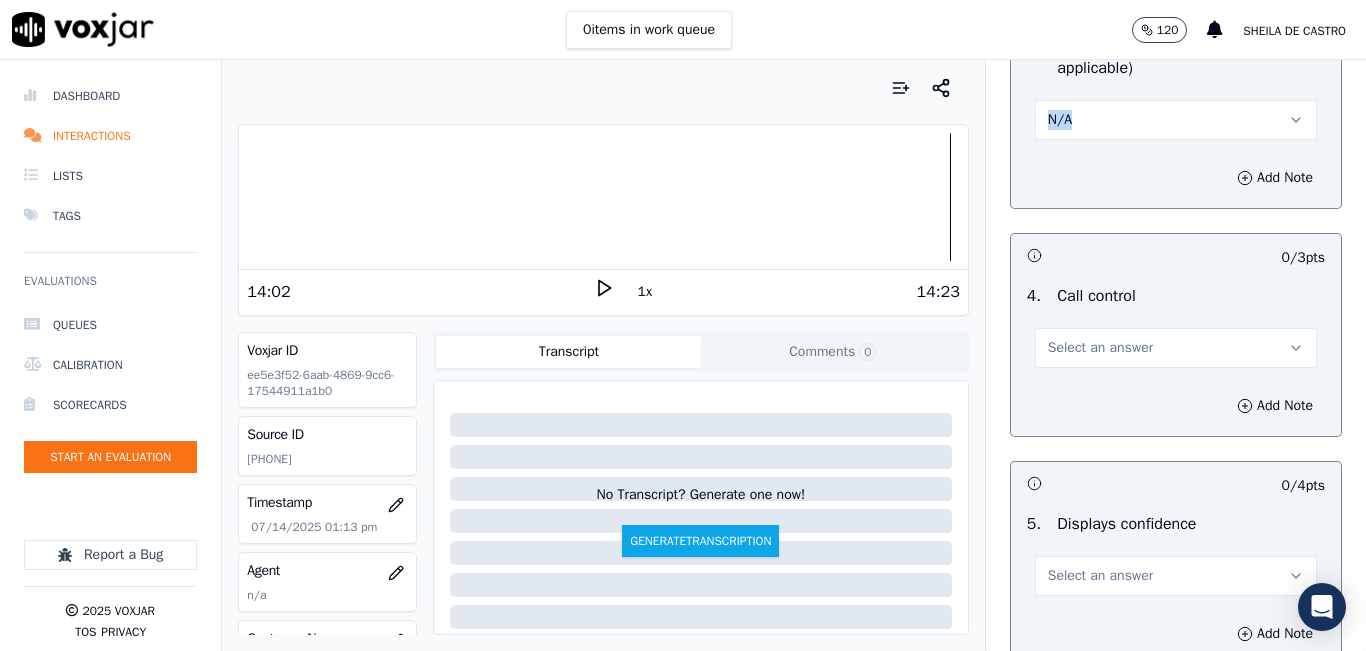 scroll, scrollTop: 6700, scrollLeft: 0, axis: vertical 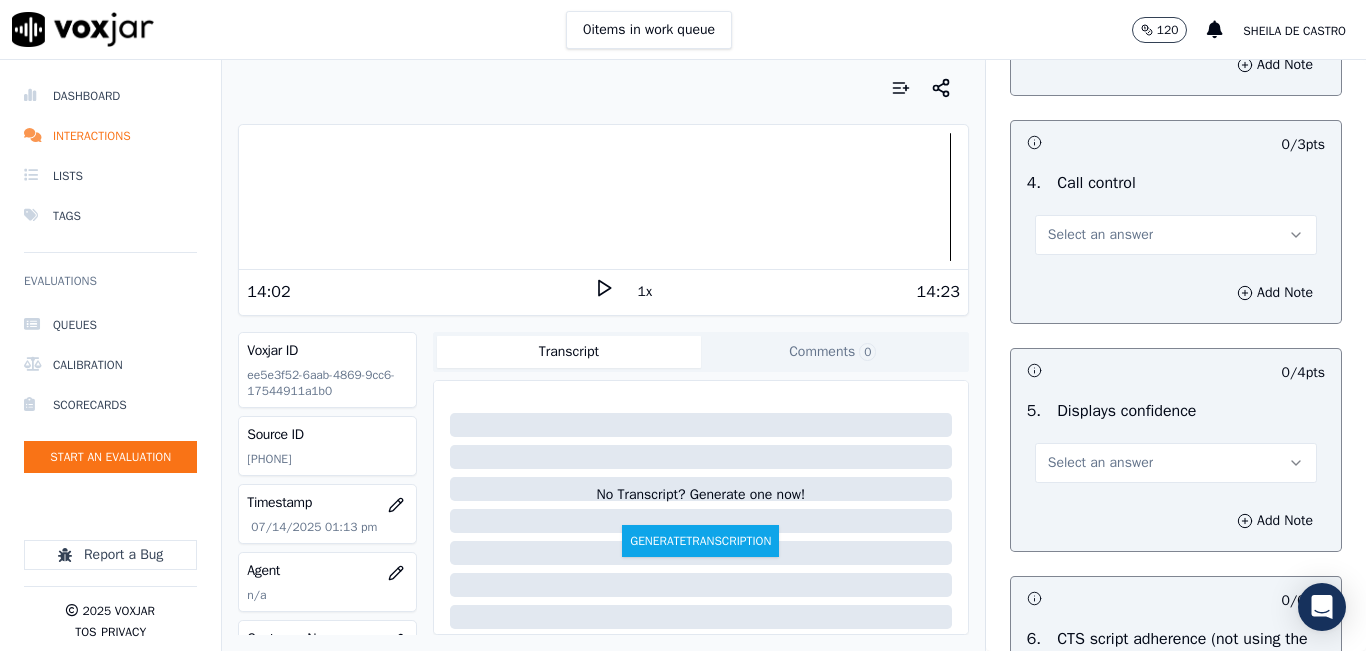 click on "Select an answer" at bounding box center [1176, 235] 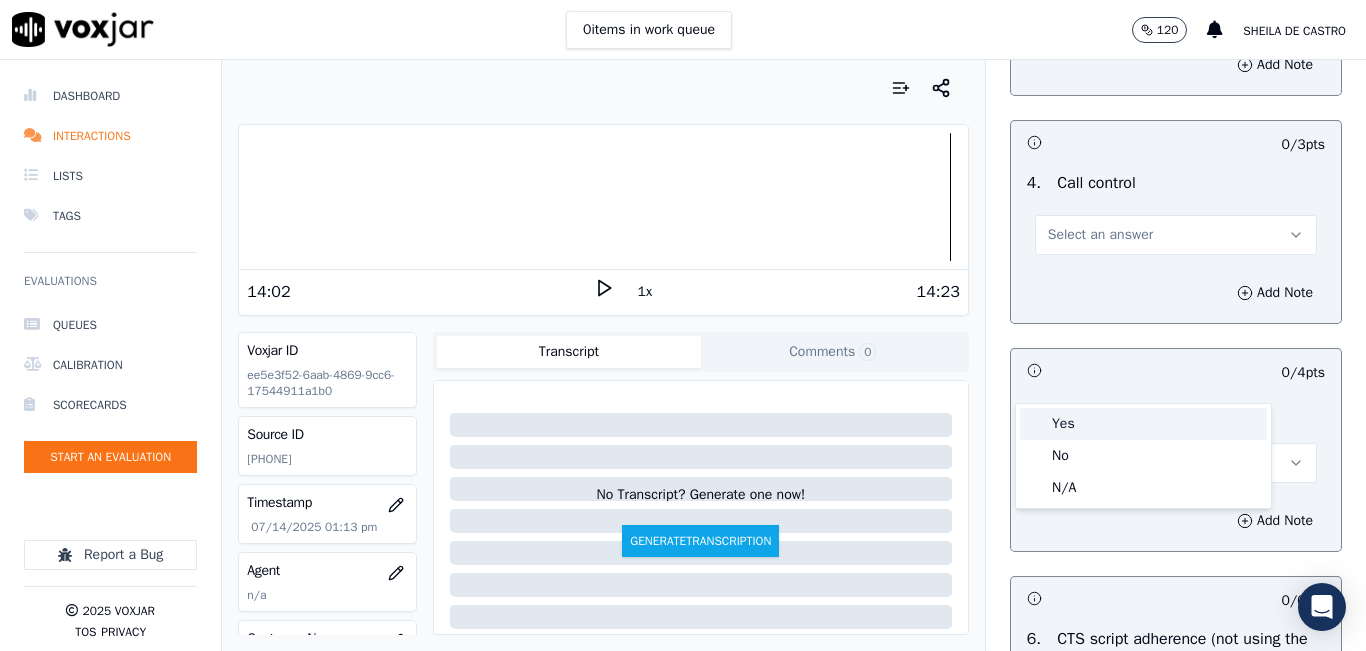 click on "Yes" at bounding box center (1143, 424) 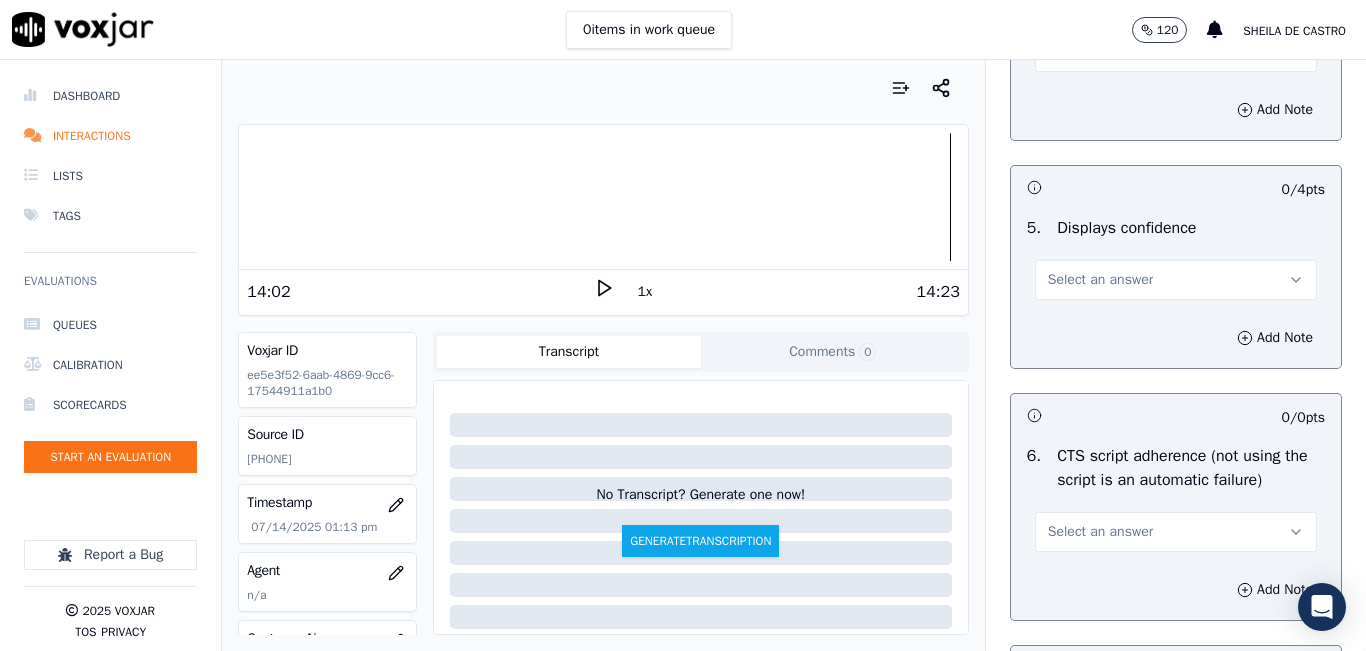 scroll, scrollTop: 6900, scrollLeft: 0, axis: vertical 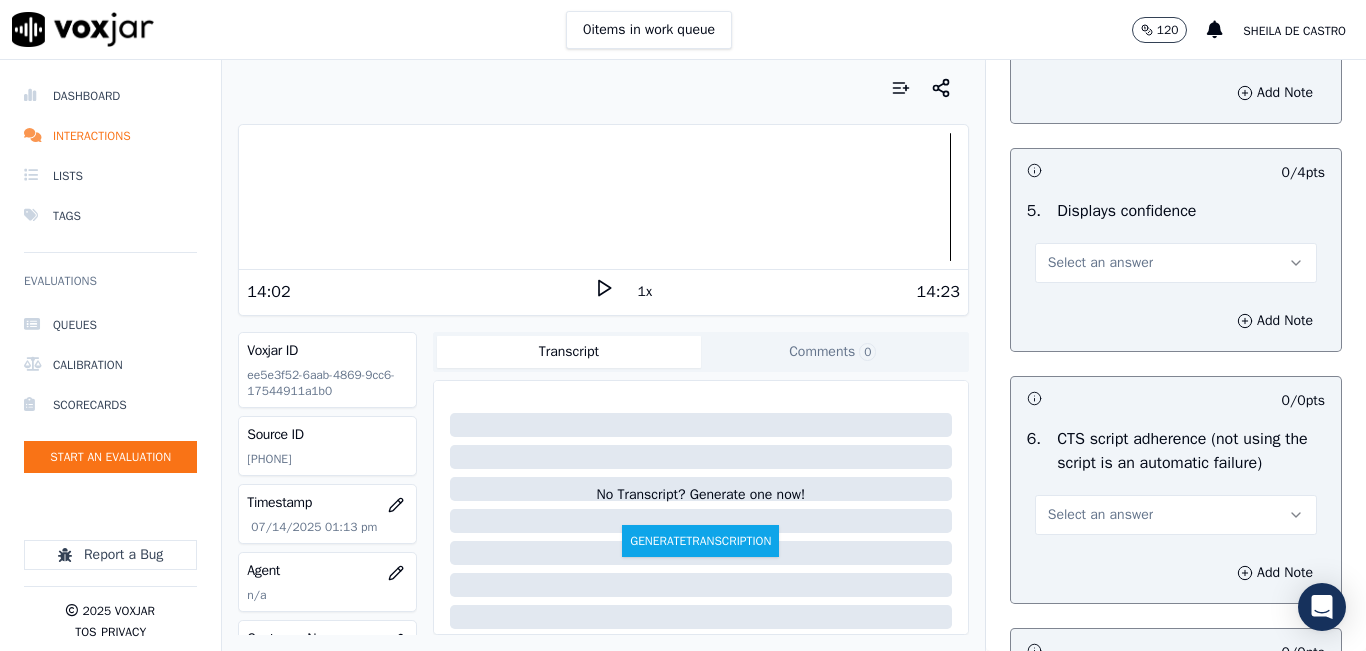 click on "5 .   Displays confidence
Select an answer" at bounding box center (1176, 241) 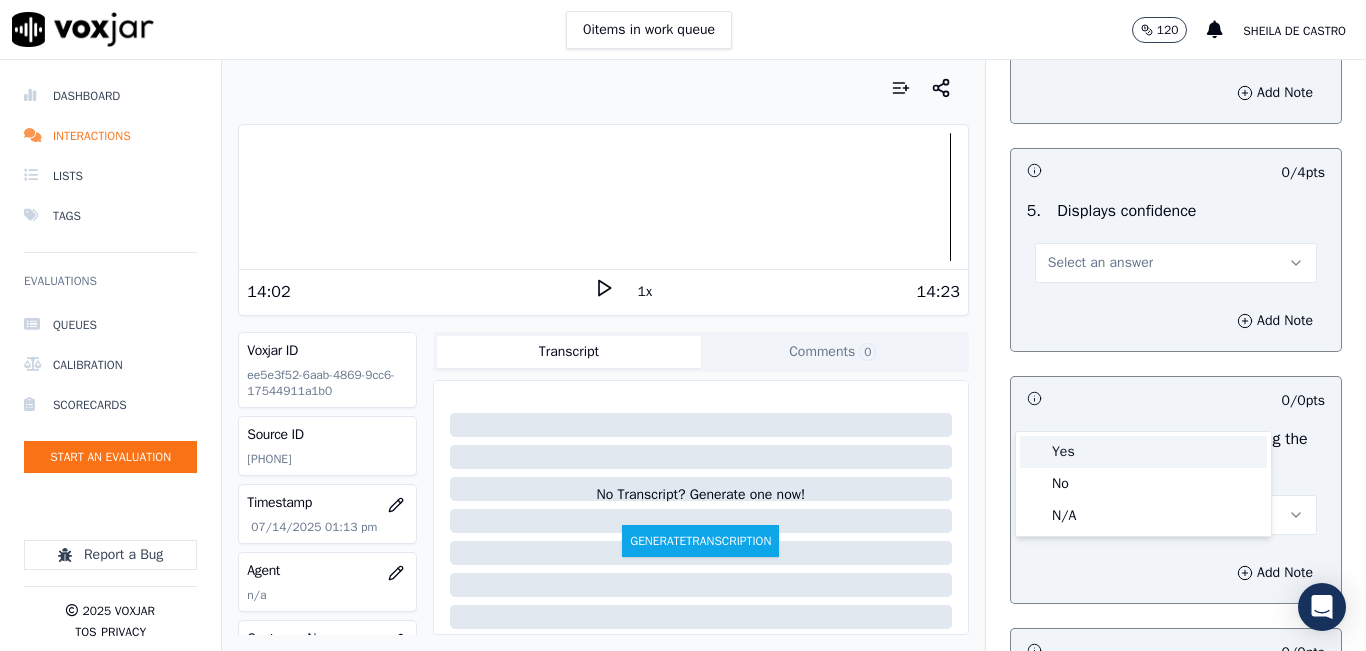 click on "Yes" at bounding box center [1143, 452] 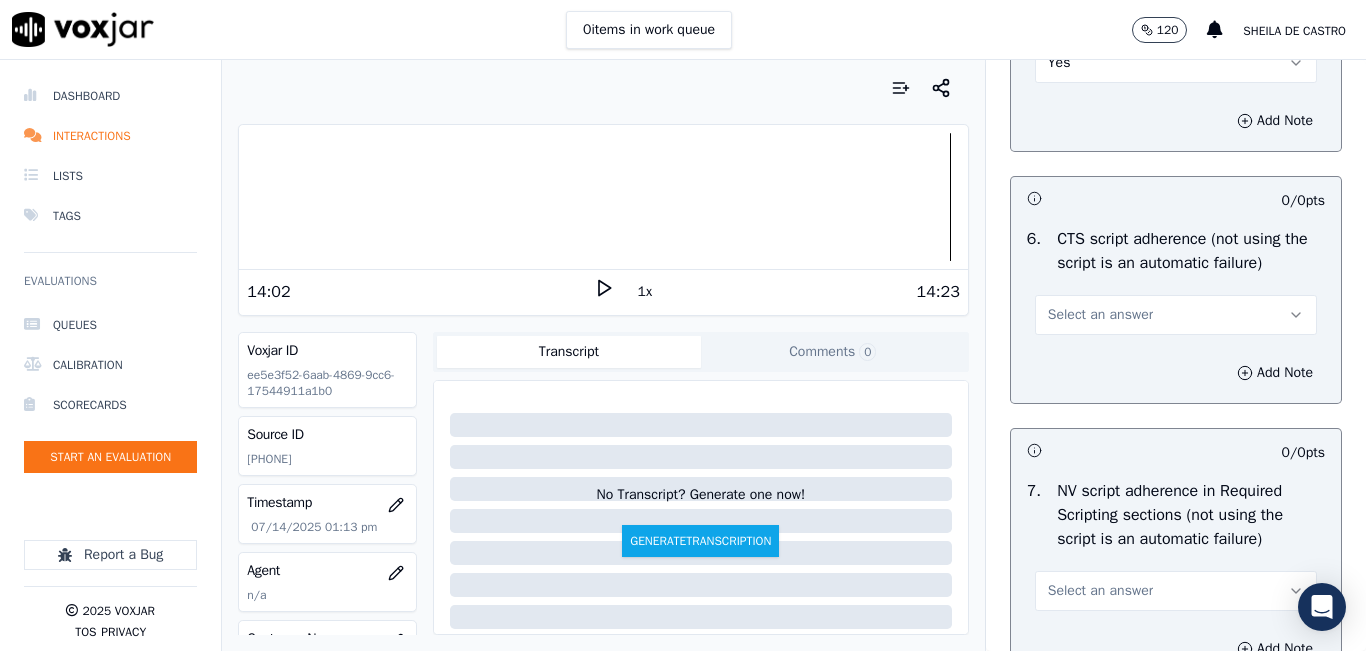 scroll, scrollTop: 7200, scrollLeft: 0, axis: vertical 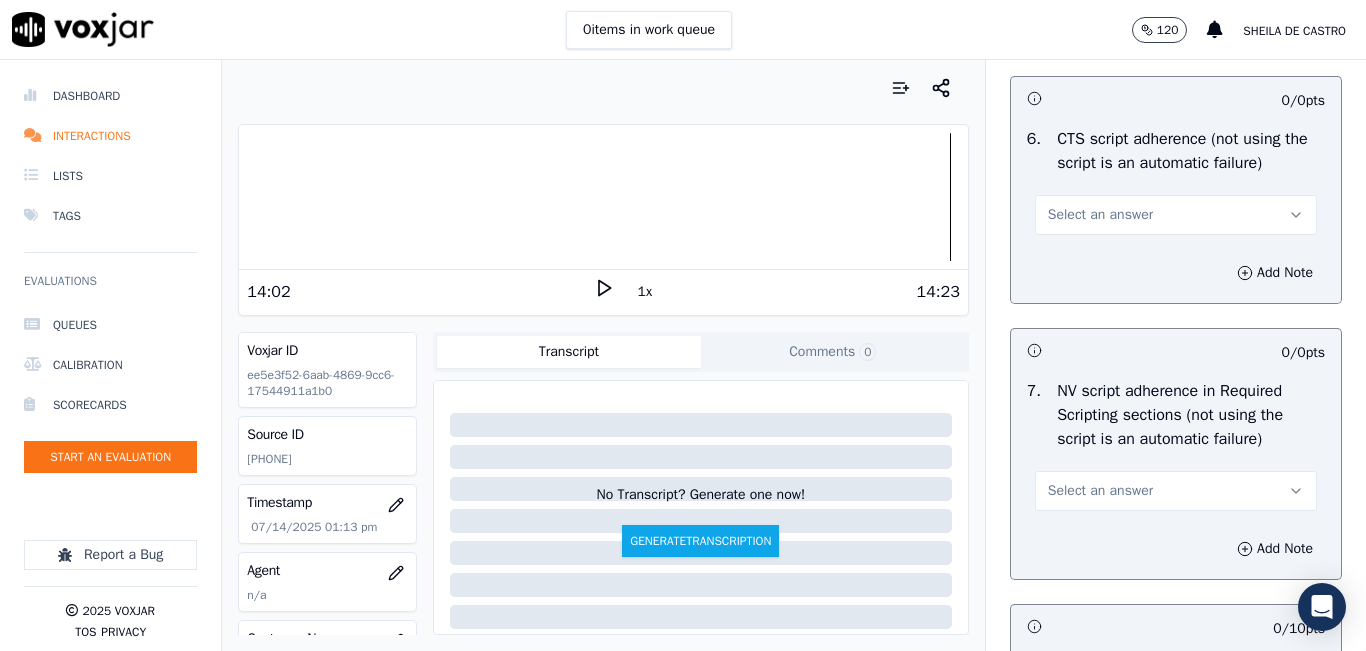 click on "Select an answer" at bounding box center [1176, 215] 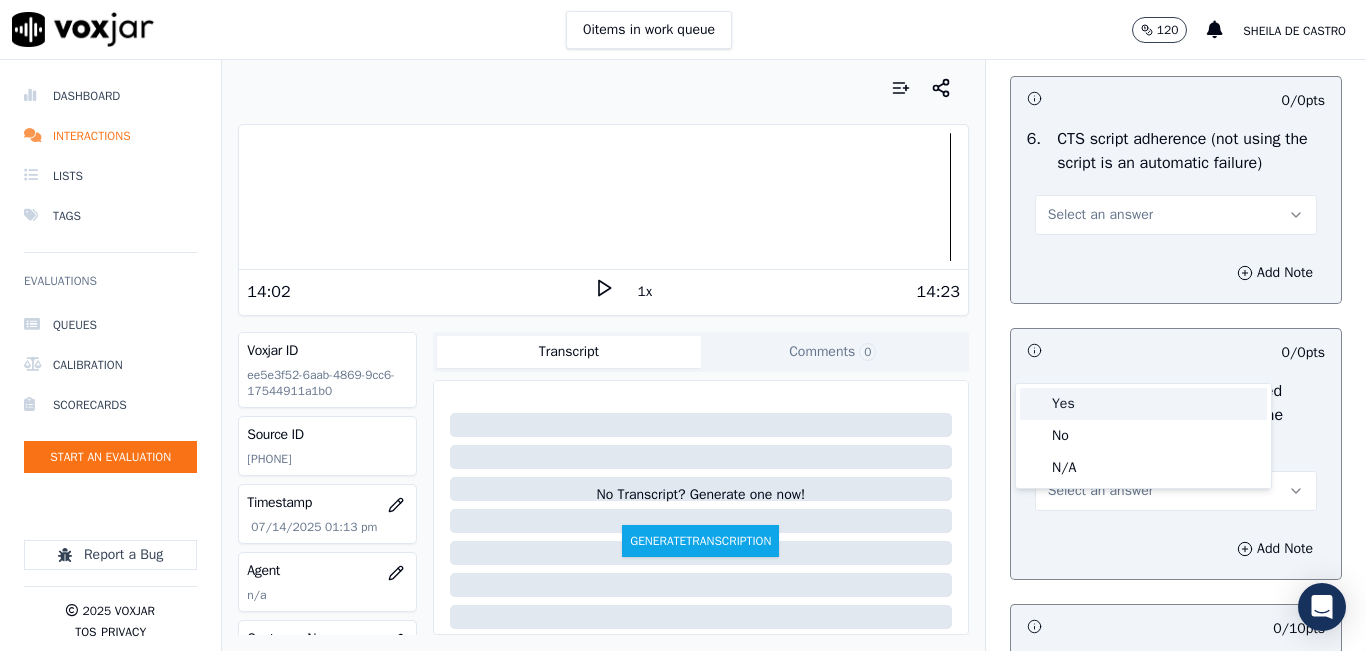 click on "Yes" at bounding box center [1143, 404] 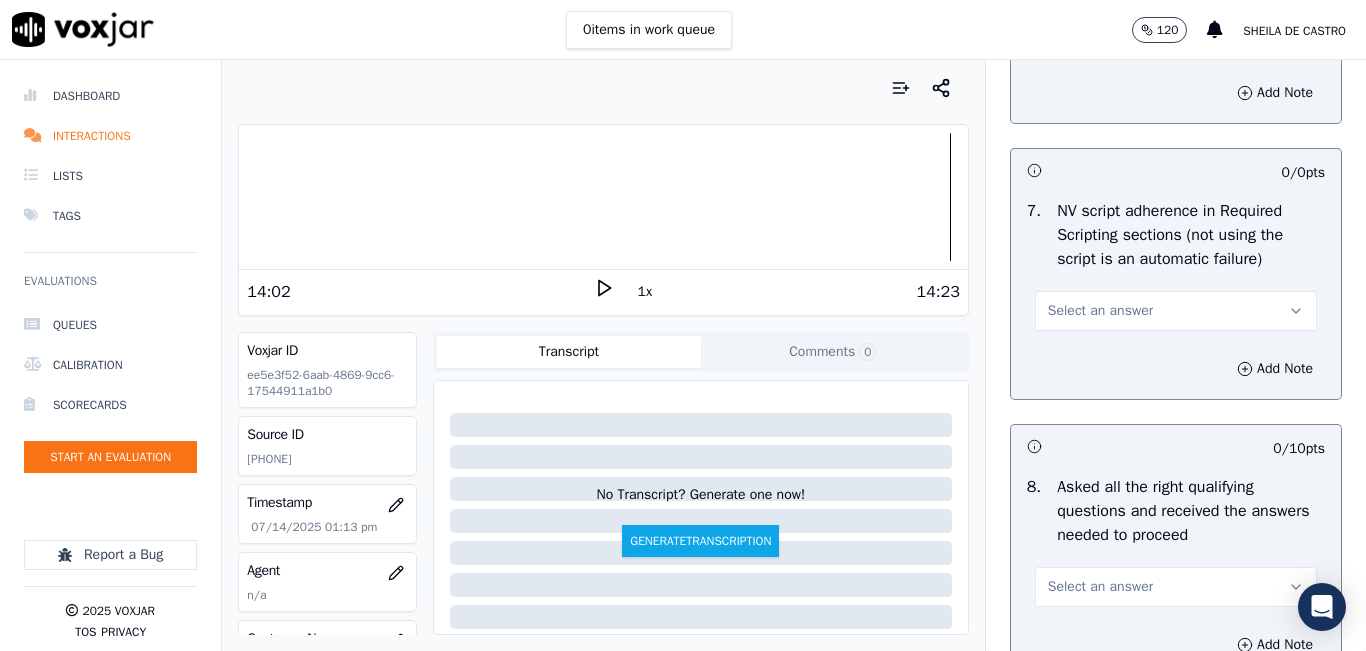 scroll, scrollTop: 7400, scrollLeft: 0, axis: vertical 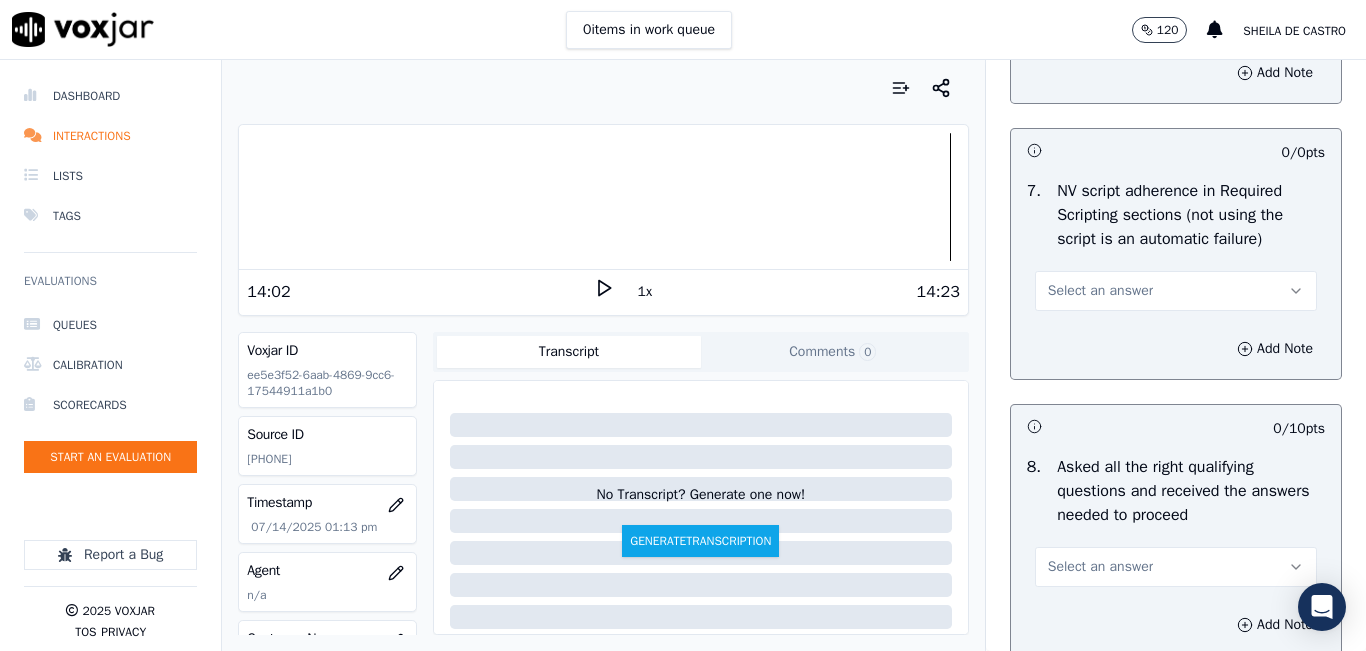 click on "Select an answer" at bounding box center (1100, 291) 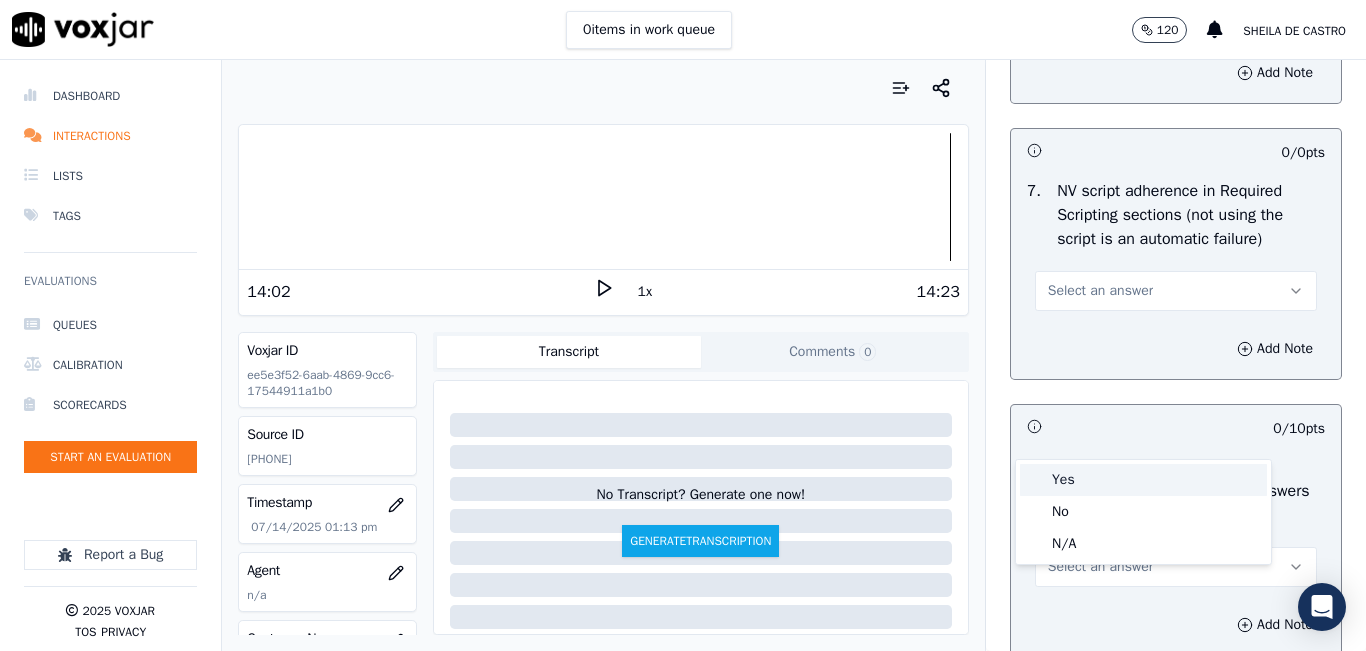 click on "Yes" at bounding box center (1143, 480) 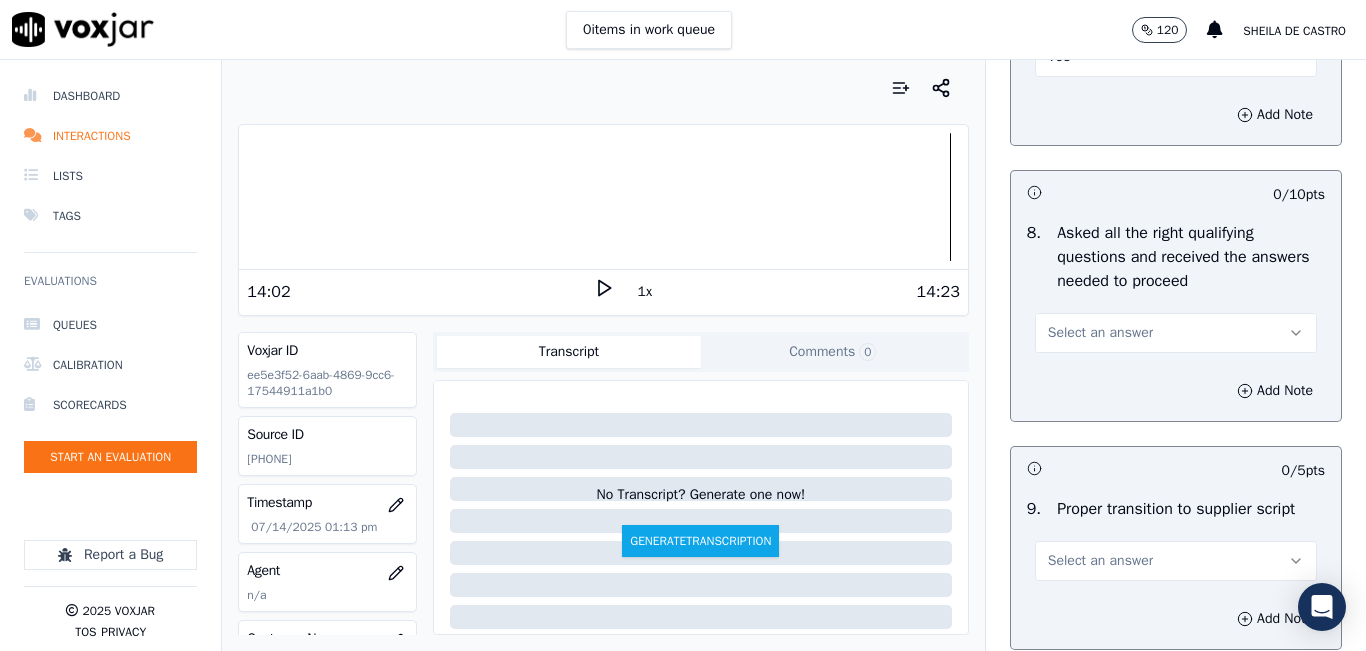 scroll, scrollTop: 7700, scrollLeft: 0, axis: vertical 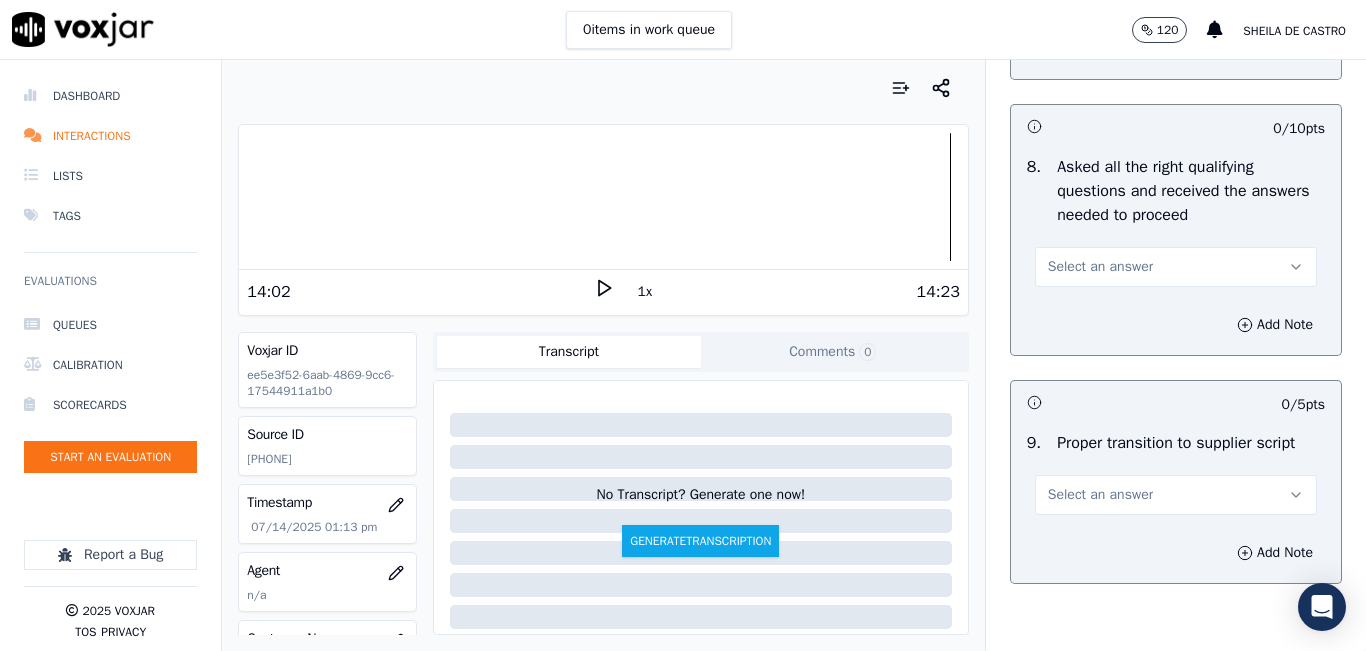click on "Select an answer" at bounding box center (1176, 267) 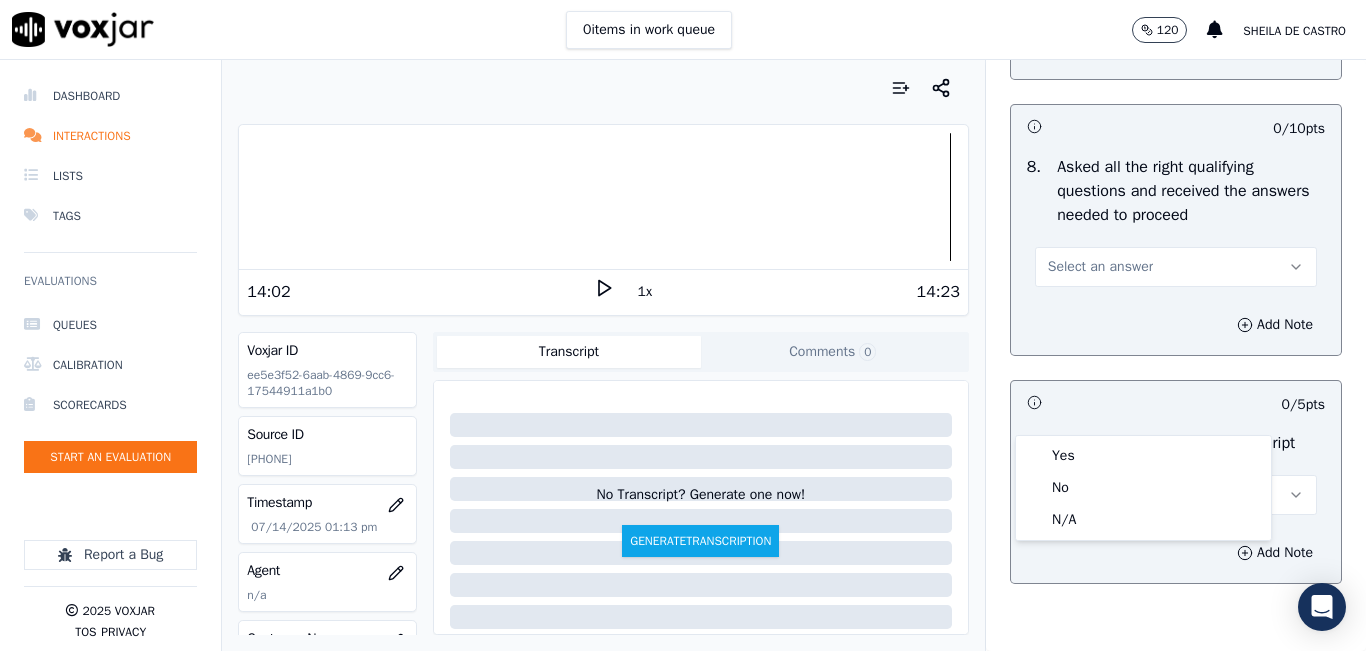 click on "Yes   No     N/A" at bounding box center [1143, 488] 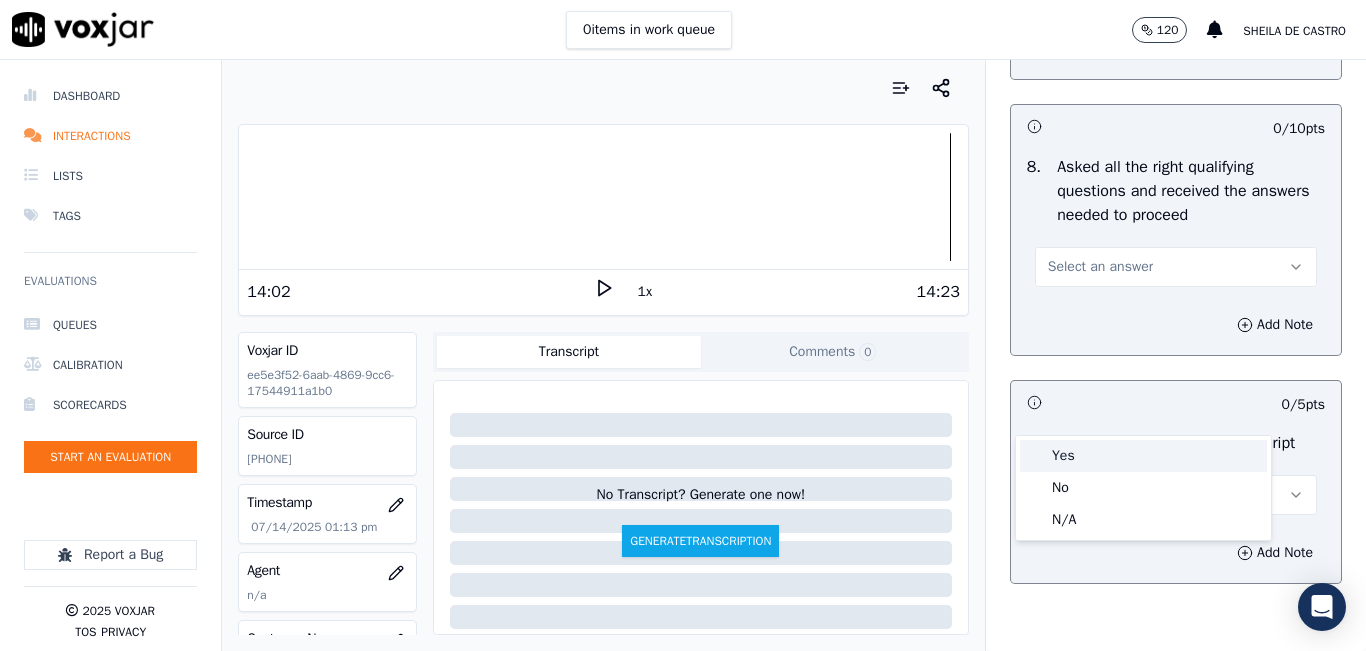 click on "Yes" at bounding box center (1143, 456) 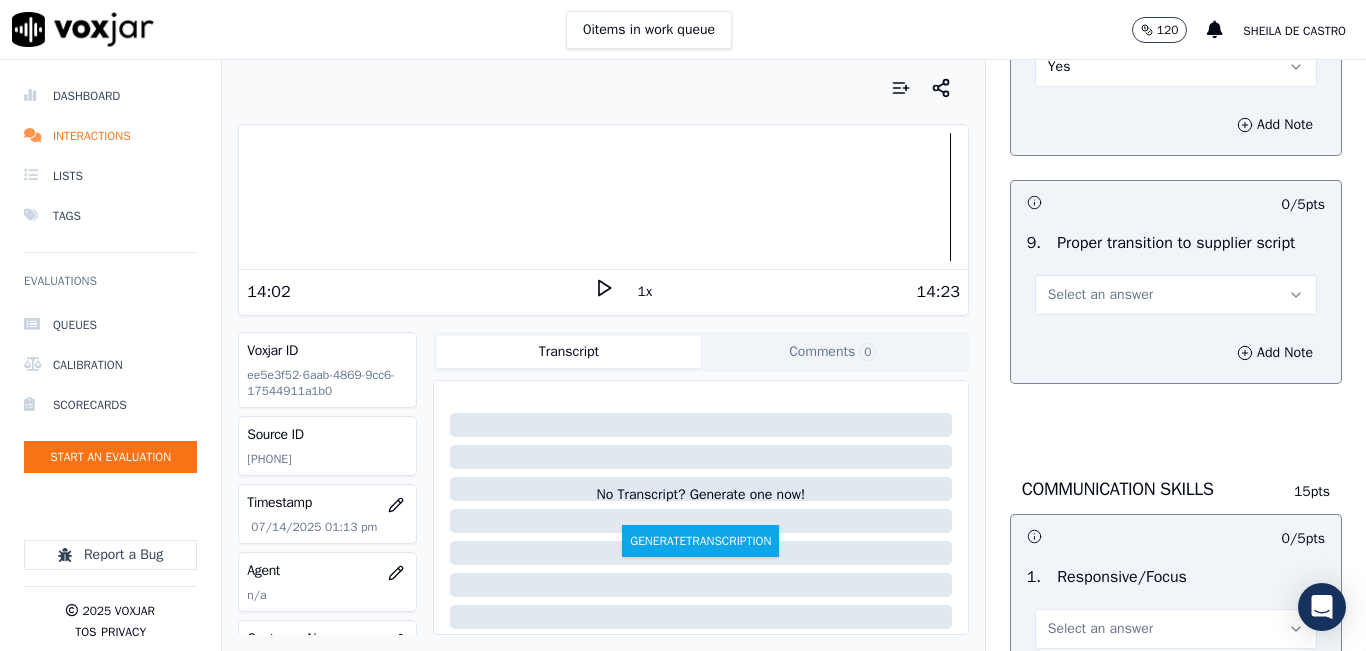 scroll, scrollTop: 8000, scrollLeft: 0, axis: vertical 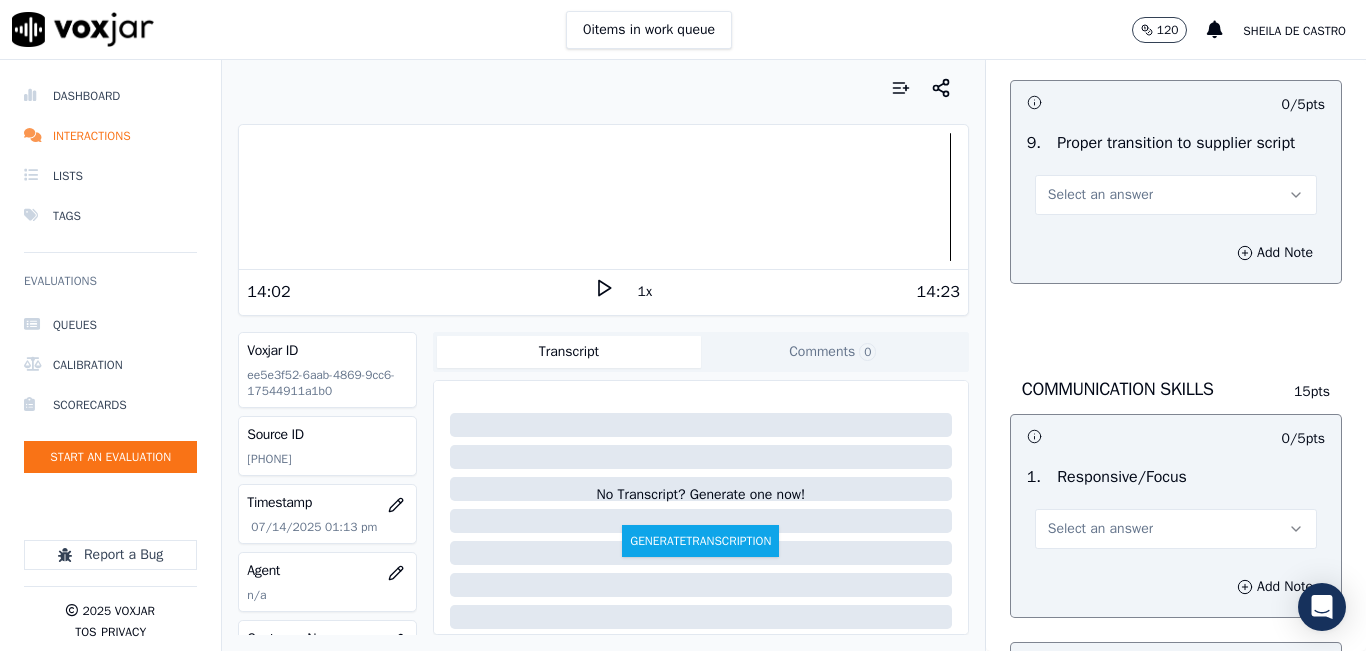 click on "Select an answer" at bounding box center (1176, 195) 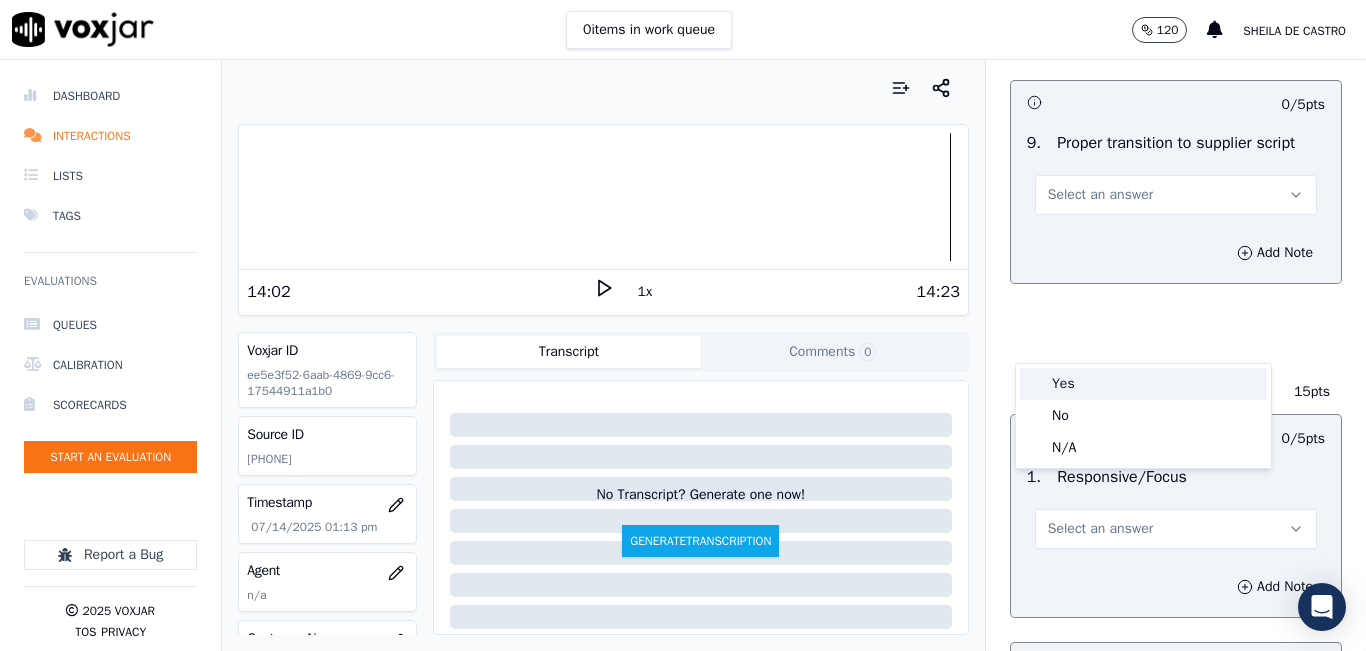 click on "Yes" at bounding box center (1143, 384) 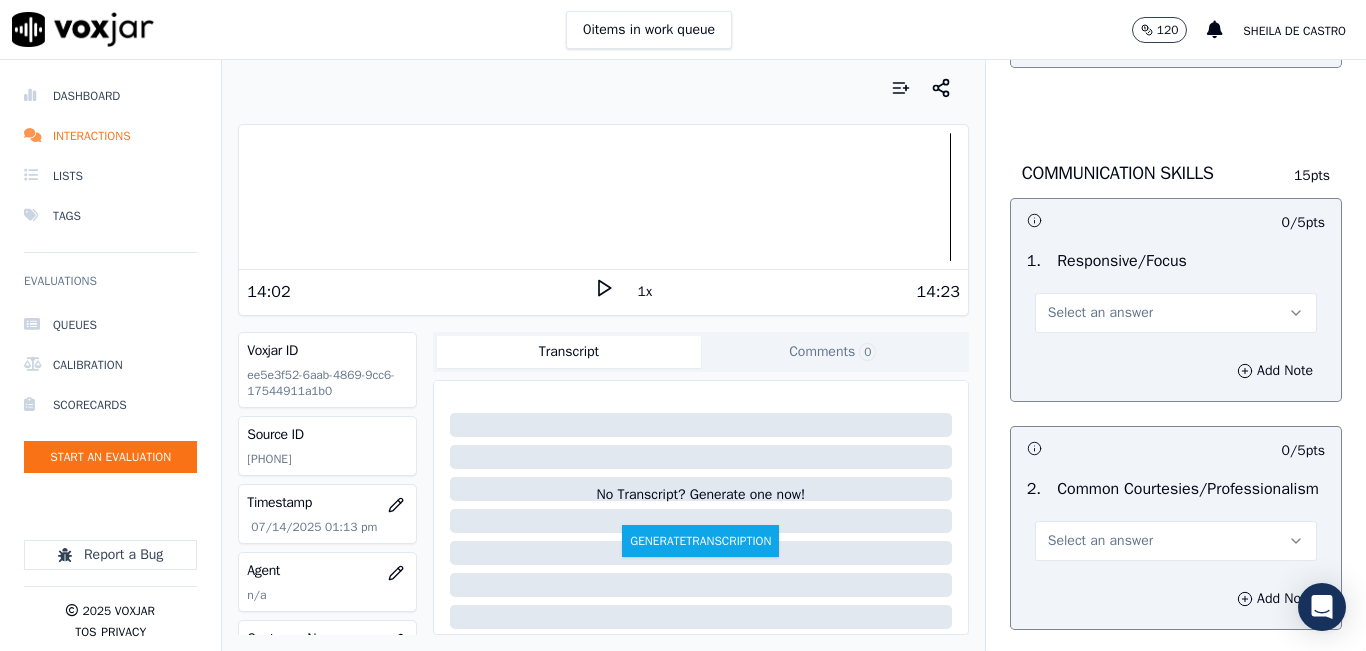 scroll, scrollTop: 8300, scrollLeft: 0, axis: vertical 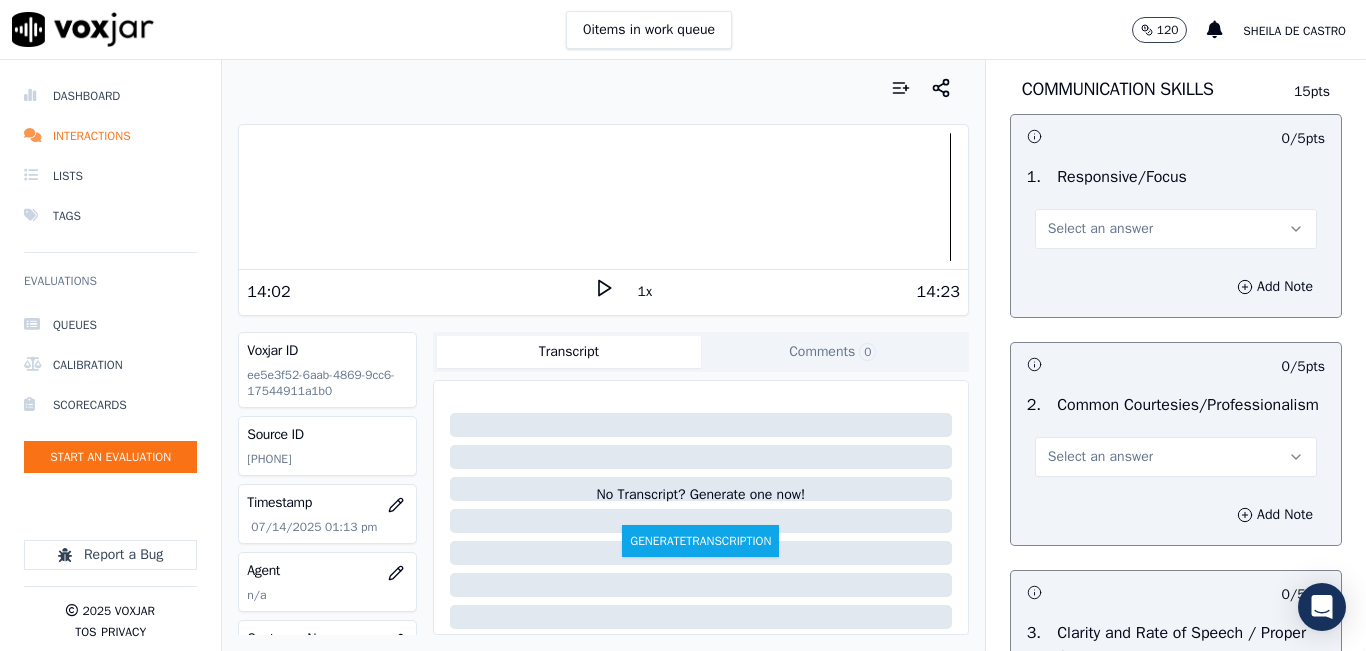 click on "Select an answer" at bounding box center (1176, 229) 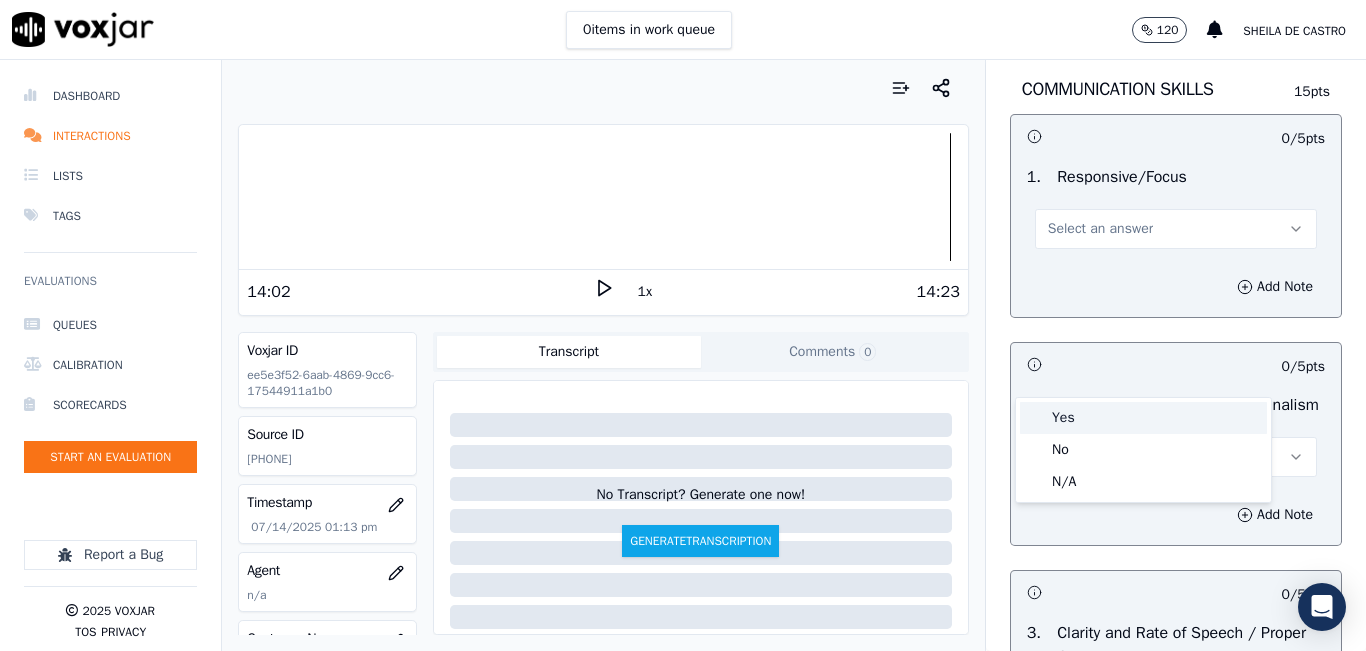 click on "Yes" at bounding box center [1143, 418] 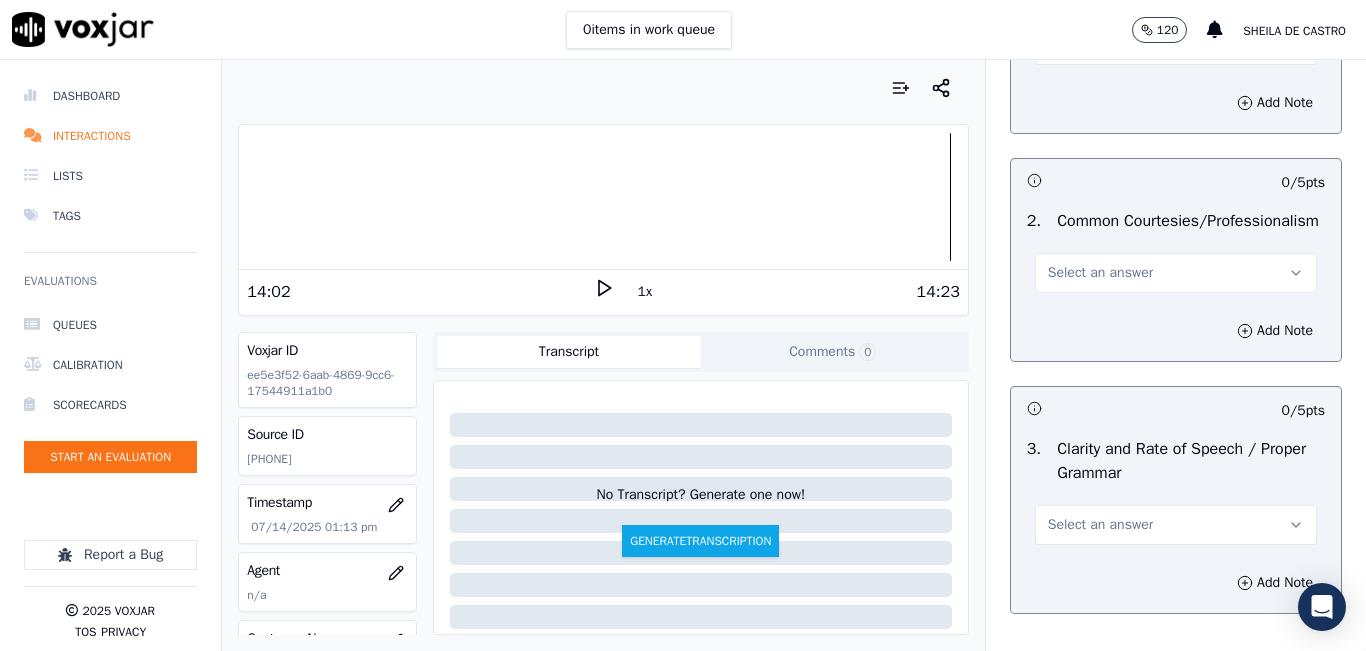 scroll, scrollTop: 8500, scrollLeft: 0, axis: vertical 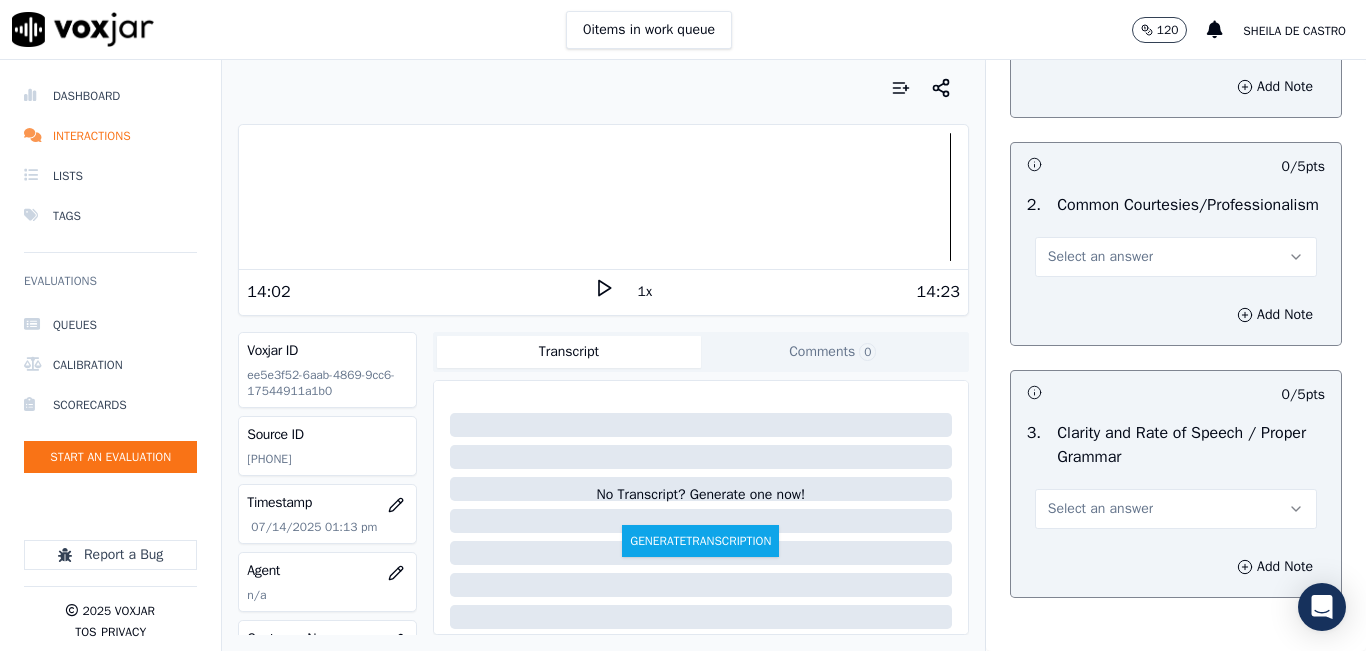 click on "Select an answer" at bounding box center [1176, 257] 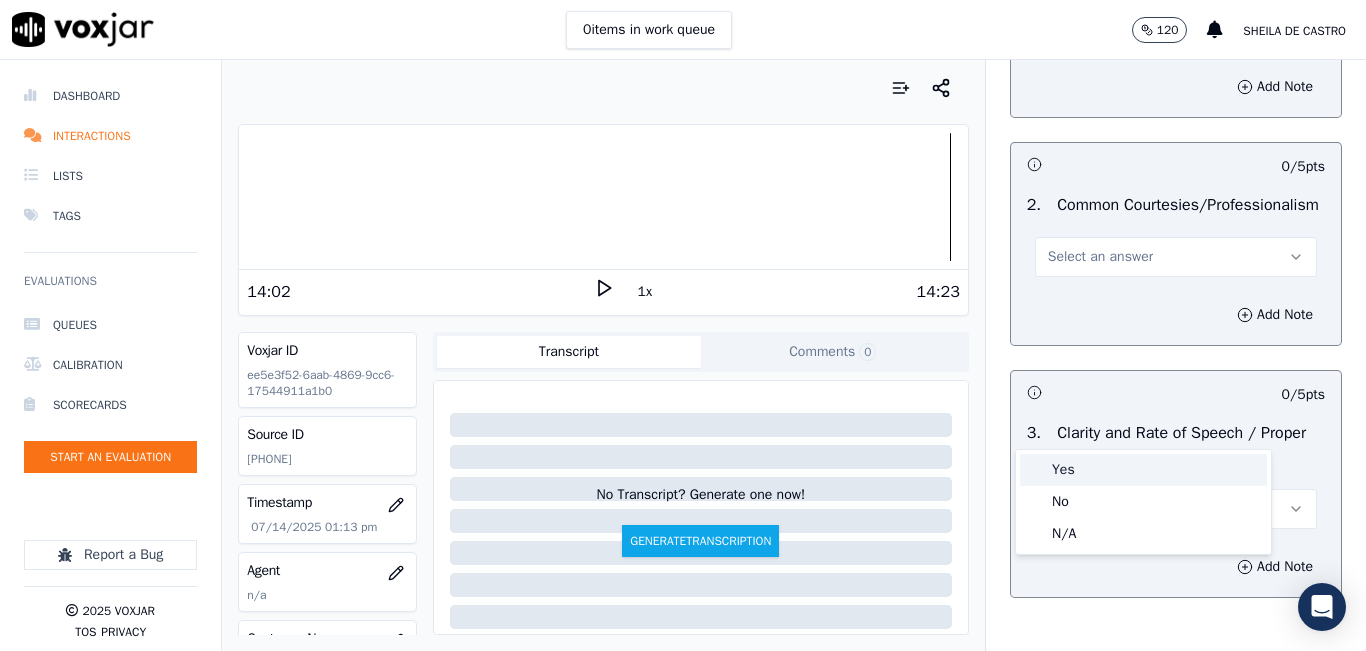 click on "Yes" at bounding box center (1143, 470) 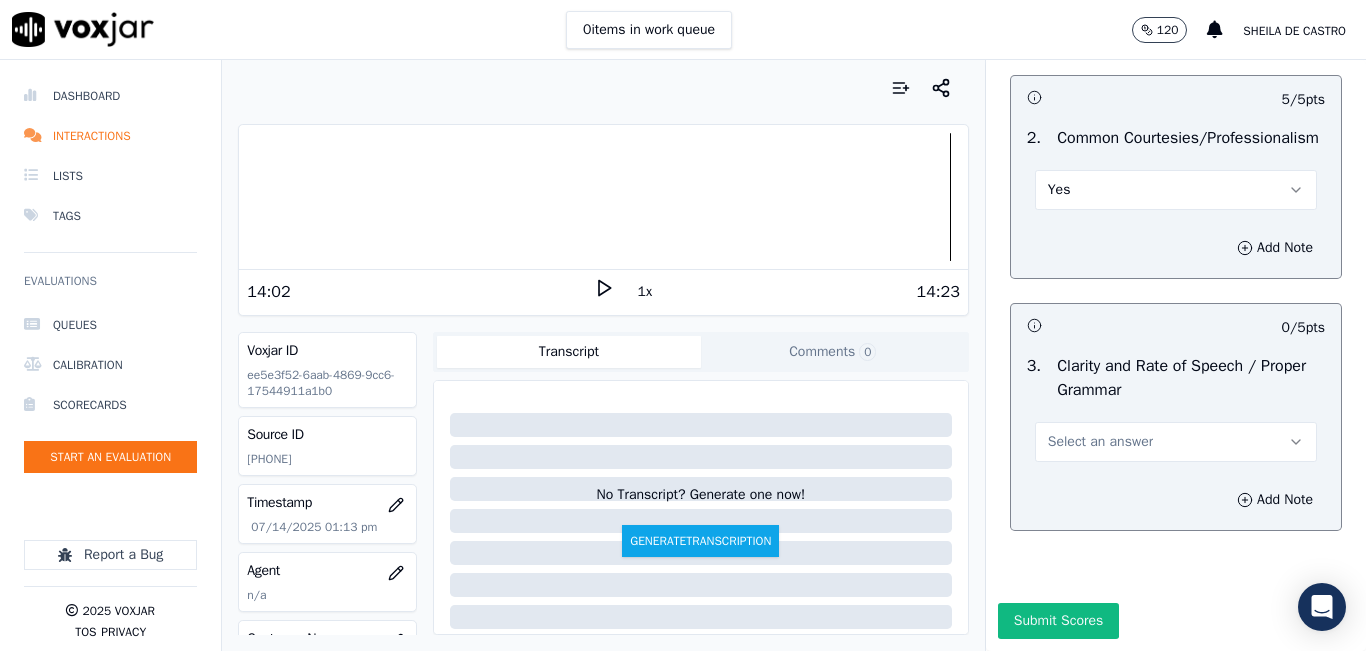 scroll, scrollTop: 8700, scrollLeft: 0, axis: vertical 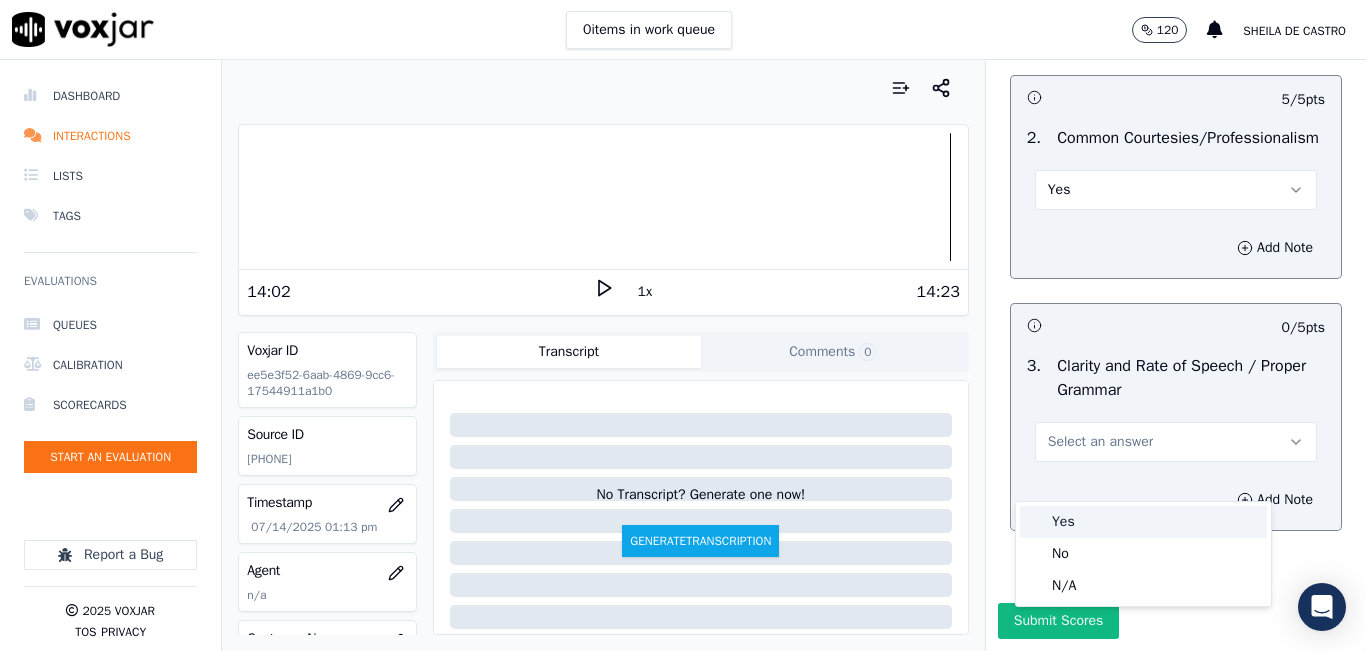 click on "Yes" at bounding box center [1143, 522] 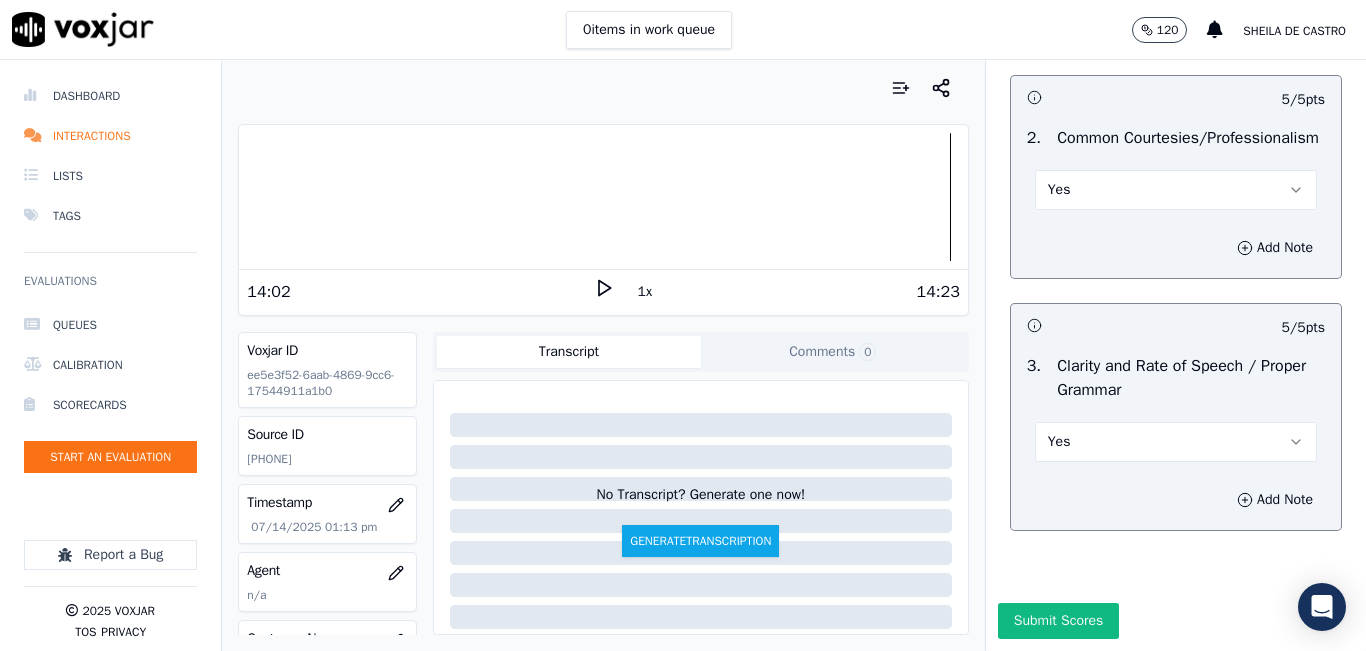 scroll, scrollTop: 8780, scrollLeft: 0, axis: vertical 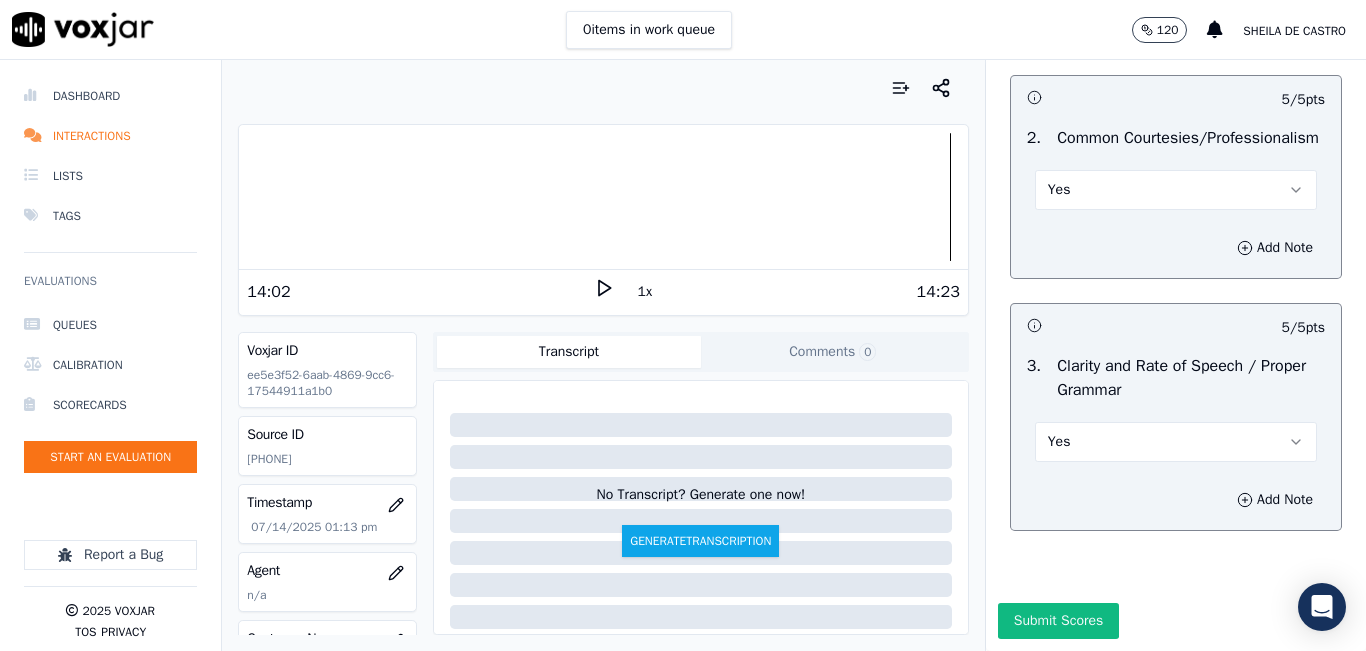 drag, startPoint x: 1054, startPoint y: 583, endPoint x: 1050, endPoint y: 561, distance: 22.36068 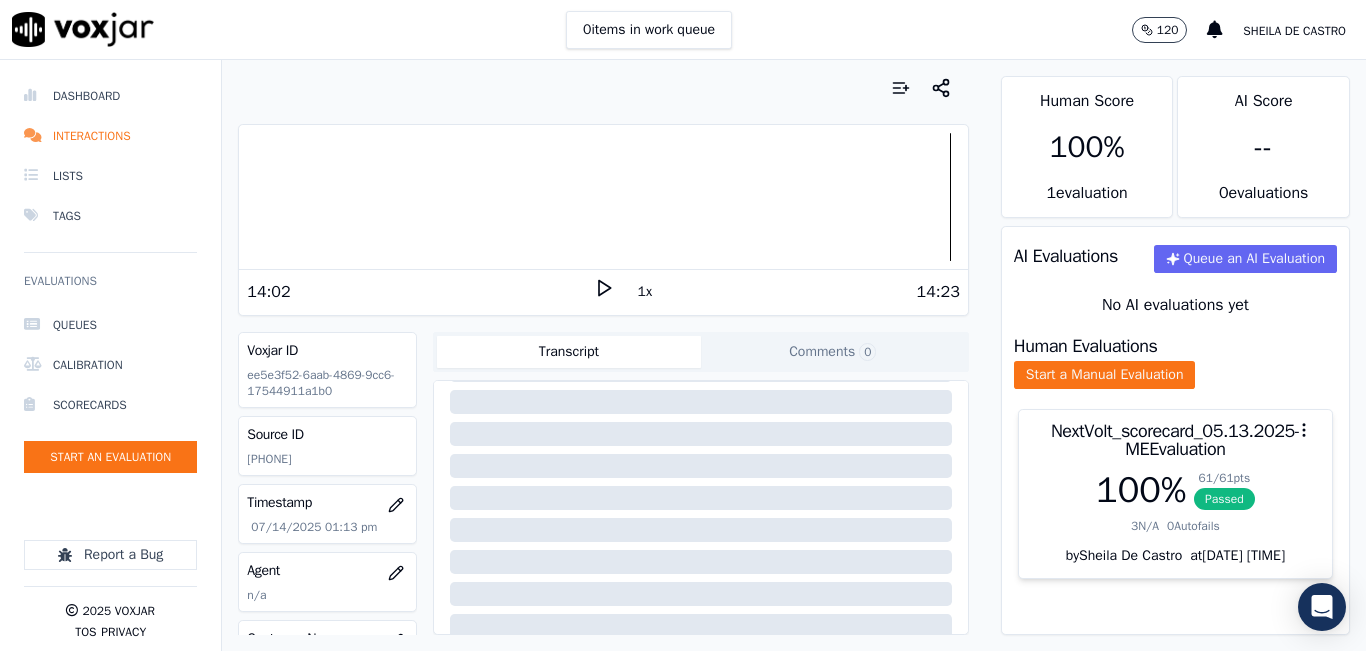 scroll, scrollTop: 200, scrollLeft: 0, axis: vertical 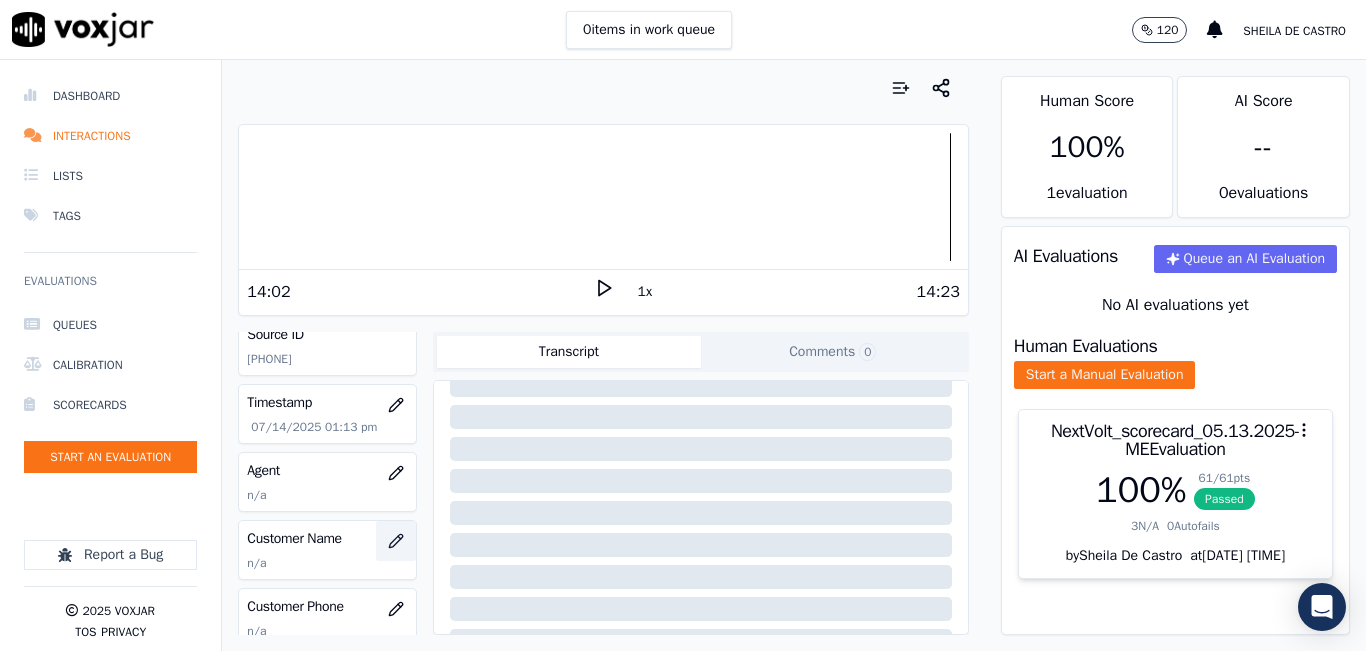 click at bounding box center [396, 541] 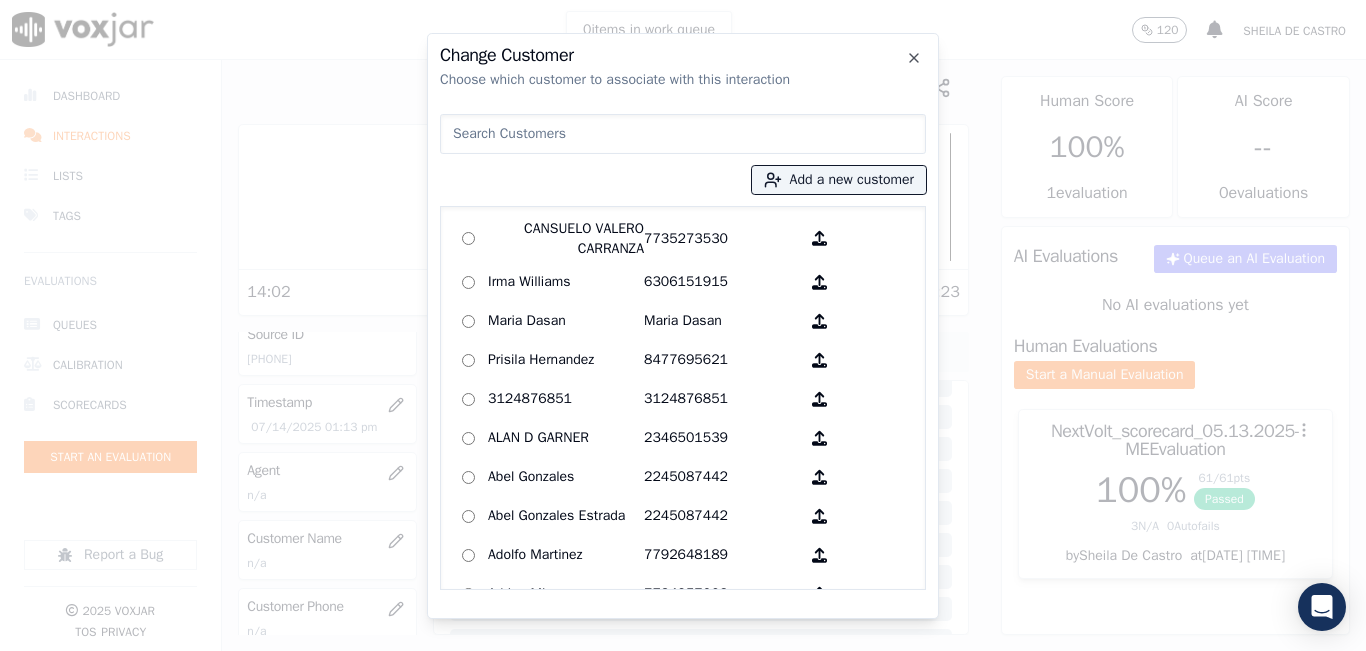 click at bounding box center (683, 134) 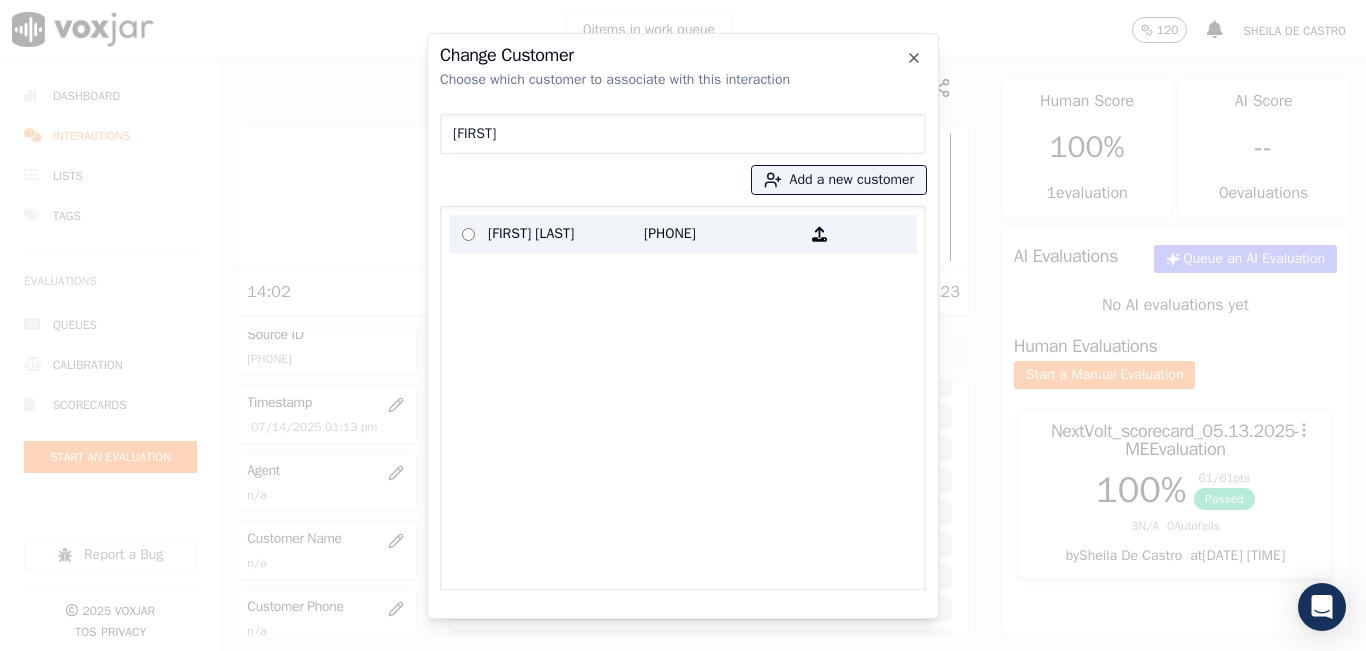 type on "michael" 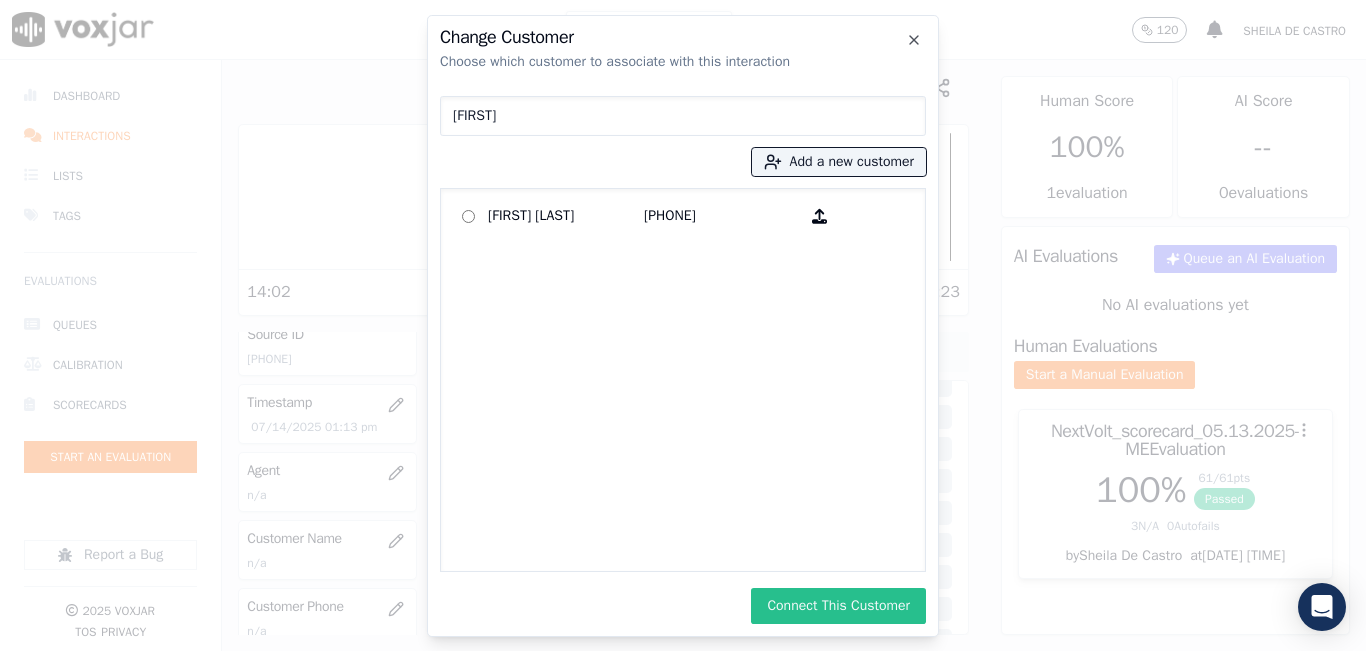 click on "Connect This Customer" at bounding box center [838, 606] 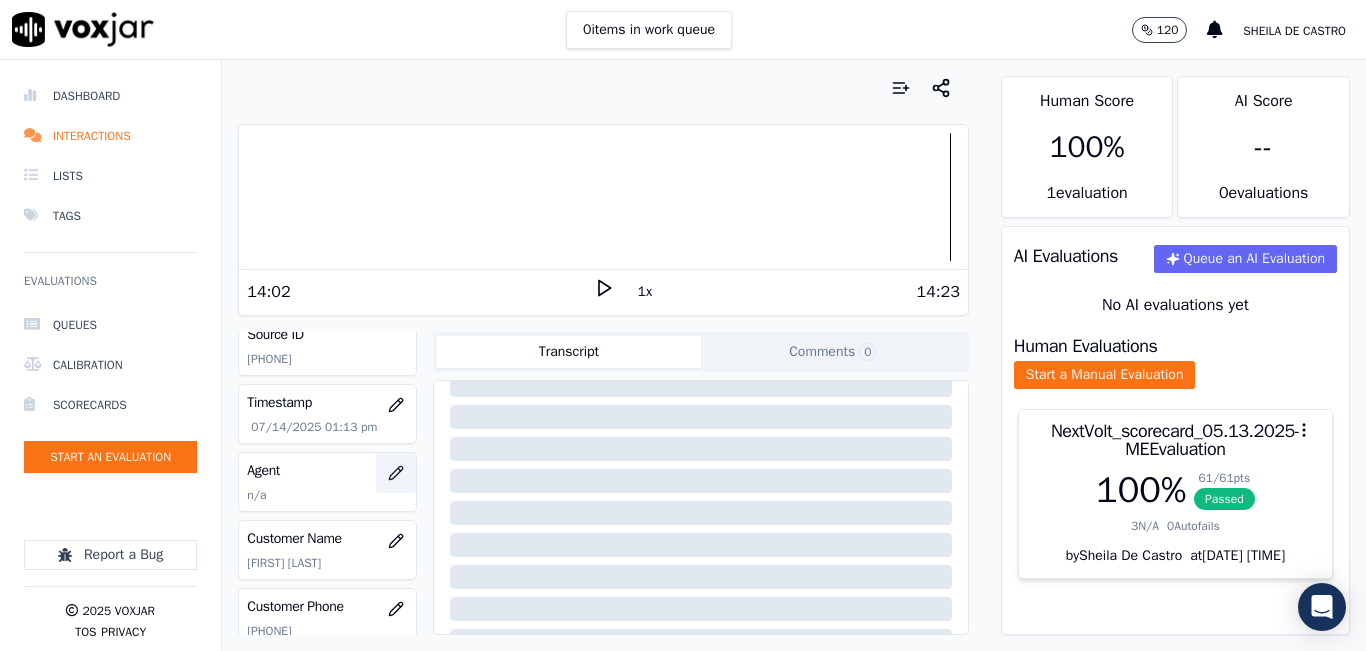 click at bounding box center (396, 473) 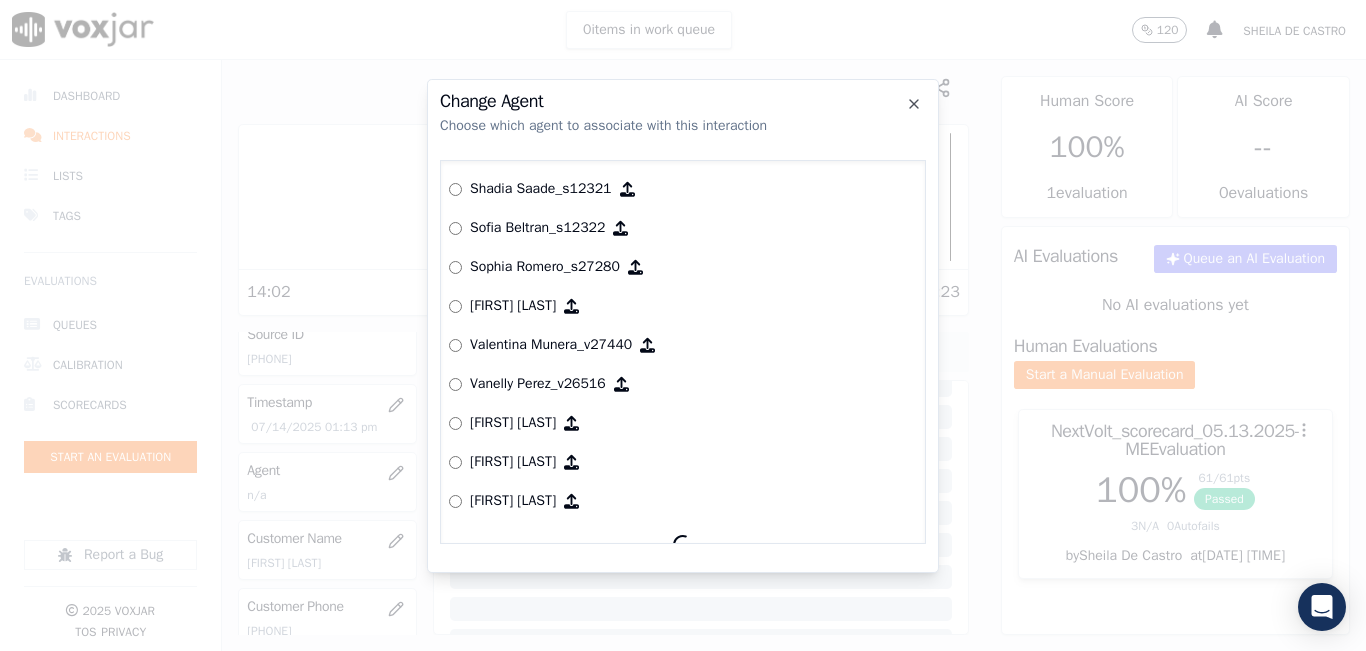 scroll, scrollTop: 3003, scrollLeft: 0, axis: vertical 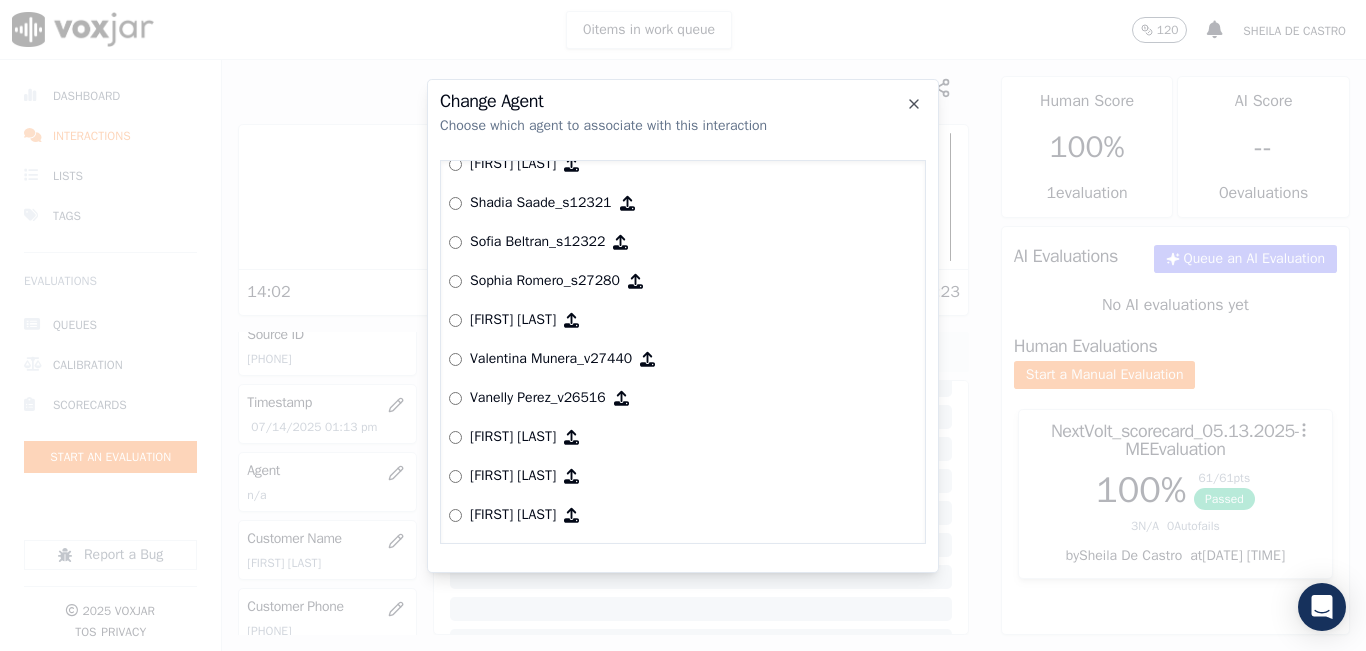 click on "ANDRES PARRA_a25857       Abel Naranjo_a15029       Adrian Viloria_a25057       Alan Marriaga_a27276       Alejandra Chavarro_a27278       Alejandro Maestre_a23934       Alex Perez_a15413       Alexander velasquez_a26098       Andres Higuita_a27441       Andres Prias_a27408       Andres garcia_a26097       Angie Torres_a27409       Benjy Larios_b27617       Brandon Camacho_b27411       Brian Valbuena_b27413       Camilo Gonzalez_c27619       Camilo Tamayo_c20987       Carlos Castano_c27616       Carlos Cordoba_c27273       DANIEL CARRASQUILLA_d25859       DANIEL VELEZ       Daimelys Mora_d28405_NEXTVOLT       Daniel Velez_d27059       David Gutierrez_d27275       Doris Cantillo_d12325       Elian Florez_e21001       Emilio Salazar_e23832       Fabiola Rendon_f27272       Felix Oliveros_f20983       Francesco zabaleta_f26089       Francisco Vargas_f27849 _NEXTVOLT       GISELLA CANO_g27545       Gustavo cantero_g26091       Hans Soruco_h25599       Hernando Osorio_h20985       Hugo Garcia_h27274" at bounding box center [683, 352] 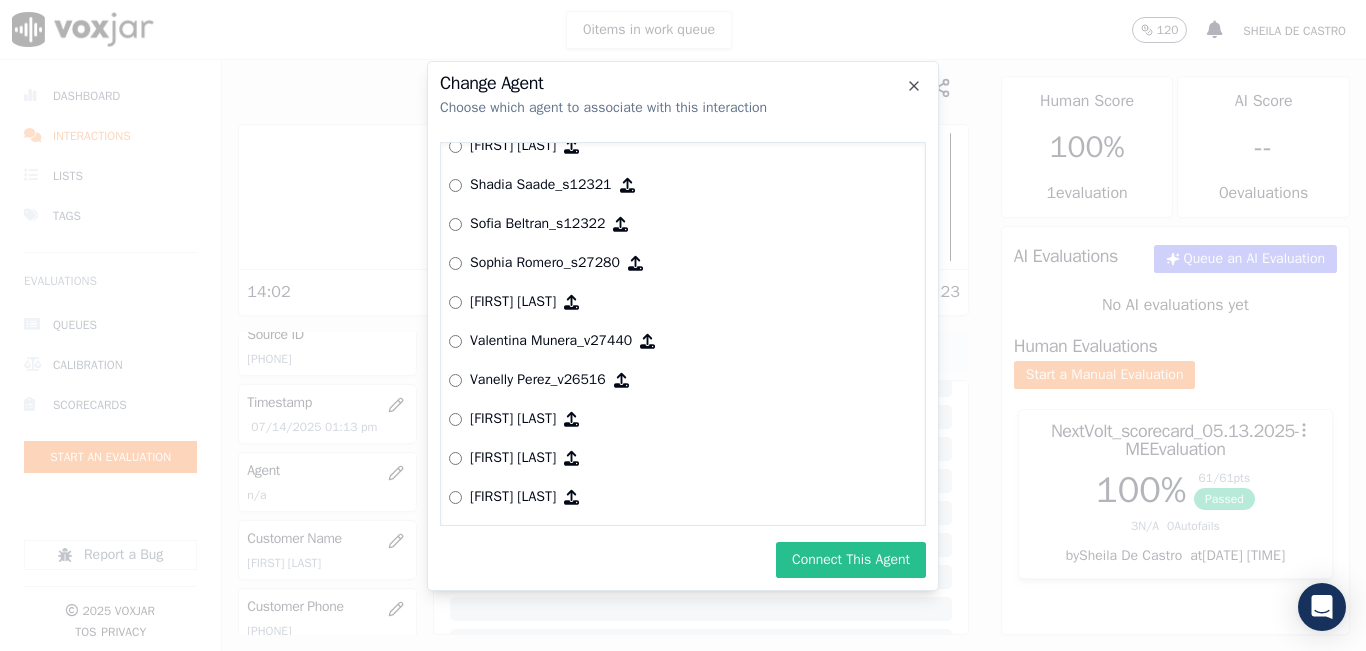 click on "Connect This Agent" at bounding box center [851, 560] 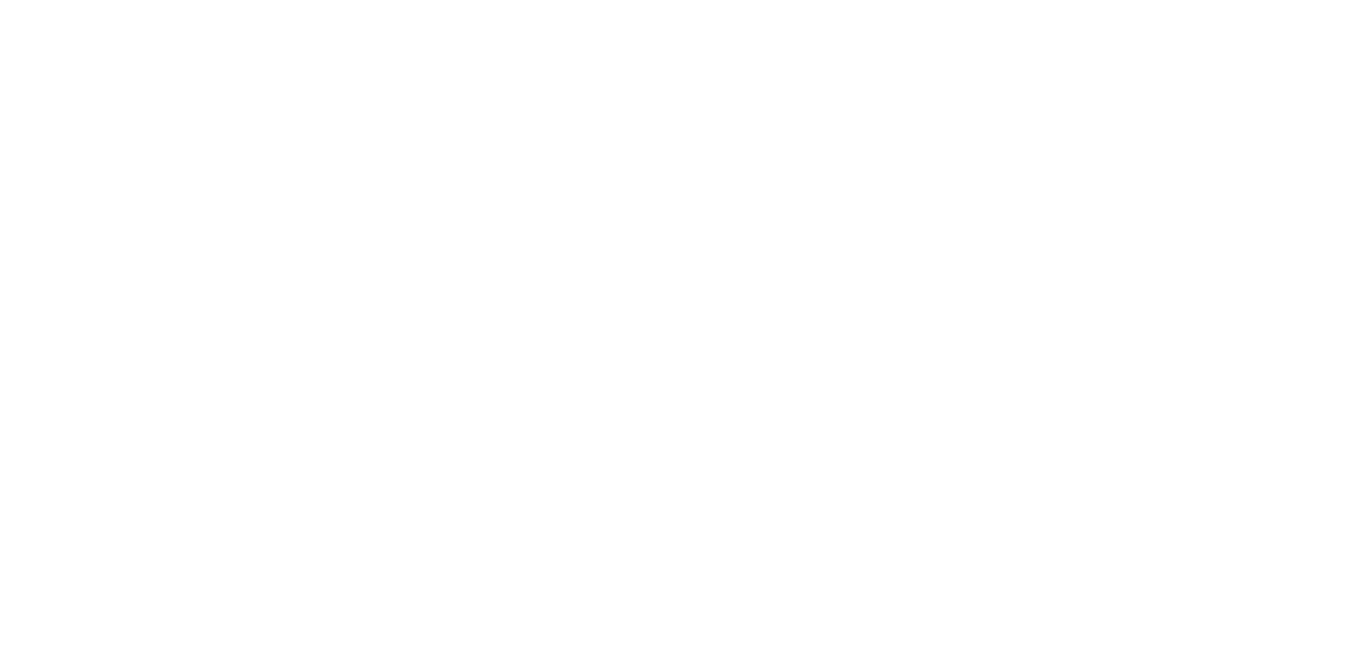 scroll, scrollTop: 0, scrollLeft: 0, axis: both 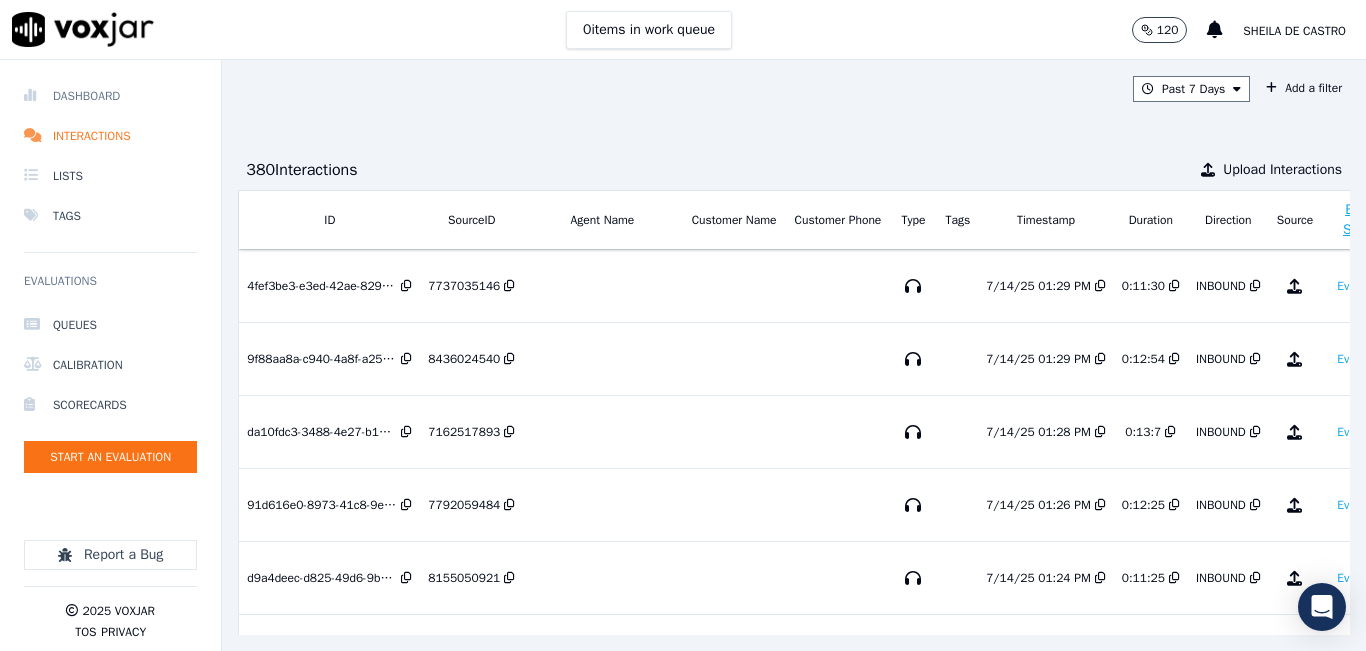 click on "Dashboard" at bounding box center (110, 96) 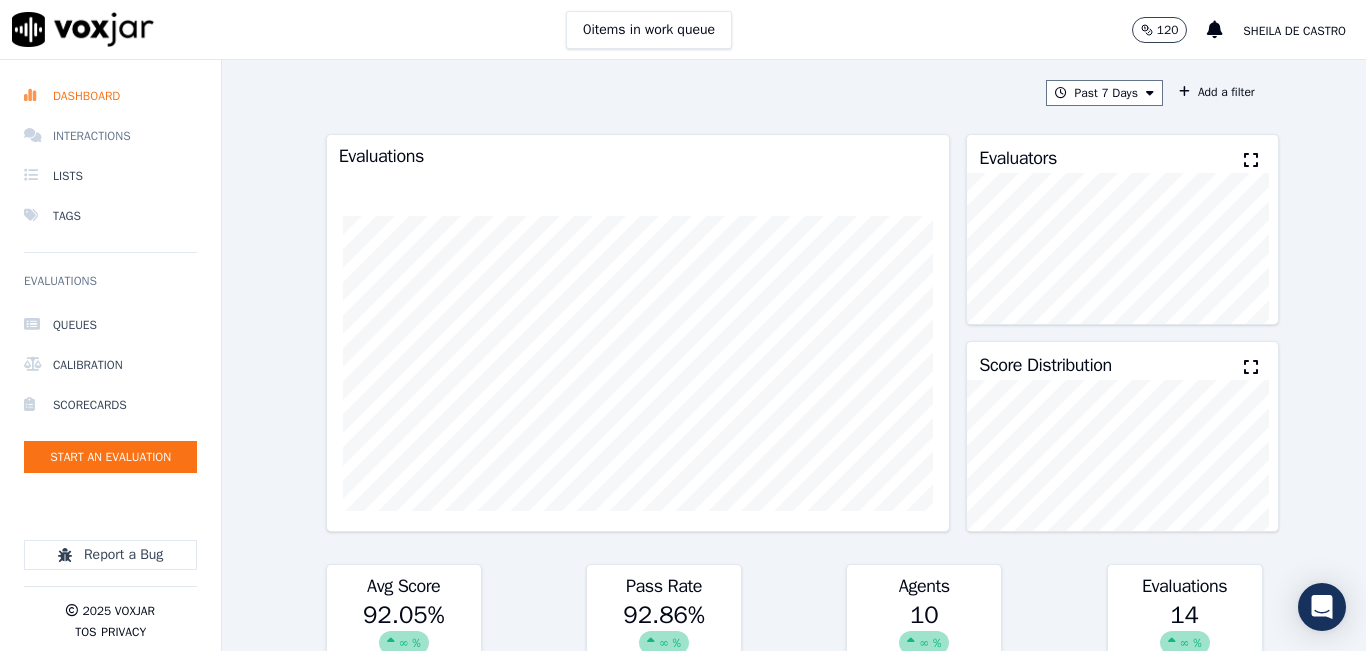 click on "Interactions" at bounding box center [110, 136] 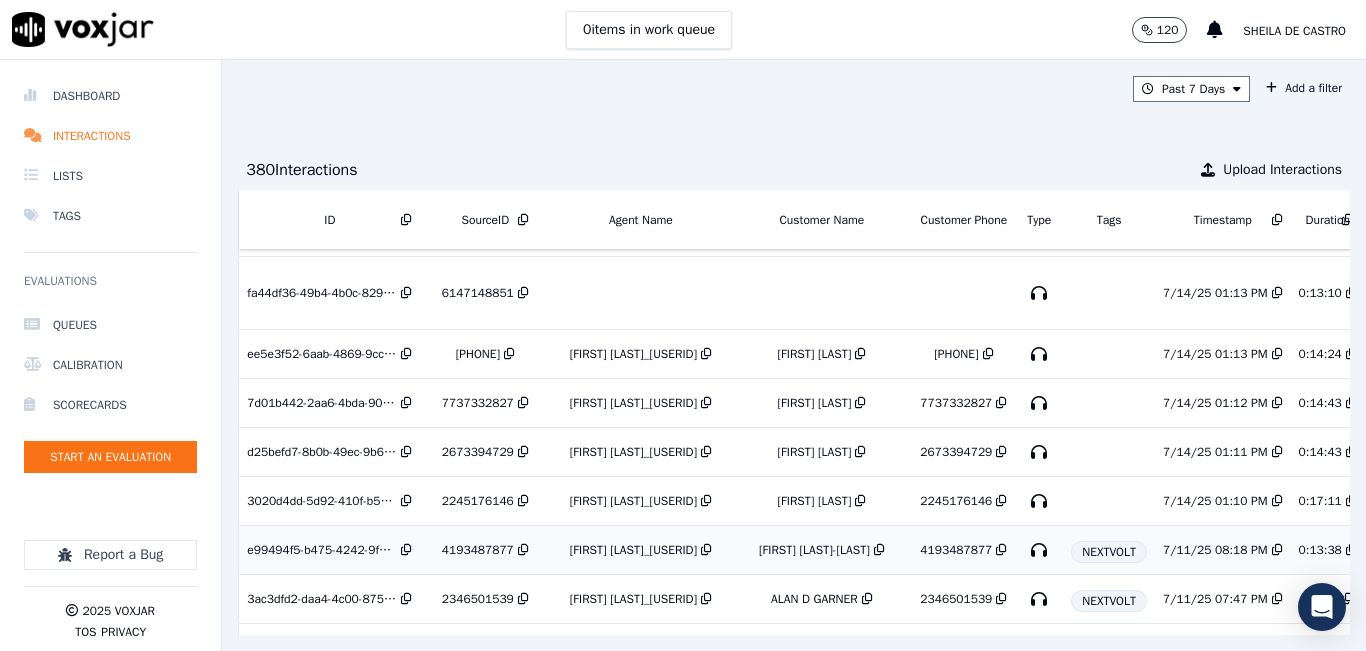 scroll, scrollTop: 1197, scrollLeft: 0, axis: vertical 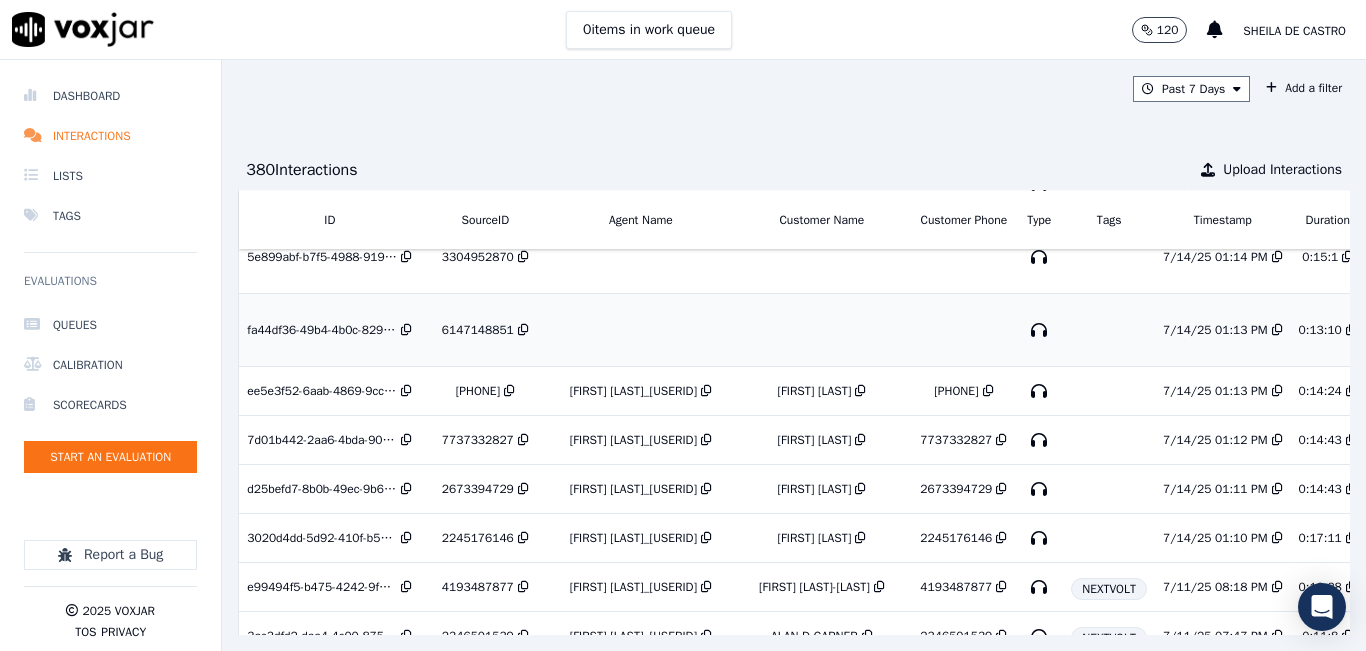 click on "6147148851" at bounding box center [485, 330] 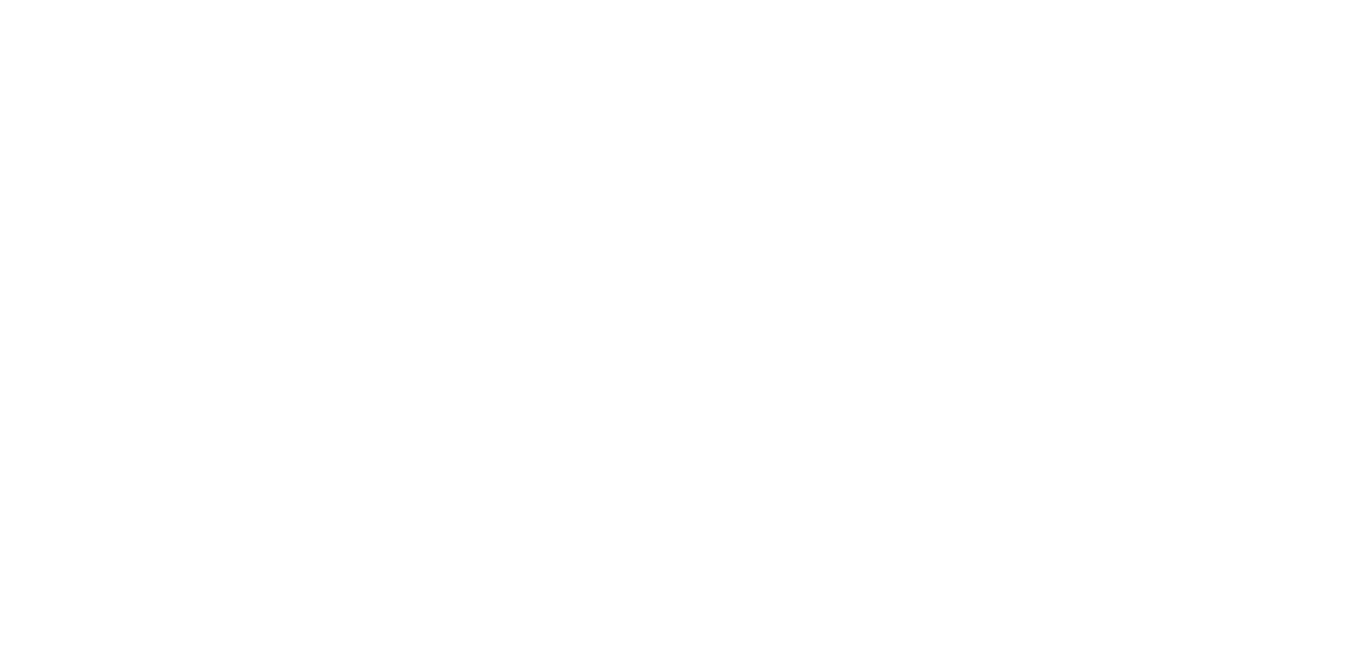 scroll, scrollTop: 0, scrollLeft: 0, axis: both 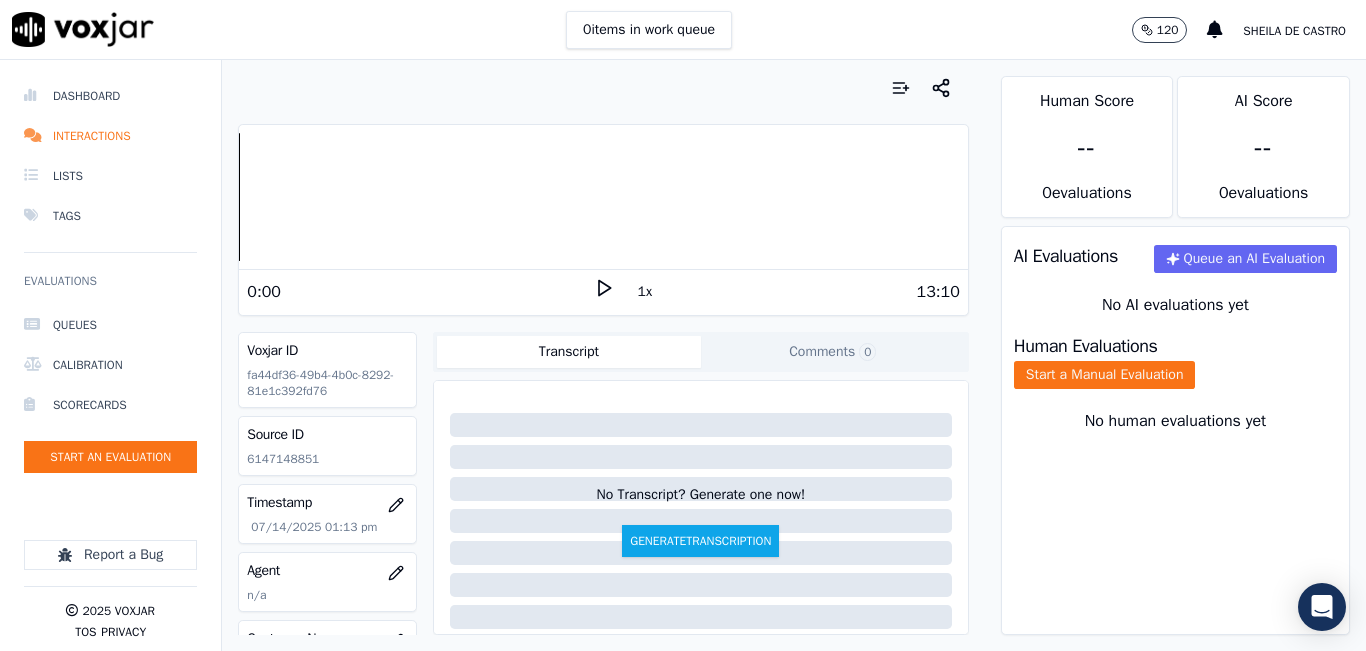 click on "0  items in work queue     120         [FIRST] [LAST]" at bounding box center [683, 30] 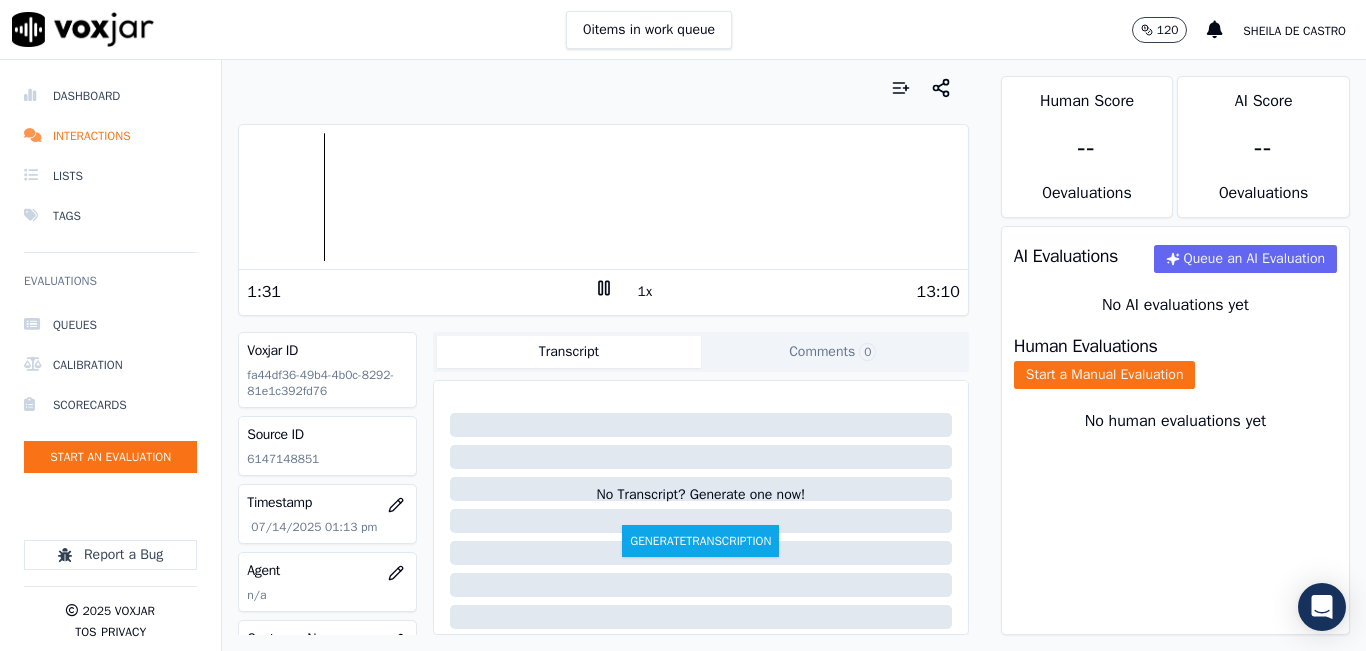 click 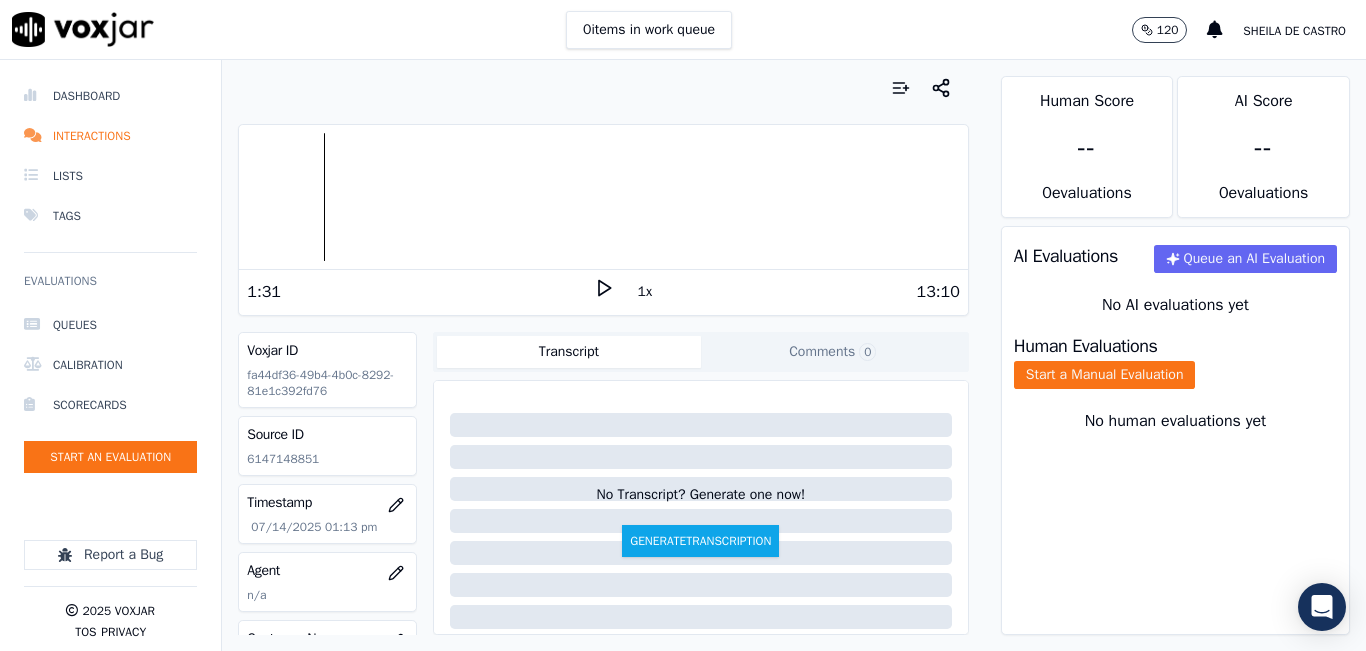 click 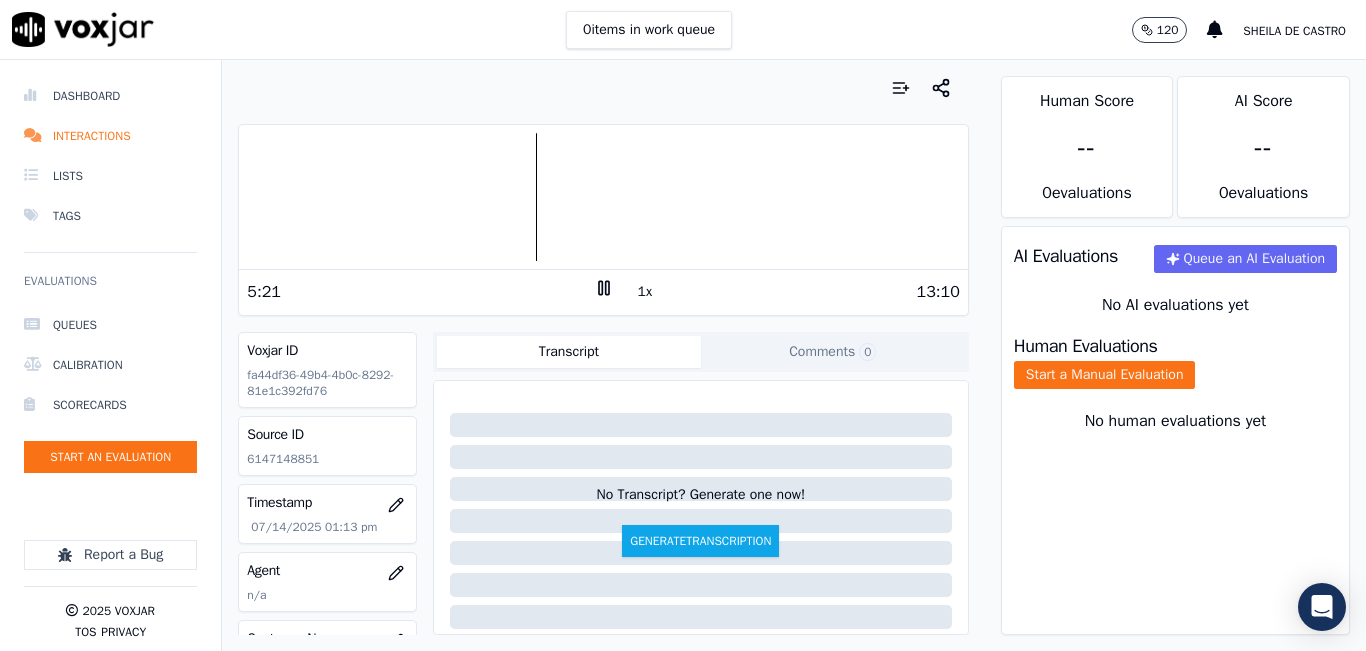 click 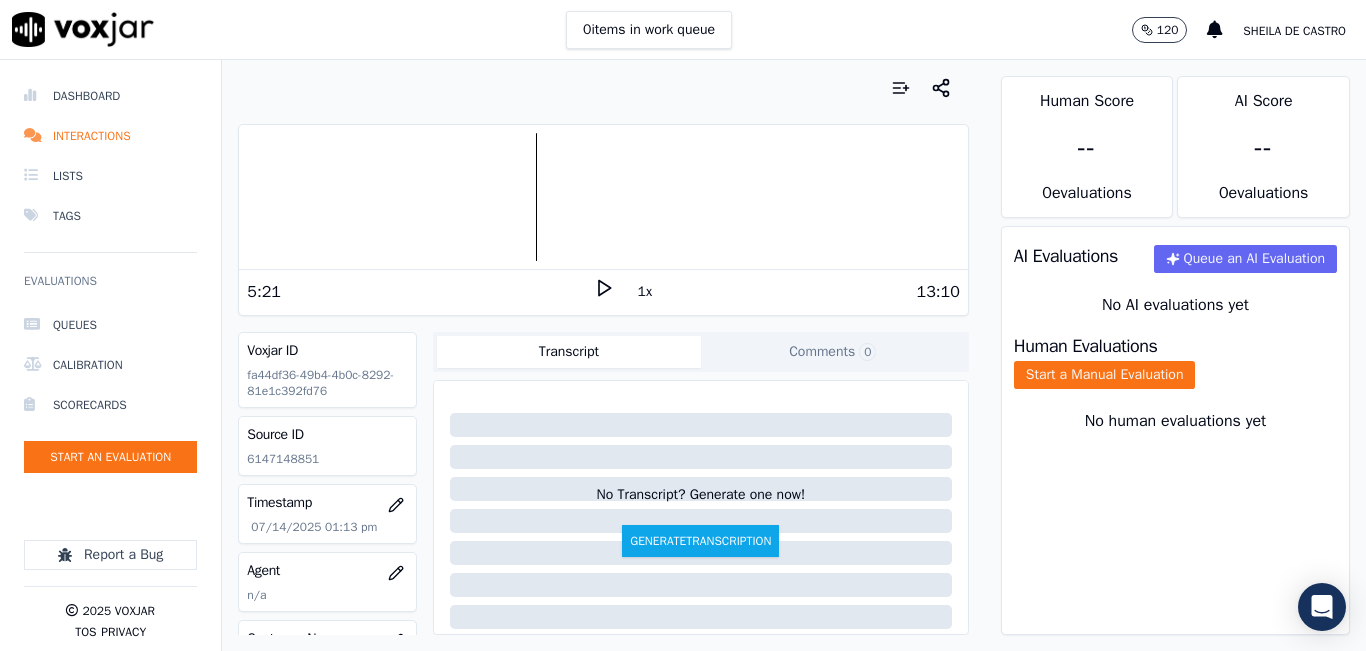 click 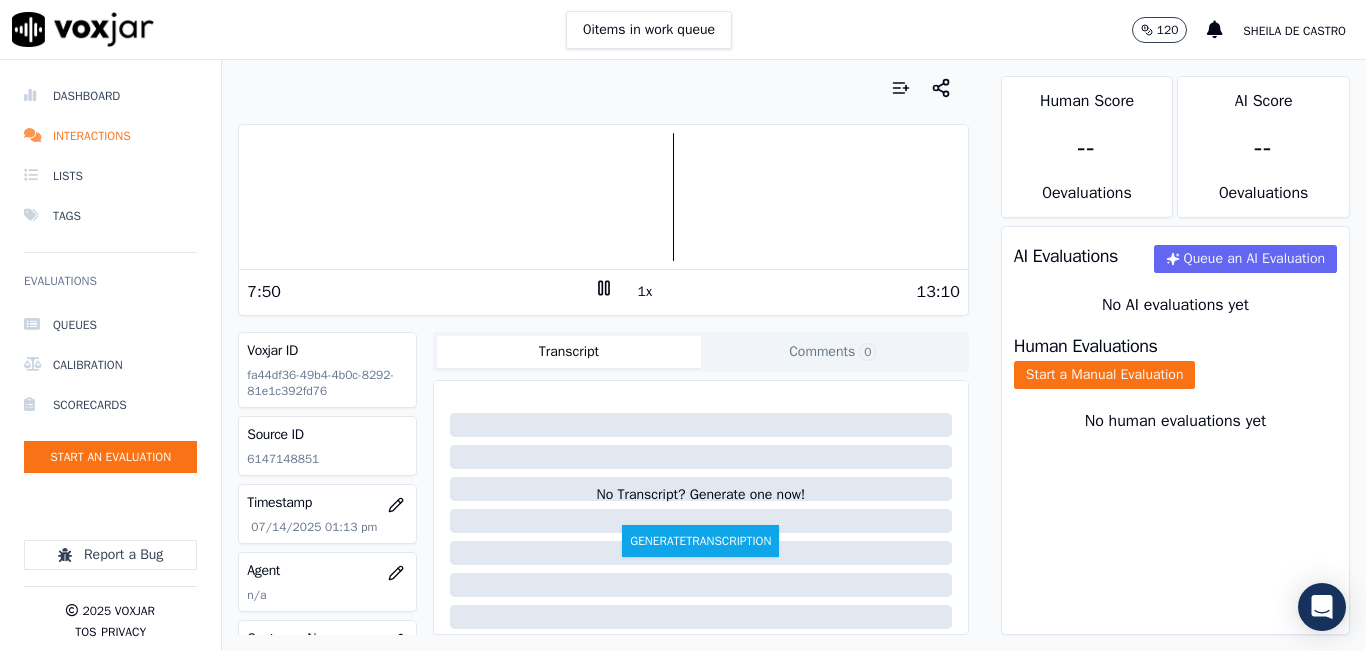 click on "6147148851" 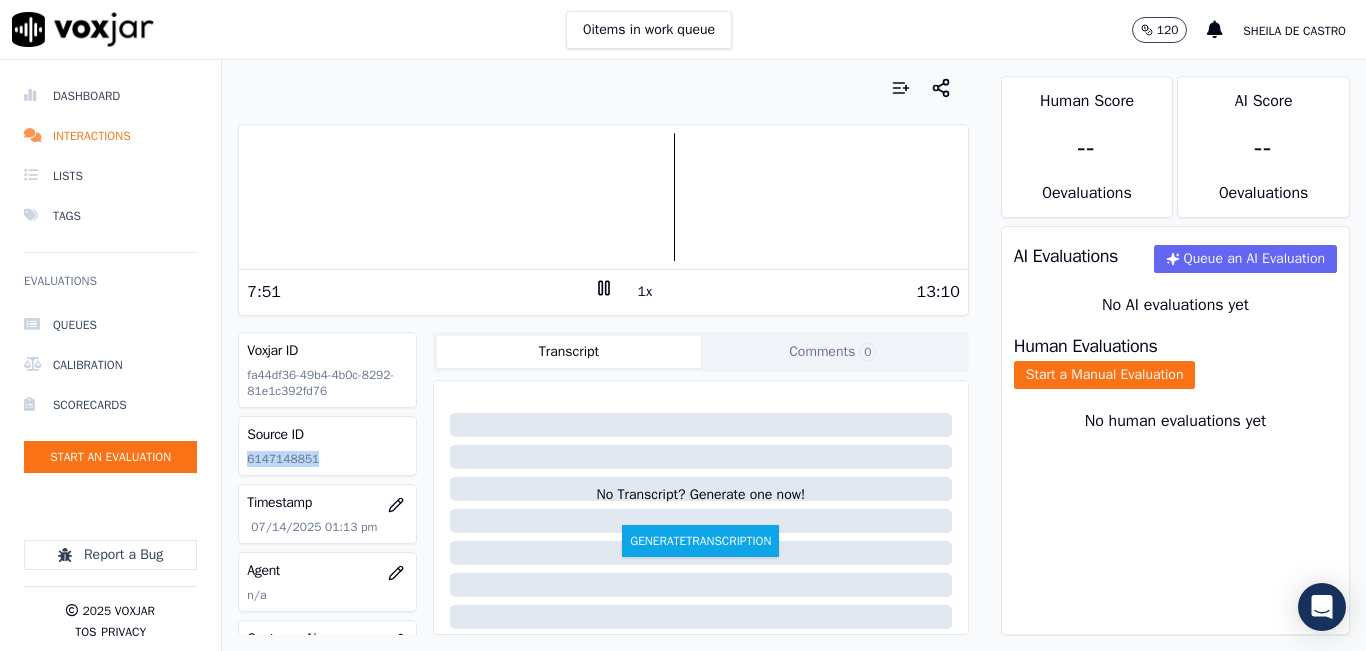 click on "6147148851" 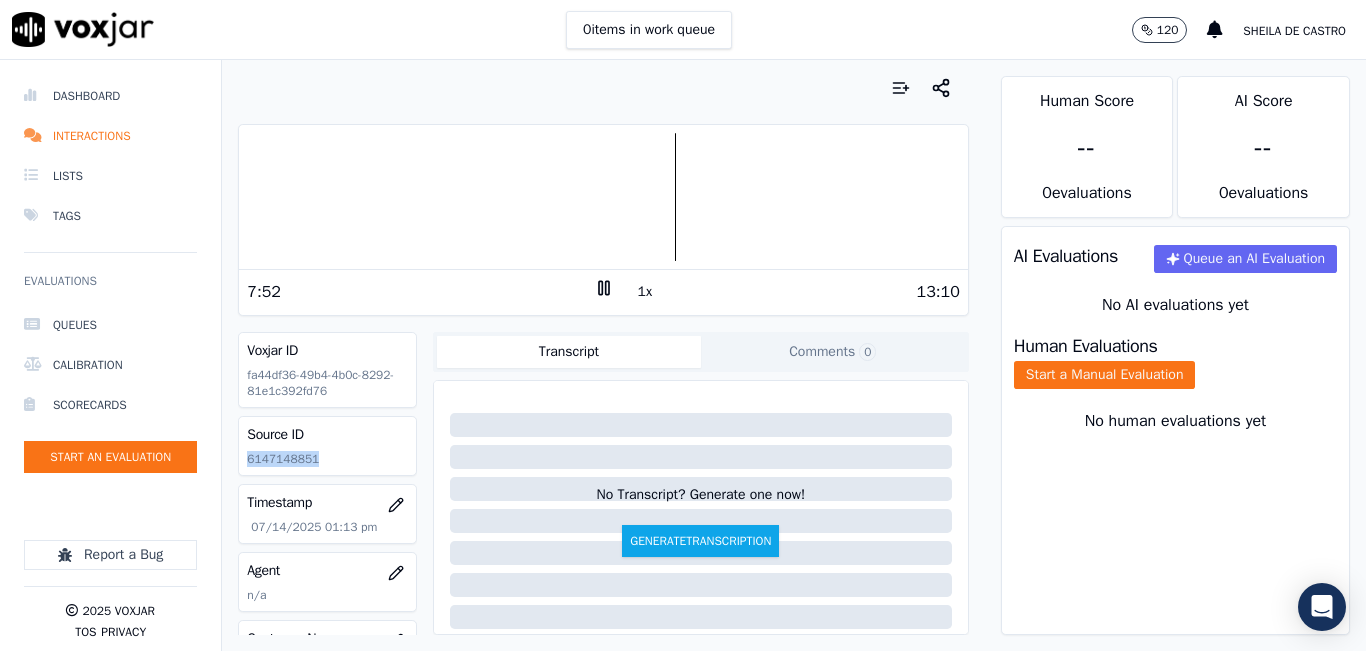 copy on "6147148851" 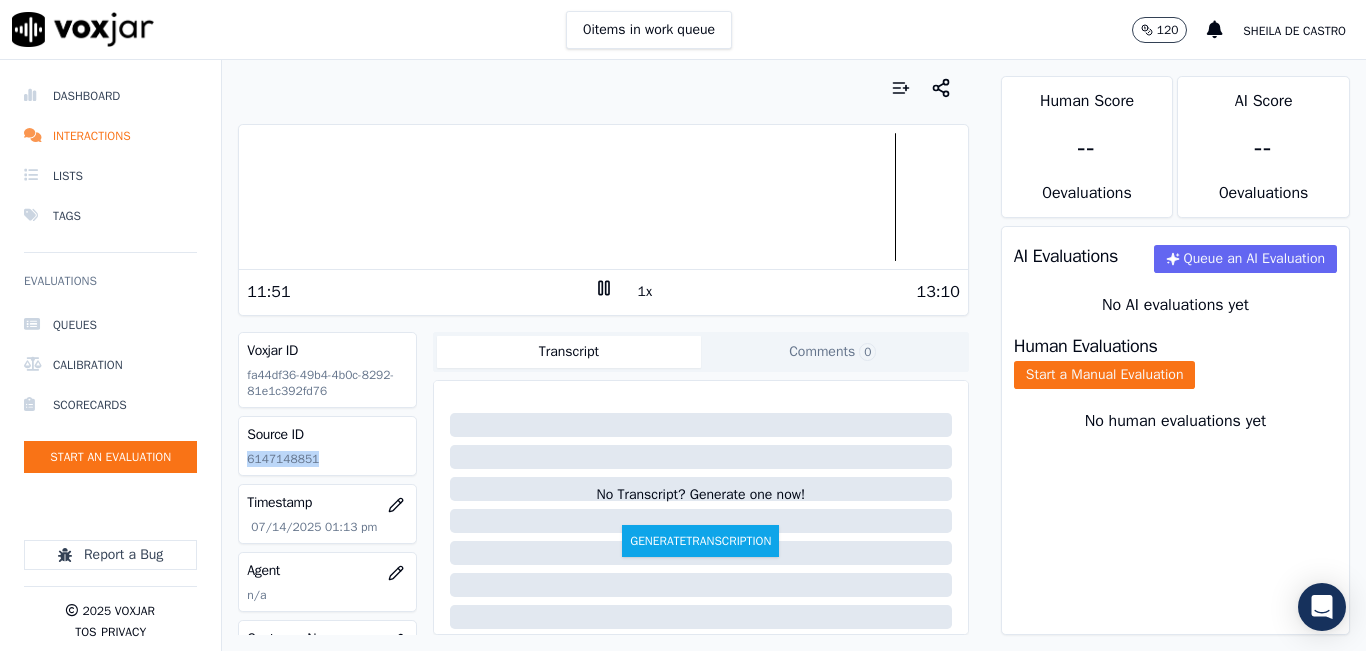 click 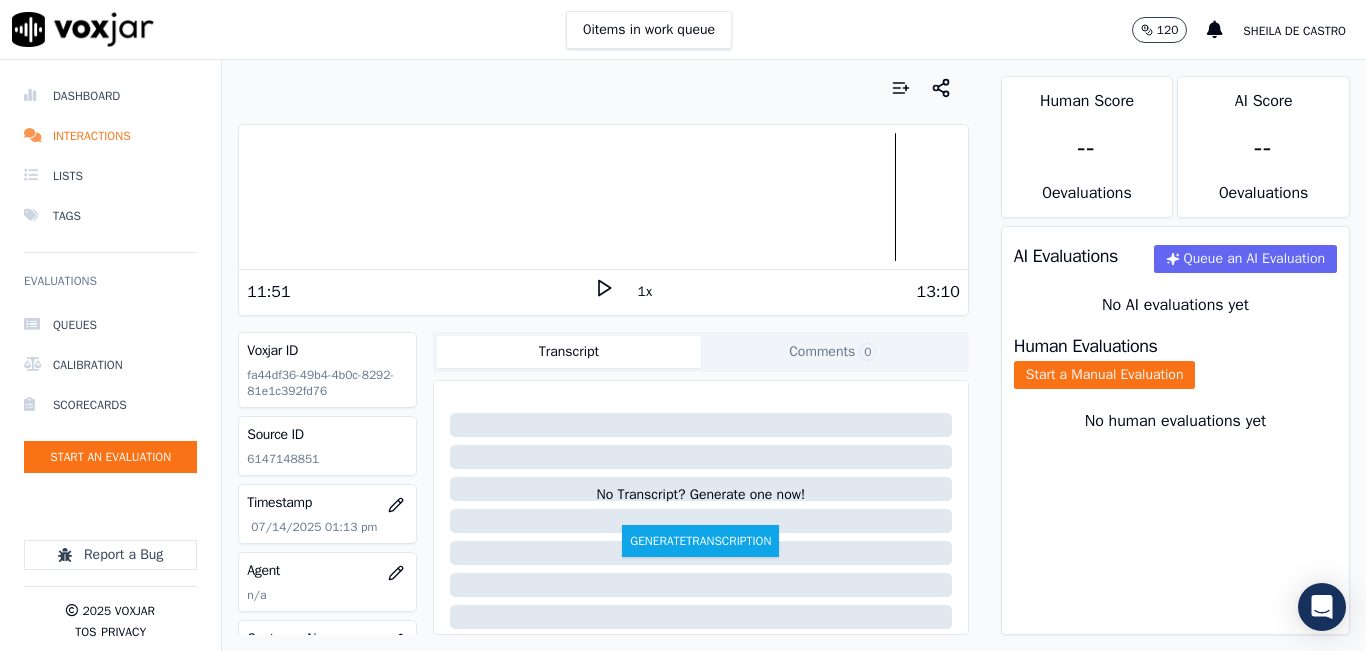 click on "Your browser does not support the audio element." at bounding box center [603, 197] 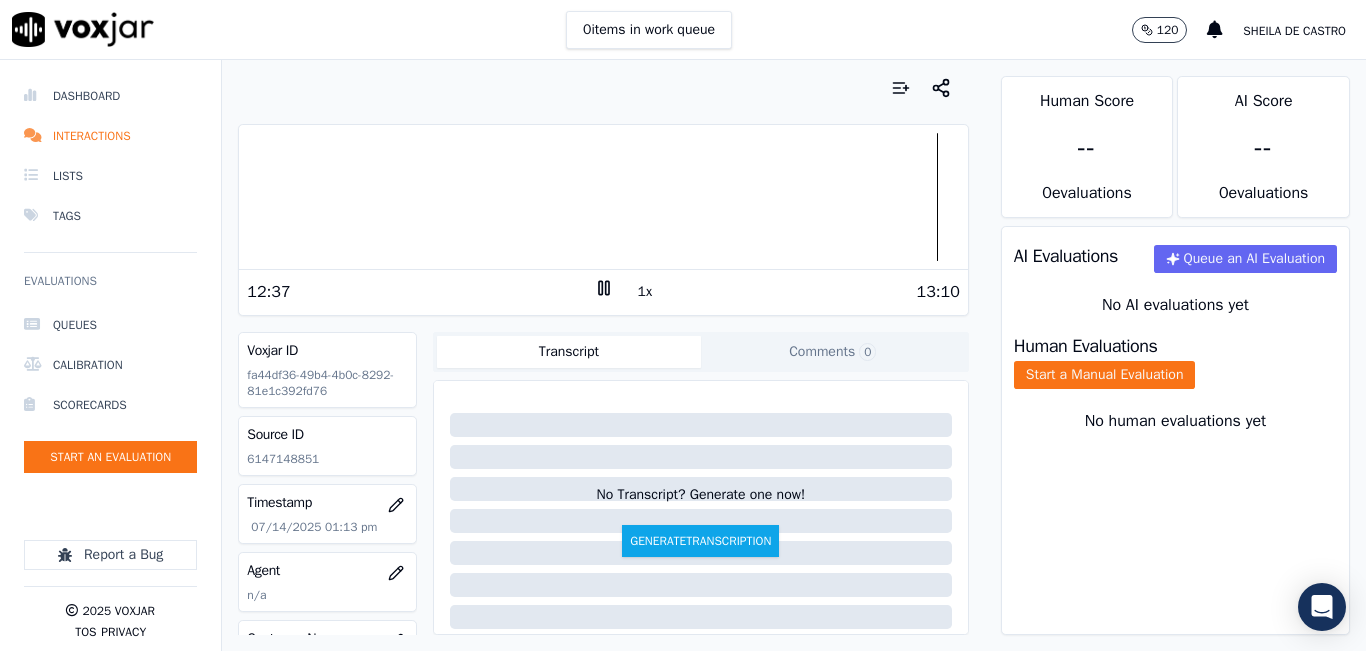 click 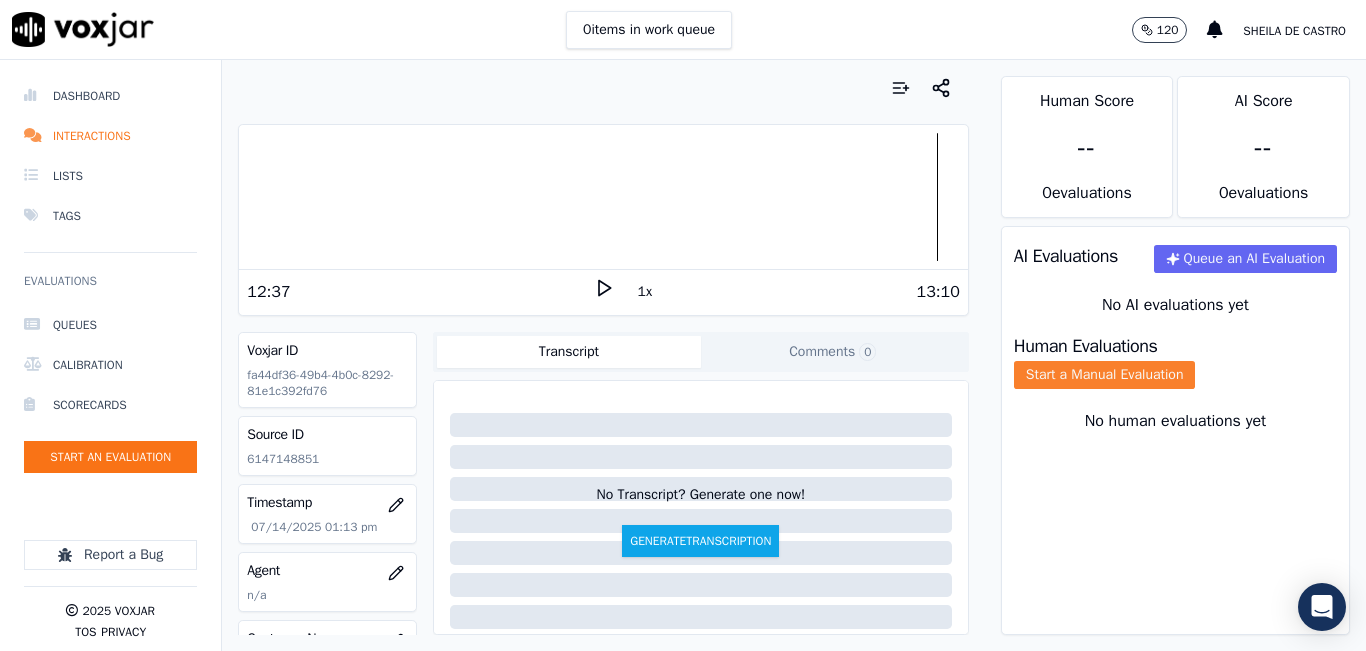 click on "Start a Manual Evaluation" 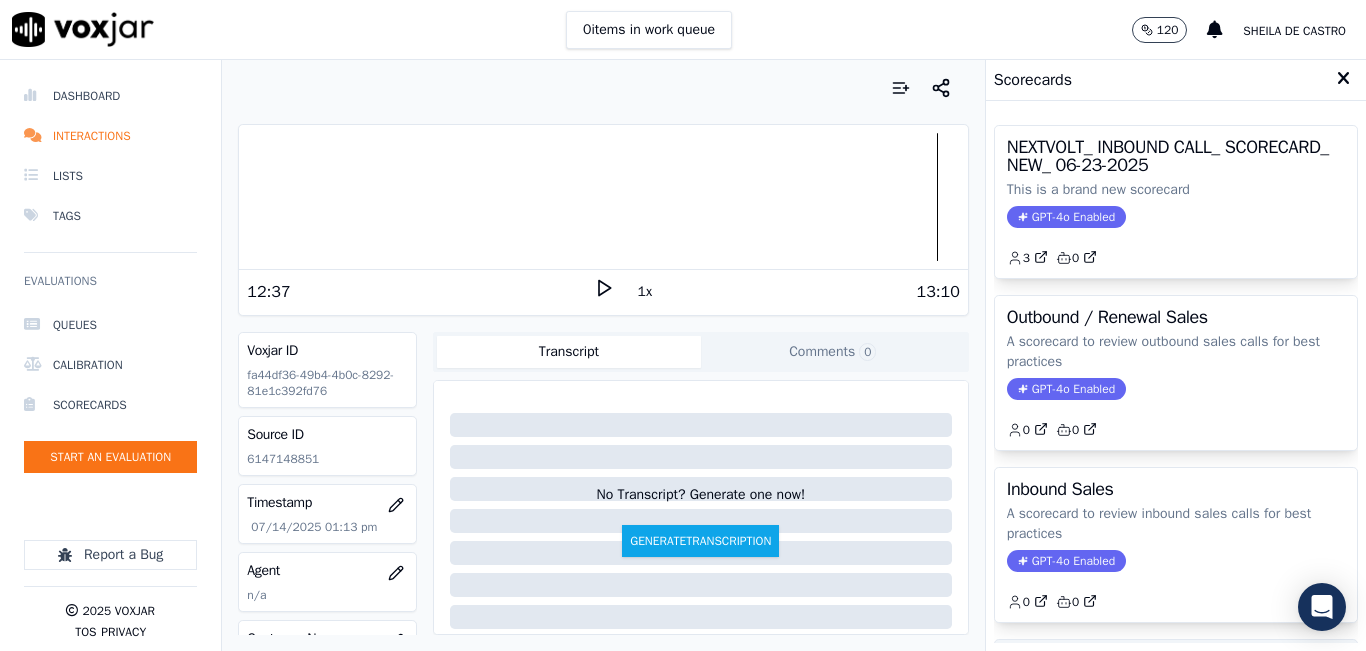 scroll, scrollTop: 261, scrollLeft: 0, axis: vertical 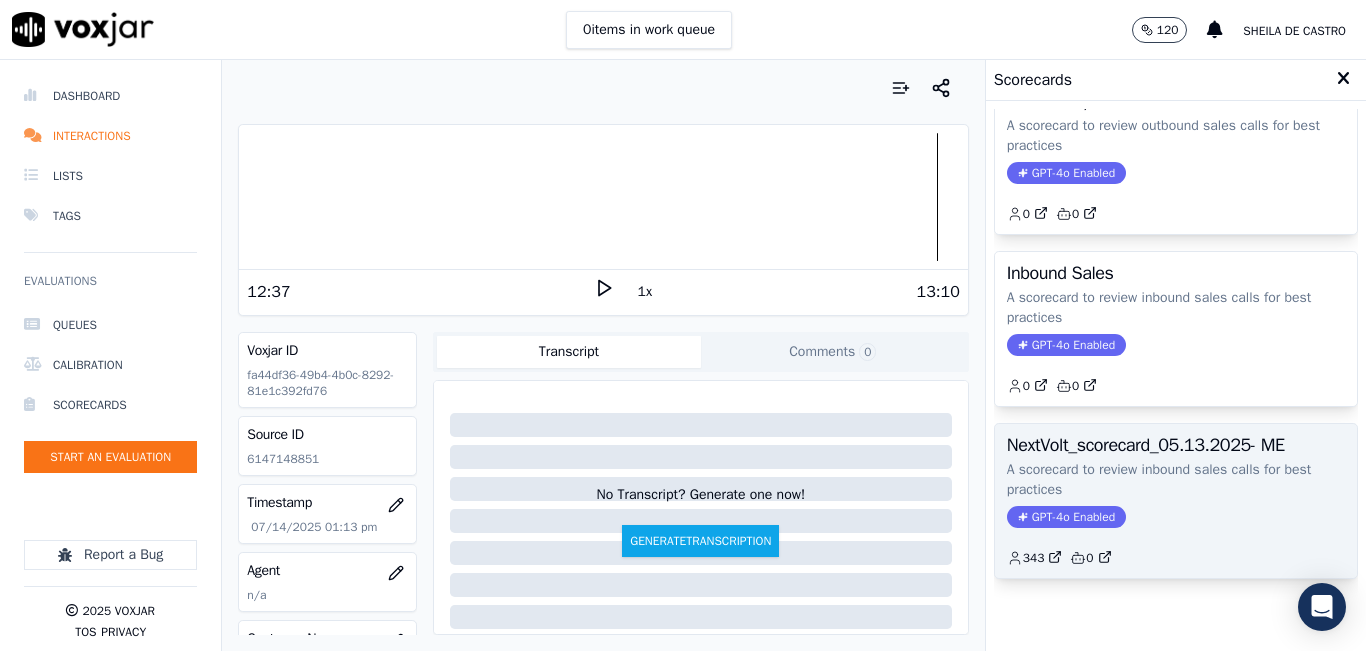 click on "NextVolt_scorecard_05.13.2025- ME    A scorecard to review inbound sales calls for best practices     GPT-4o Enabled       343         0" at bounding box center (1176, 501) 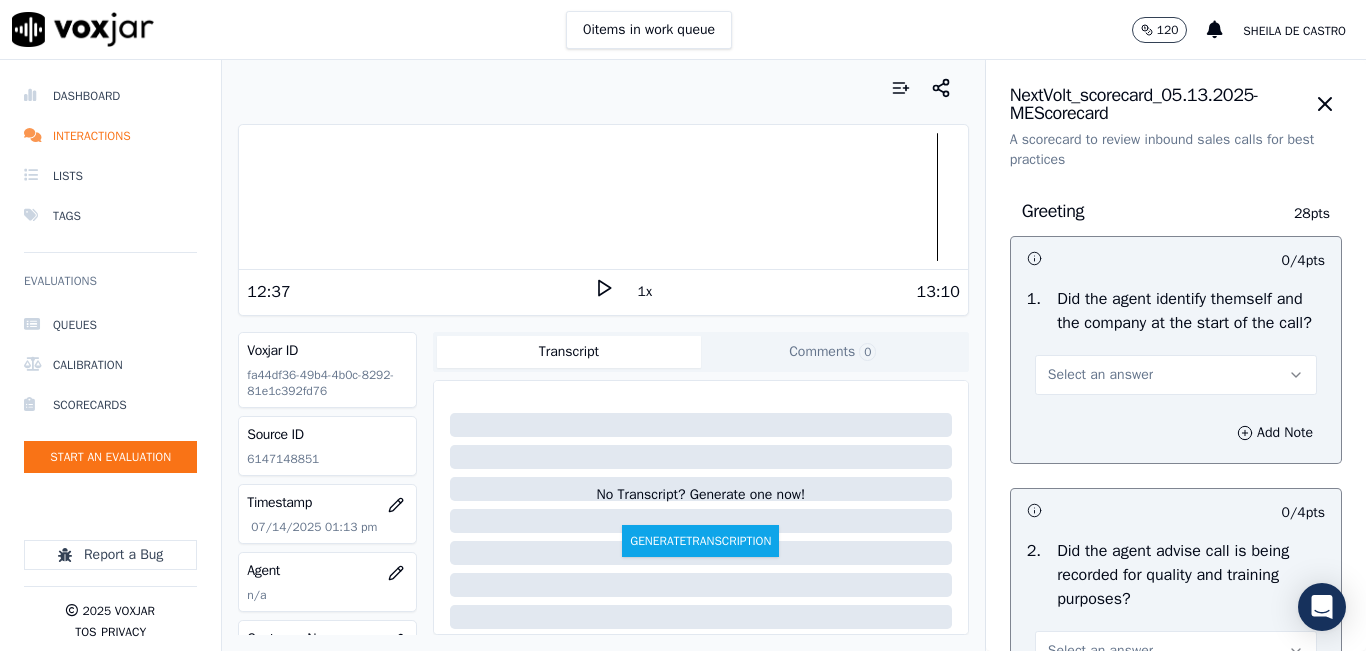 click on "Select an answer" at bounding box center [1176, 375] 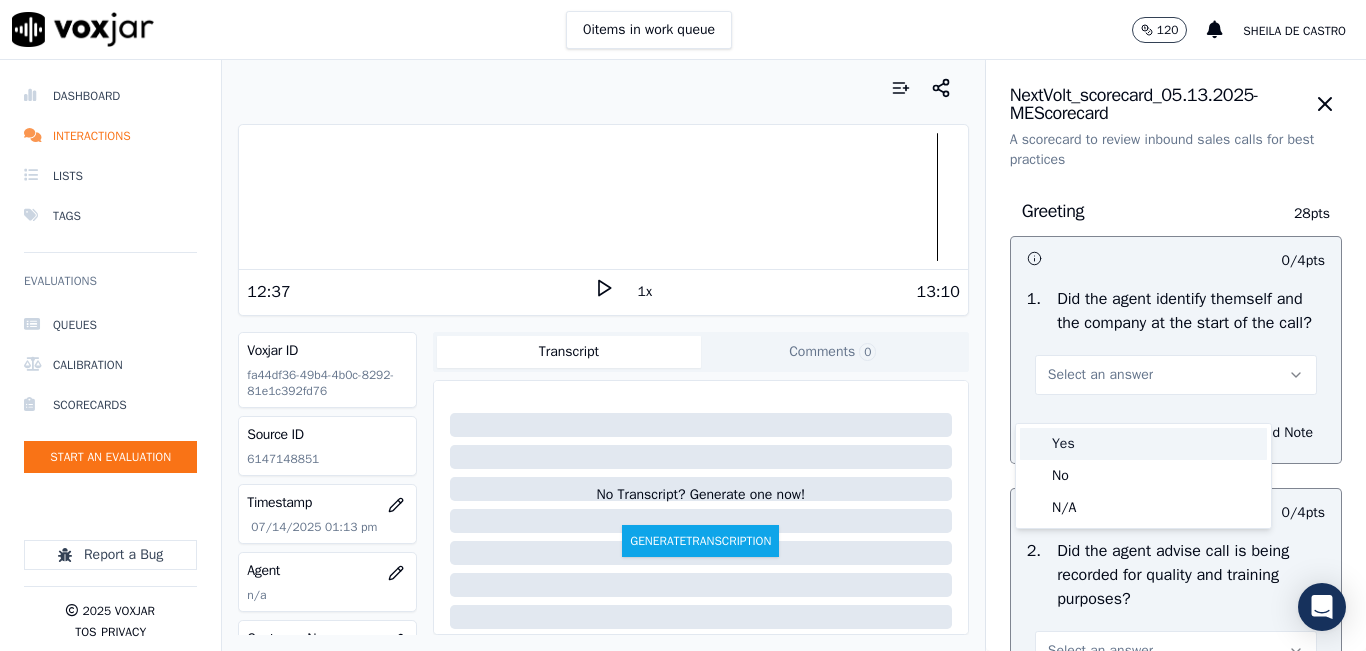 click on "Yes" at bounding box center (1143, 444) 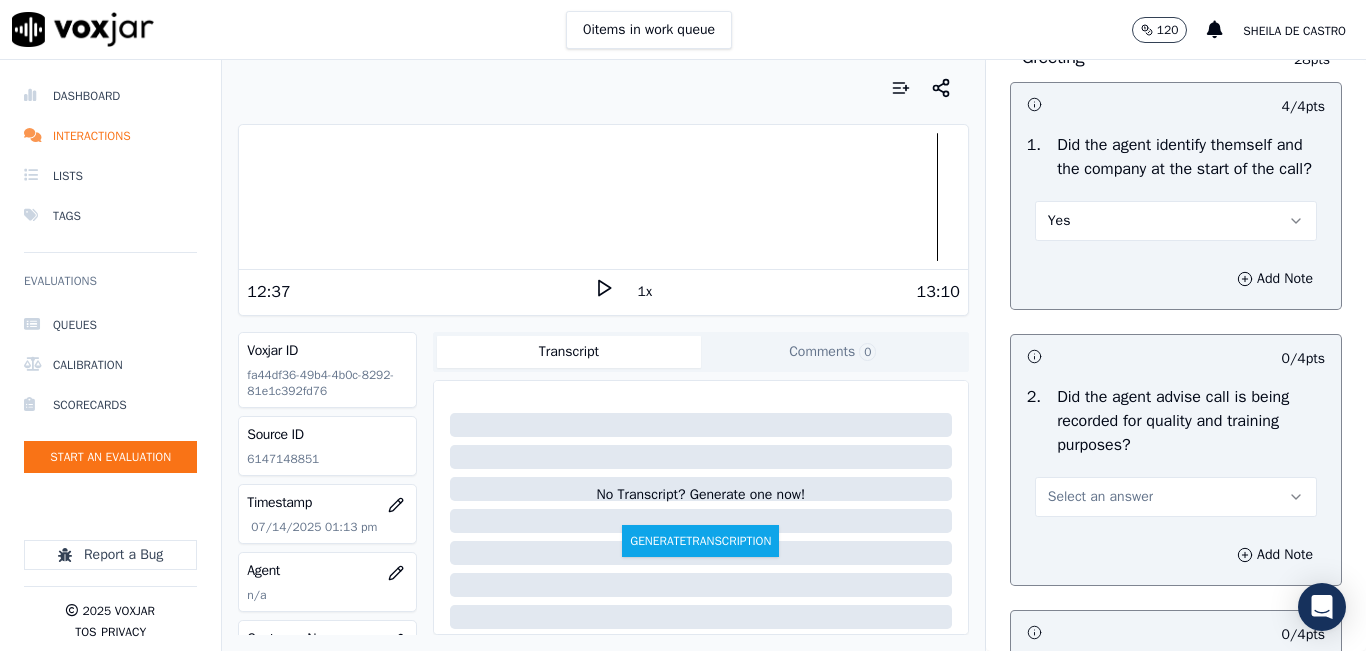 scroll, scrollTop: 400, scrollLeft: 0, axis: vertical 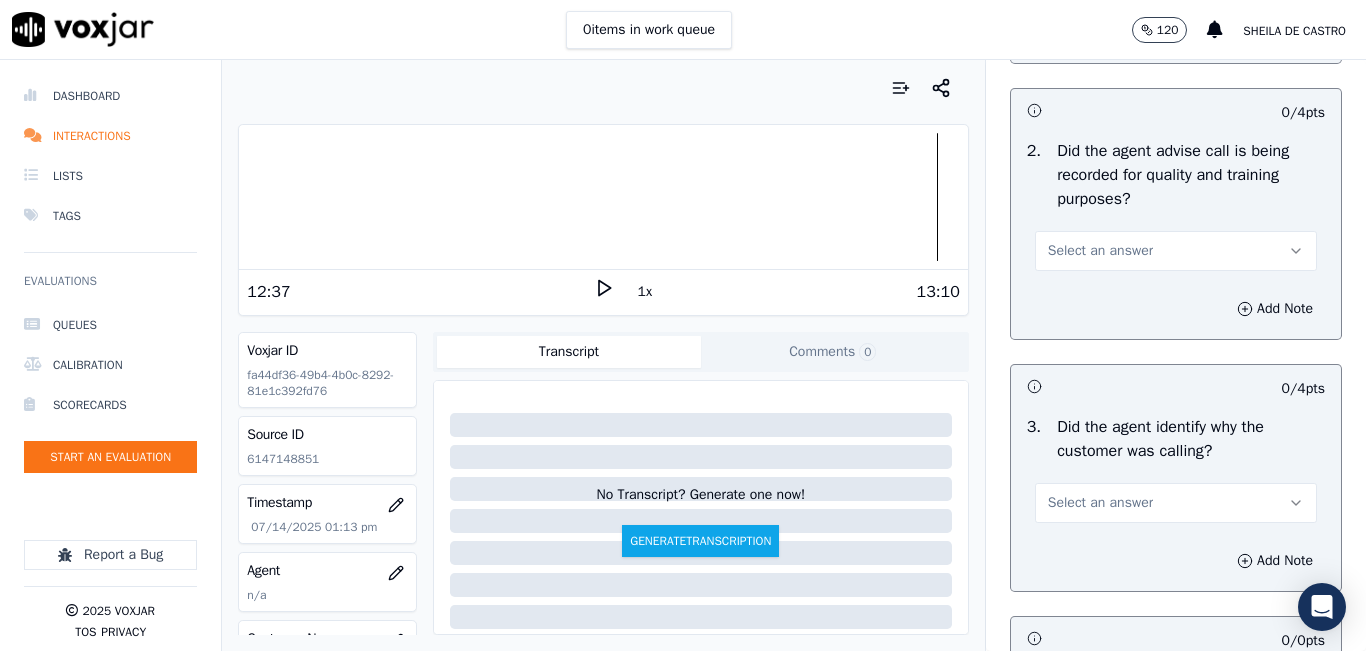 click on "Select an answer" at bounding box center [1176, 251] 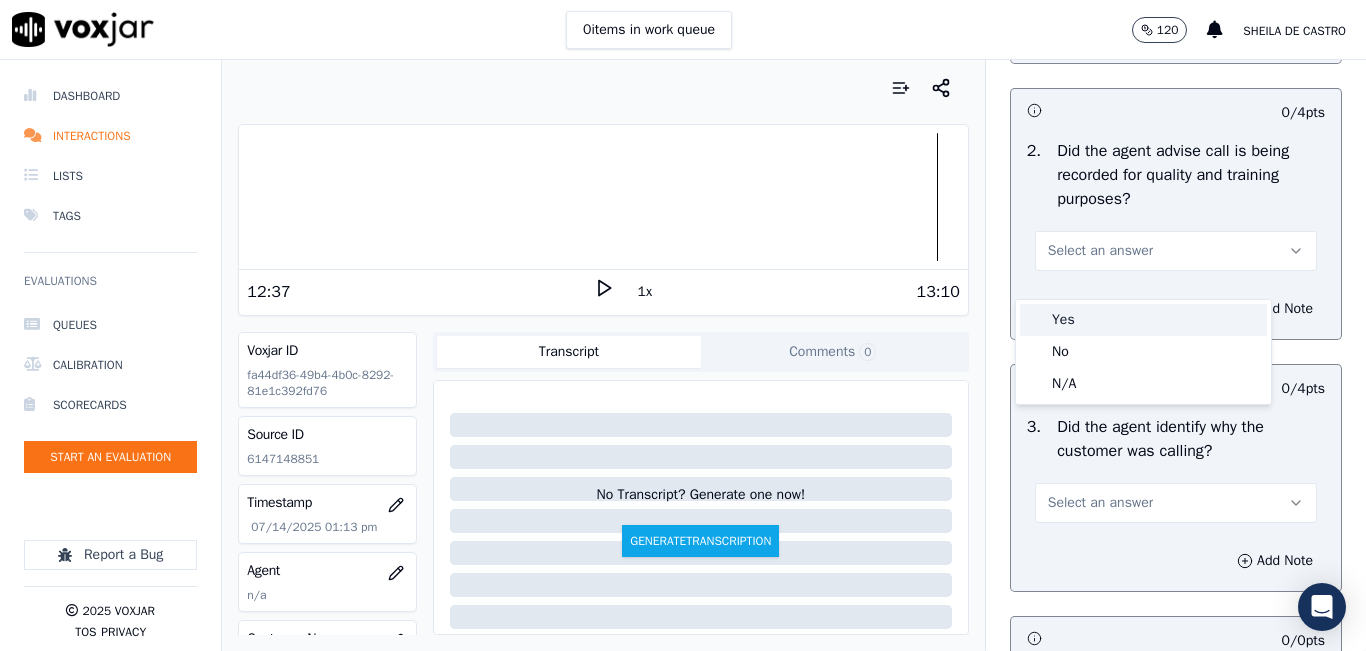 click on "Yes" at bounding box center (1143, 320) 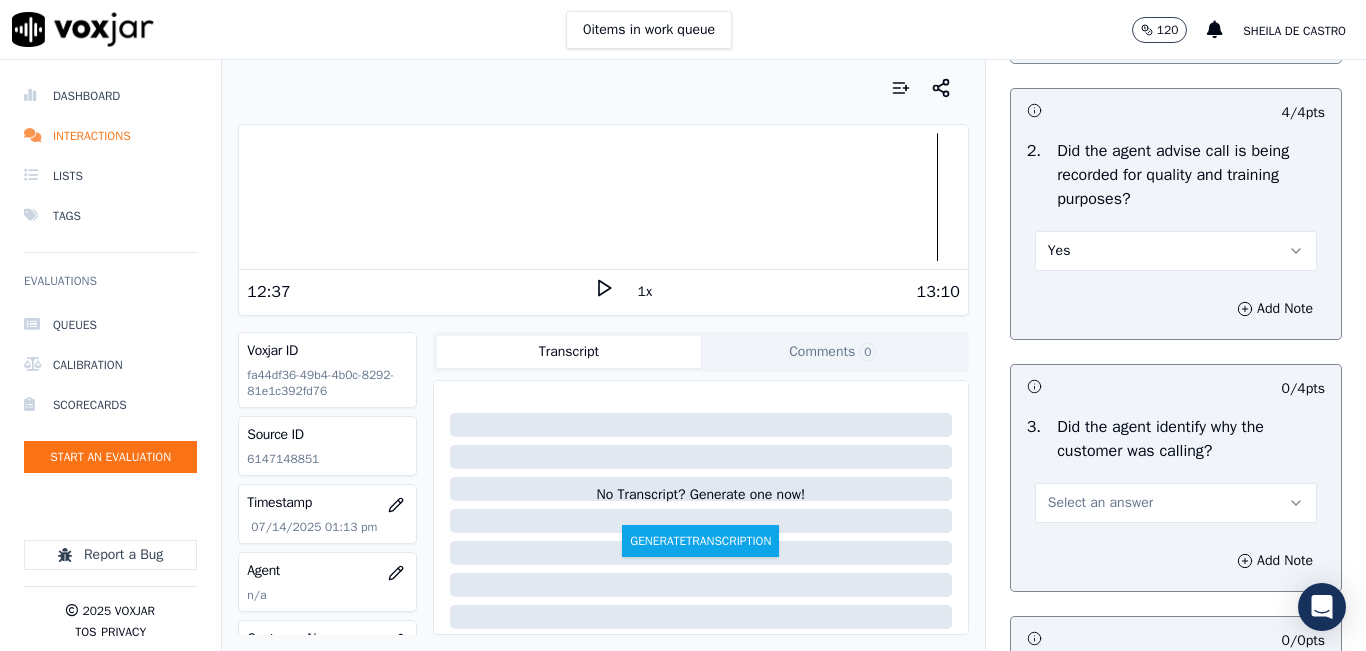 scroll, scrollTop: 600, scrollLeft: 0, axis: vertical 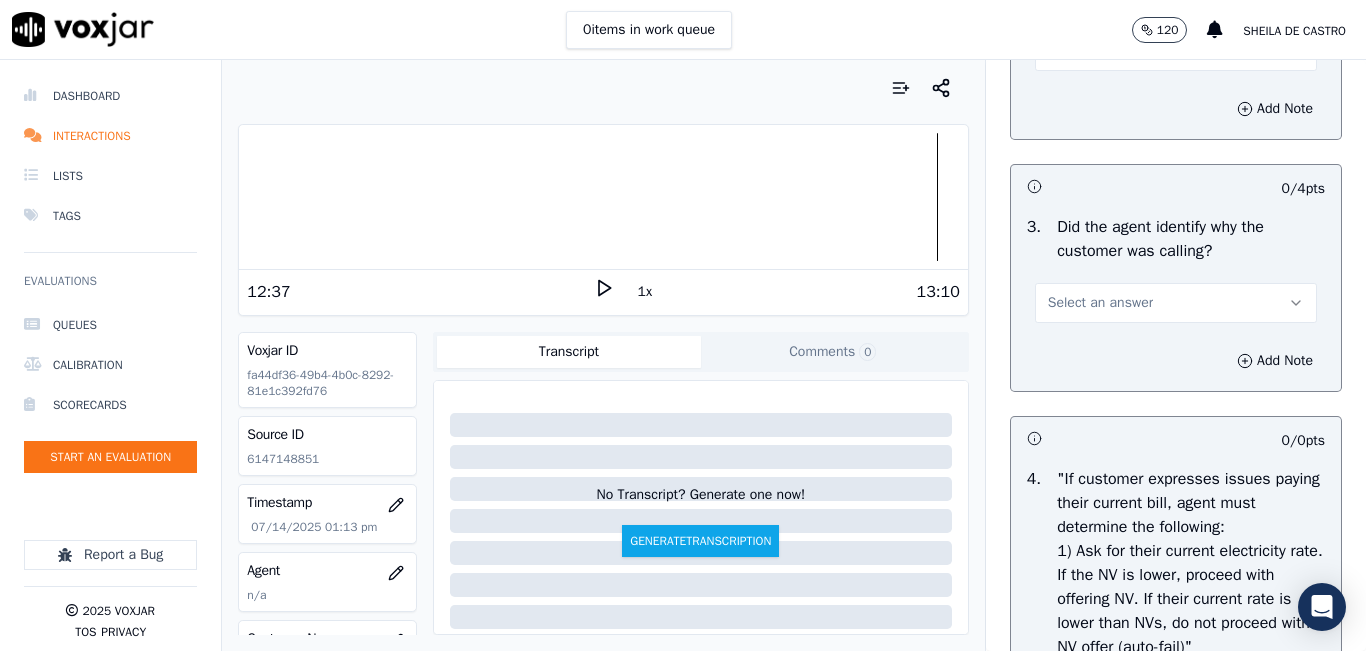 click on "Select an answer" at bounding box center [1100, 303] 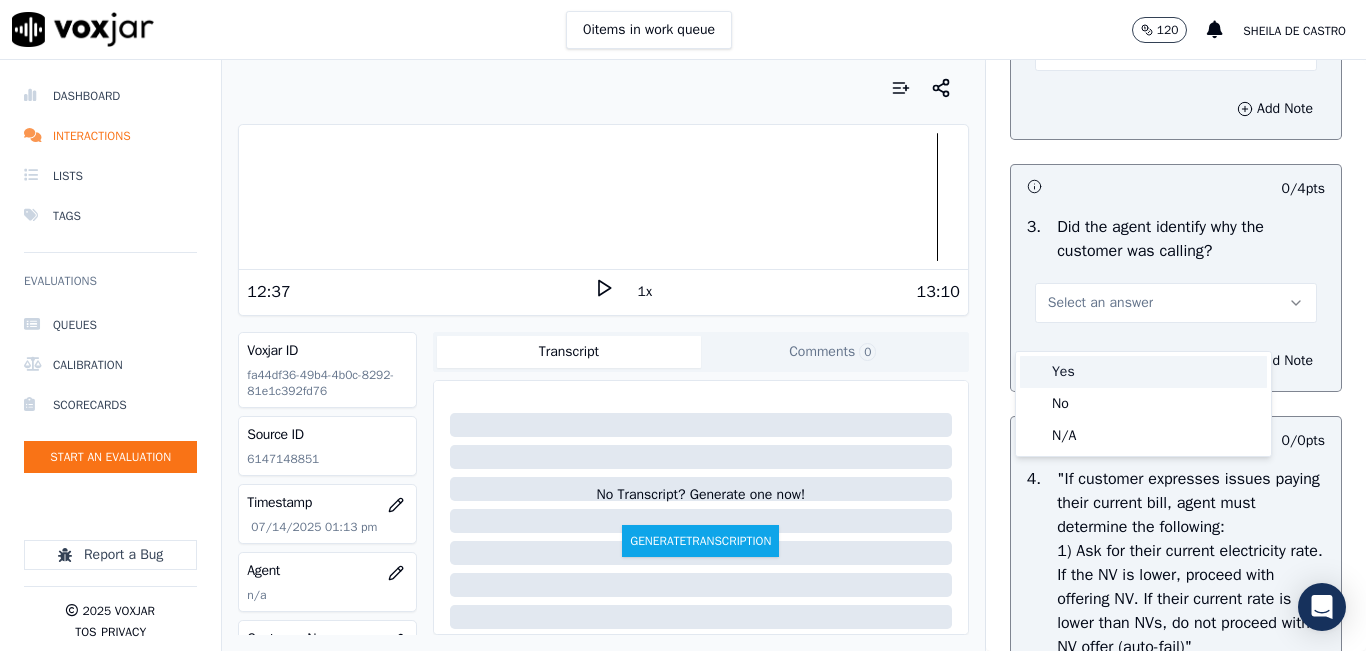 click on "Yes" at bounding box center (1143, 372) 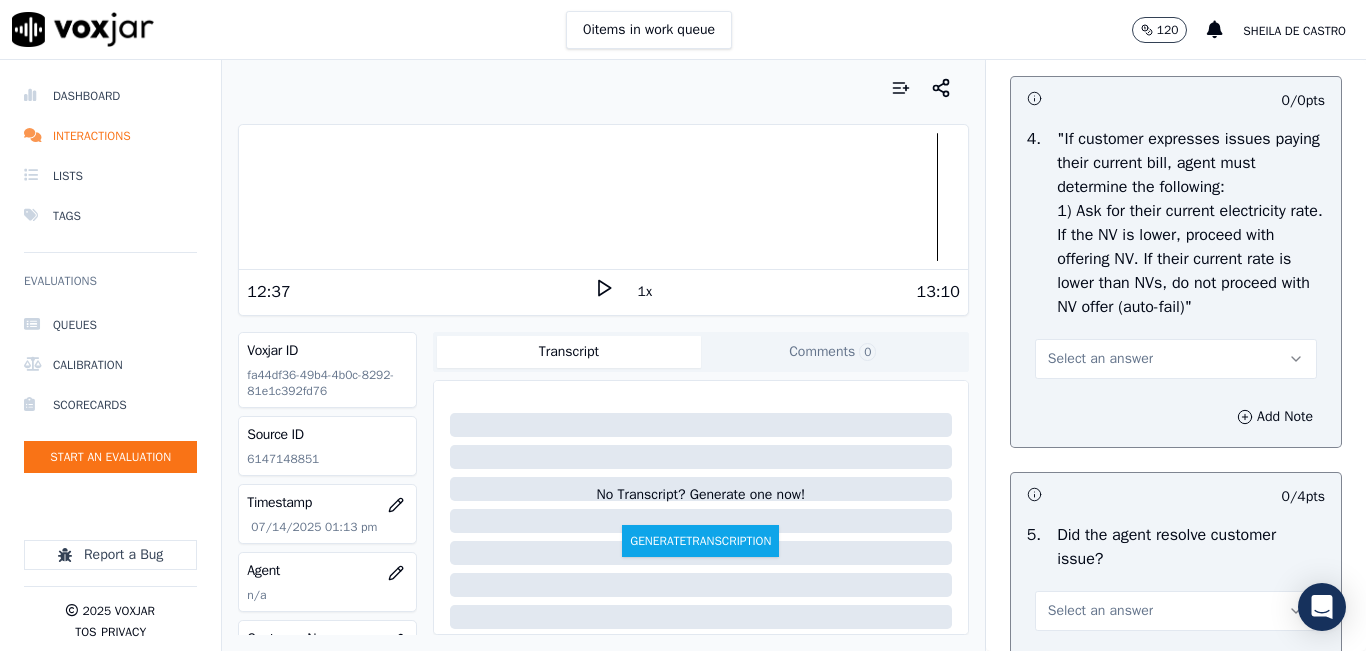 scroll, scrollTop: 1000, scrollLeft: 0, axis: vertical 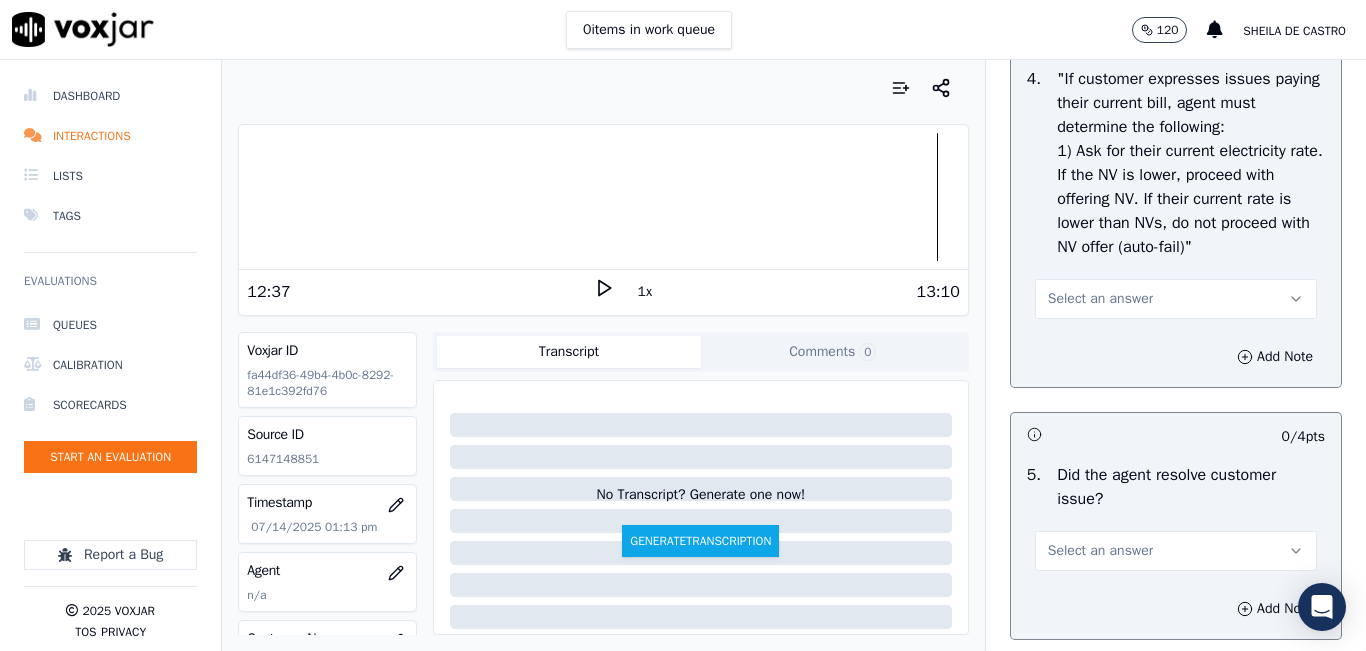 click on "Select an answer" at bounding box center [1176, 299] 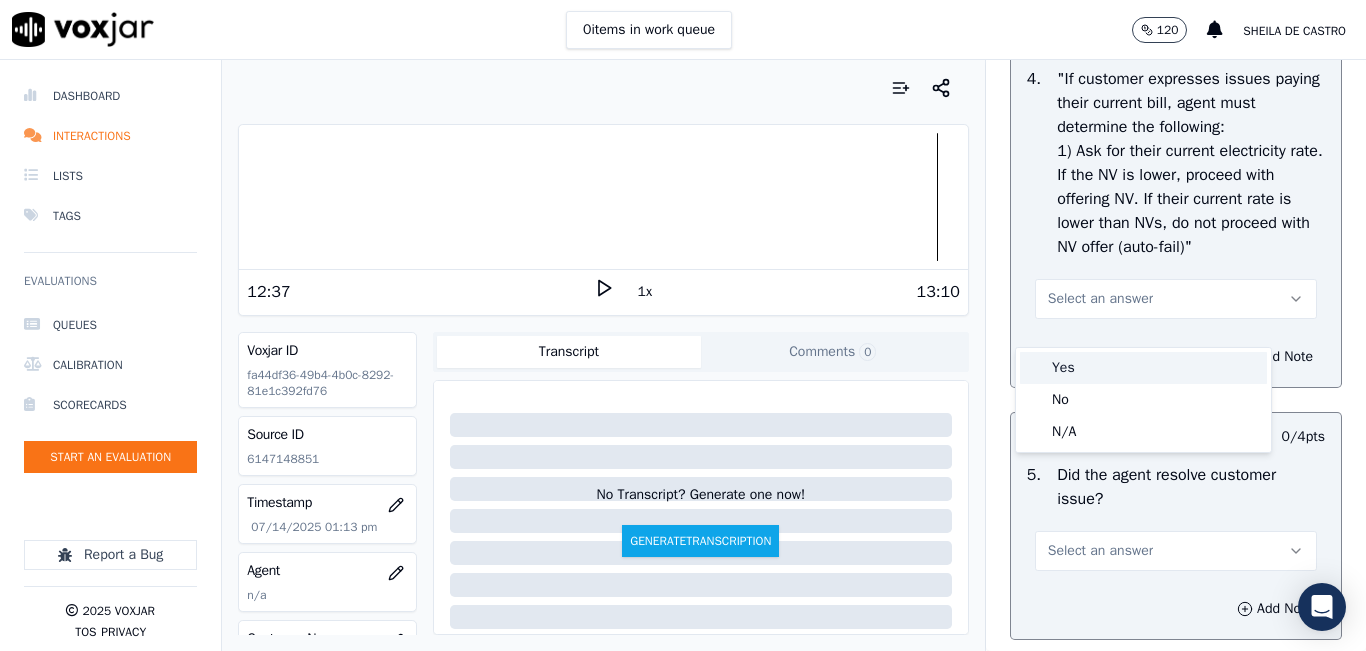 click on "Yes" at bounding box center [1143, 368] 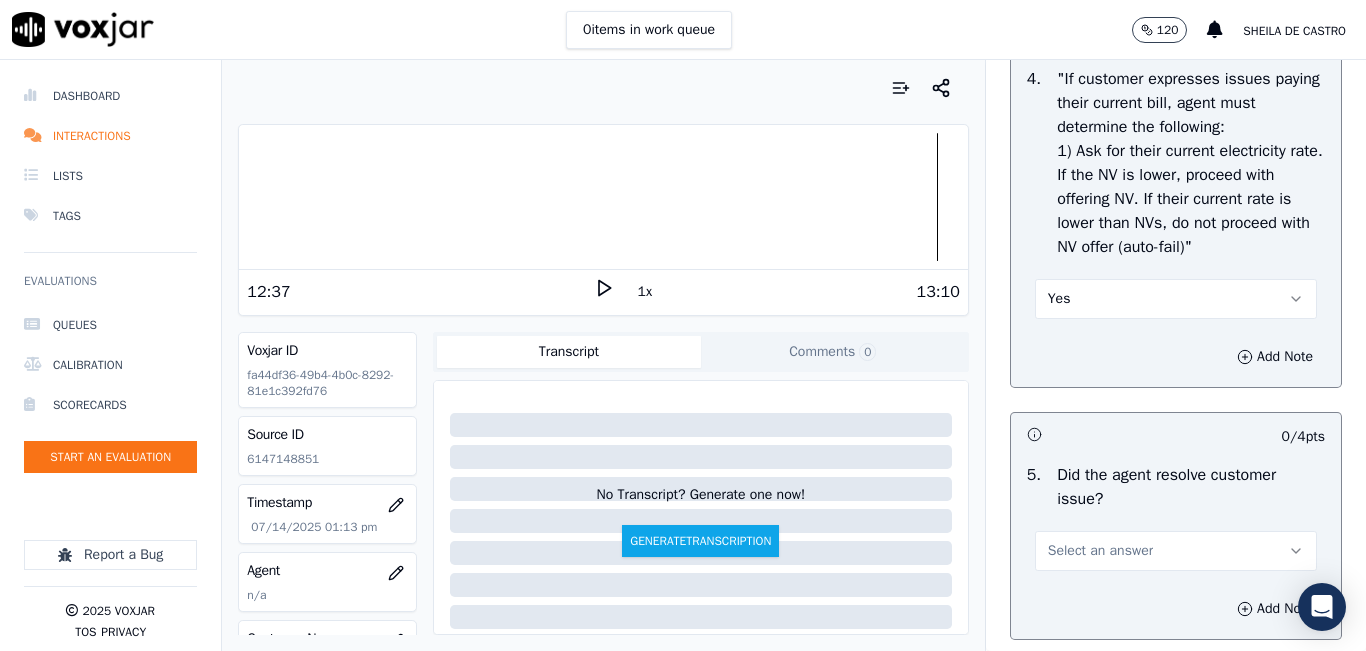 scroll, scrollTop: 1200, scrollLeft: 0, axis: vertical 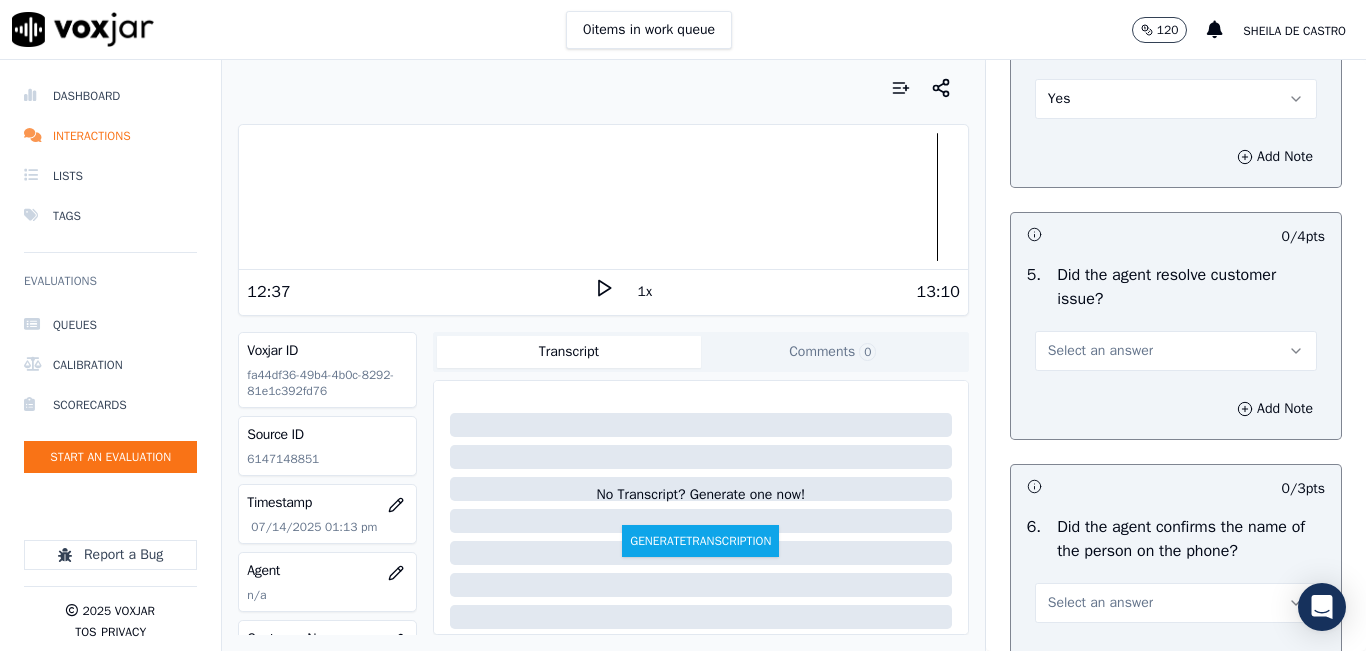 click on "Select an answer" at bounding box center [1100, 351] 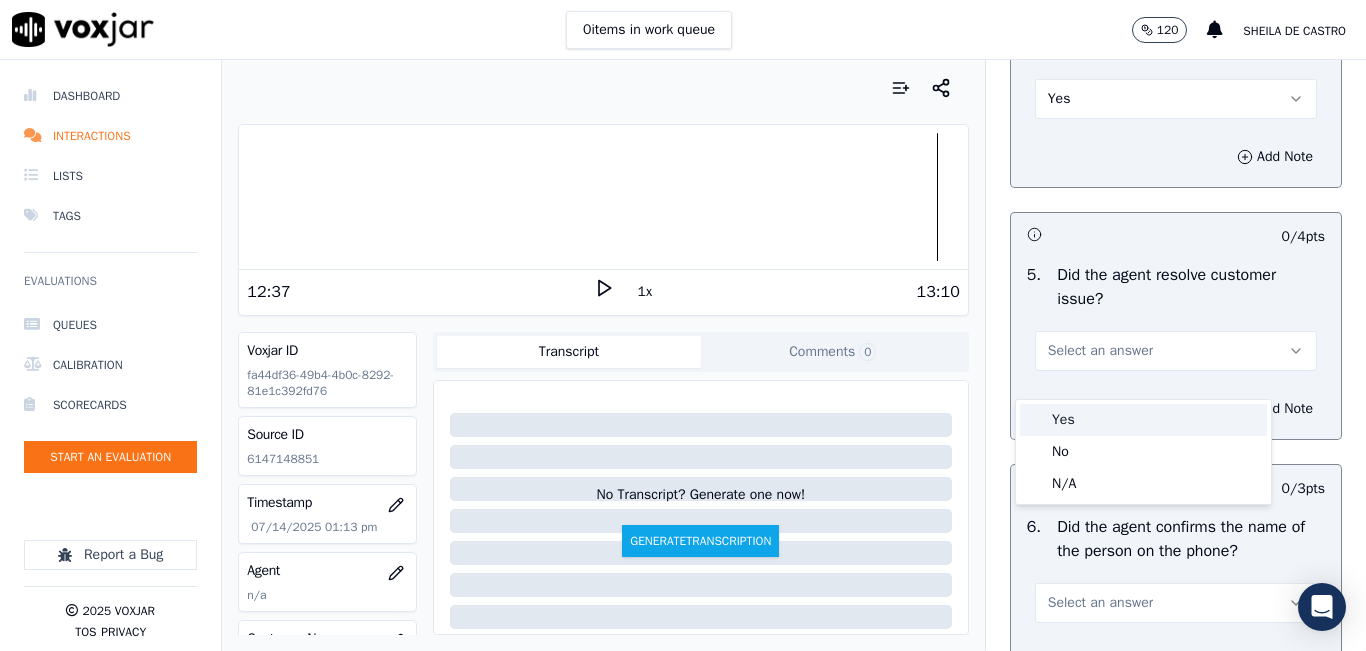 click on "Yes" at bounding box center [1143, 420] 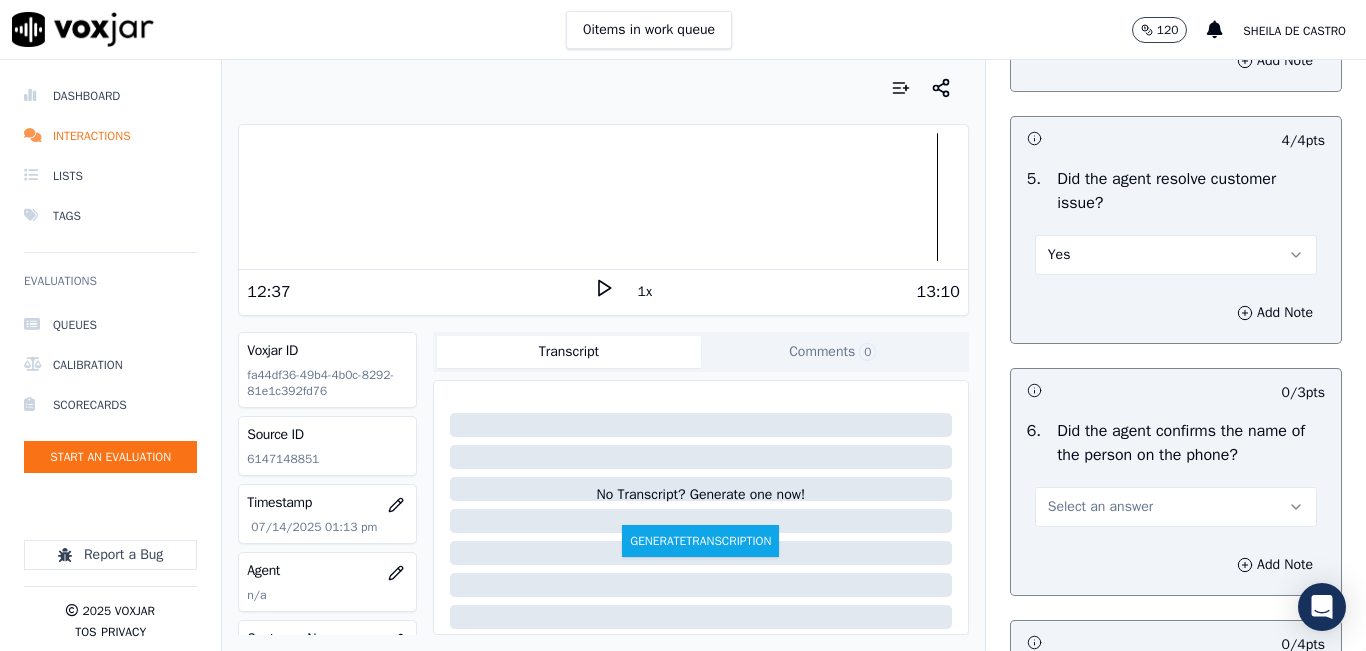 scroll, scrollTop: 1400, scrollLeft: 0, axis: vertical 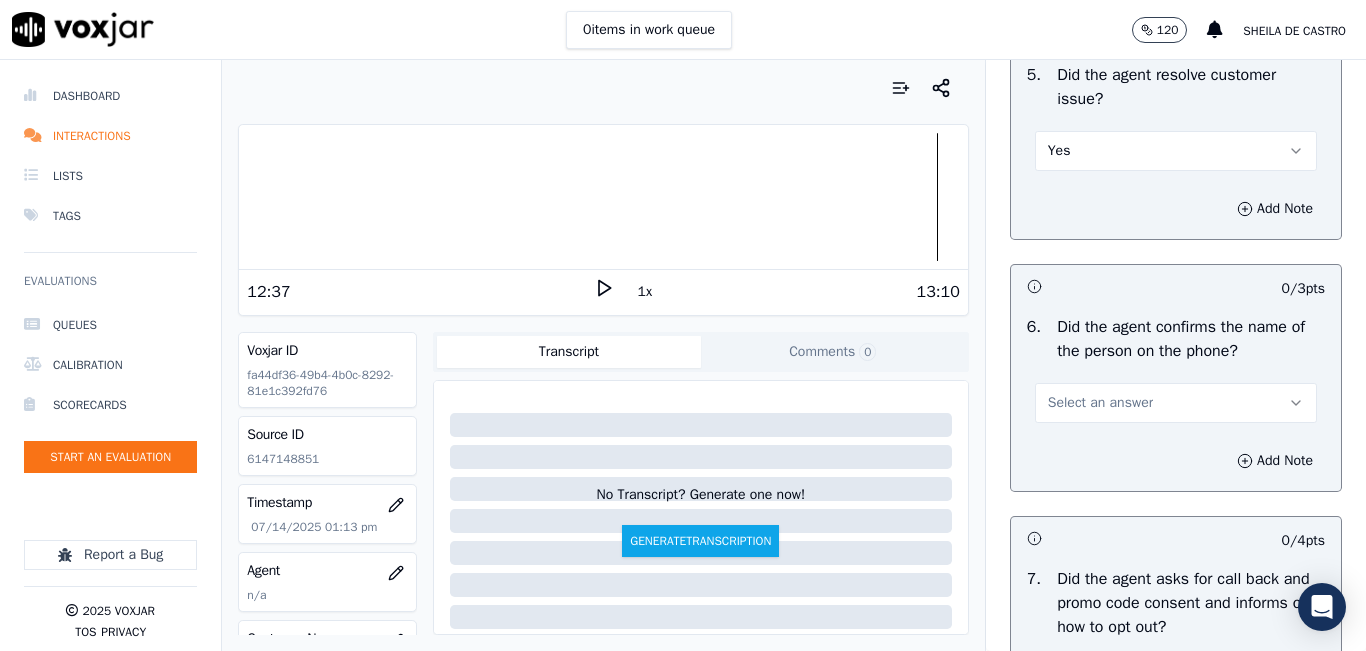 click on "Select an answer" at bounding box center (1100, 403) 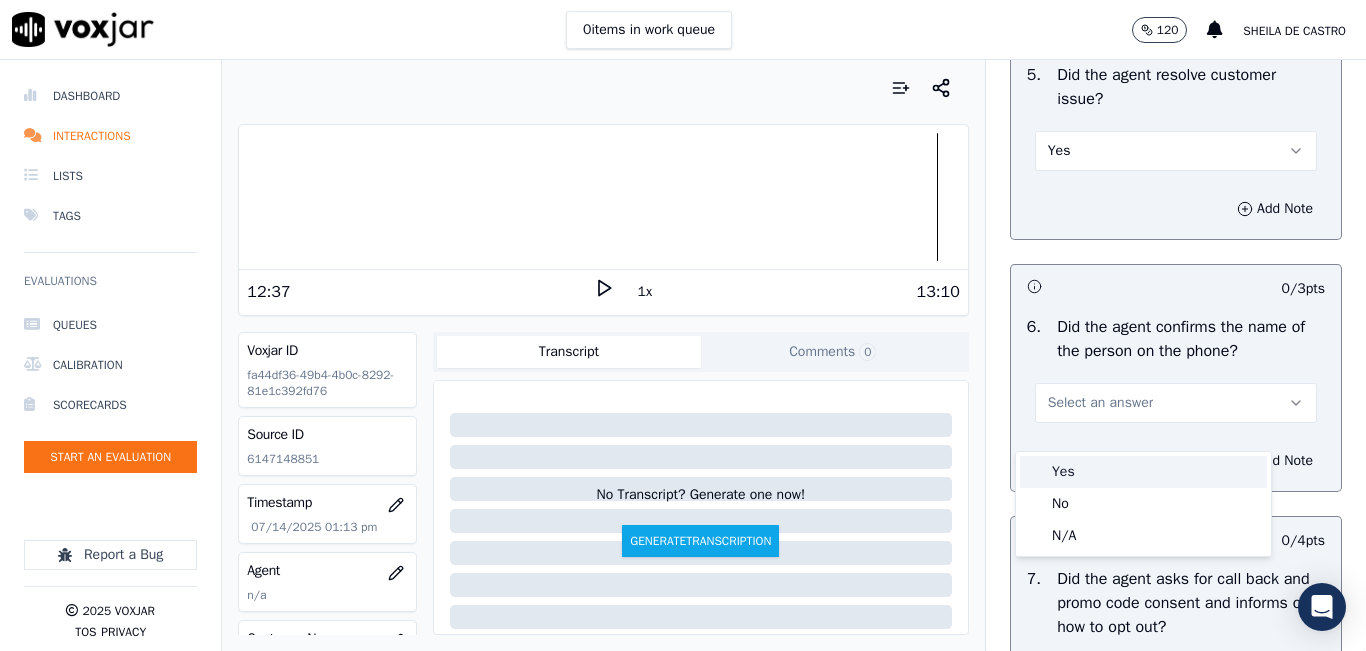 click on "Yes" at bounding box center (1143, 472) 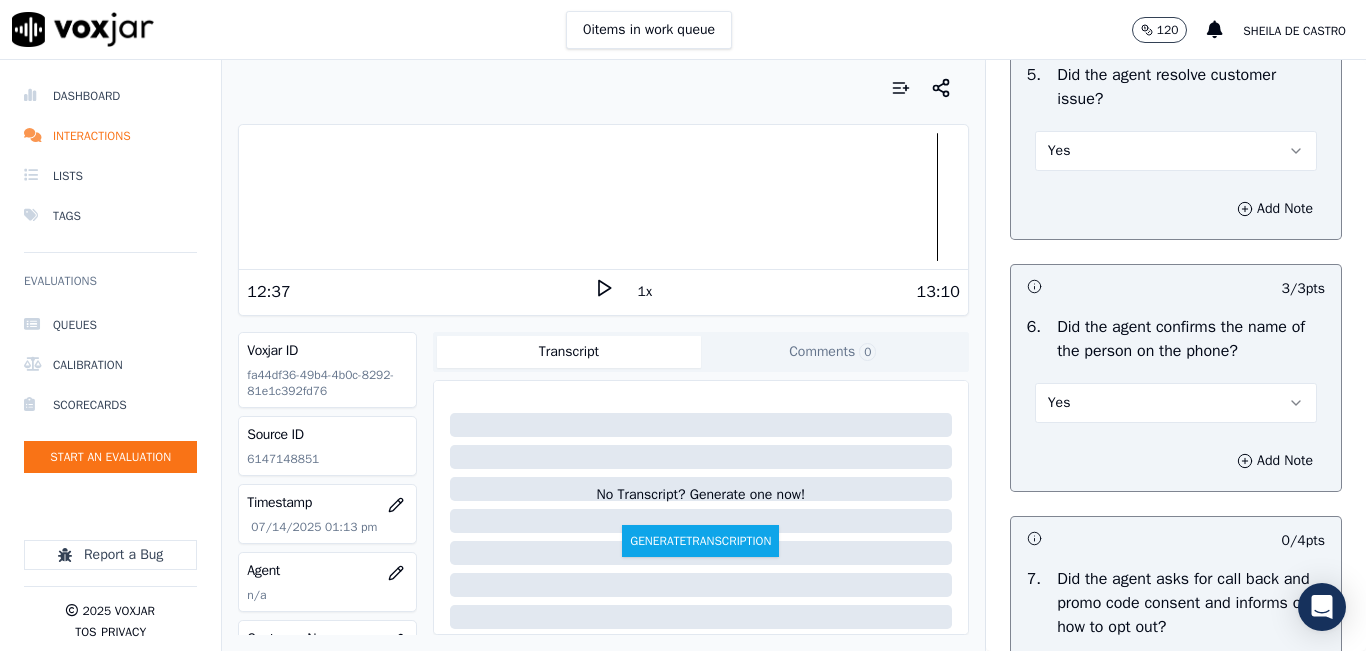 scroll, scrollTop: 1700, scrollLeft: 0, axis: vertical 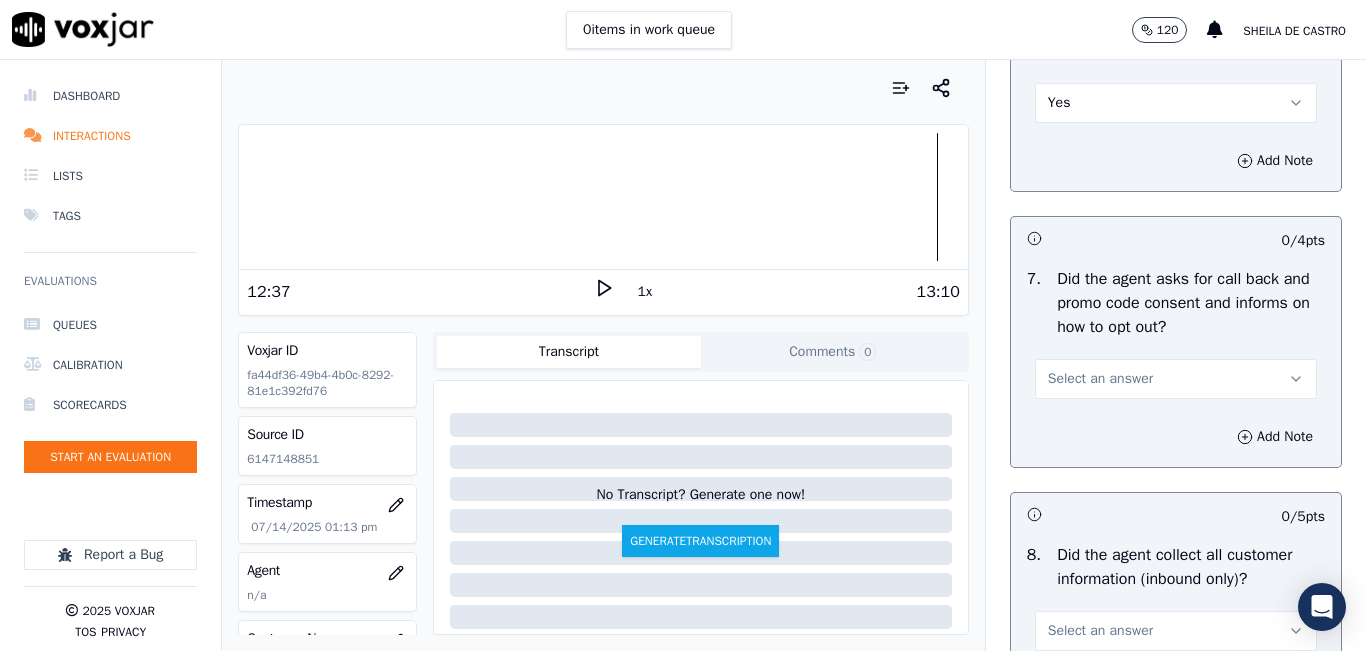 click on "7 .   Did the agent asks for call back and promo code consent and informs on how to opt out?   Select an answer" at bounding box center [1176, 333] 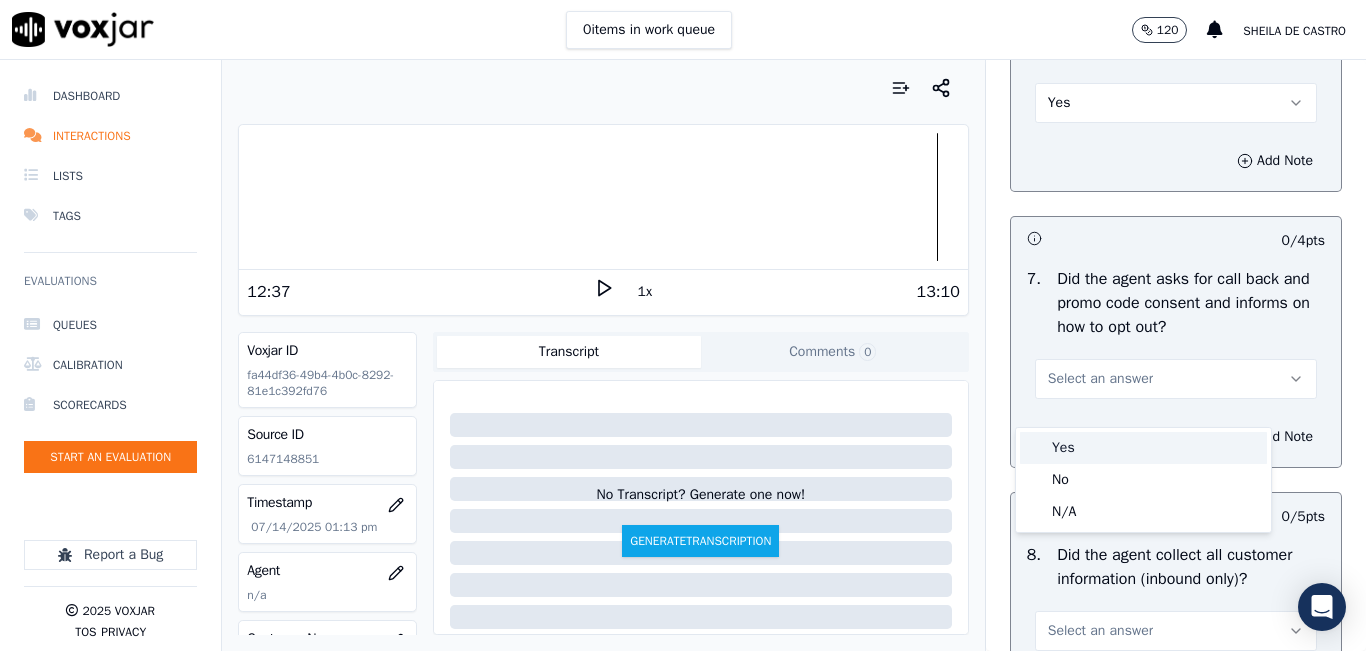 click on "Yes" at bounding box center (1143, 448) 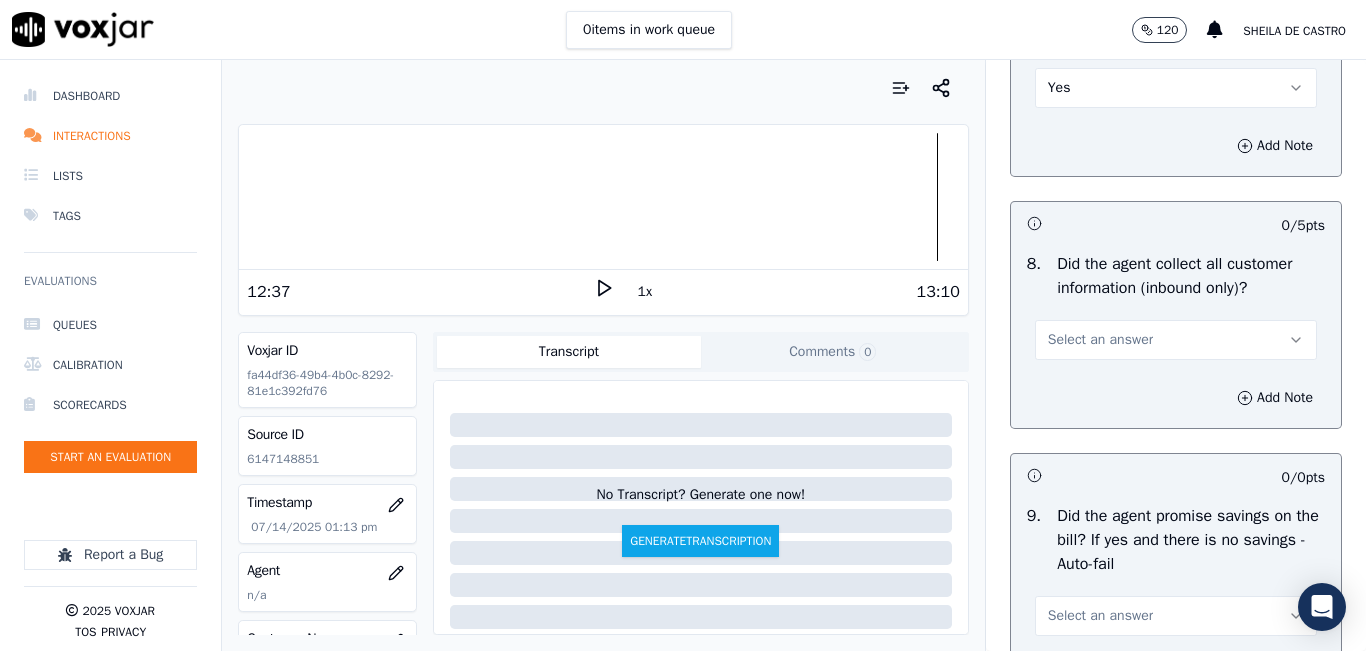 scroll, scrollTop: 2000, scrollLeft: 0, axis: vertical 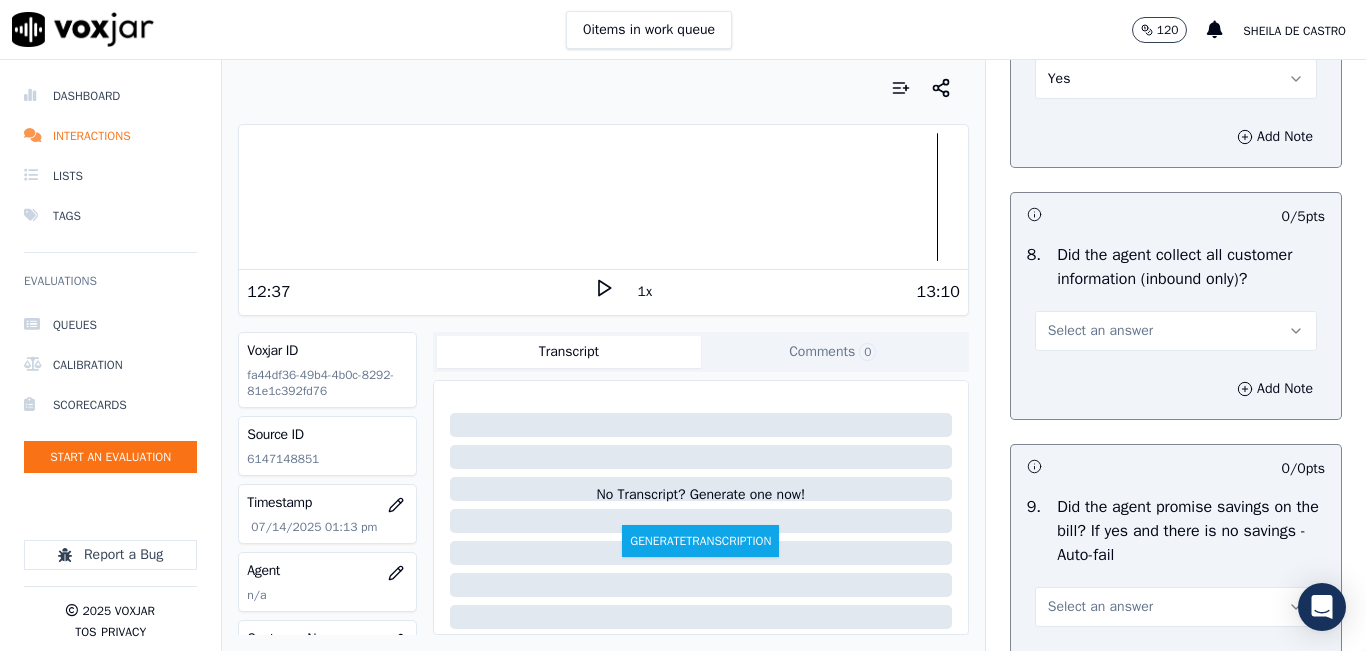 click on "Select an answer" at bounding box center (1176, 331) 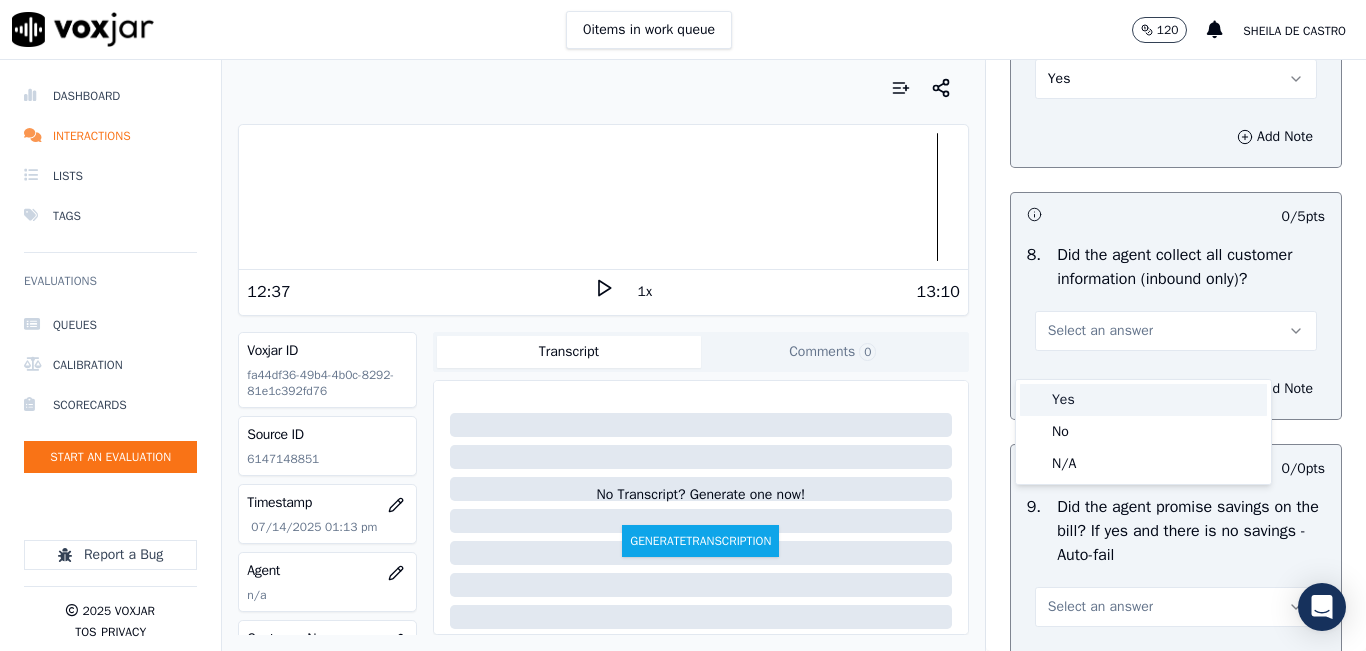 click on "Yes" at bounding box center (1143, 400) 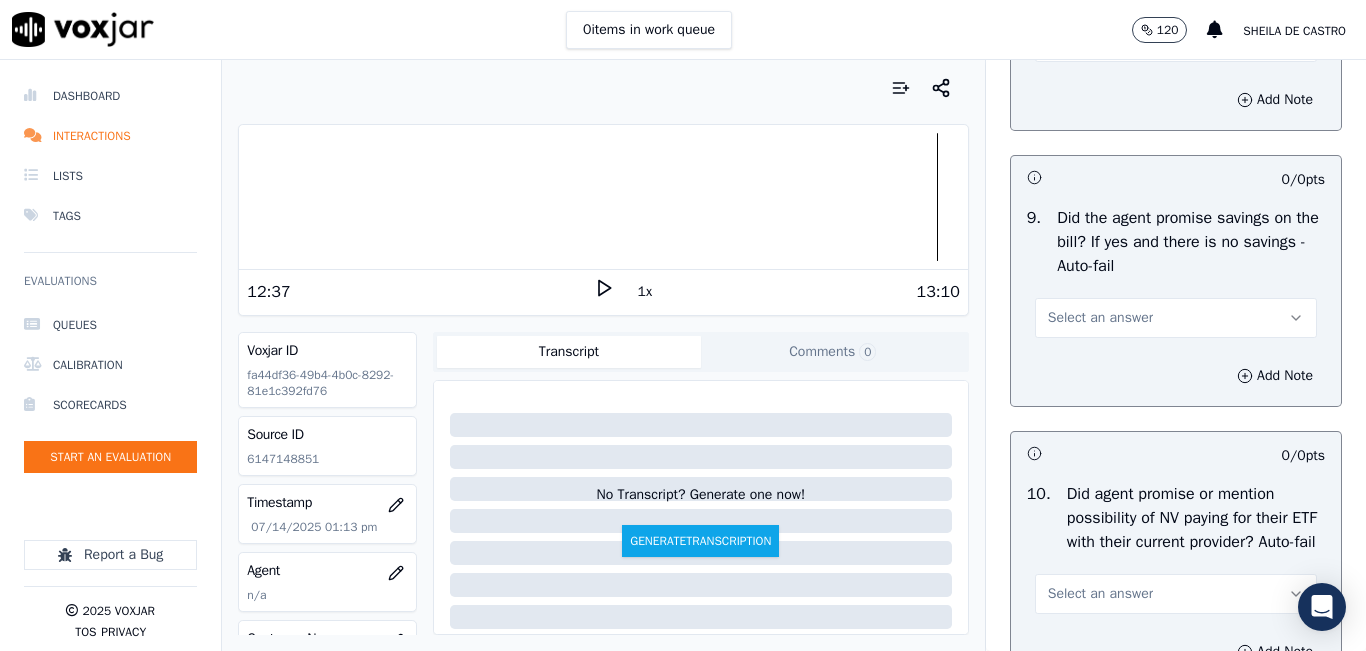 scroll, scrollTop: 2300, scrollLeft: 0, axis: vertical 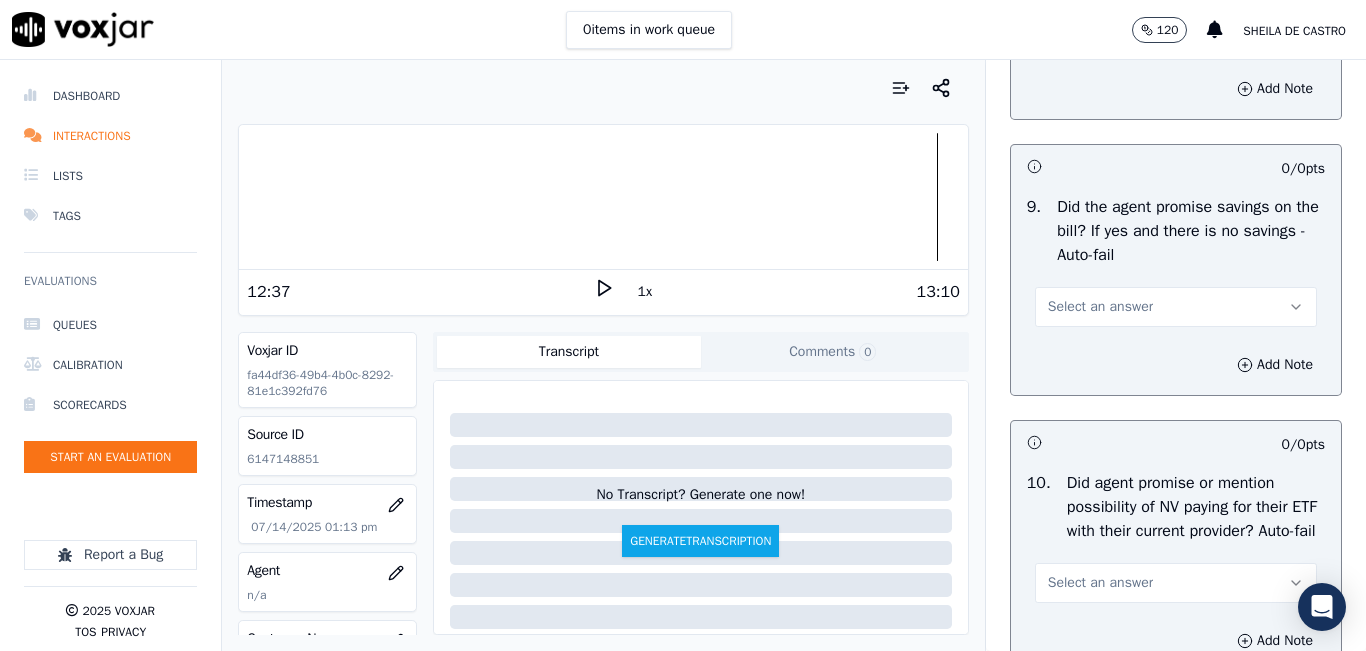 click on "Select an answer" at bounding box center [1176, 307] 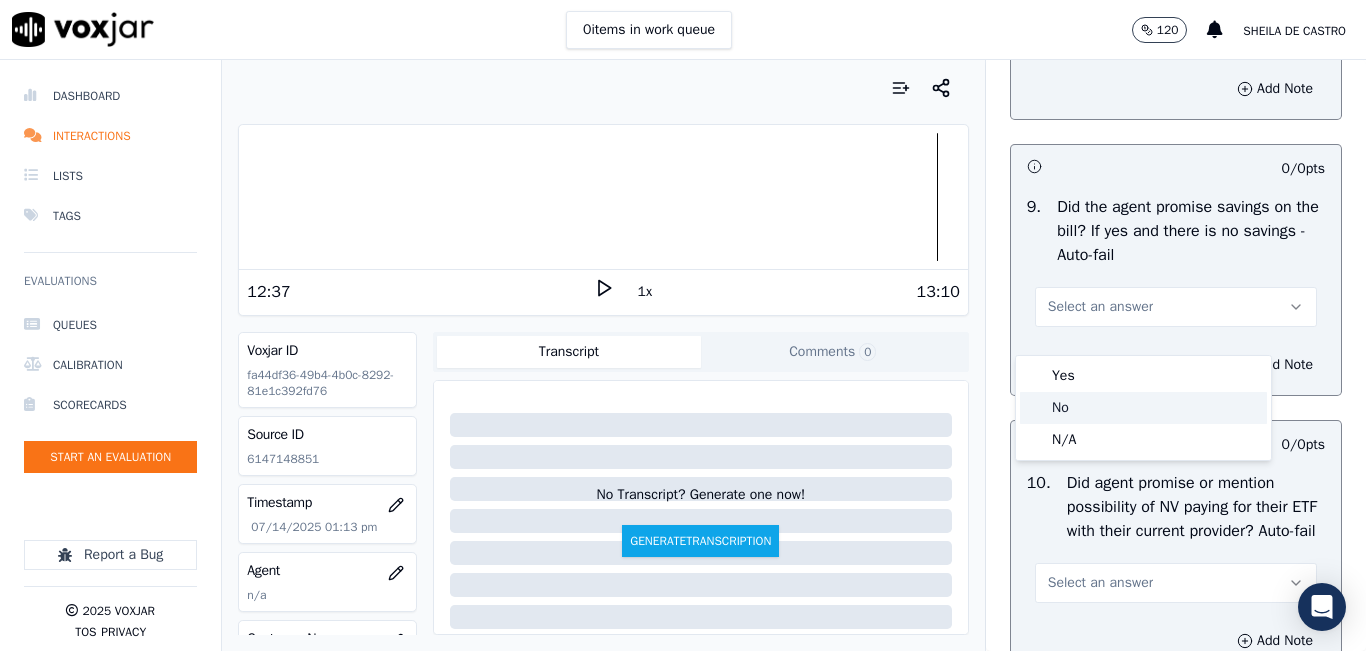 click on "No" 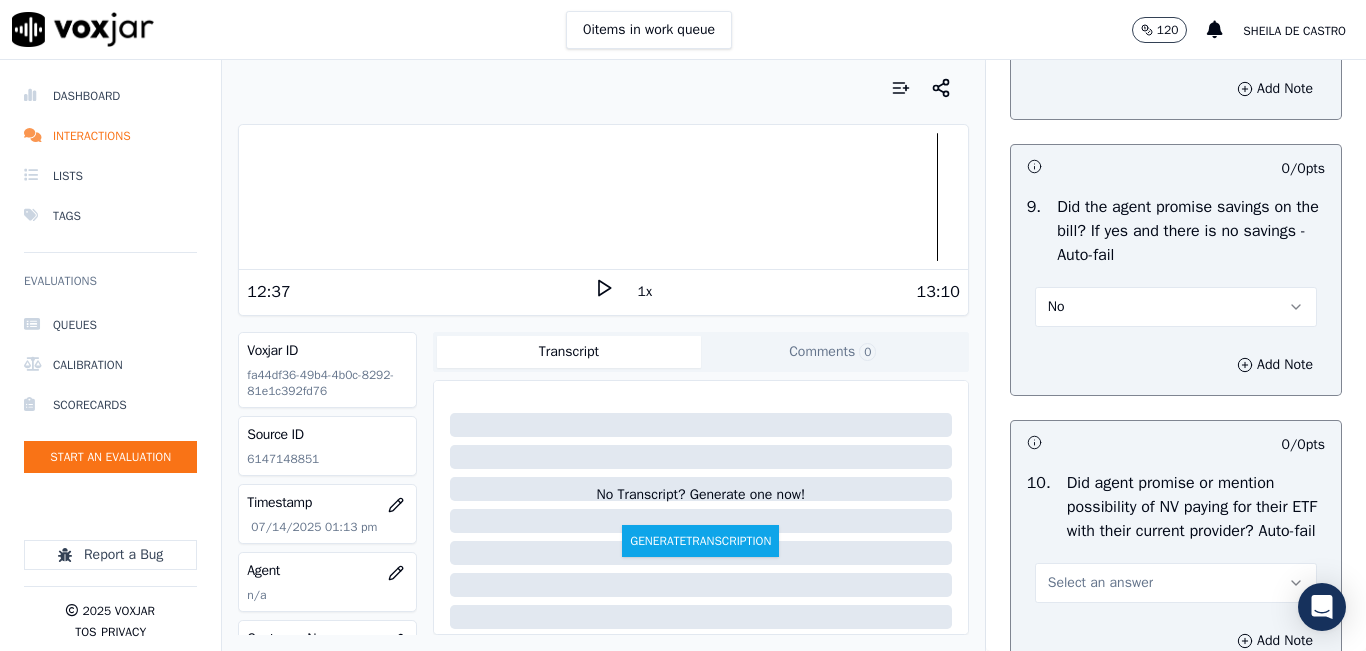 scroll, scrollTop: 2500, scrollLeft: 0, axis: vertical 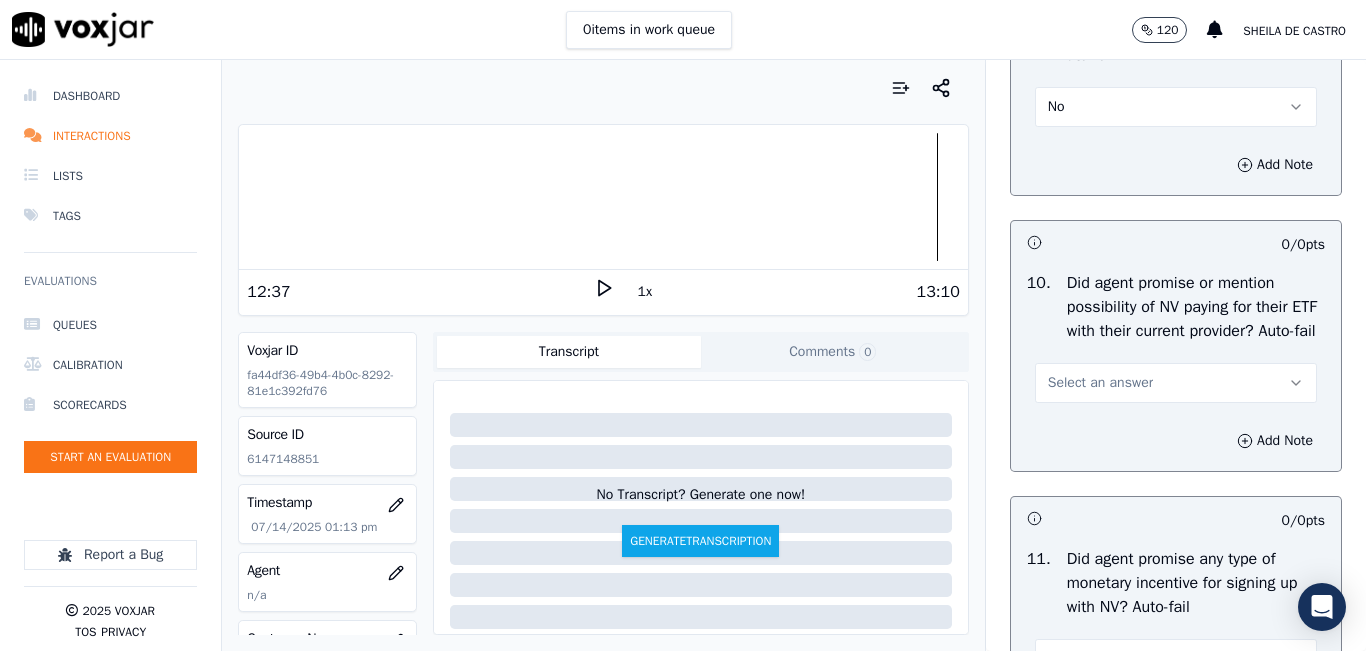 click on "Select an answer" at bounding box center (1100, 383) 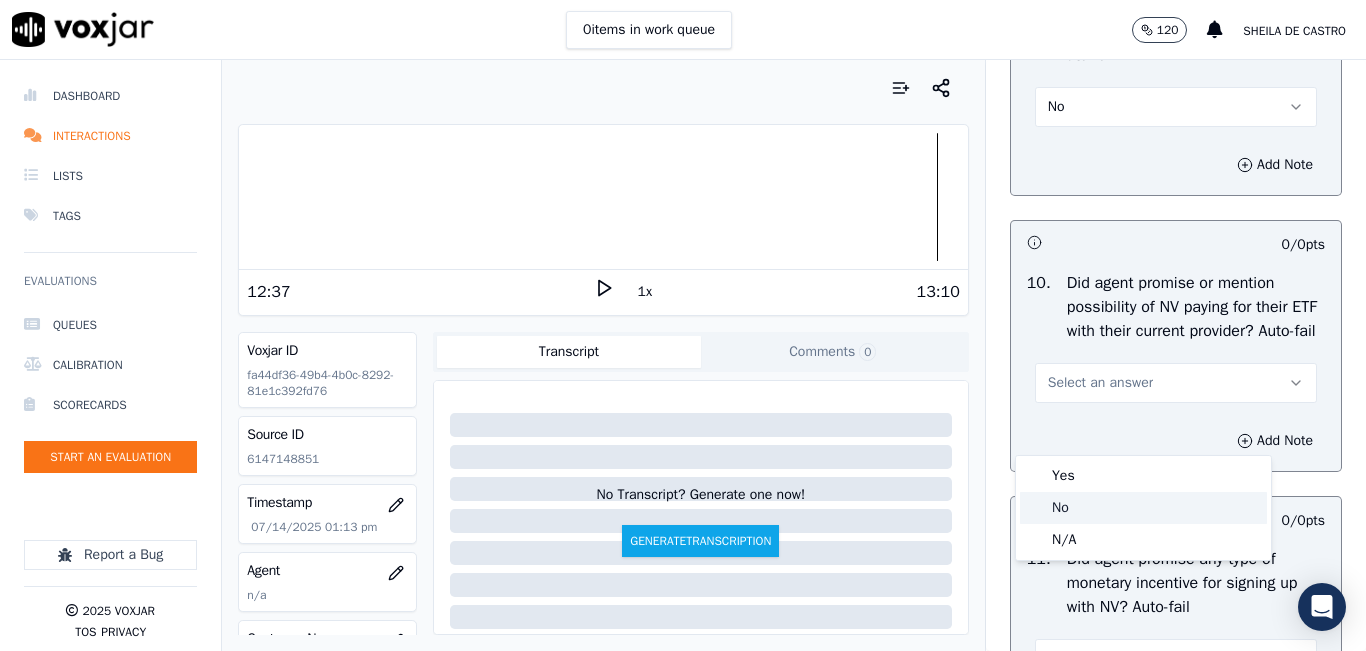 click on "No" 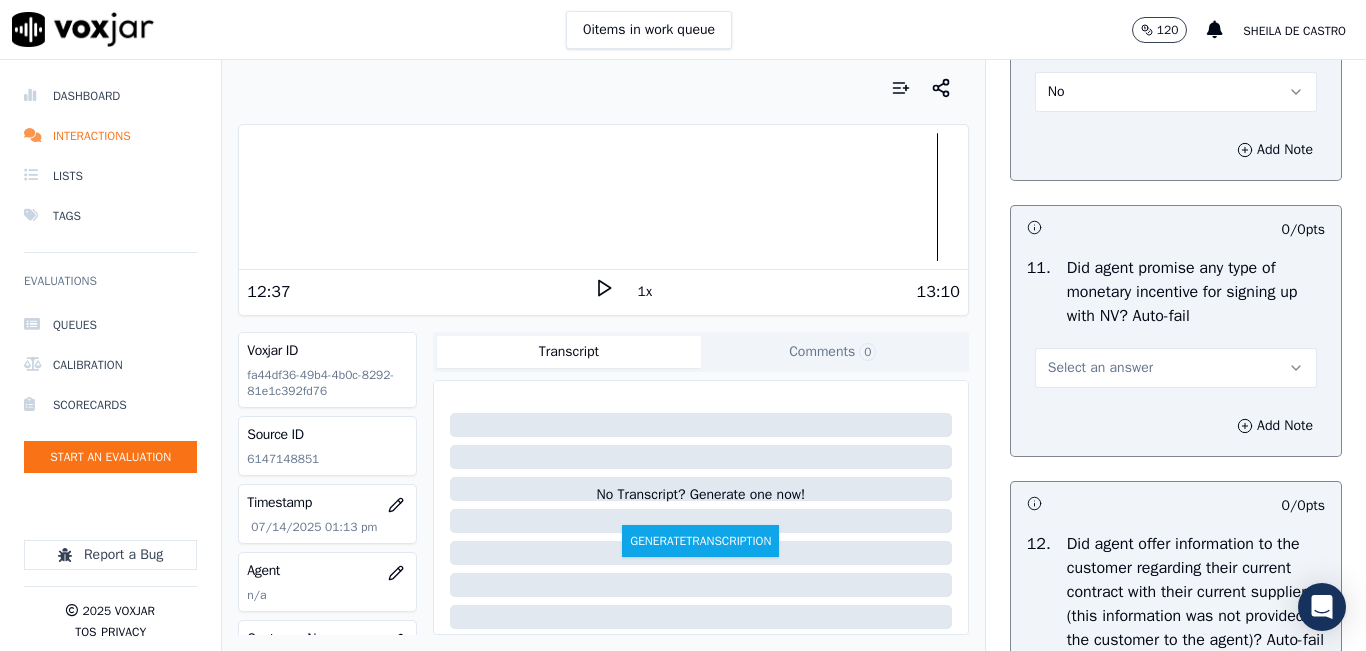 scroll, scrollTop: 2800, scrollLeft: 0, axis: vertical 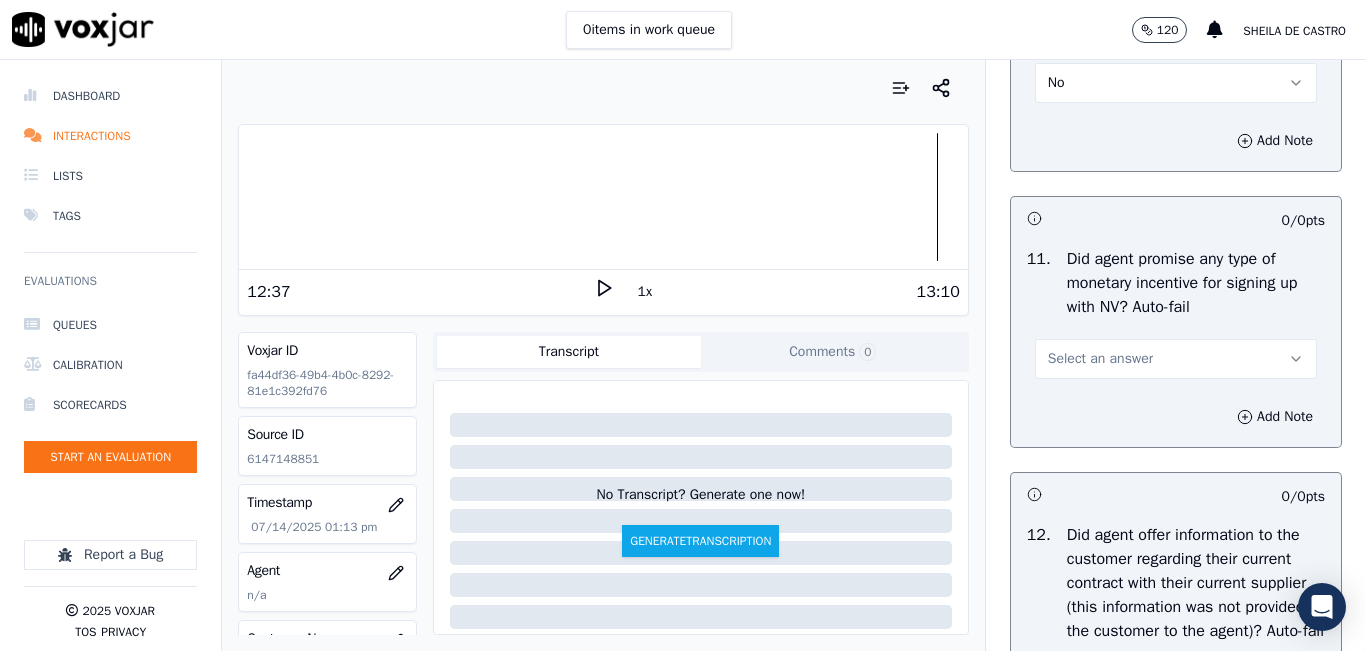 click on "Select an answer" at bounding box center [1100, 359] 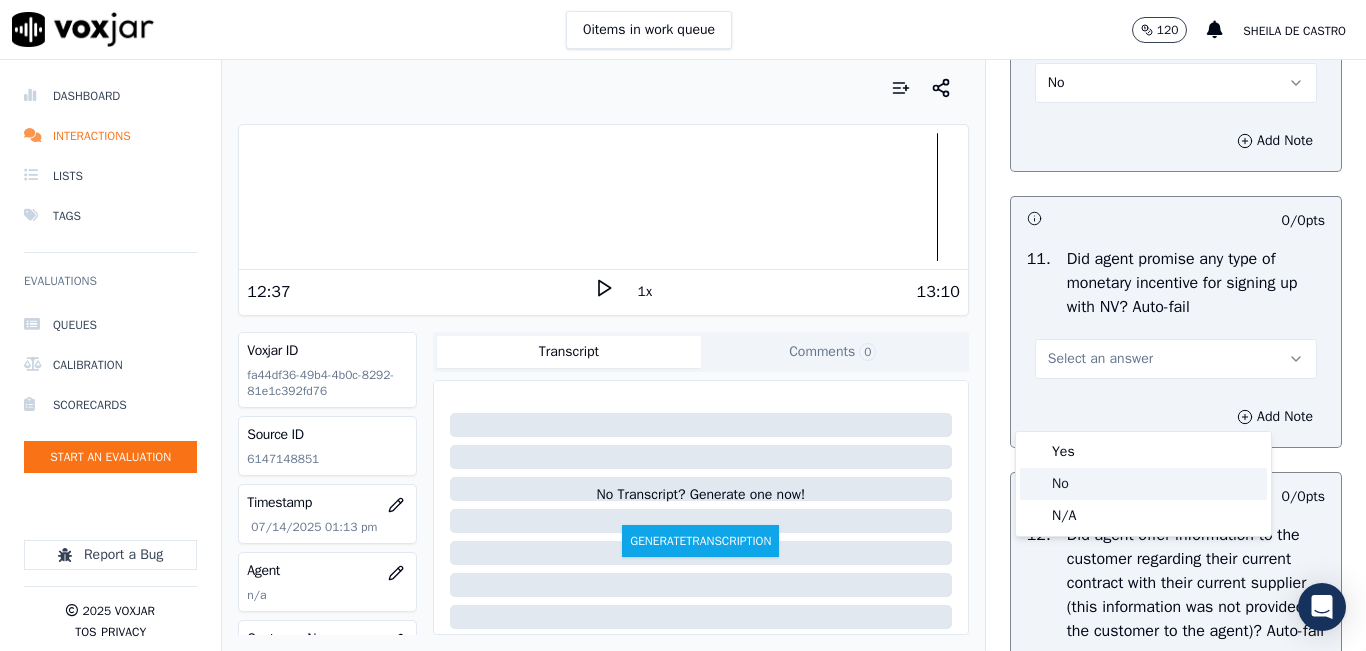 click on "No" 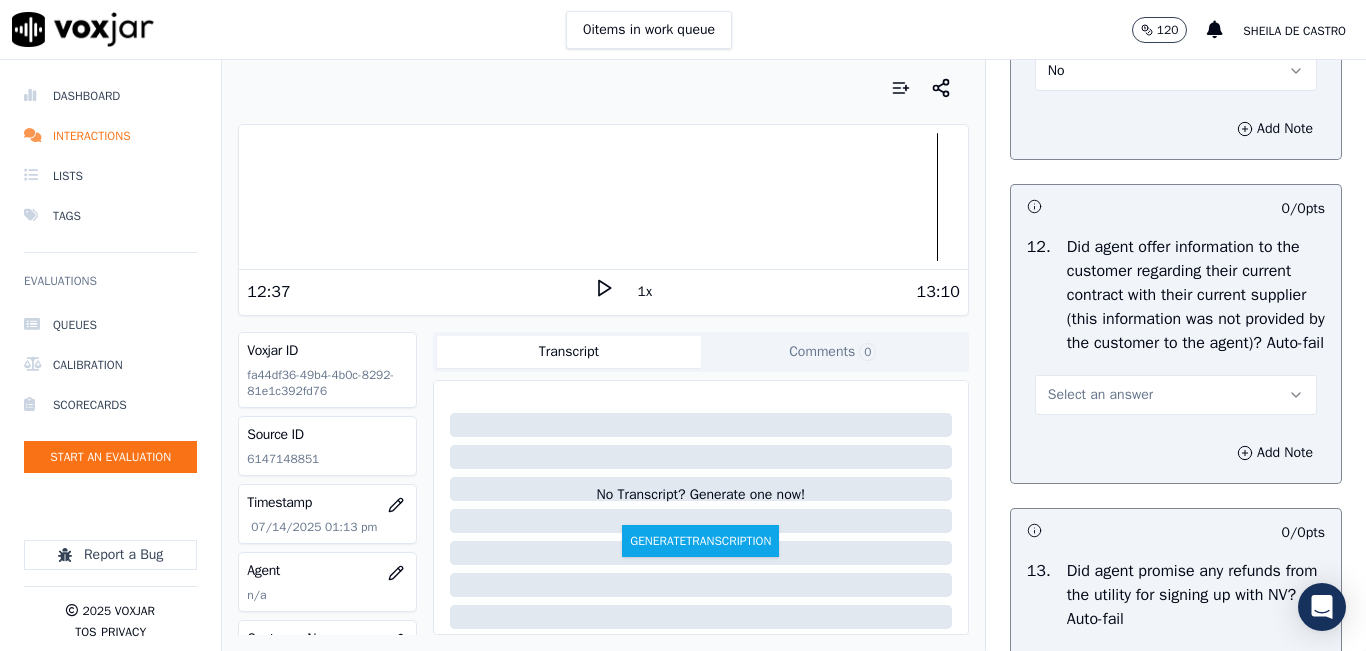 scroll, scrollTop: 3100, scrollLeft: 0, axis: vertical 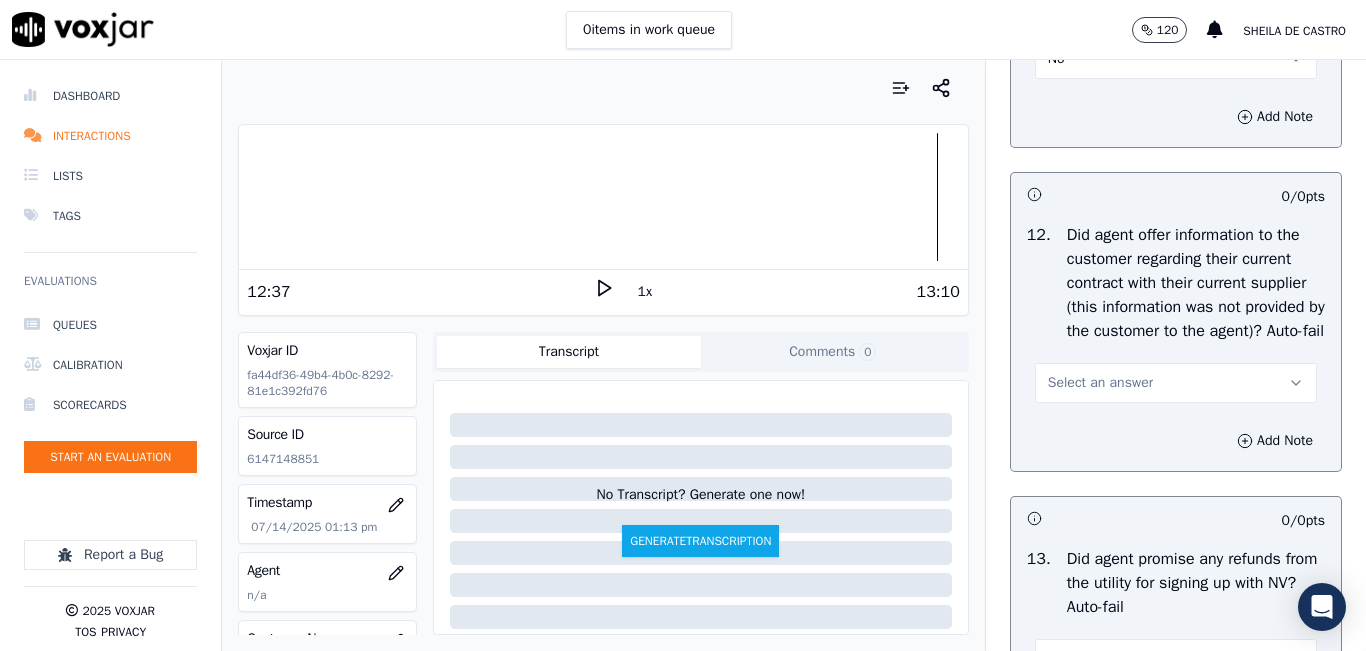 click on "Select an answer" at bounding box center [1176, 373] 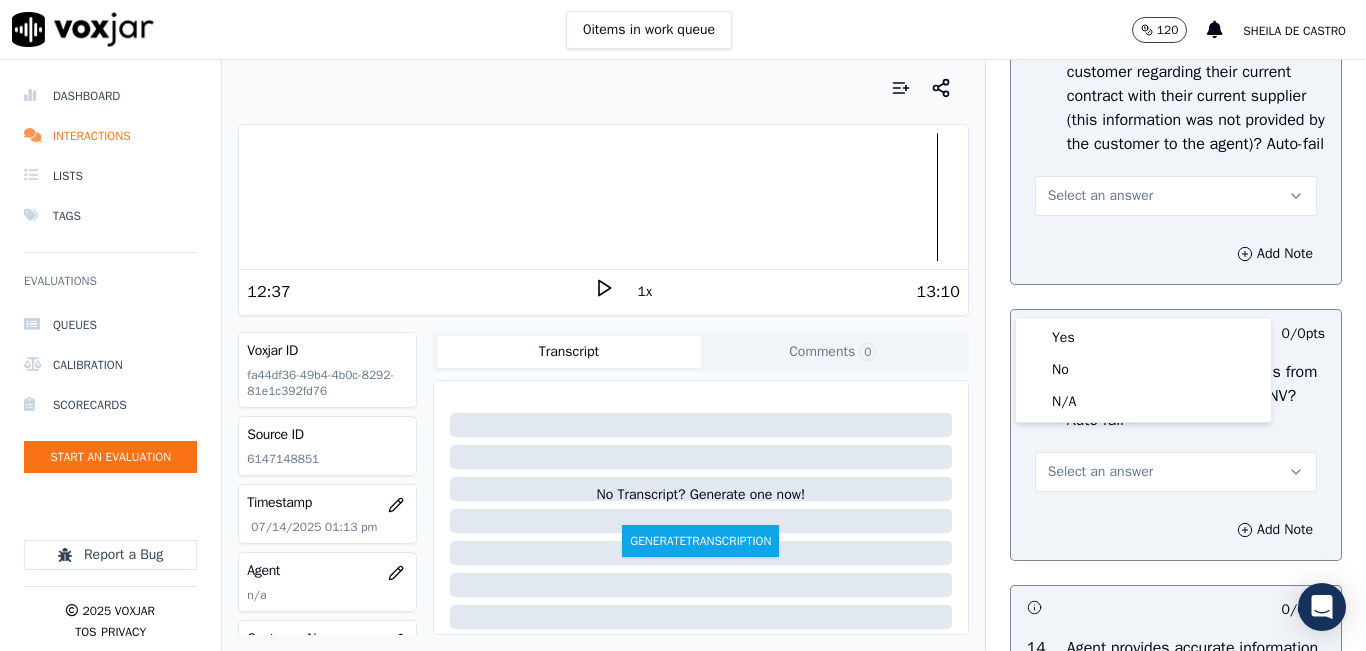 scroll, scrollTop: 3300, scrollLeft: 0, axis: vertical 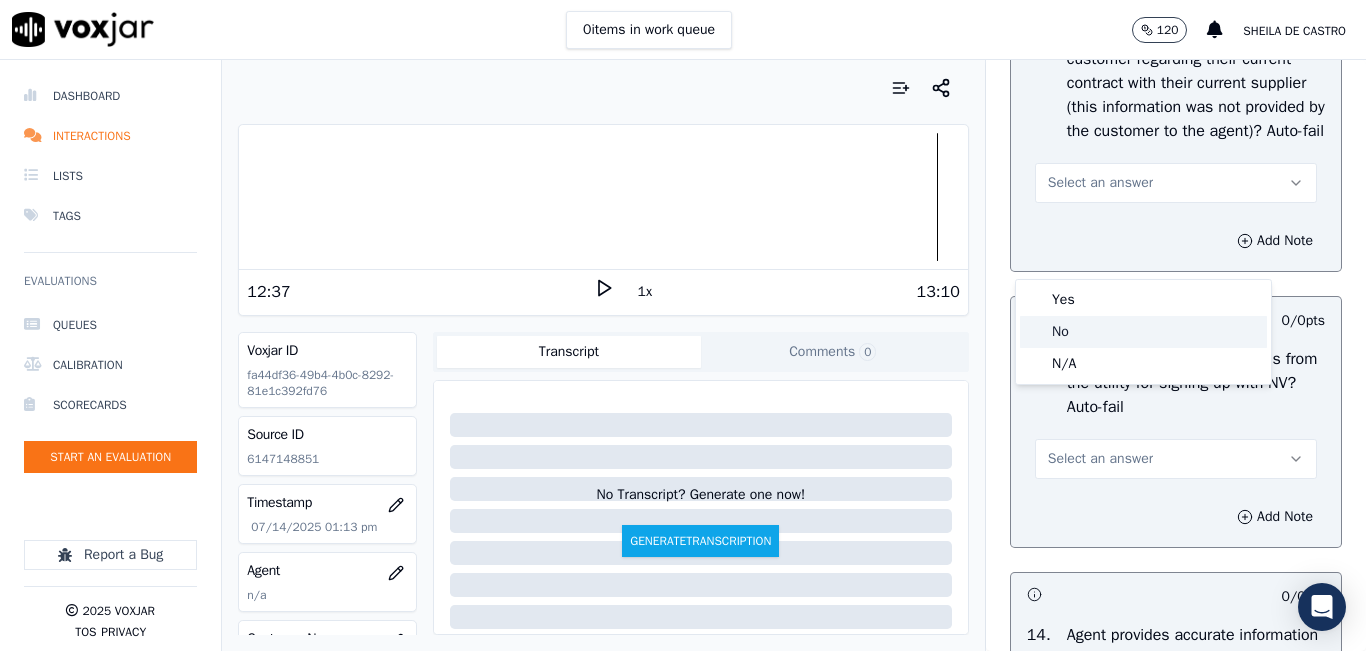 click on "No" 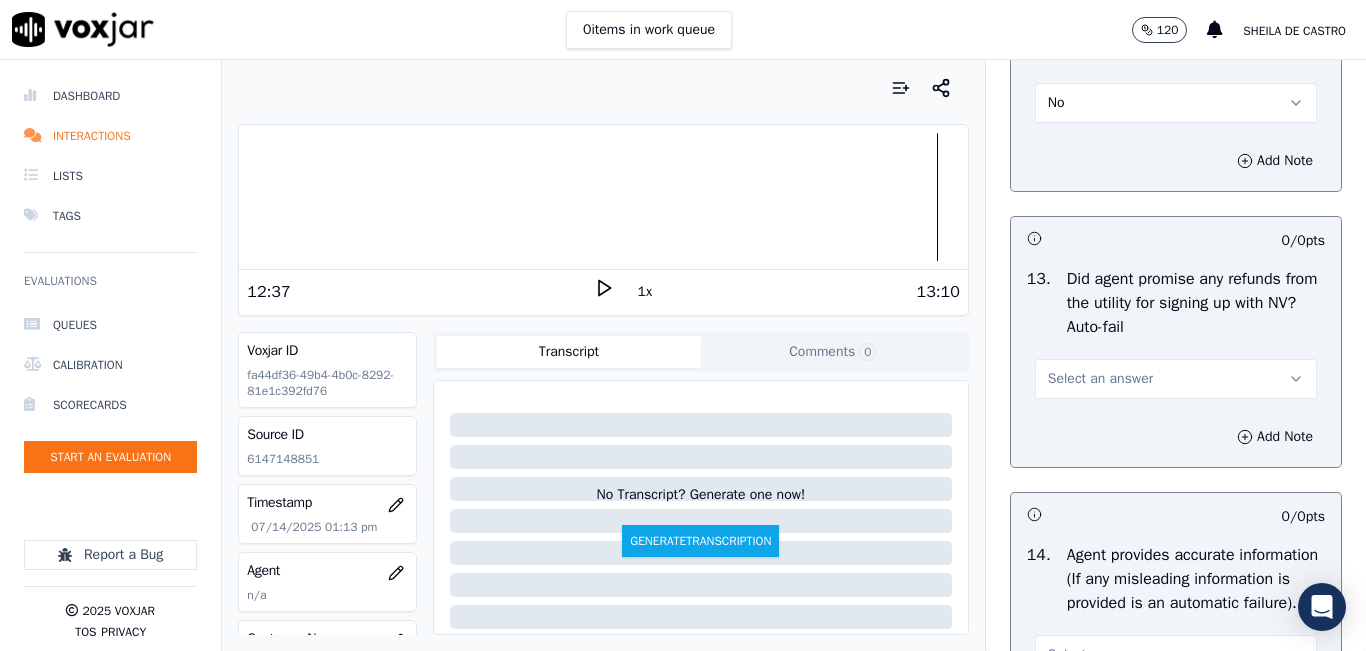 scroll, scrollTop: 3500, scrollLeft: 0, axis: vertical 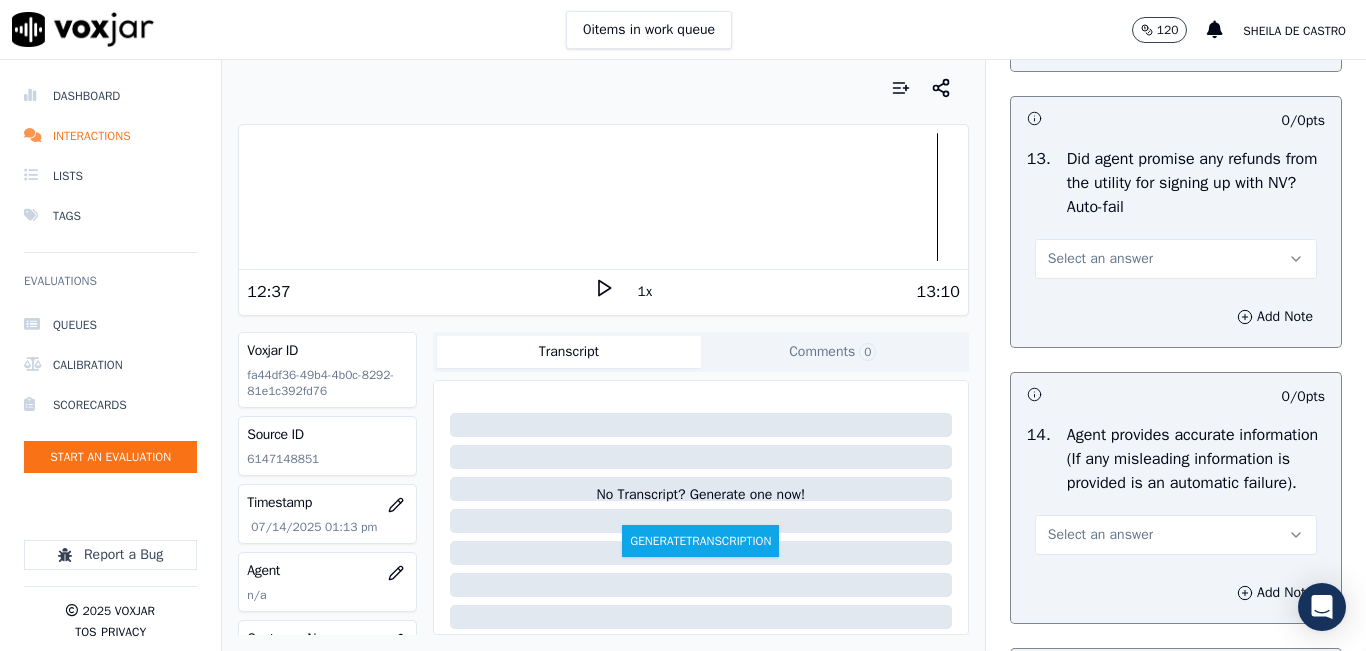 click on "Select an answer" at bounding box center (1176, 259) 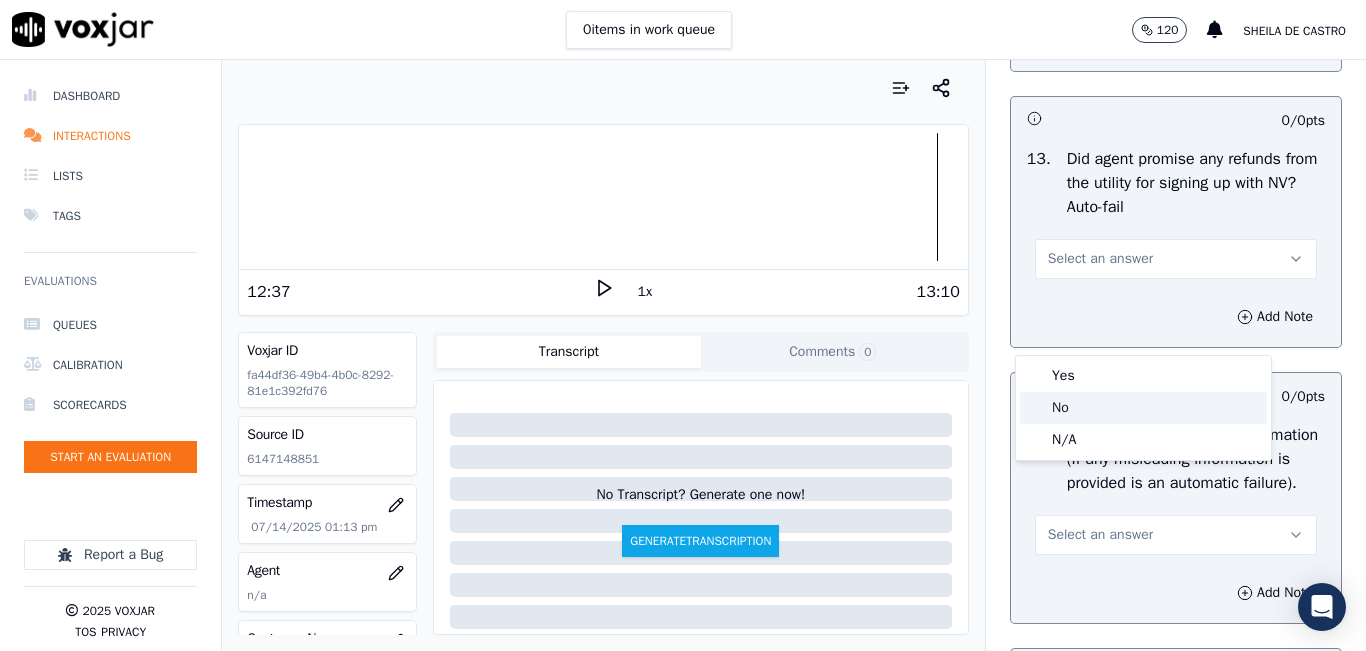 click on "No" 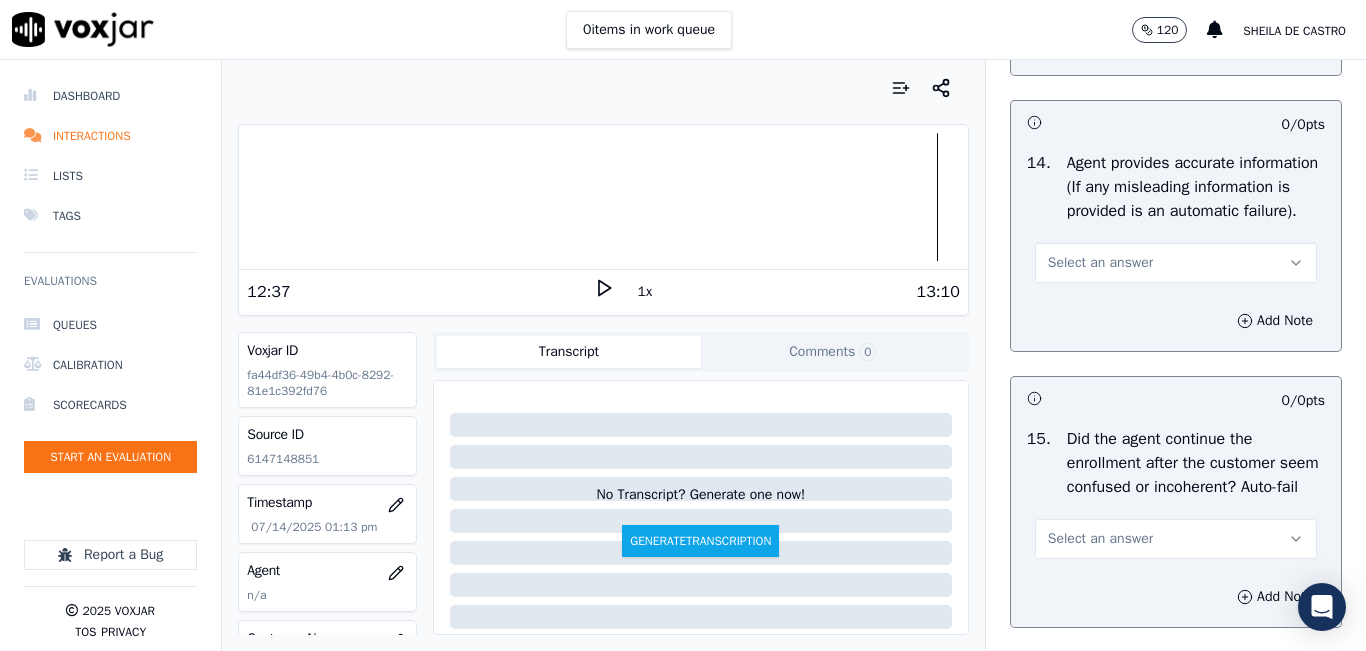 scroll, scrollTop: 3800, scrollLeft: 0, axis: vertical 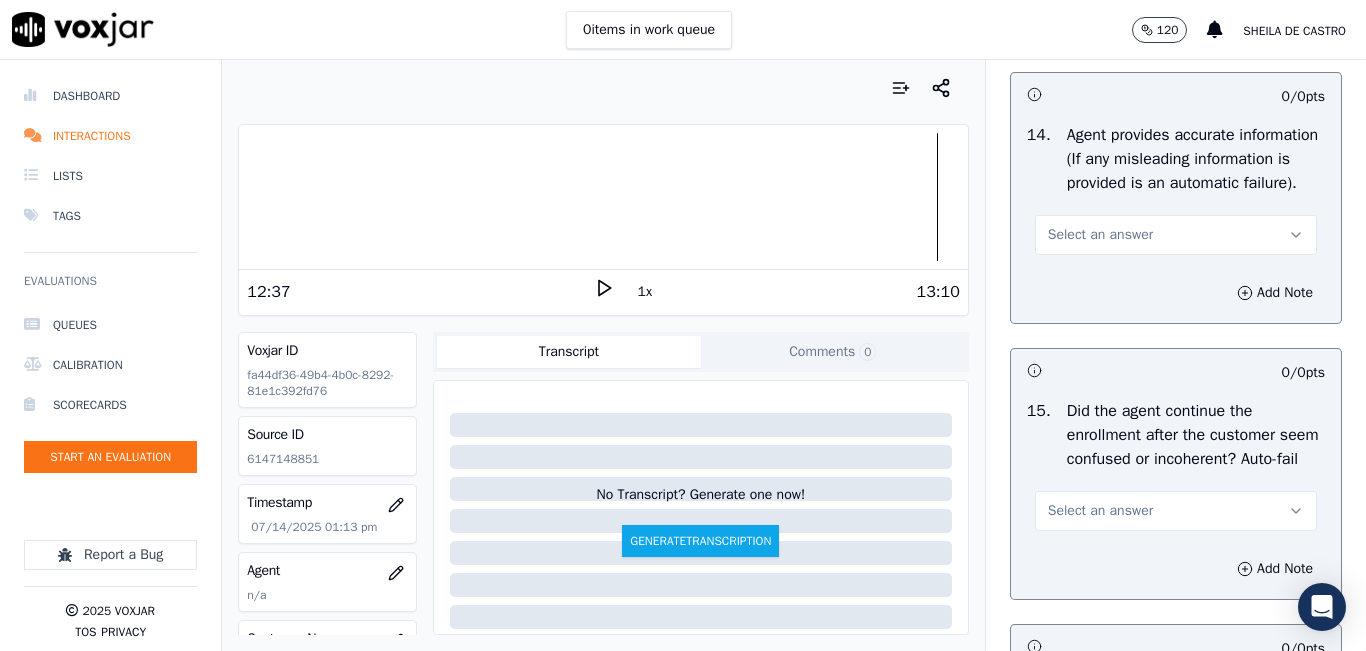 click on "Select an answer" at bounding box center [1176, 235] 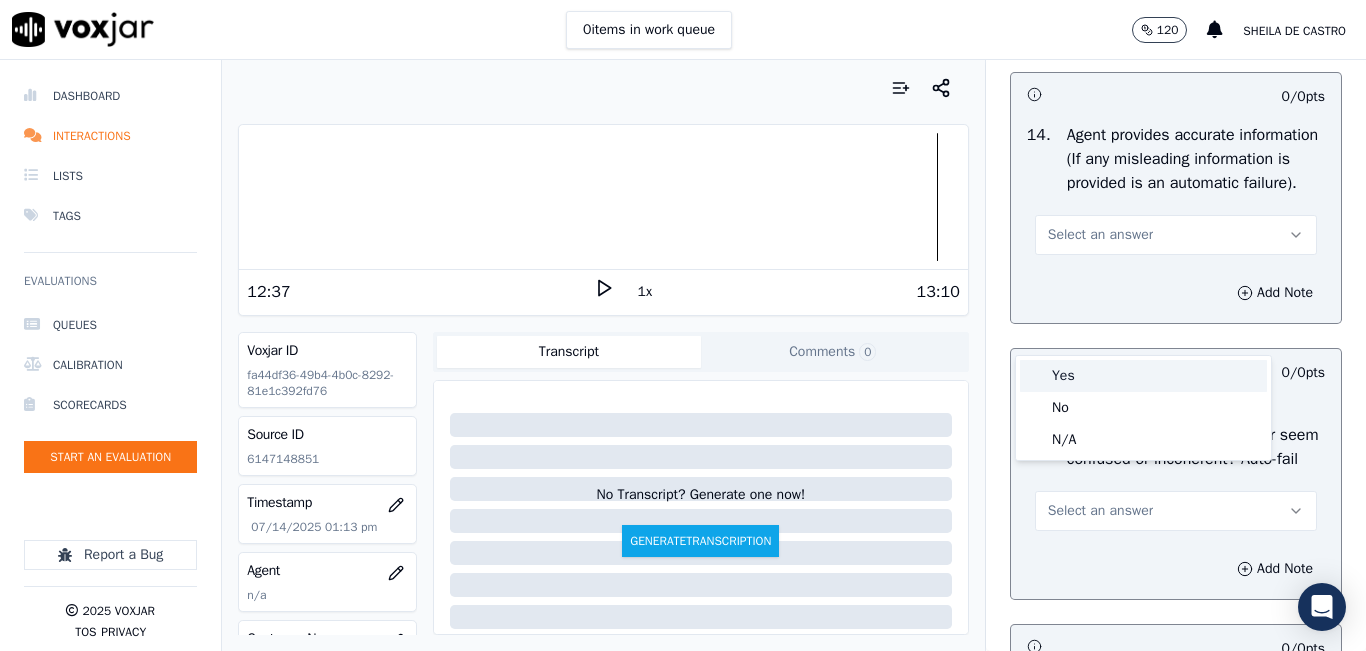 click on "Yes" at bounding box center [1143, 376] 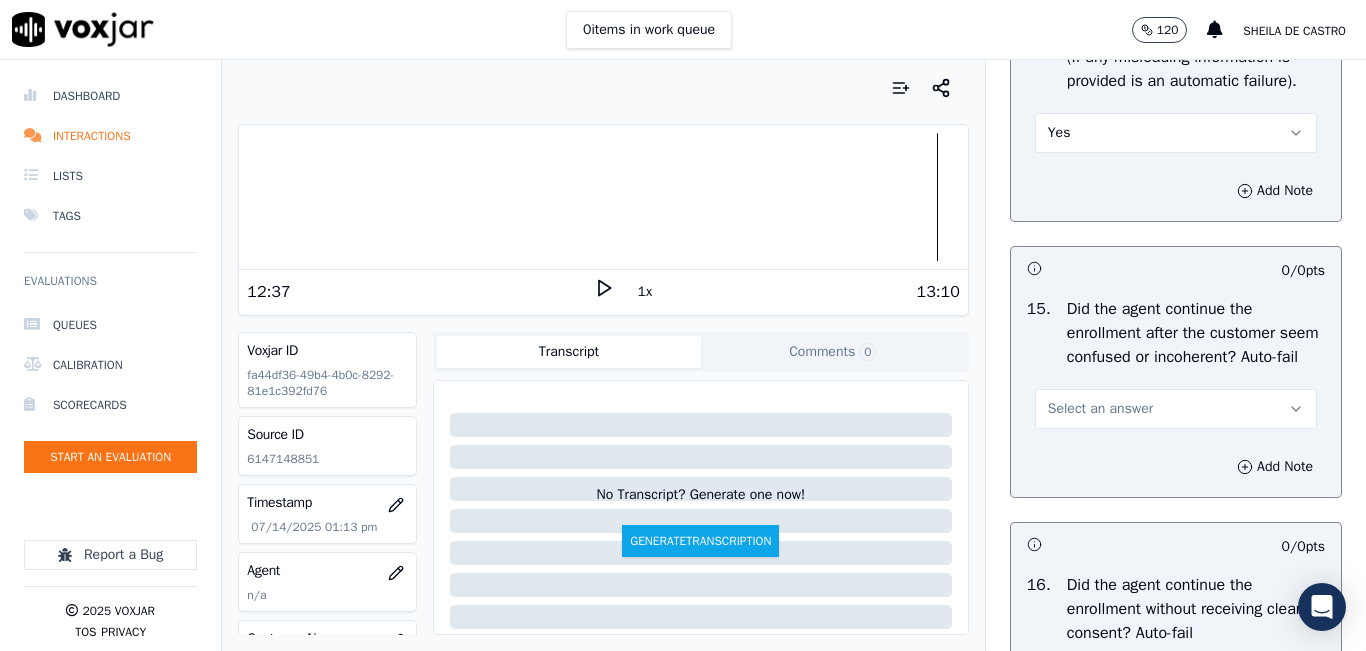 scroll, scrollTop: 4000, scrollLeft: 0, axis: vertical 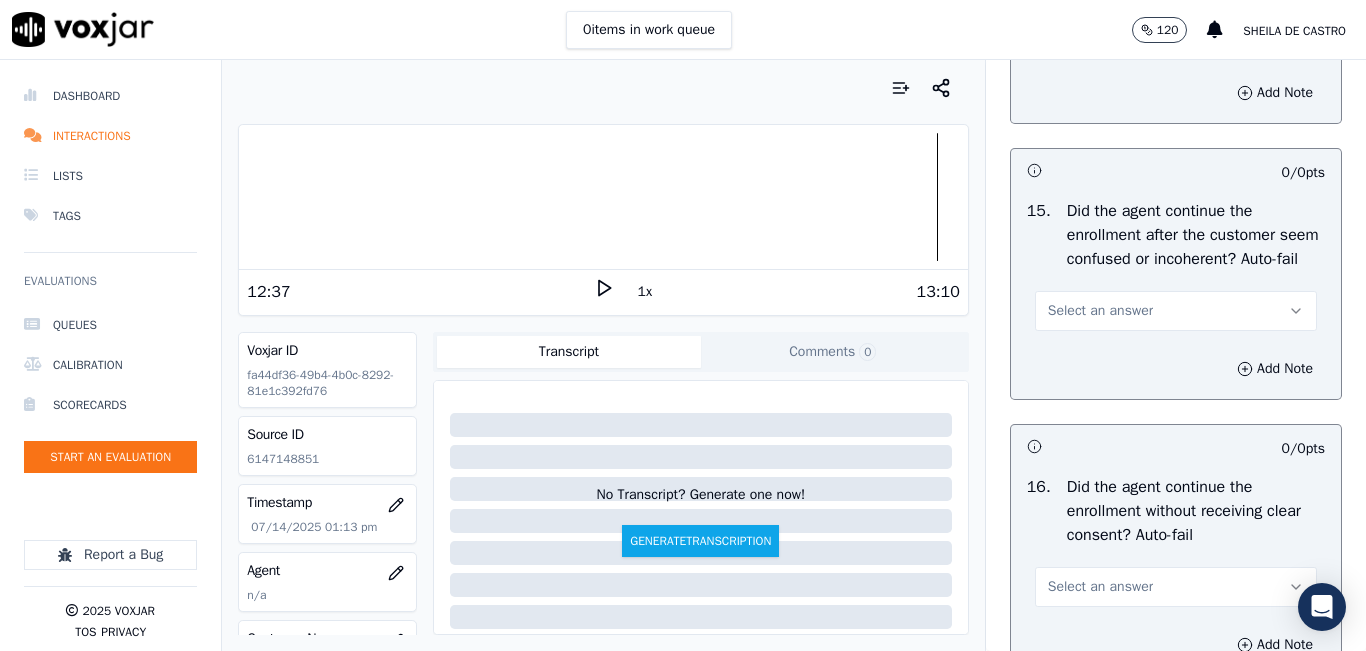 click on "Select an answer" at bounding box center [1176, 311] 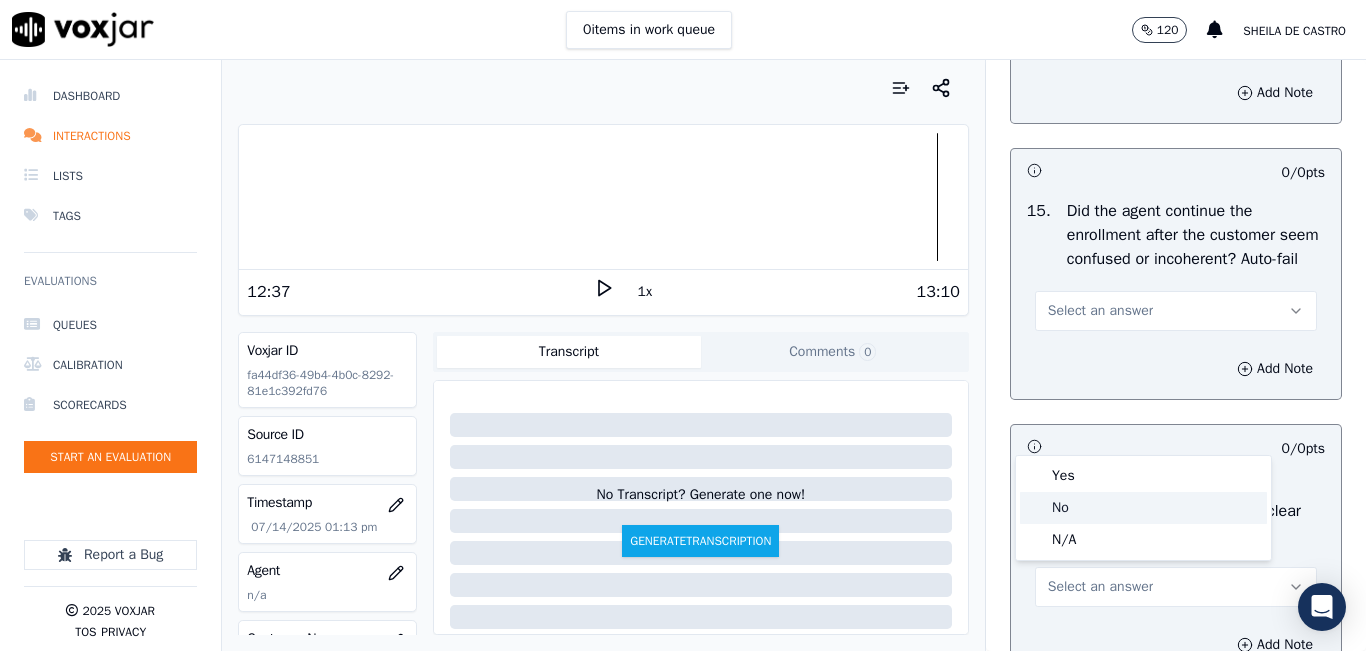 click on "No" 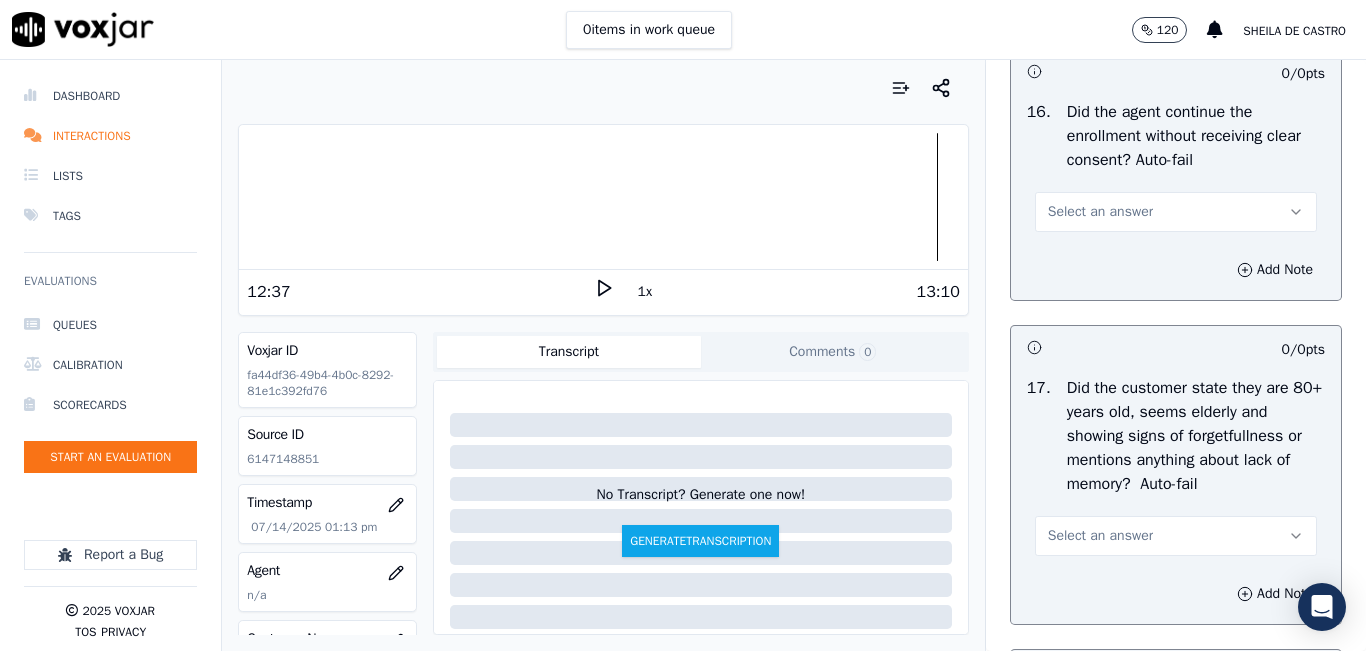 scroll, scrollTop: 4400, scrollLeft: 0, axis: vertical 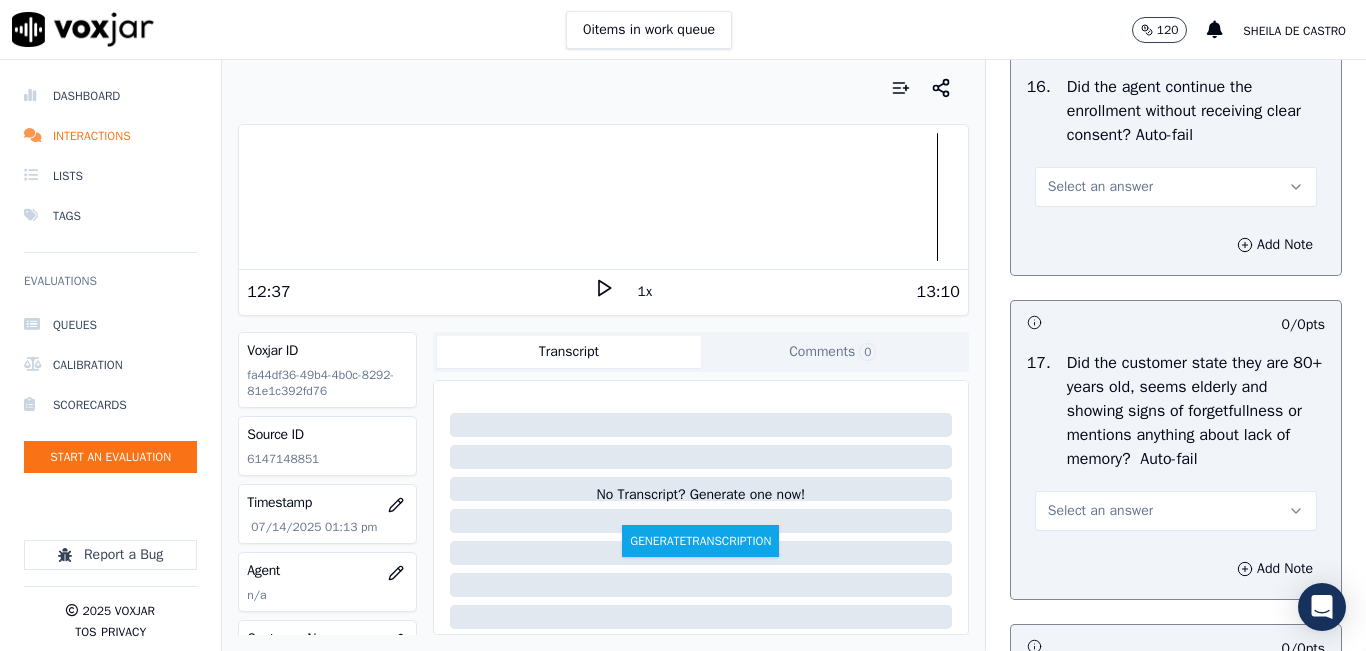 drag, startPoint x: 1168, startPoint y: 306, endPoint x: 1159, endPoint y: 322, distance: 18.35756 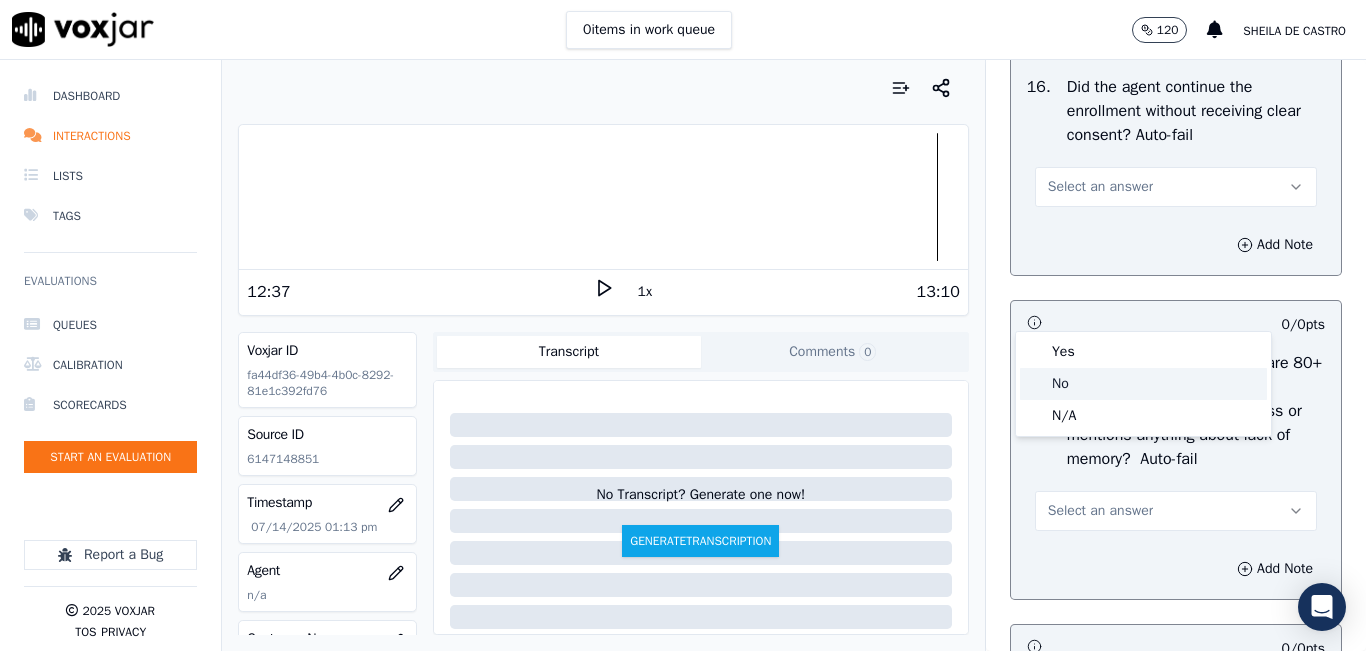 click on "No" 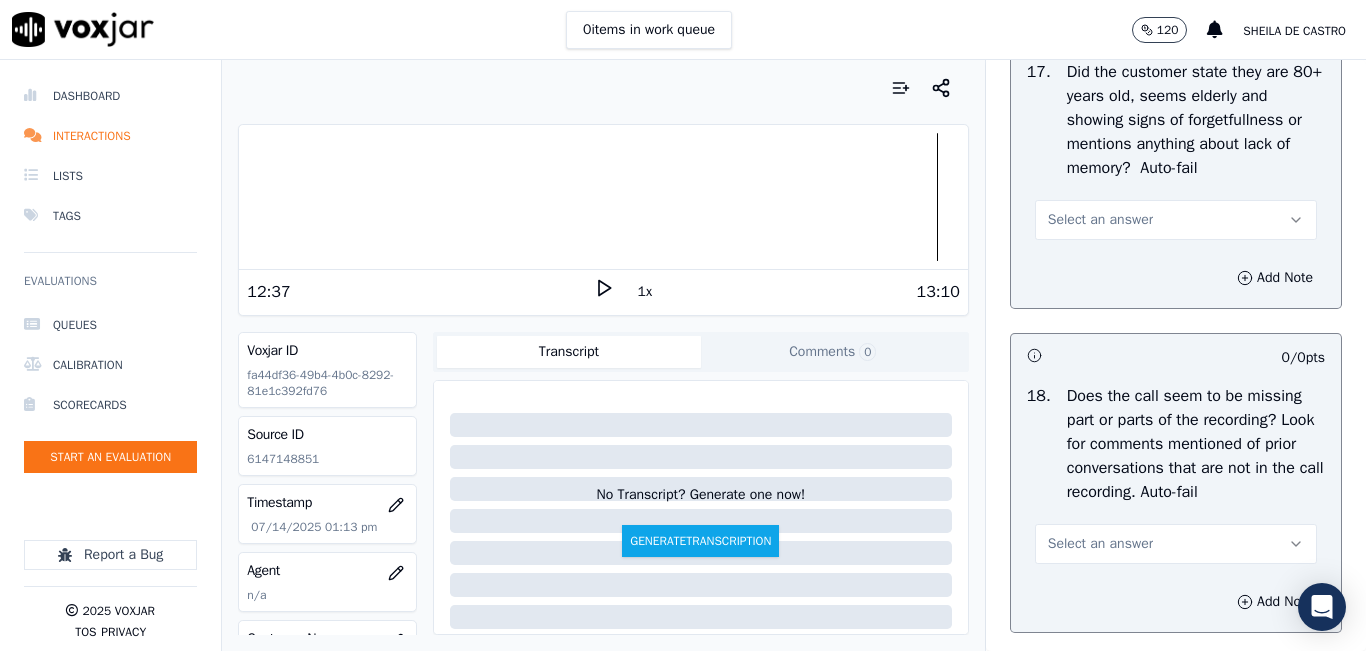 scroll, scrollTop: 4700, scrollLeft: 0, axis: vertical 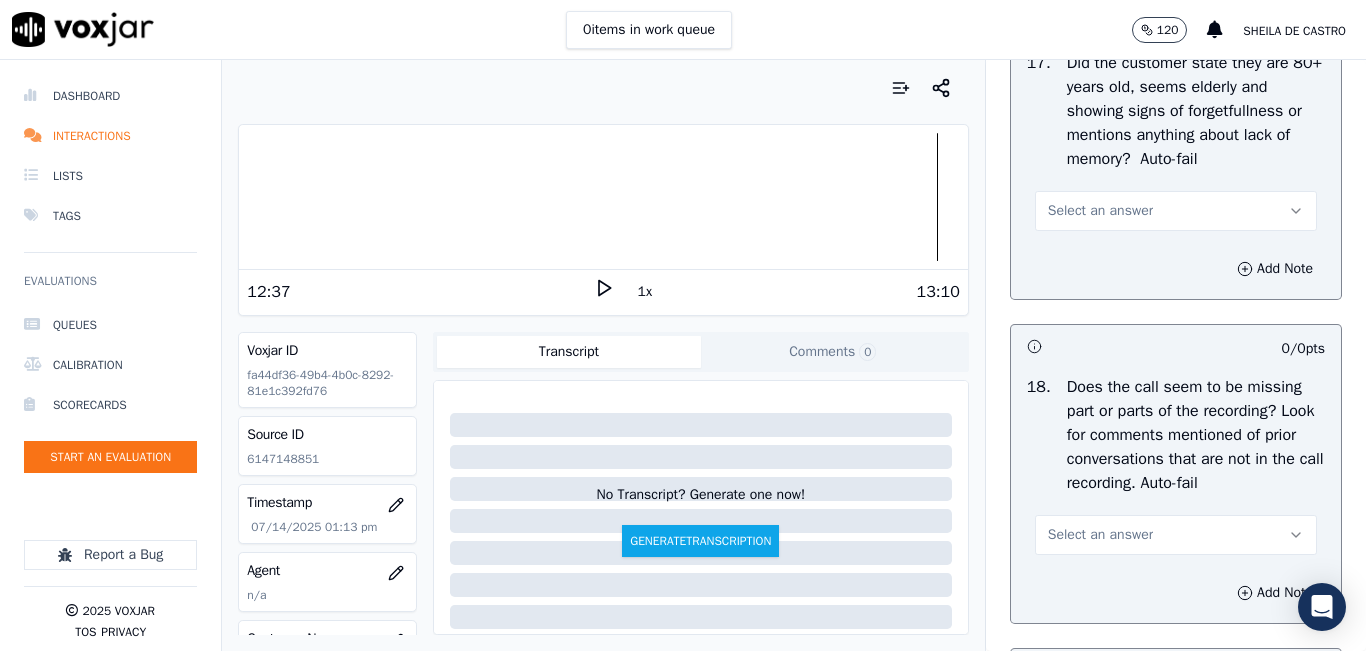 drag, startPoint x: 1153, startPoint y: 325, endPoint x: 1148, endPoint y: 350, distance: 25.495098 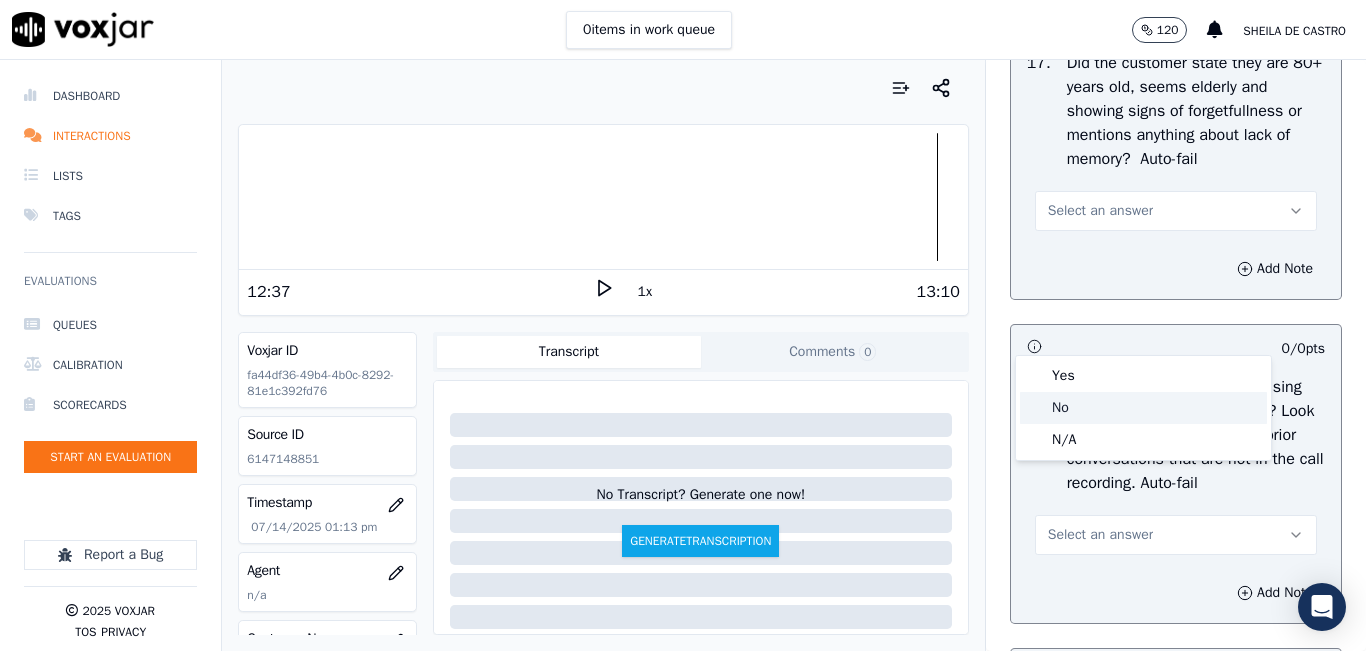 click on "No" 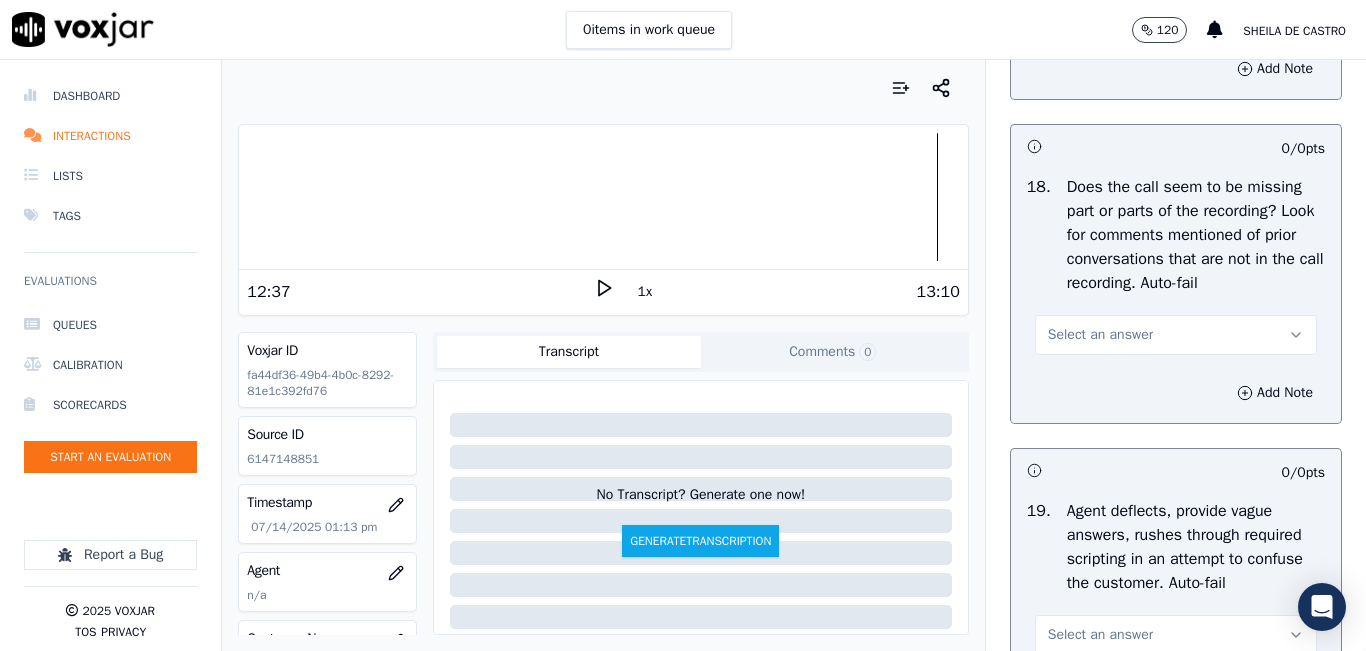 scroll, scrollTop: 5000, scrollLeft: 0, axis: vertical 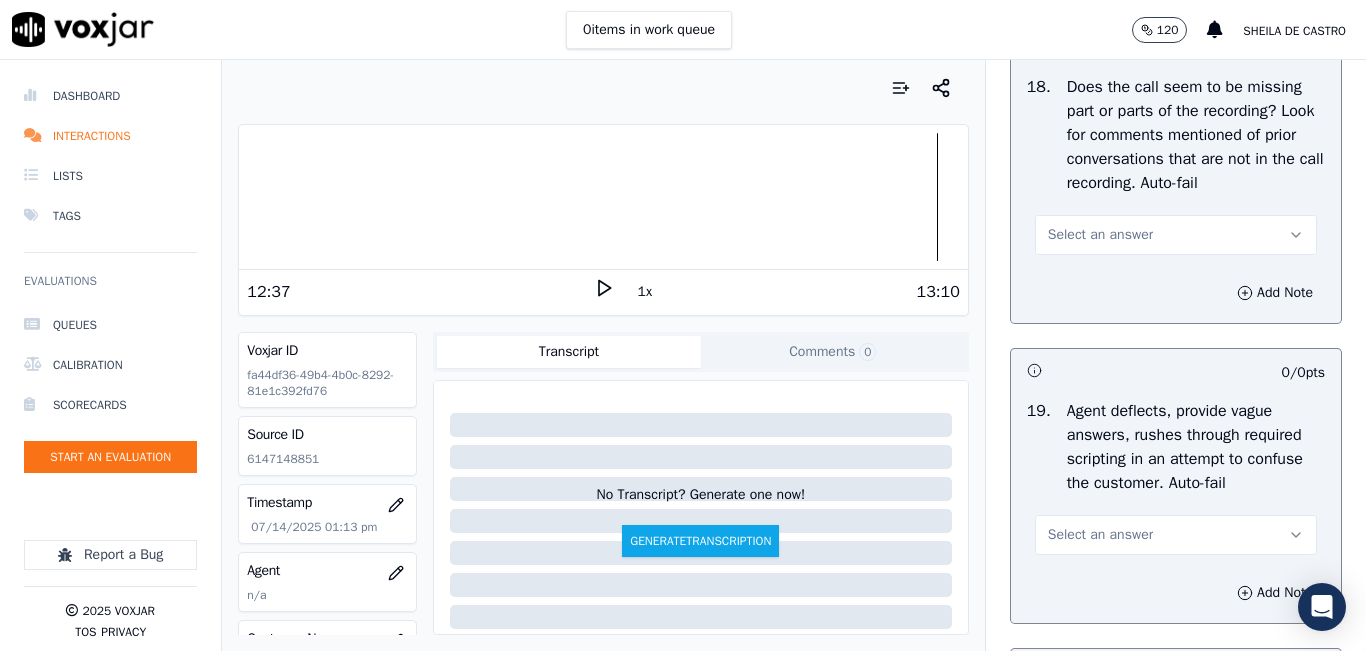 click on "Select an answer" at bounding box center (1176, 235) 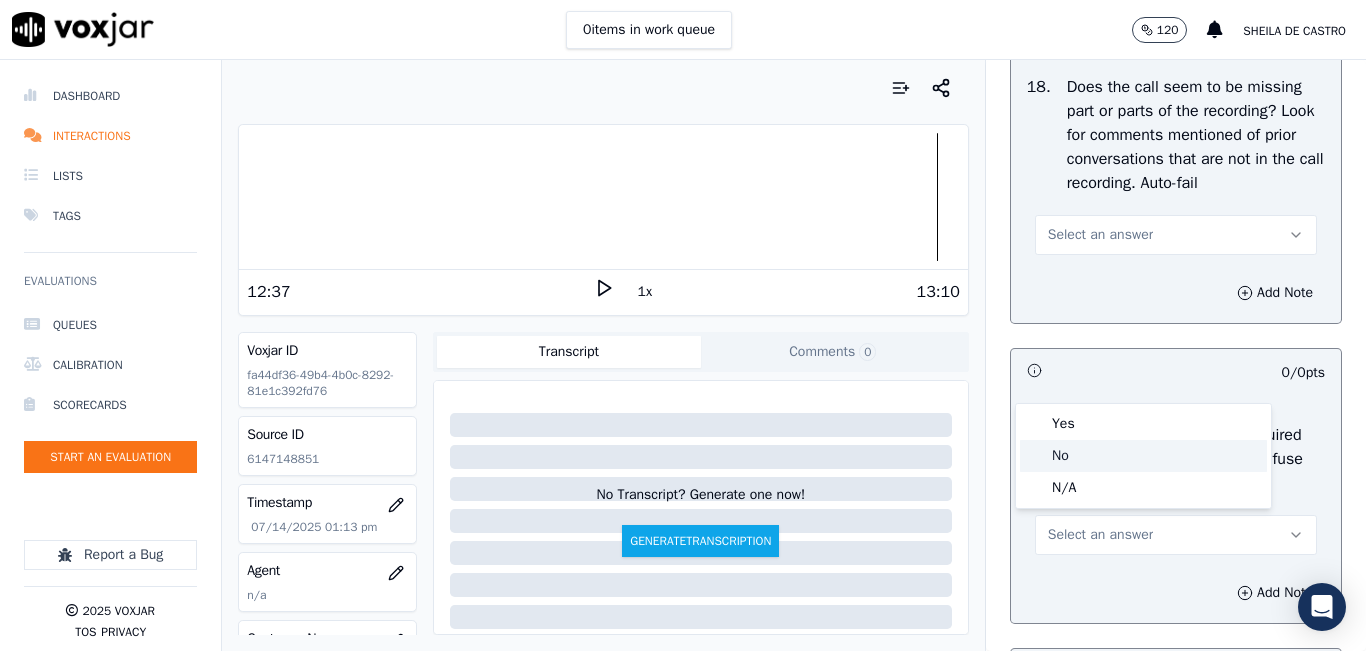 click on "No" 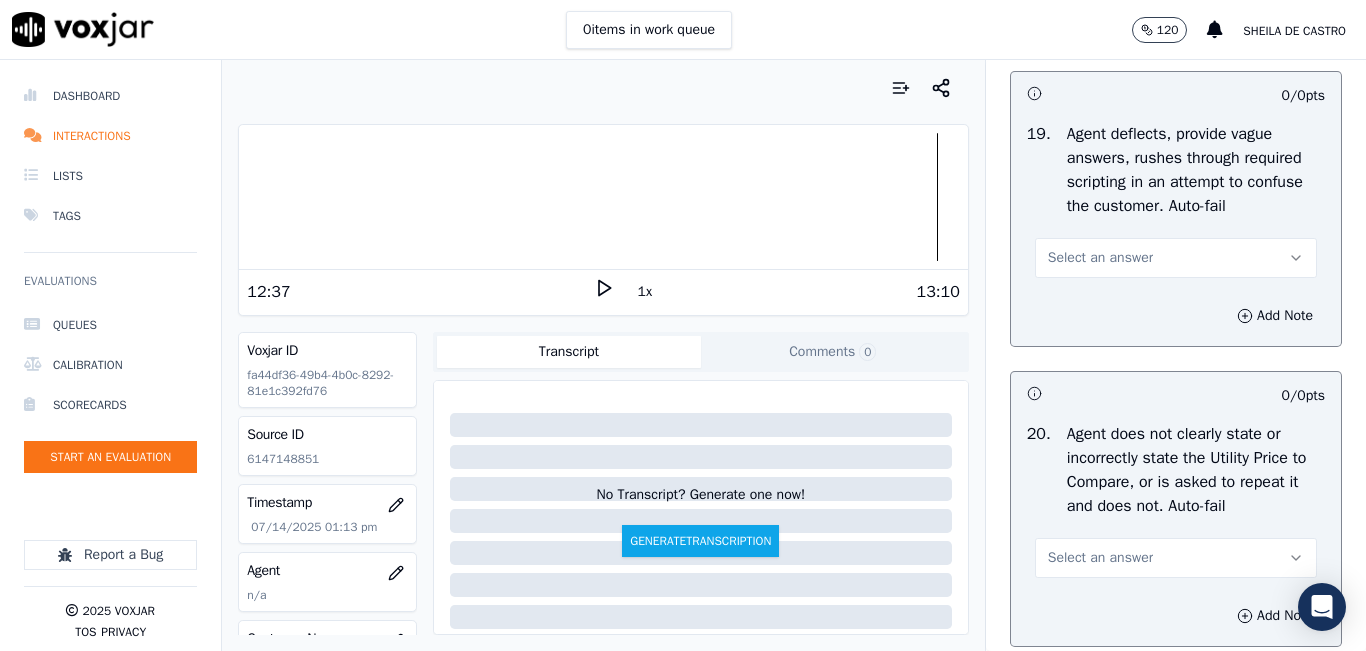scroll, scrollTop: 5300, scrollLeft: 0, axis: vertical 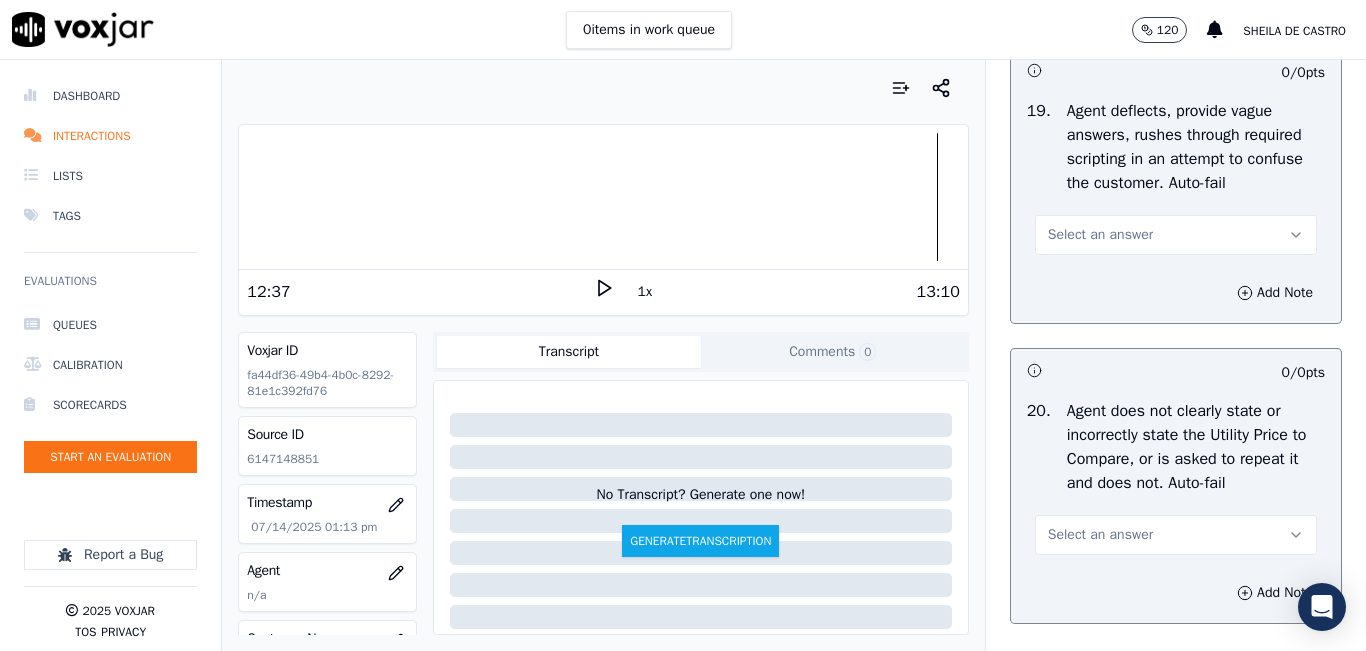 click on "Select an answer" at bounding box center [1176, 235] 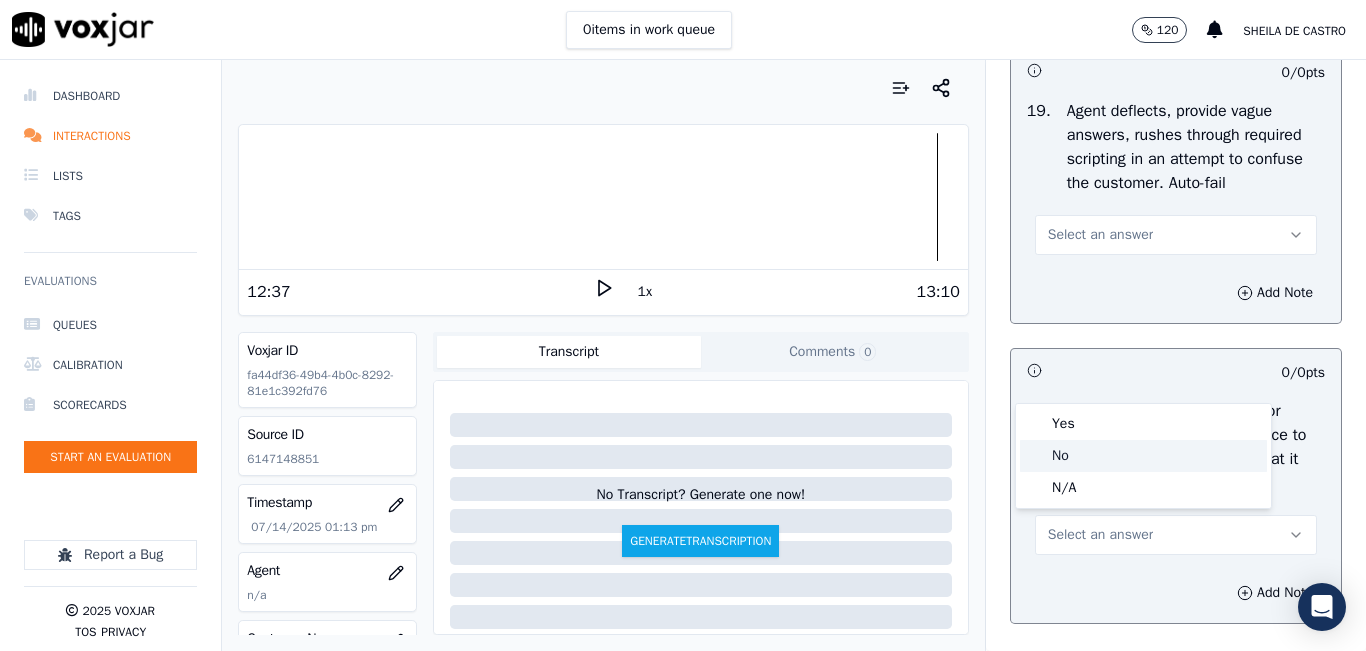 click on "No" 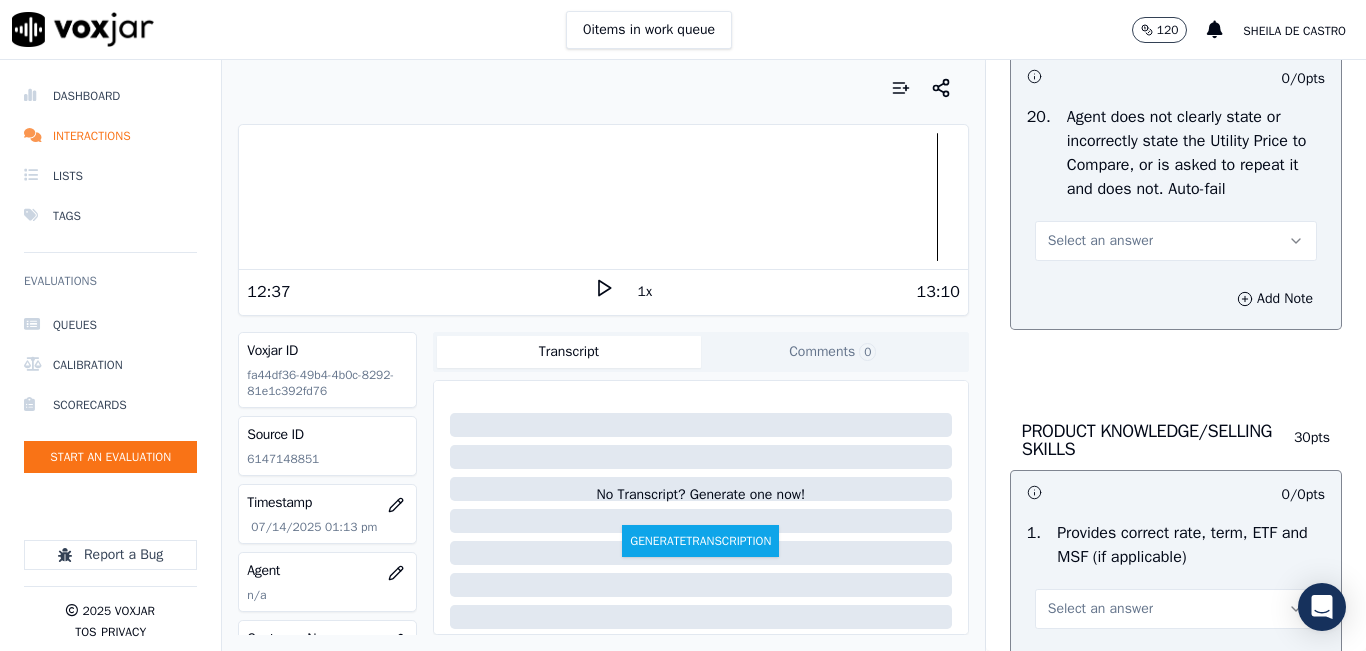 scroll, scrollTop: 5600, scrollLeft: 0, axis: vertical 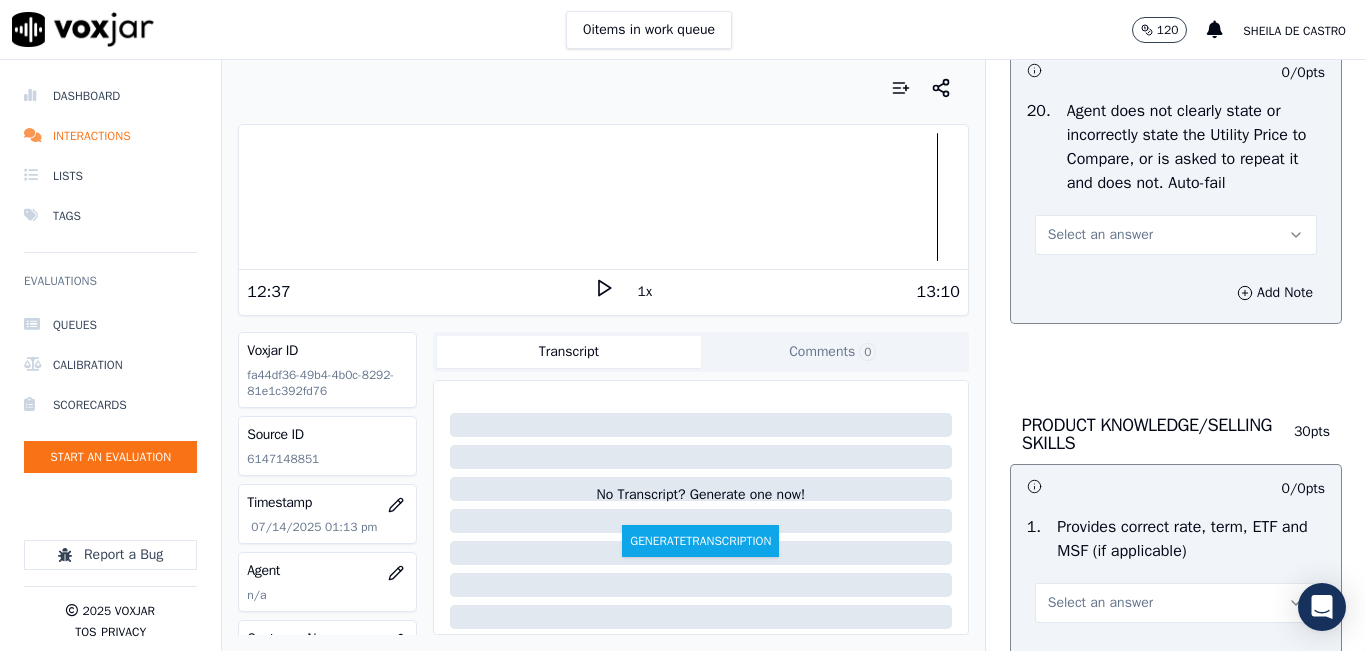 click on "20 .   Agent does not clearly state or incorrectly state the Utility Price to Compare, or is asked to repeat it and does not. Auto-fail
Select an answer" at bounding box center (1176, 177) 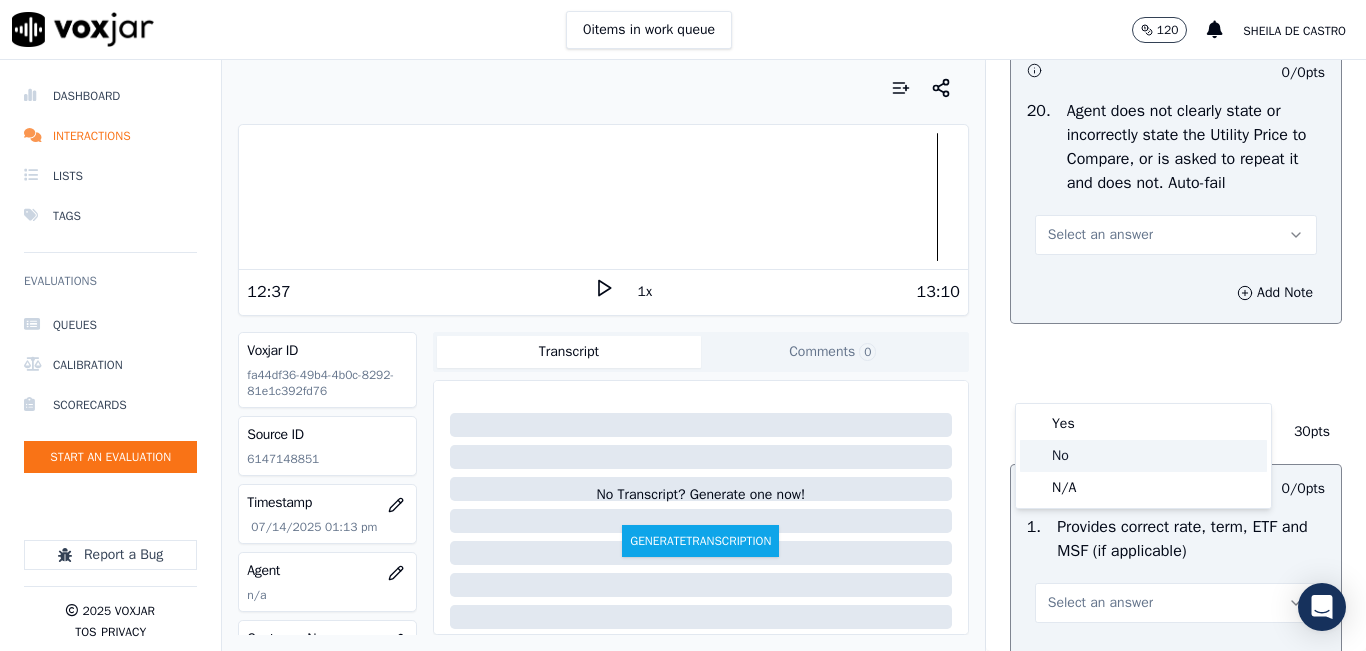click on "No" 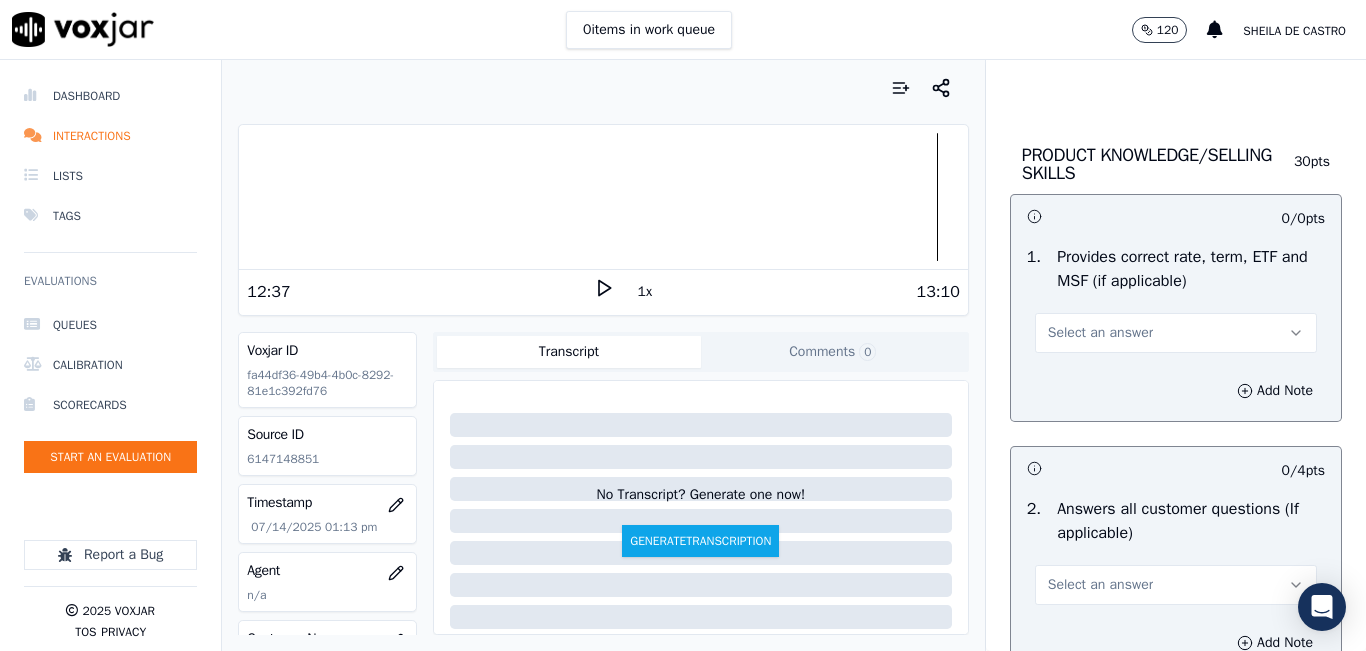 scroll, scrollTop: 5900, scrollLeft: 0, axis: vertical 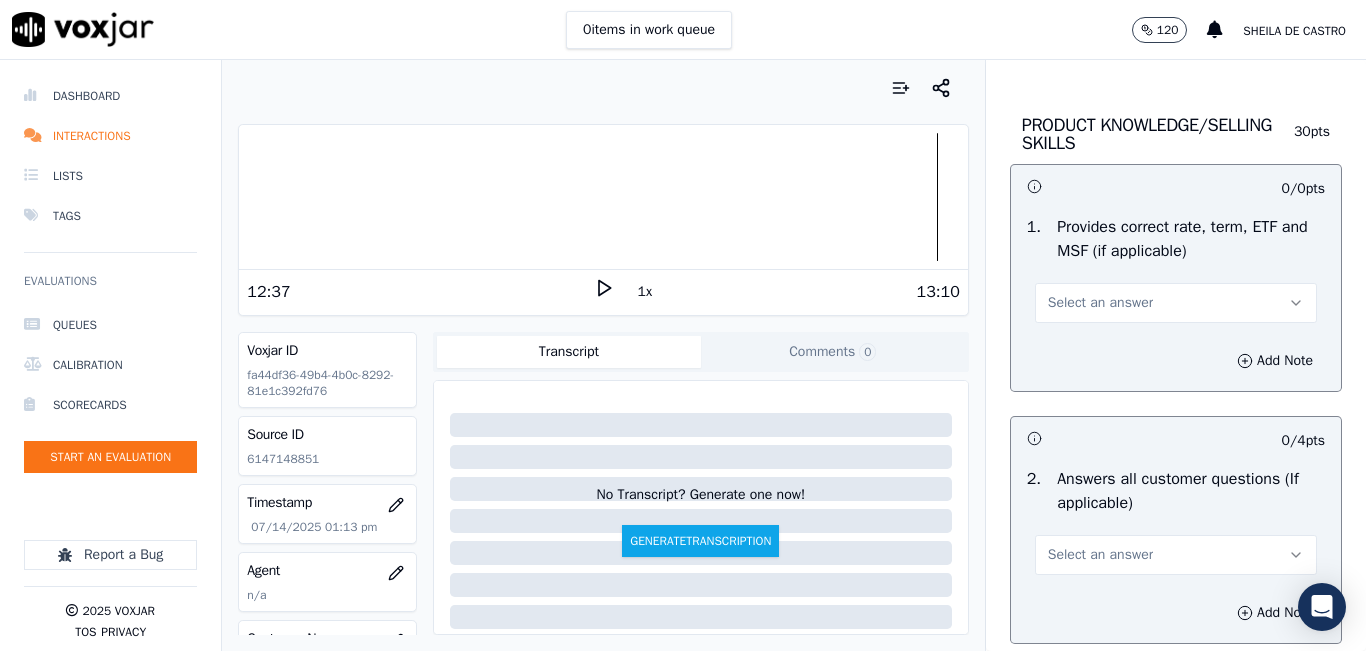 click on "Select an answer" at bounding box center [1176, 303] 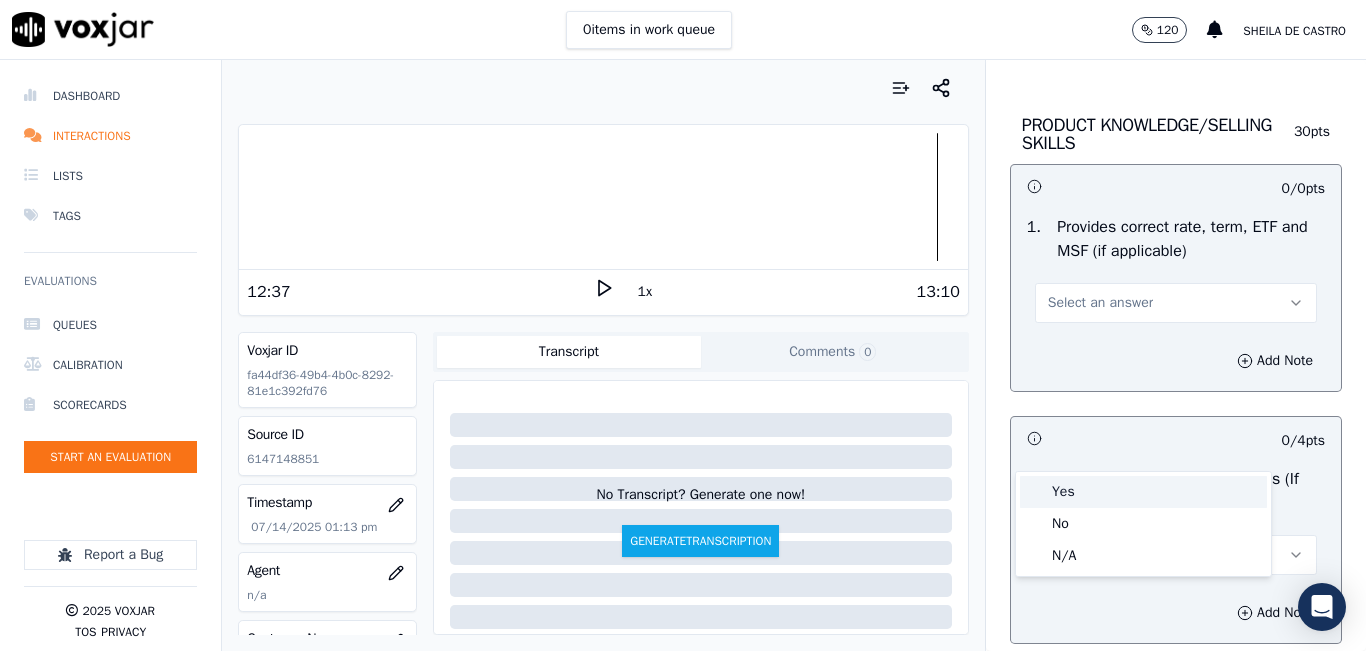 click on "Yes" at bounding box center [1143, 492] 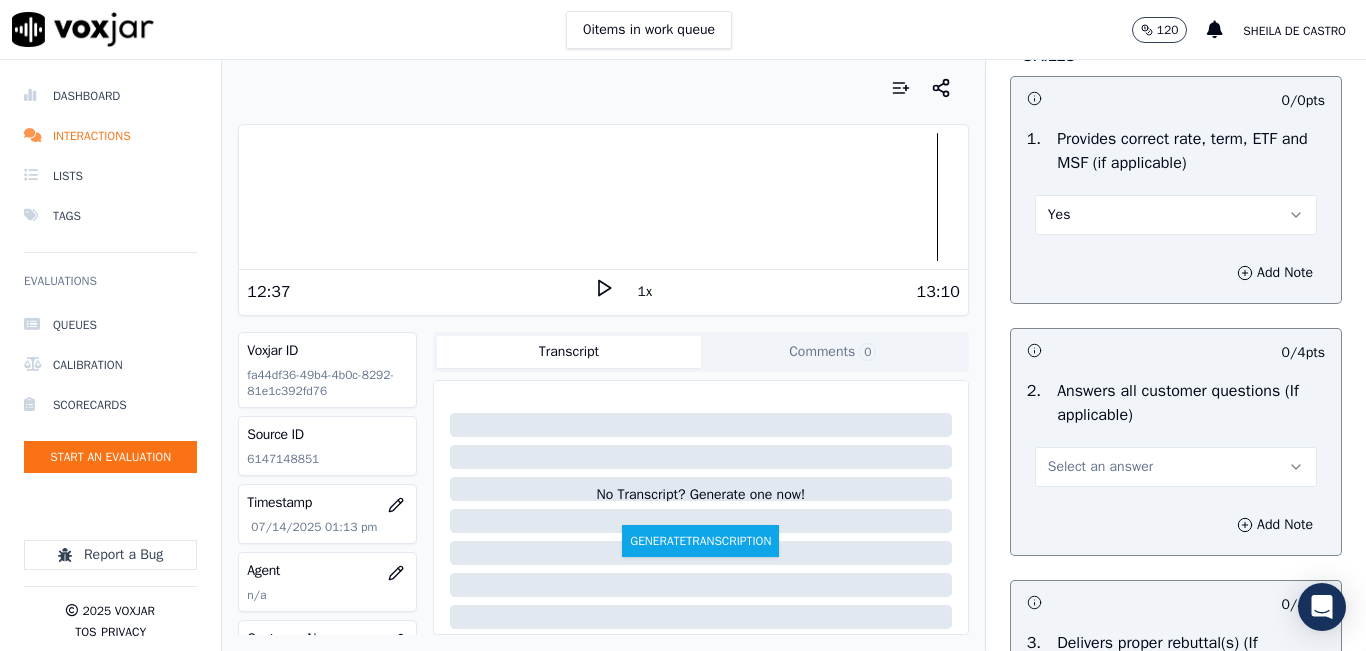 scroll, scrollTop: 6100, scrollLeft: 0, axis: vertical 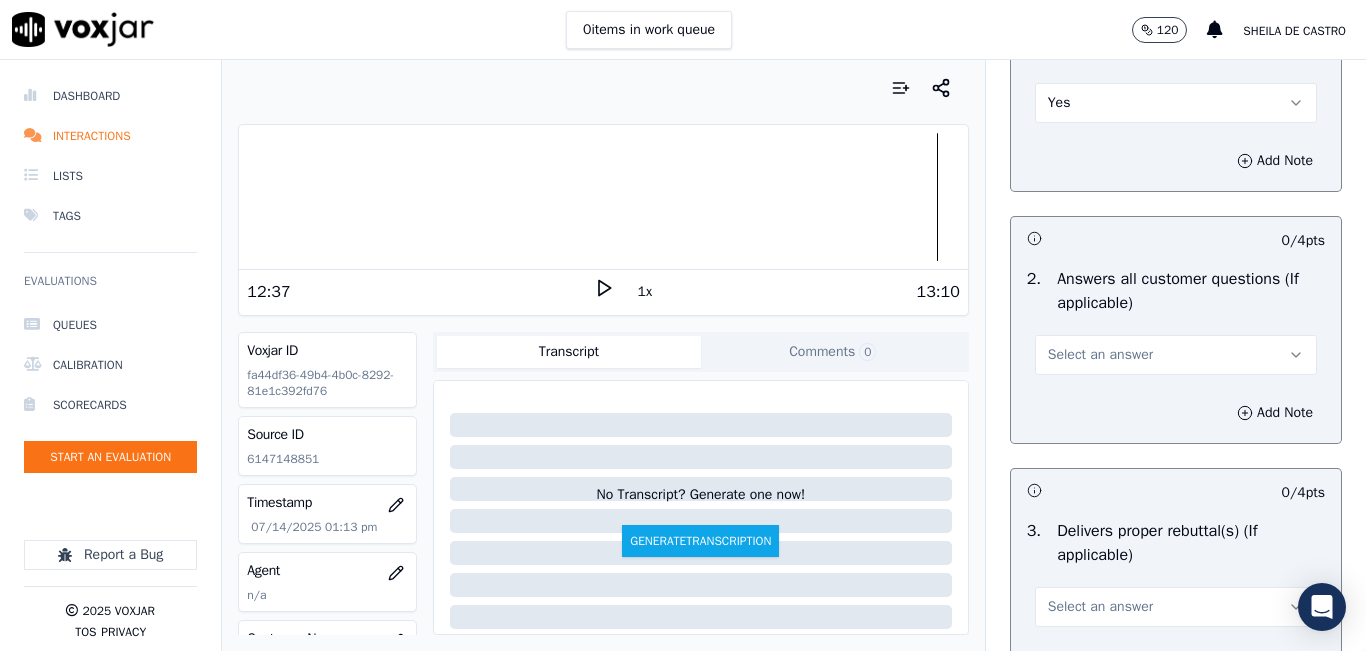 click on "Select an answer" at bounding box center [1176, 355] 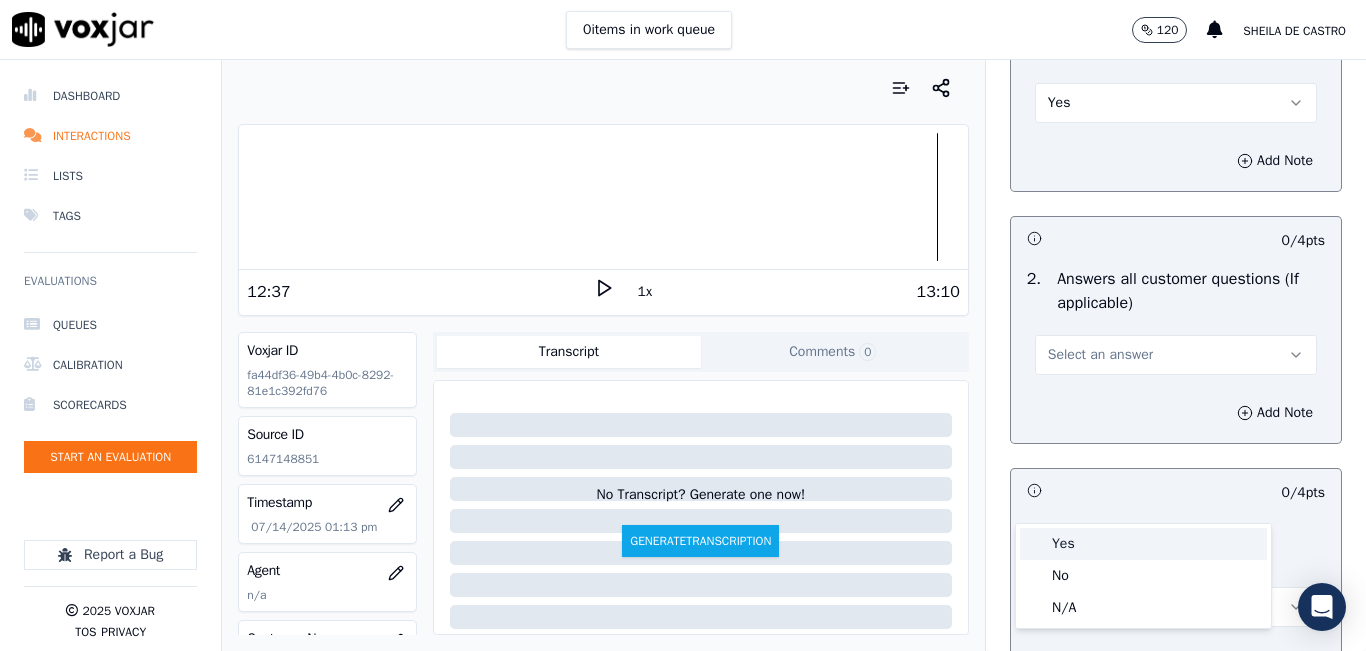 click on "Yes" at bounding box center (1143, 544) 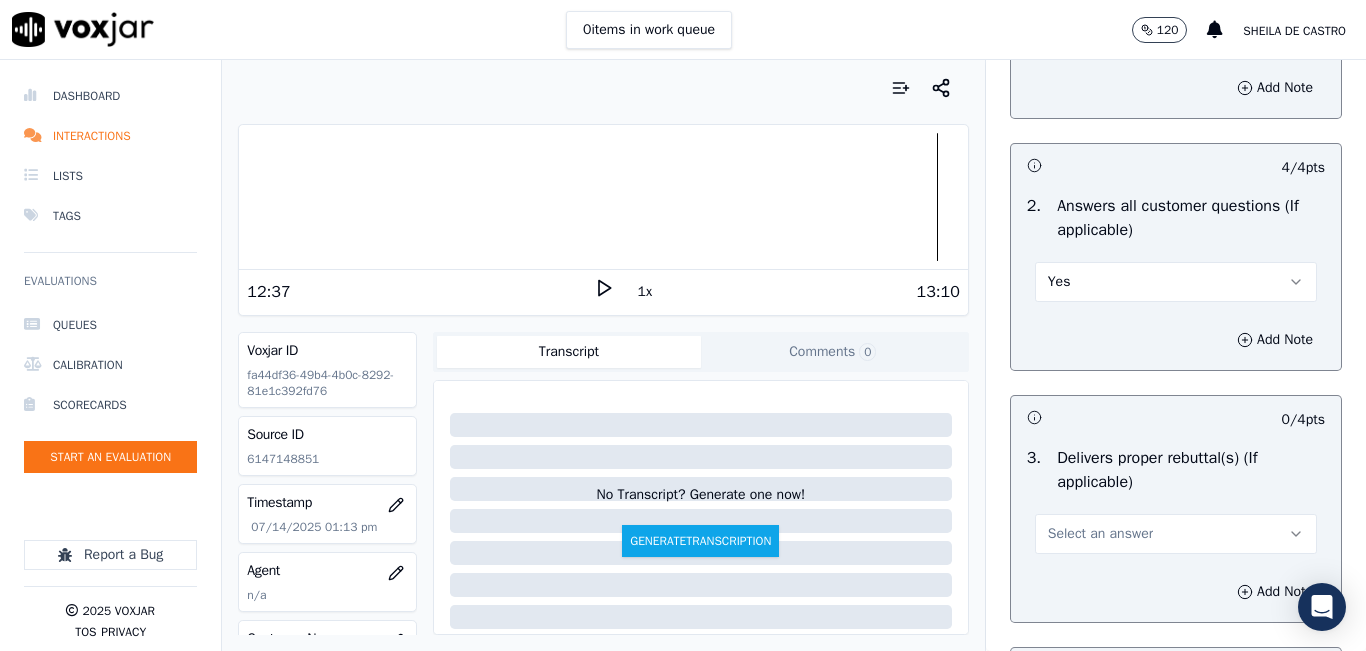 scroll, scrollTop: 6400, scrollLeft: 0, axis: vertical 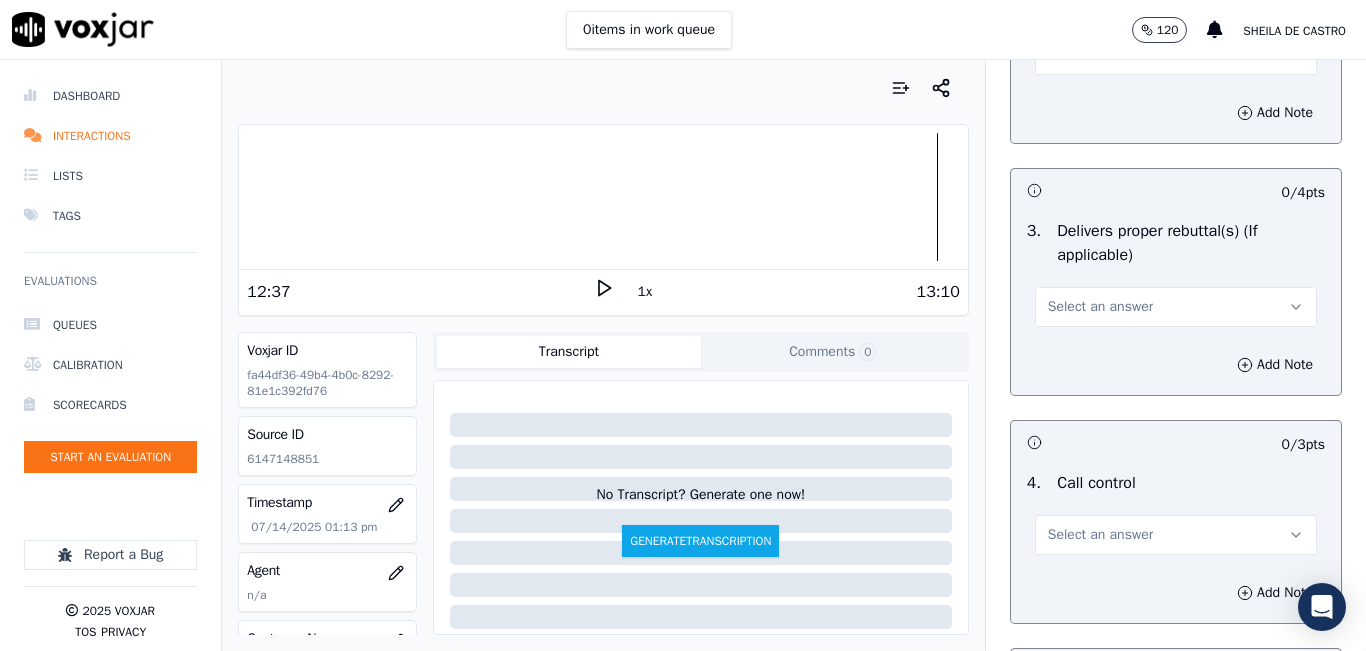 click on "3 .   Delivers proper rebuttal(s) (If applicable)
Select an answer" at bounding box center [1176, 273] 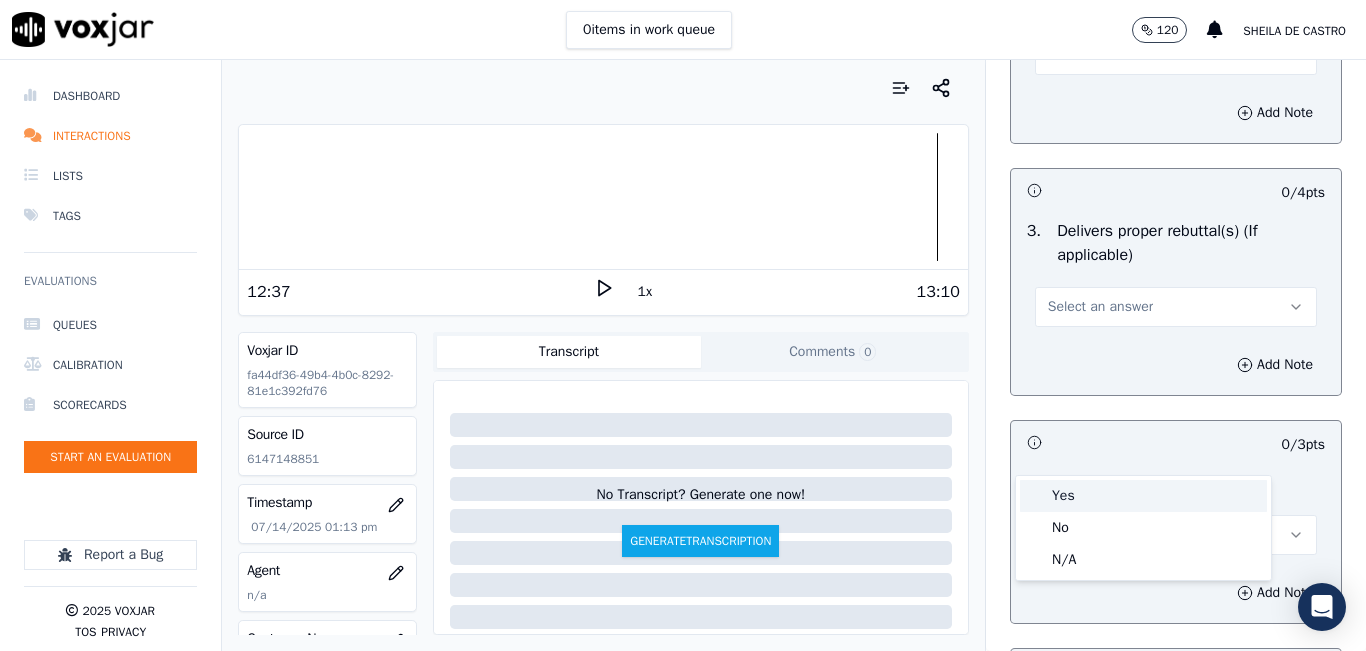 click on "Yes" at bounding box center (1143, 496) 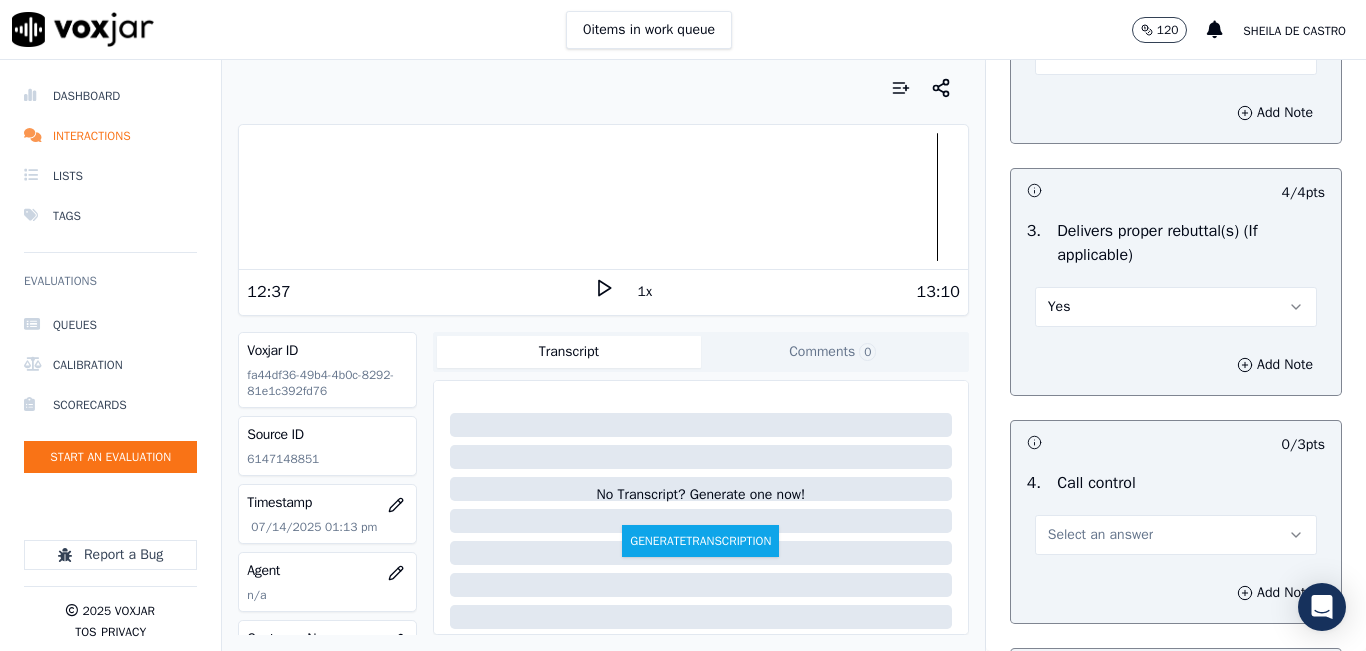 click on "Yes" at bounding box center (1176, 305) 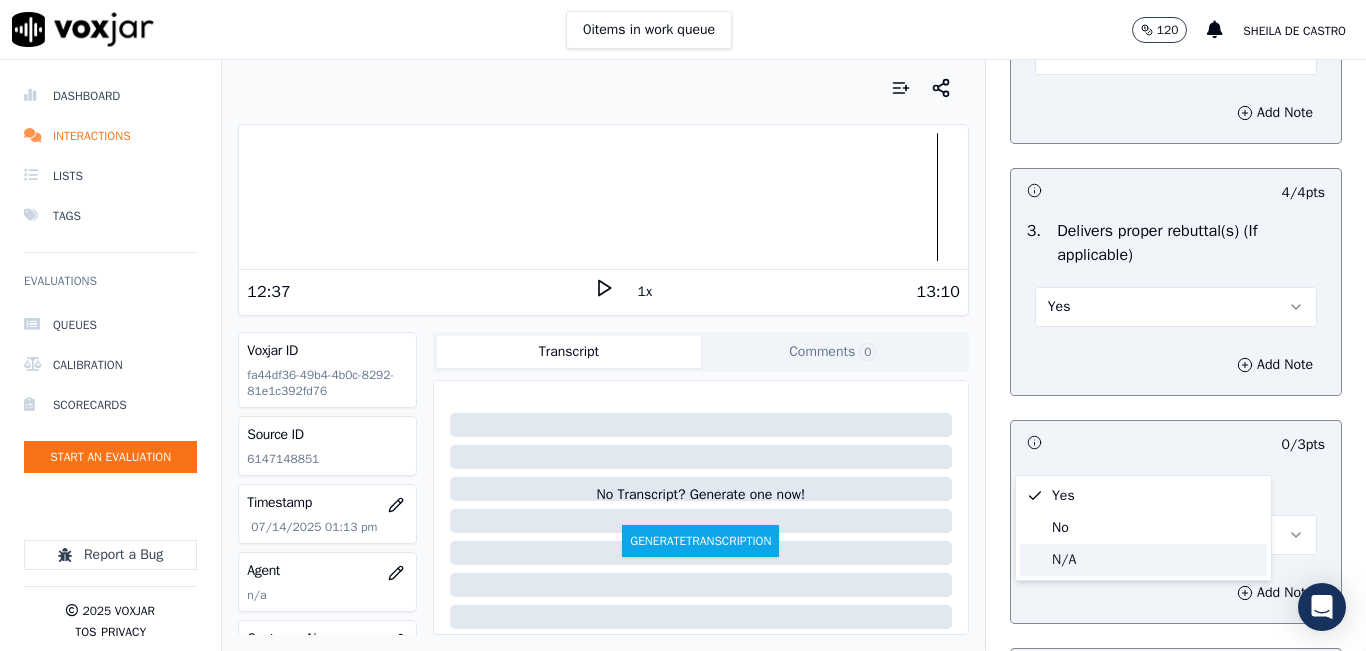 click on "N/A" 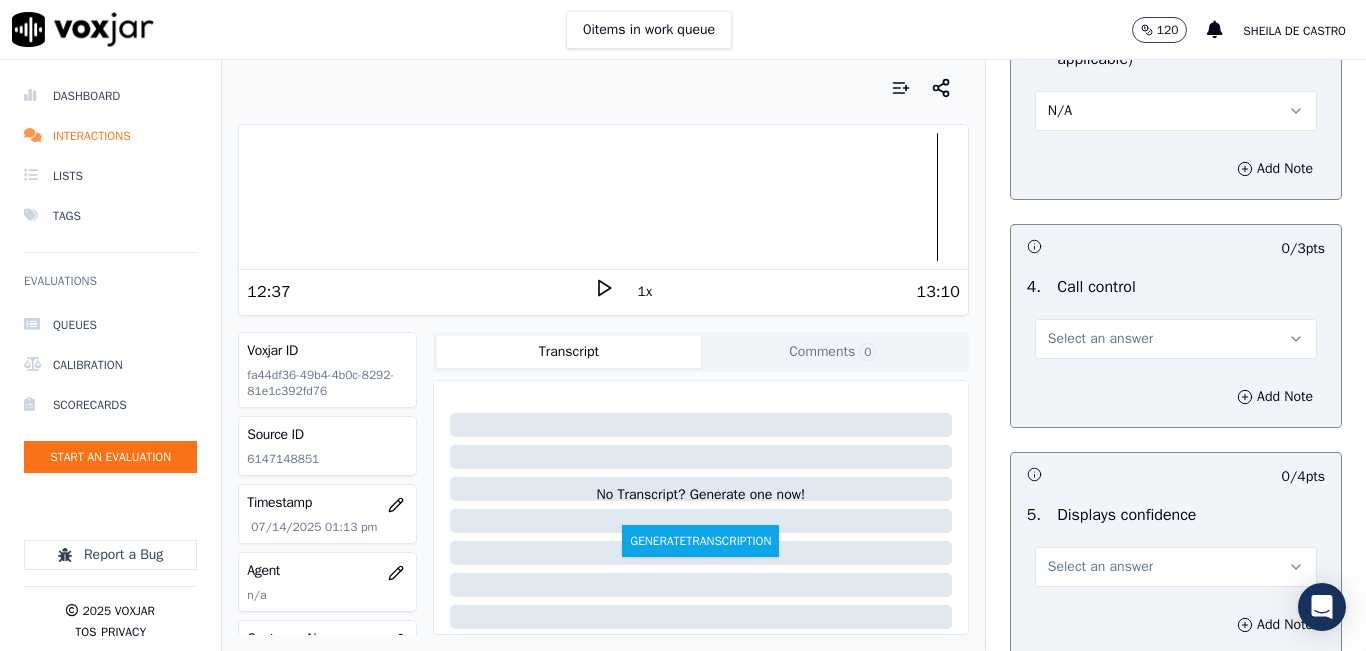 scroll, scrollTop: 6700, scrollLeft: 0, axis: vertical 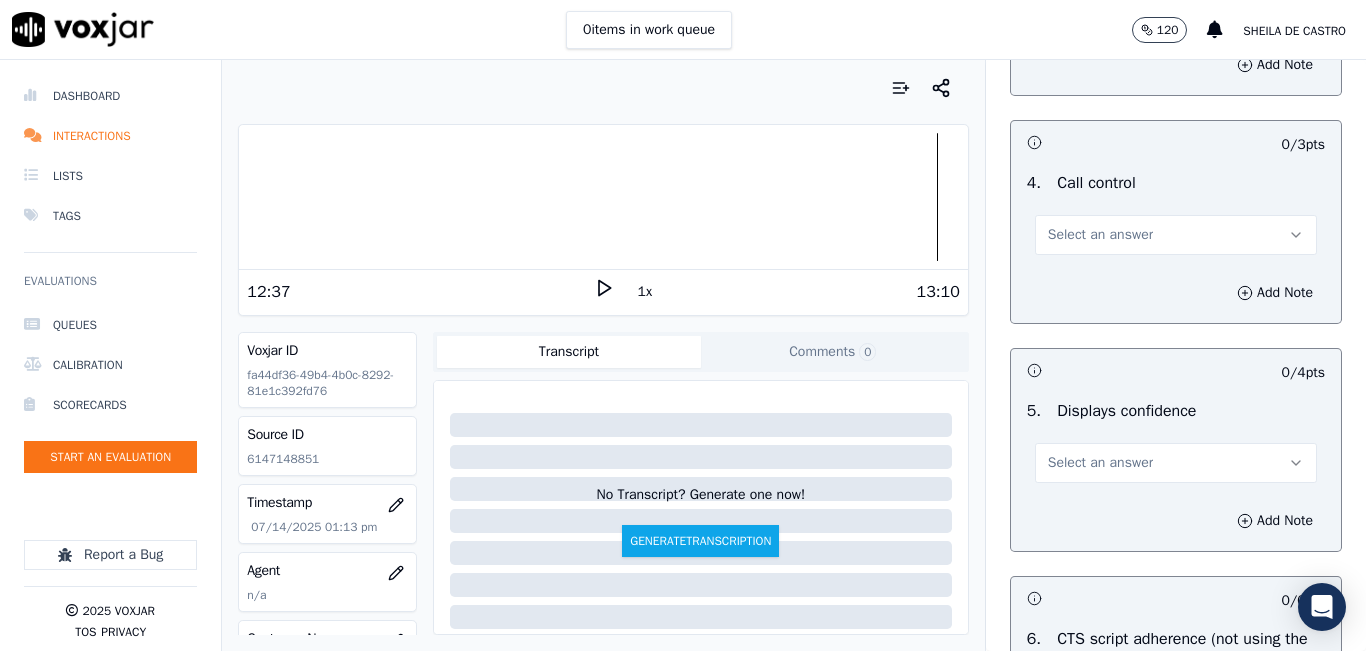 drag, startPoint x: 1159, startPoint y: 380, endPoint x: 1144, endPoint y: 392, distance: 19.209373 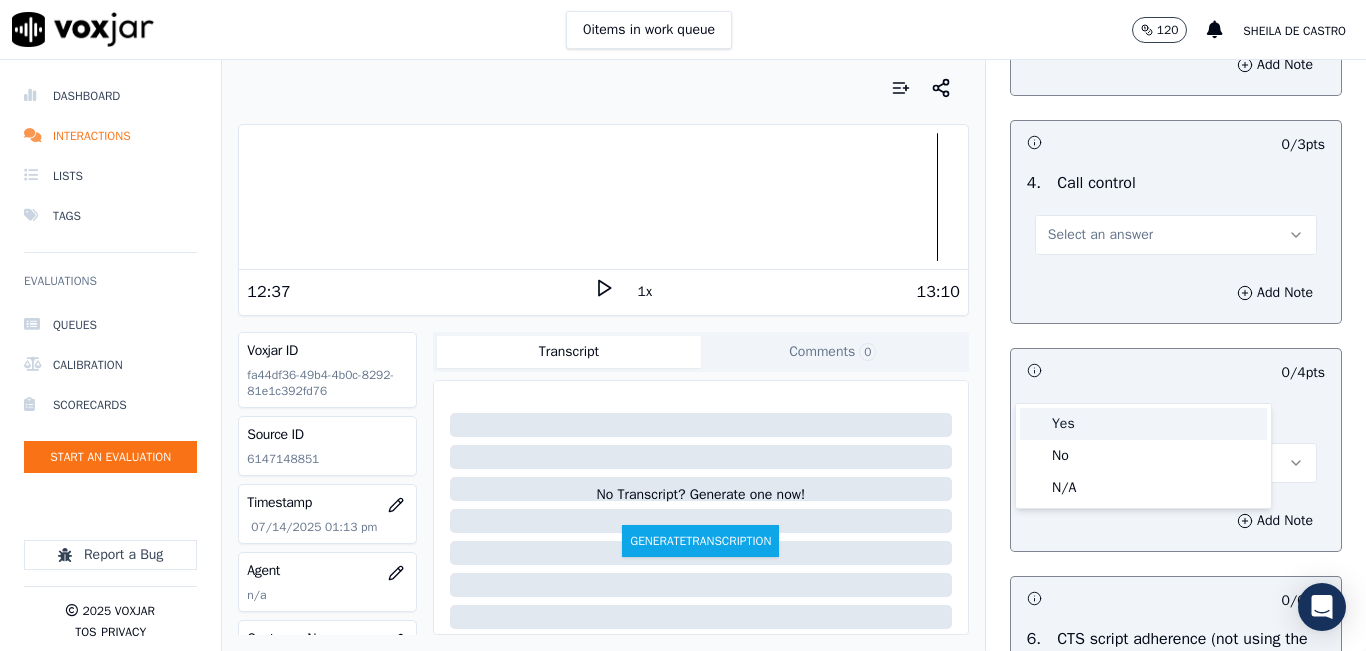 click on "Yes" at bounding box center [1143, 424] 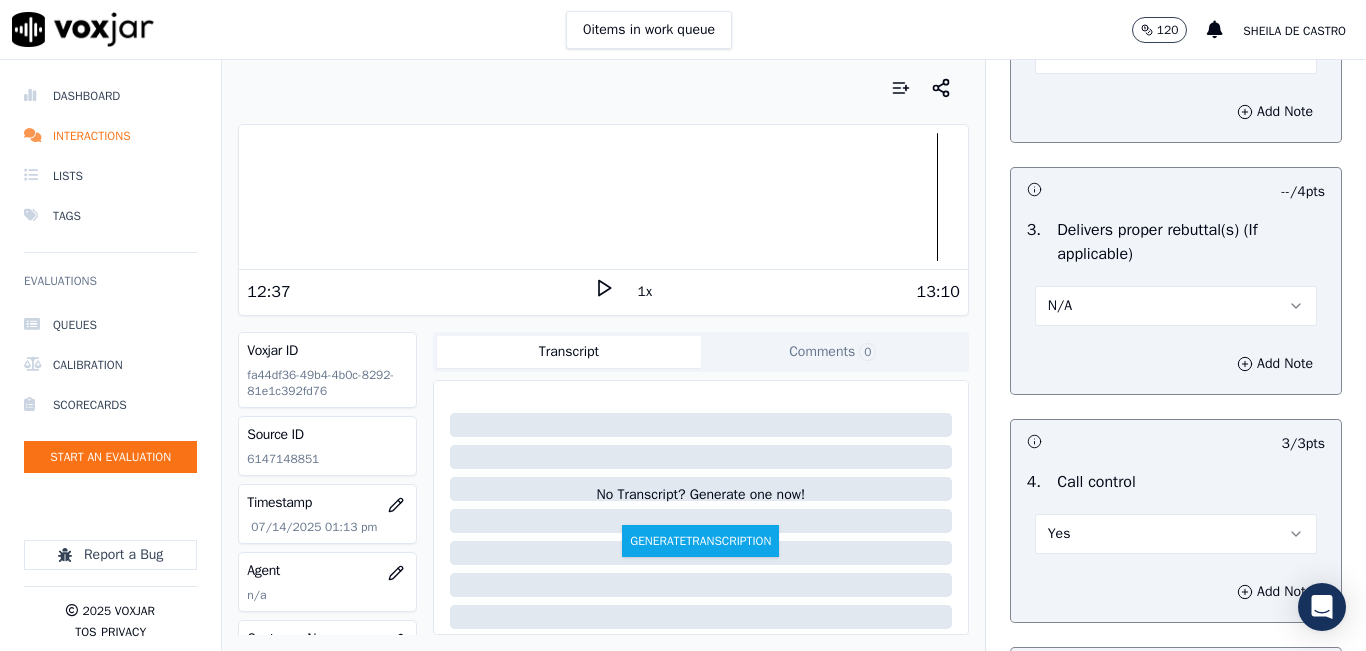 scroll, scrollTop: 6400, scrollLeft: 0, axis: vertical 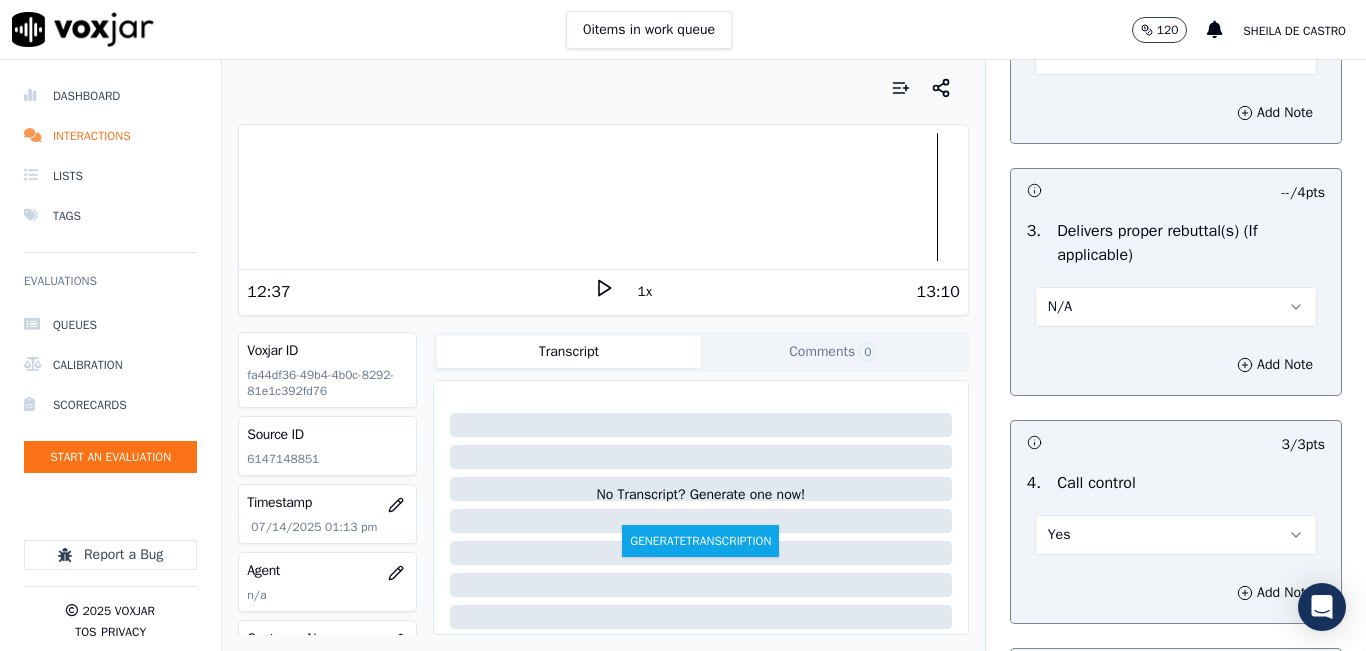 drag, startPoint x: 1175, startPoint y: 202, endPoint x: 1175, endPoint y: 215, distance: 13 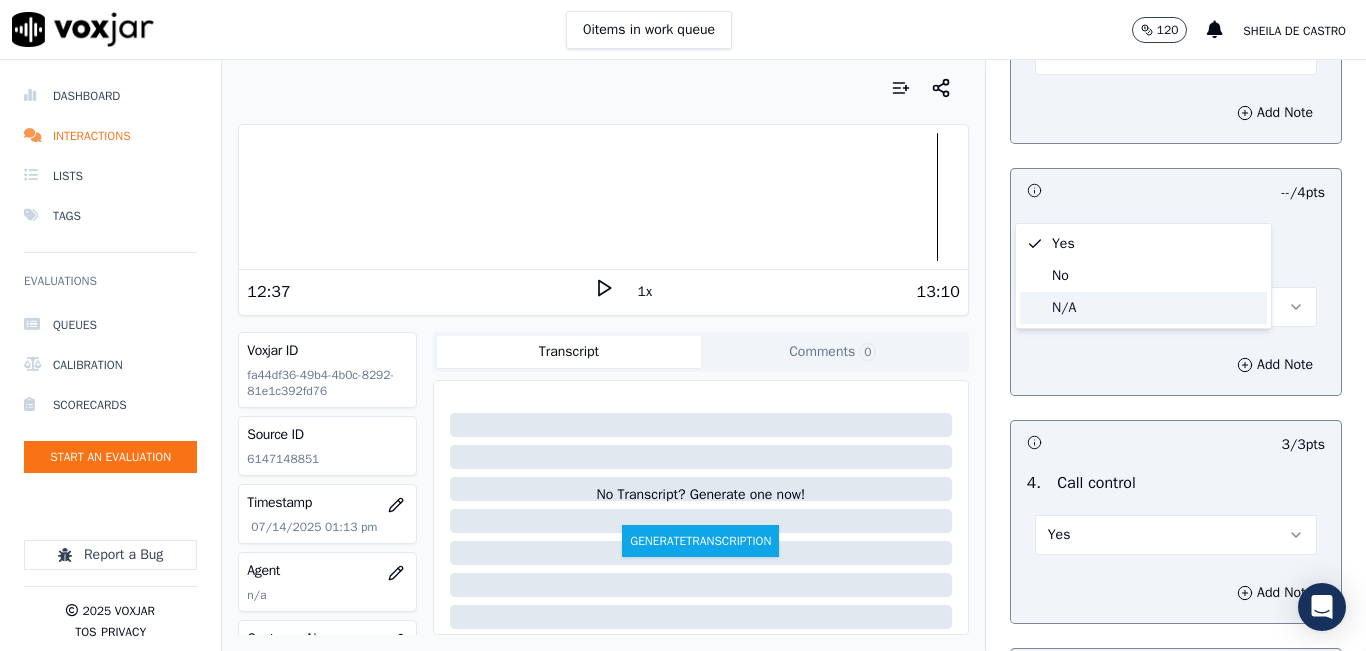 click on "N/A" 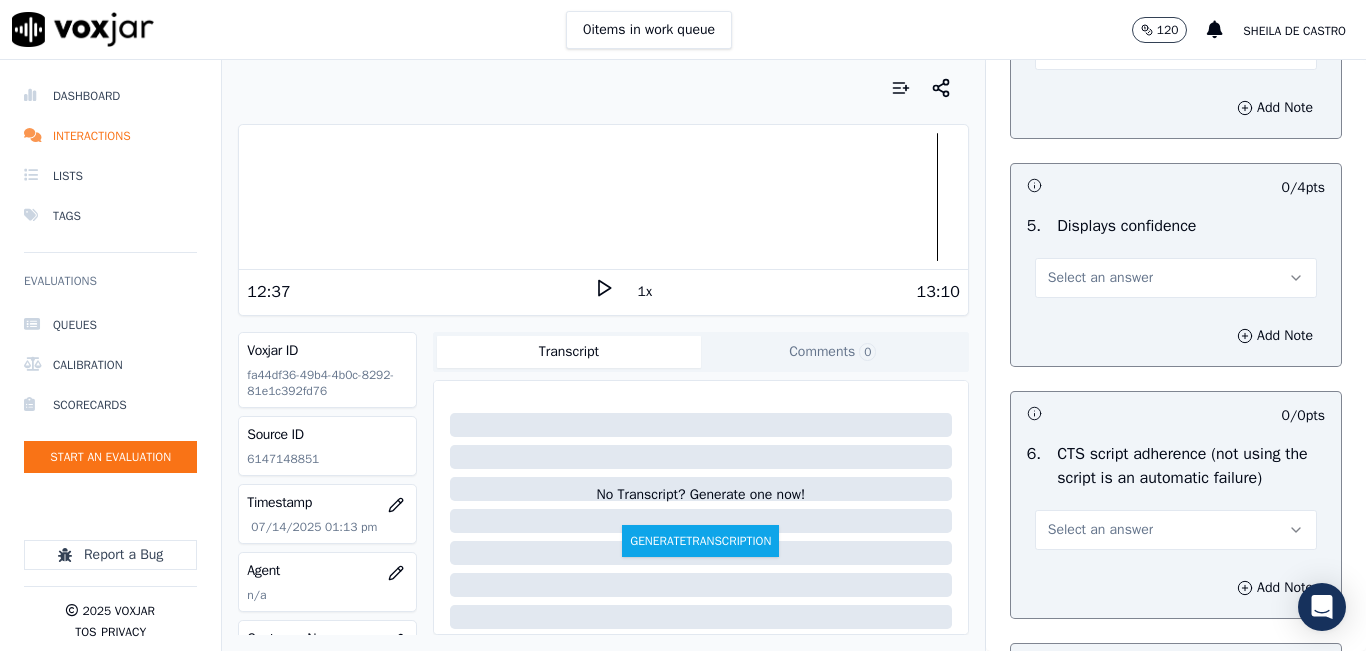 scroll, scrollTop: 7100, scrollLeft: 0, axis: vertical 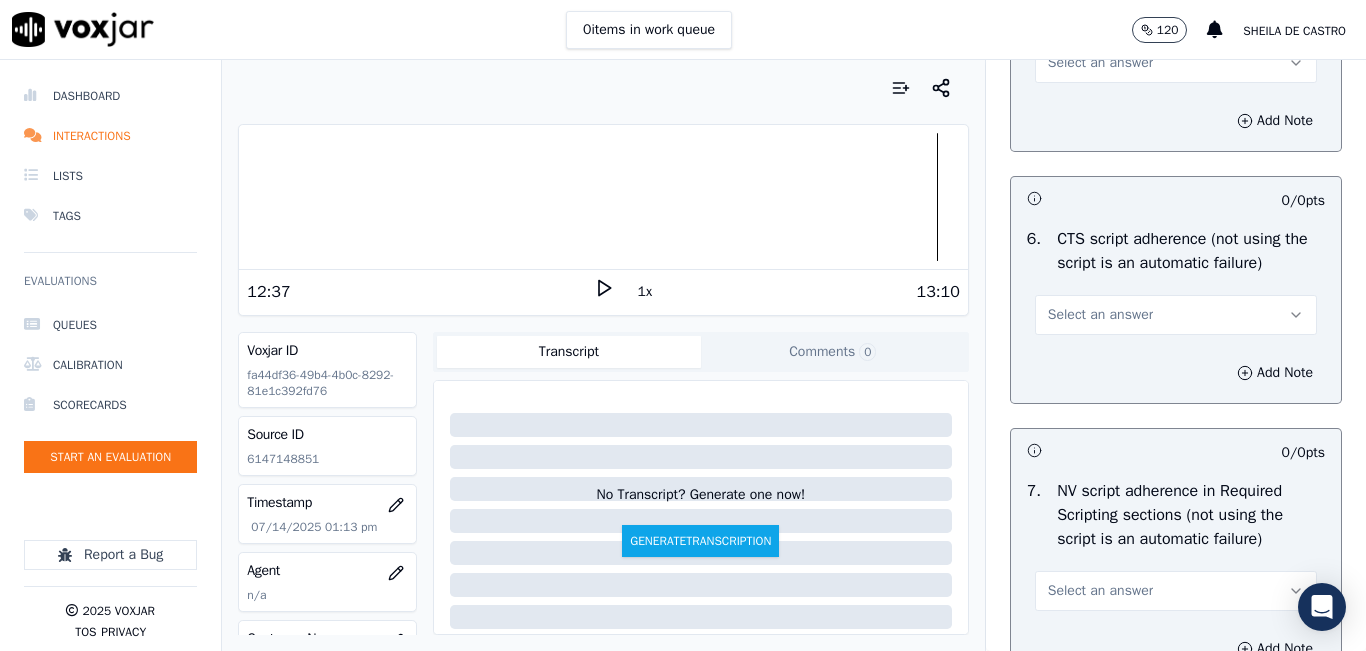 click on "Select an answer" at bounding box center (1176, 63) 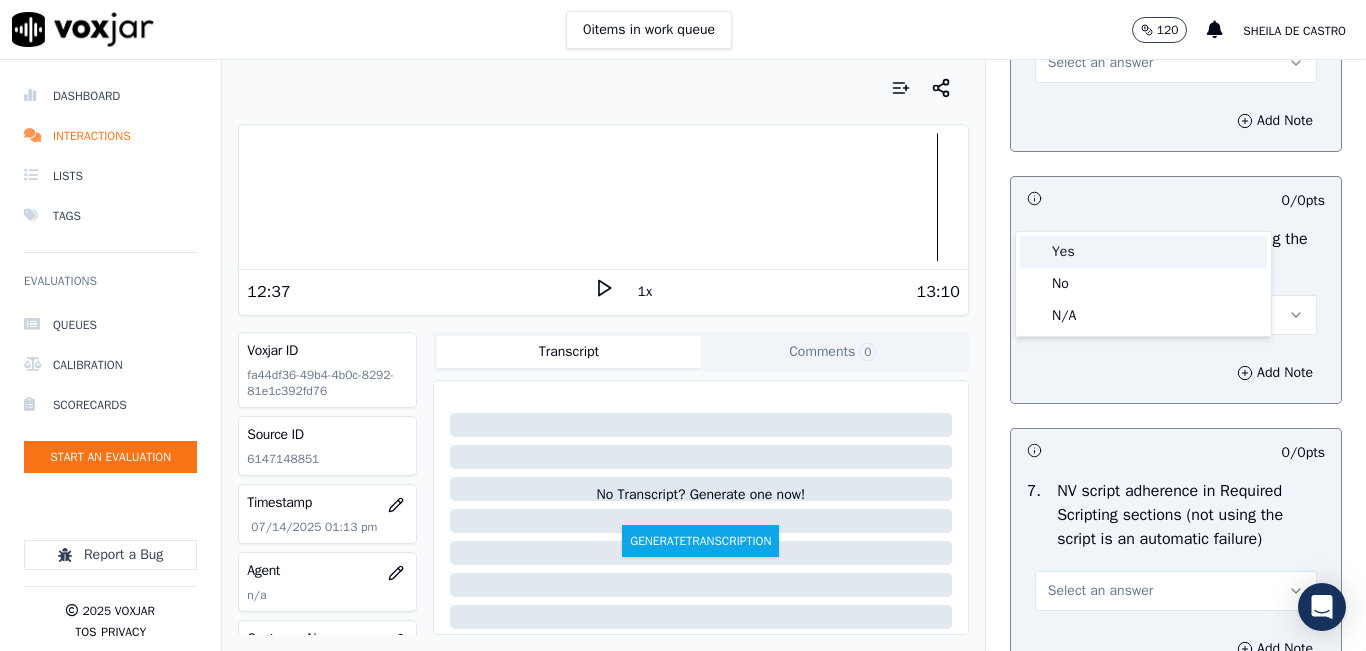 click on "Yes" at bounding box center (1143, 252) 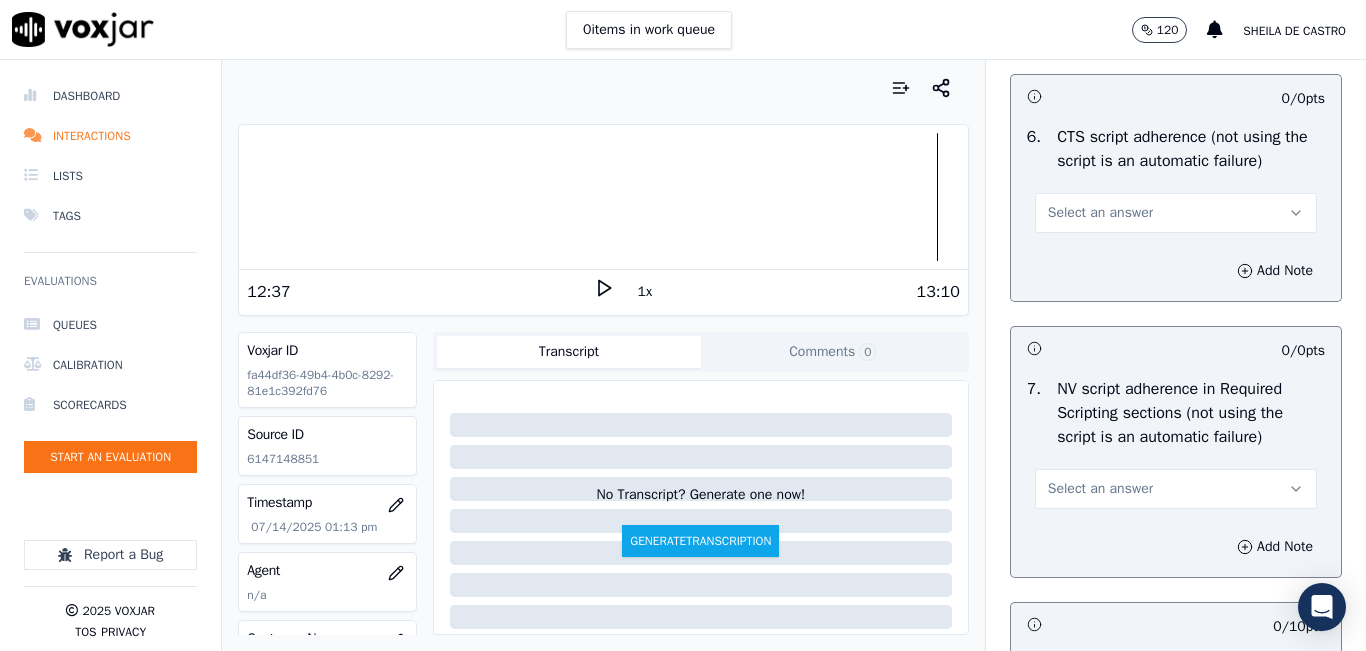 scroll, scrollTop: 7300, scrollLeft: 0, axis: vertical 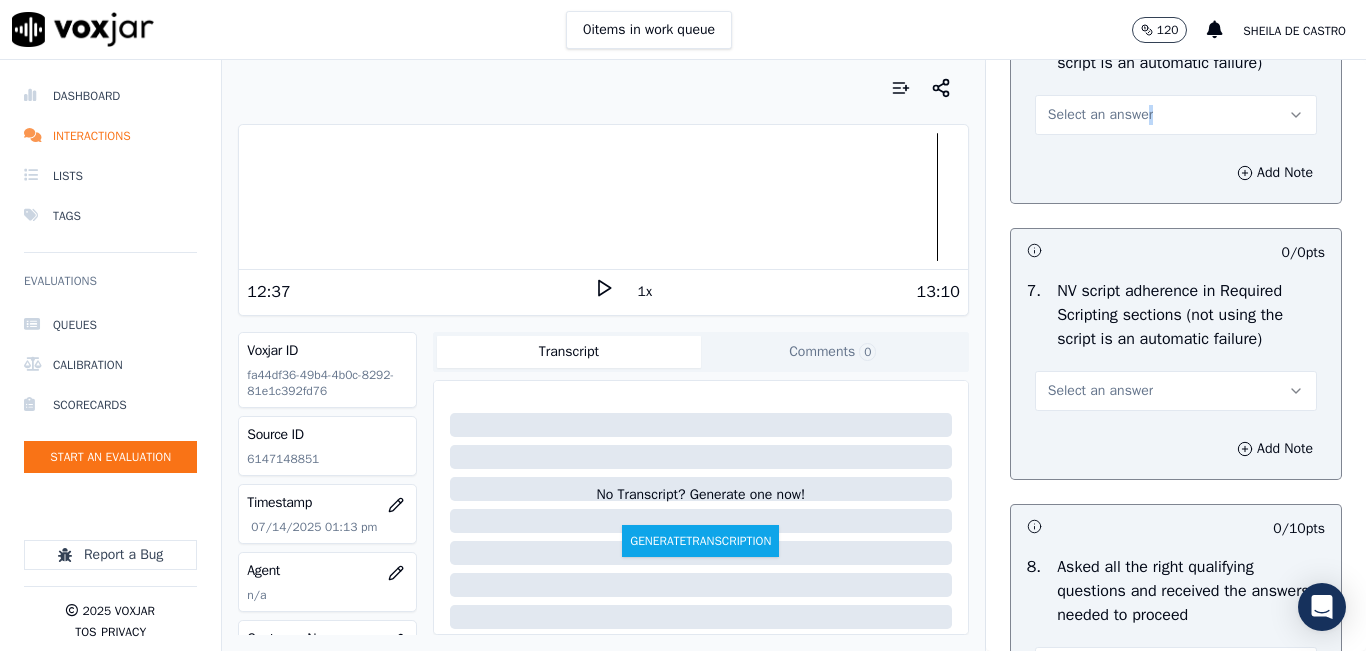 click on "0 / 0  pts     6 .   CTS script adherence (not using the script is an automatic failure)
Select an answer          Add Note" at bounding box center [1176, 90] 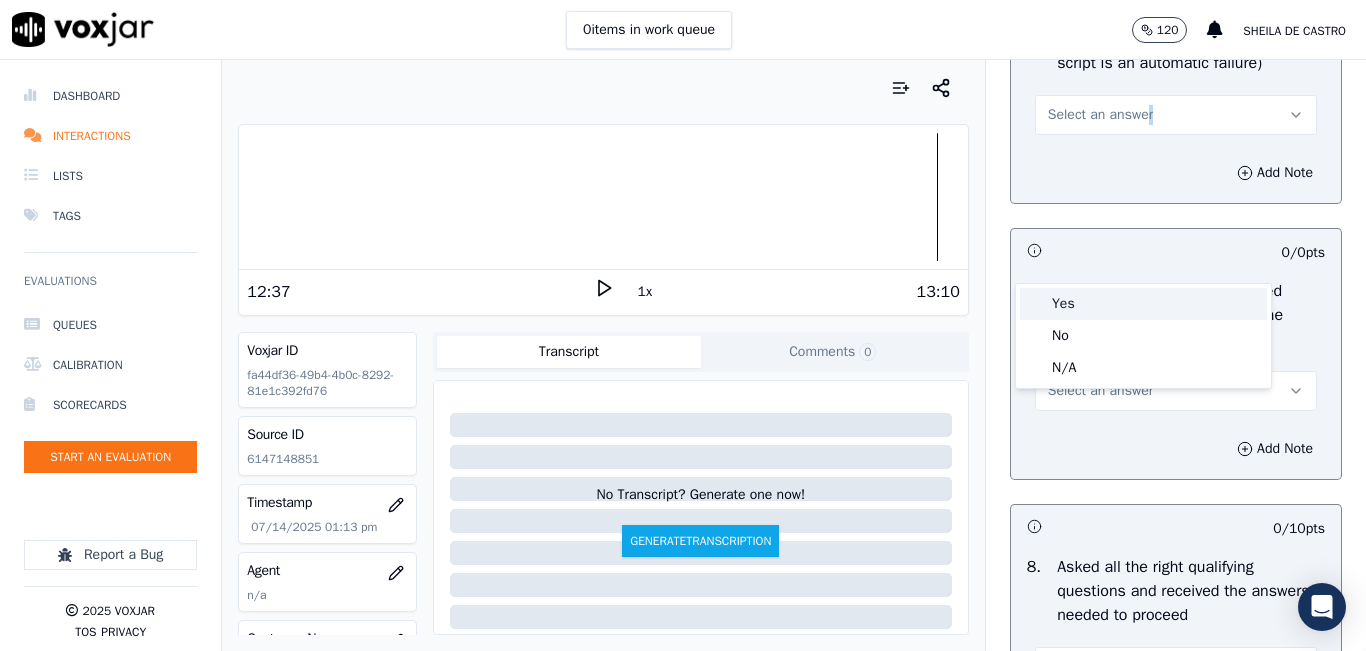 click on "Yes" at bounding box center (1143, 304) 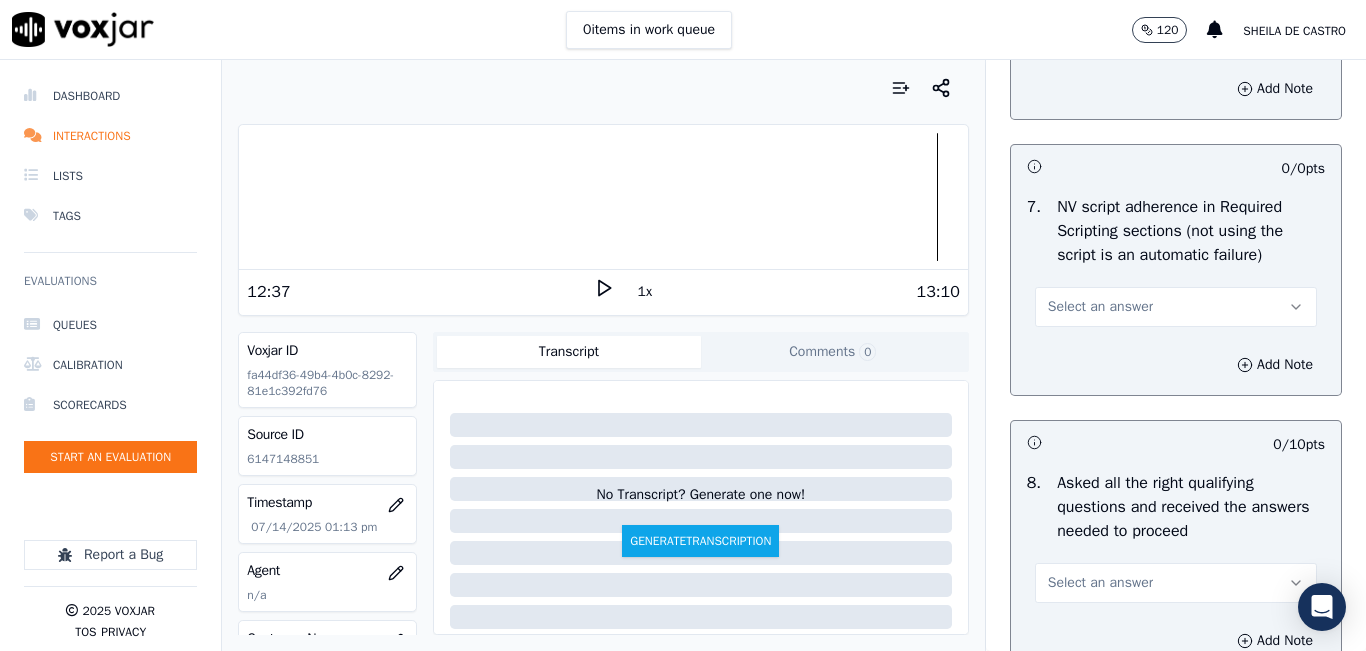 scroll, scrollTop: 7500, scrollLeft: 0, axis: vertical 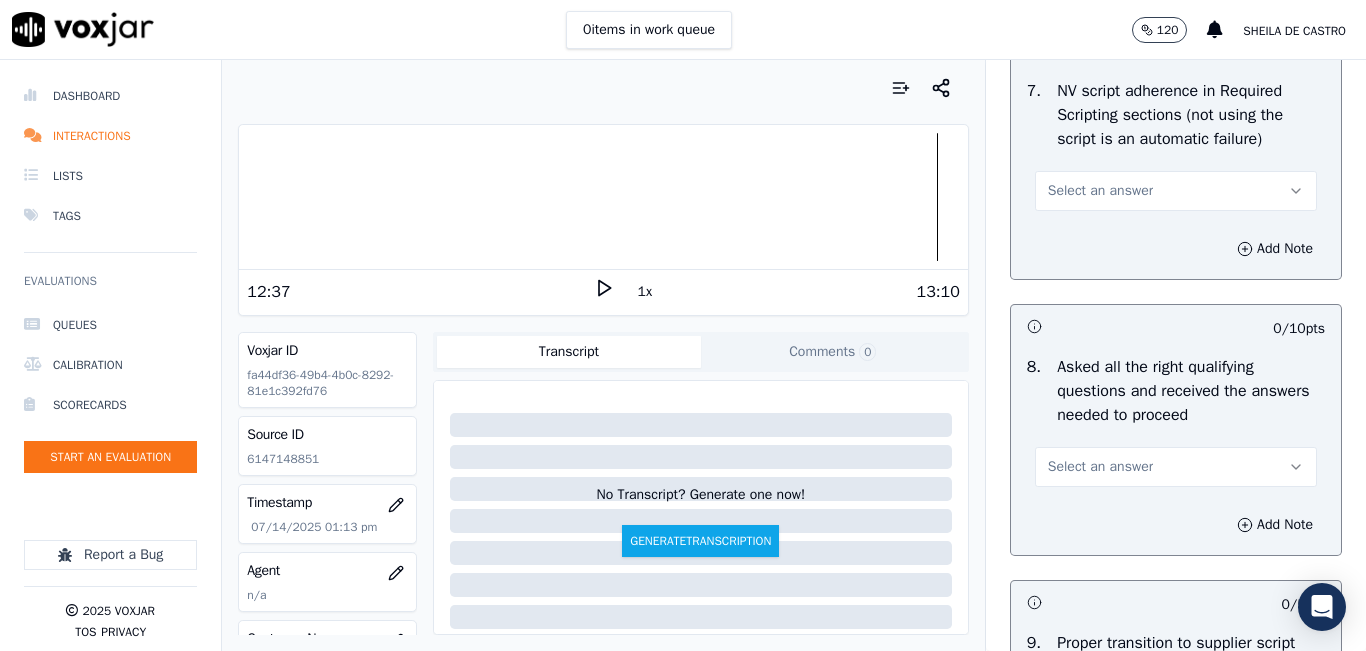 click on "7 .   NV script adherence in Required Scripting sections (not using the script is an automatic failure)
Select an answer" at bounding box center [1176, 145] 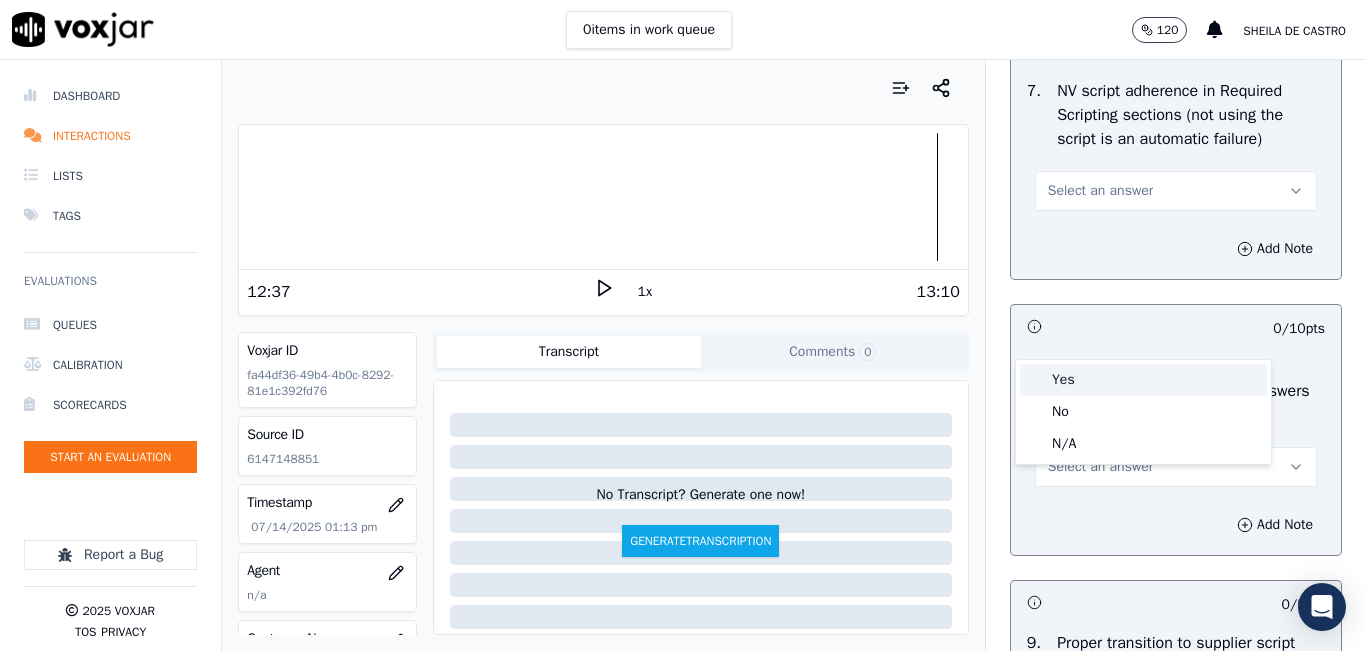 click on "Yes" at bounding box center [1143, 380] 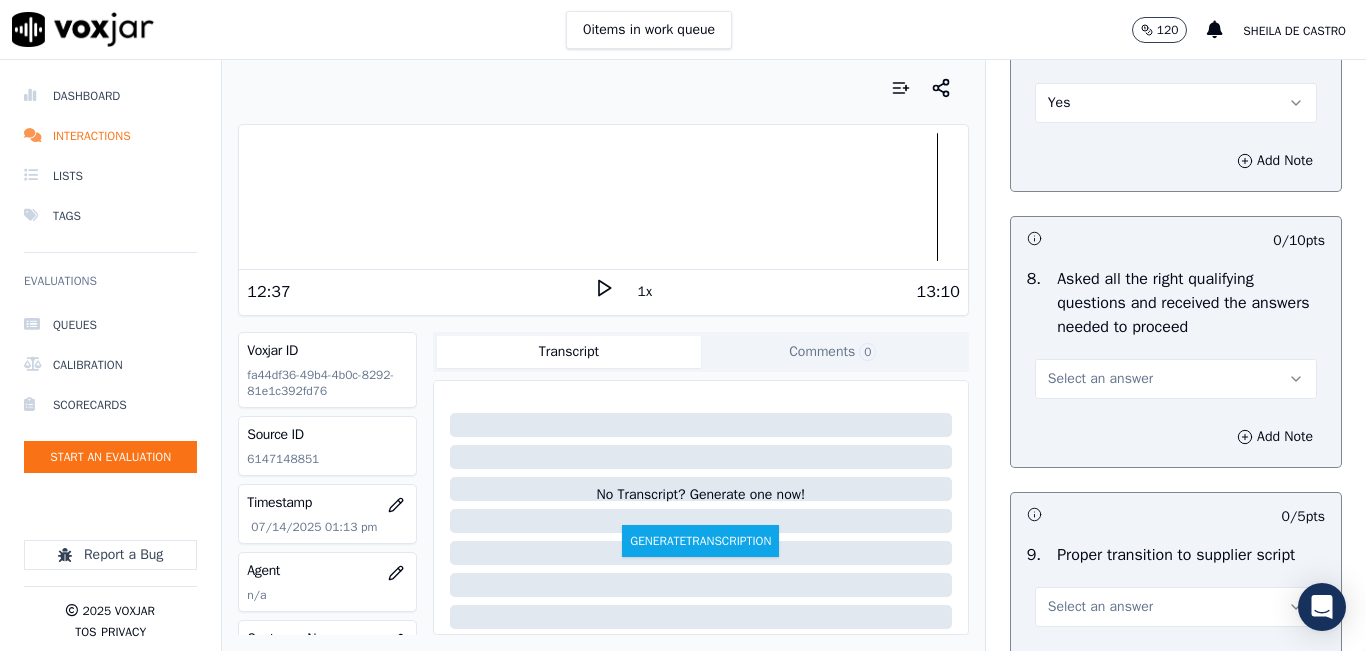 scroll, scrollTop: 7800, scrollLeft: 0, axis: vertical 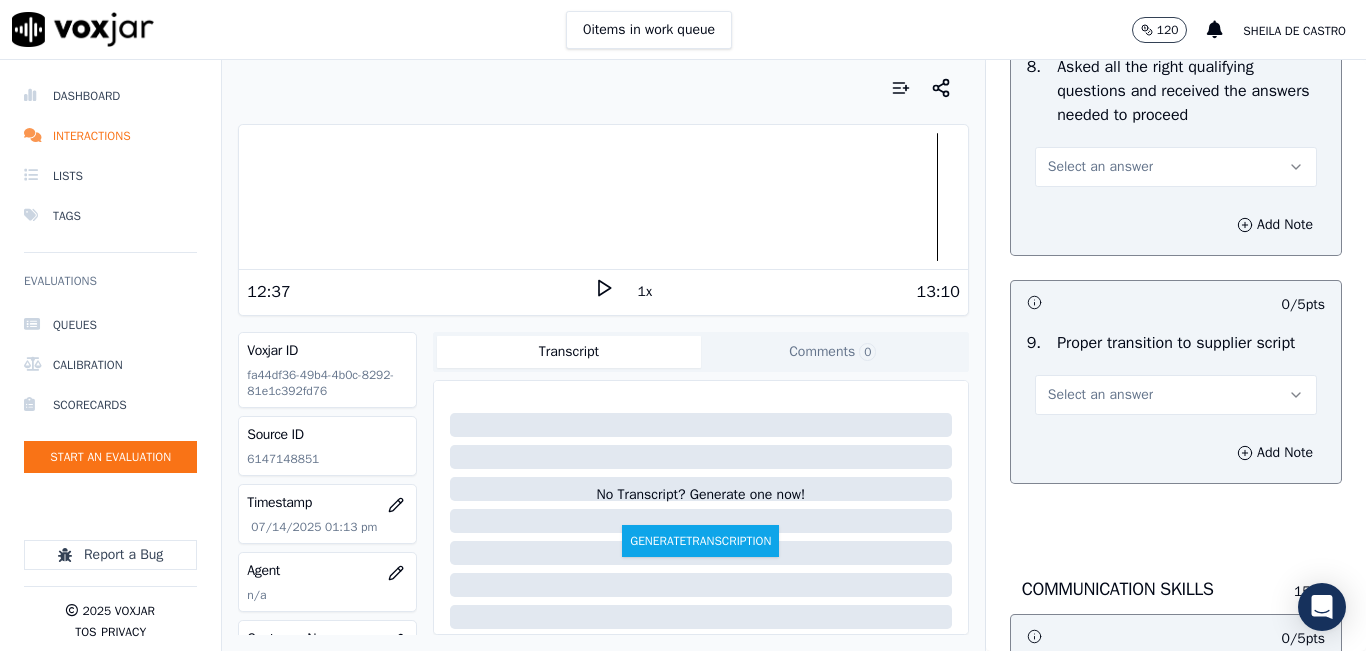 click on "Select an answer" at bounding box center (1100, 167) 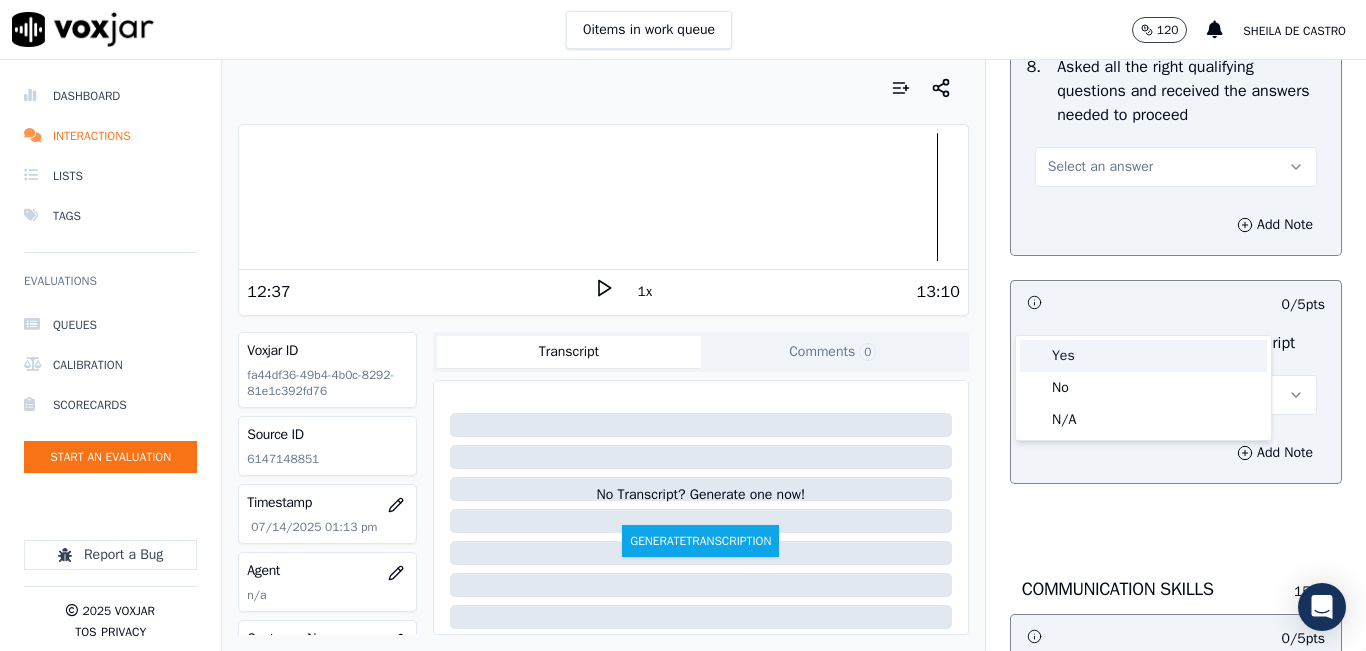 click on "Yes" at bounding box center [1143, 356] 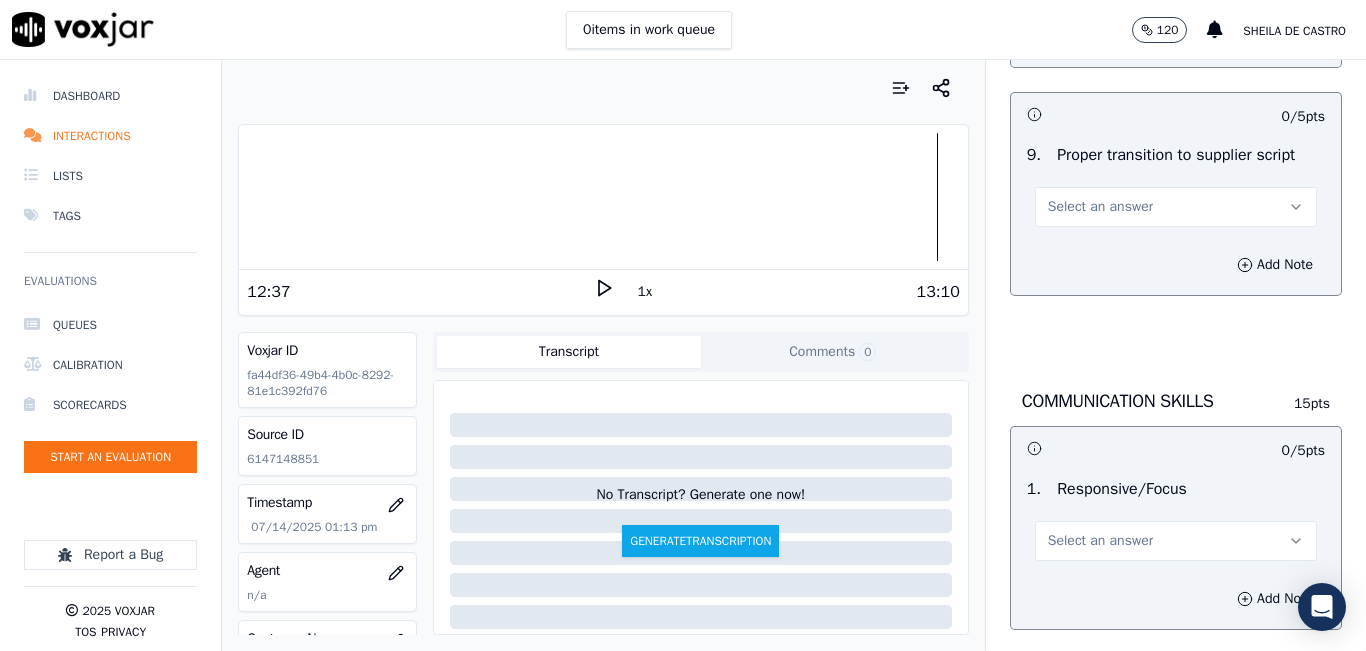 scroll, scrollTop: 8000, scrollLeft: 0, axis: vertical 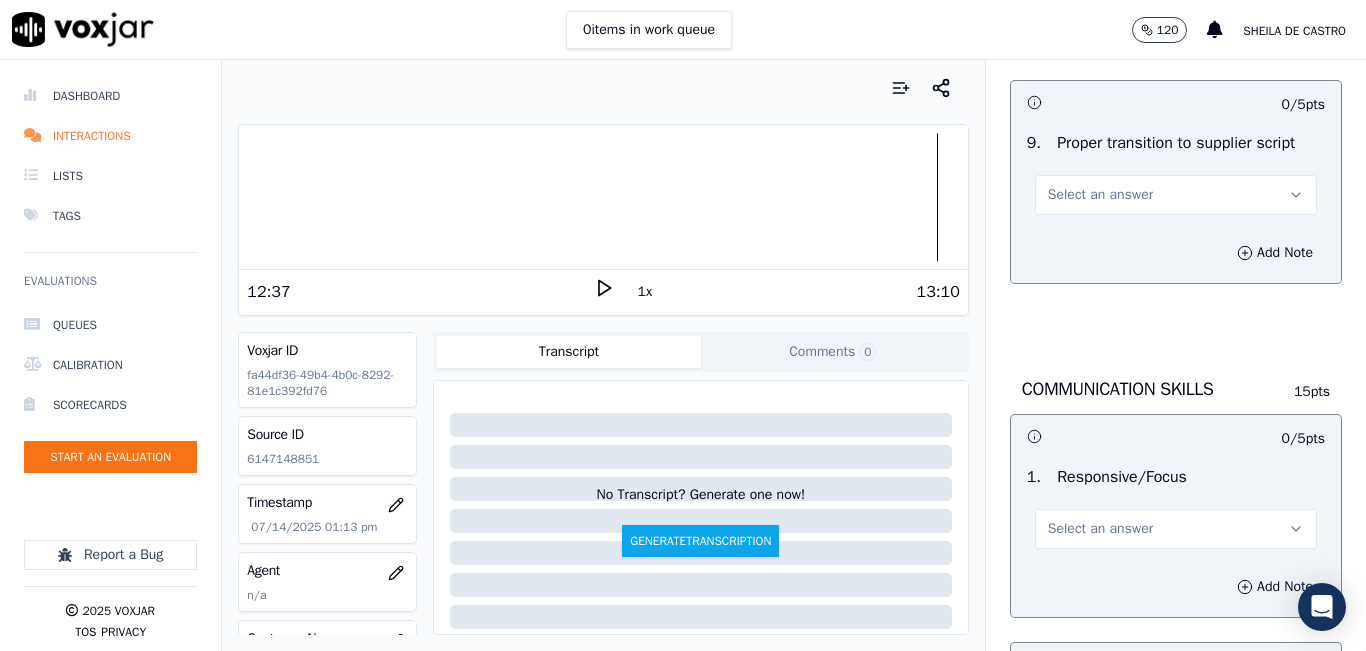 click on "Select an answer" at bounding box center (1176, 195) 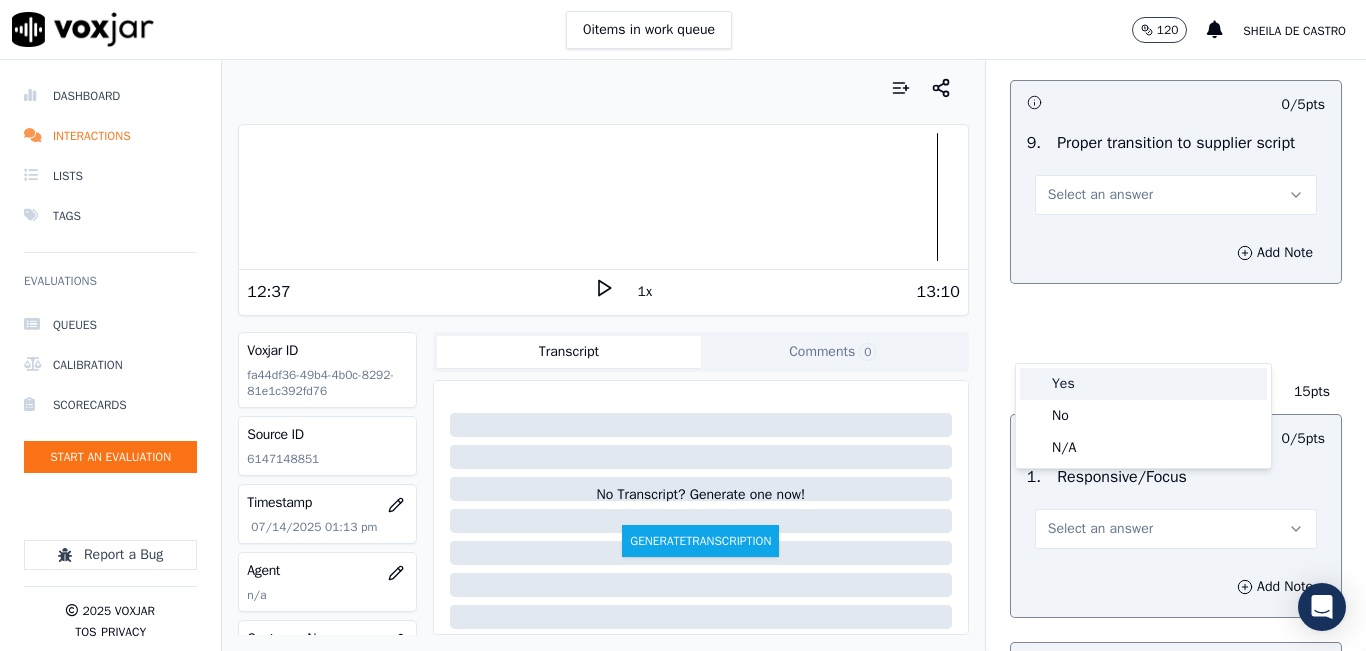 click on "Yes" at bounding box center (1143, 384) 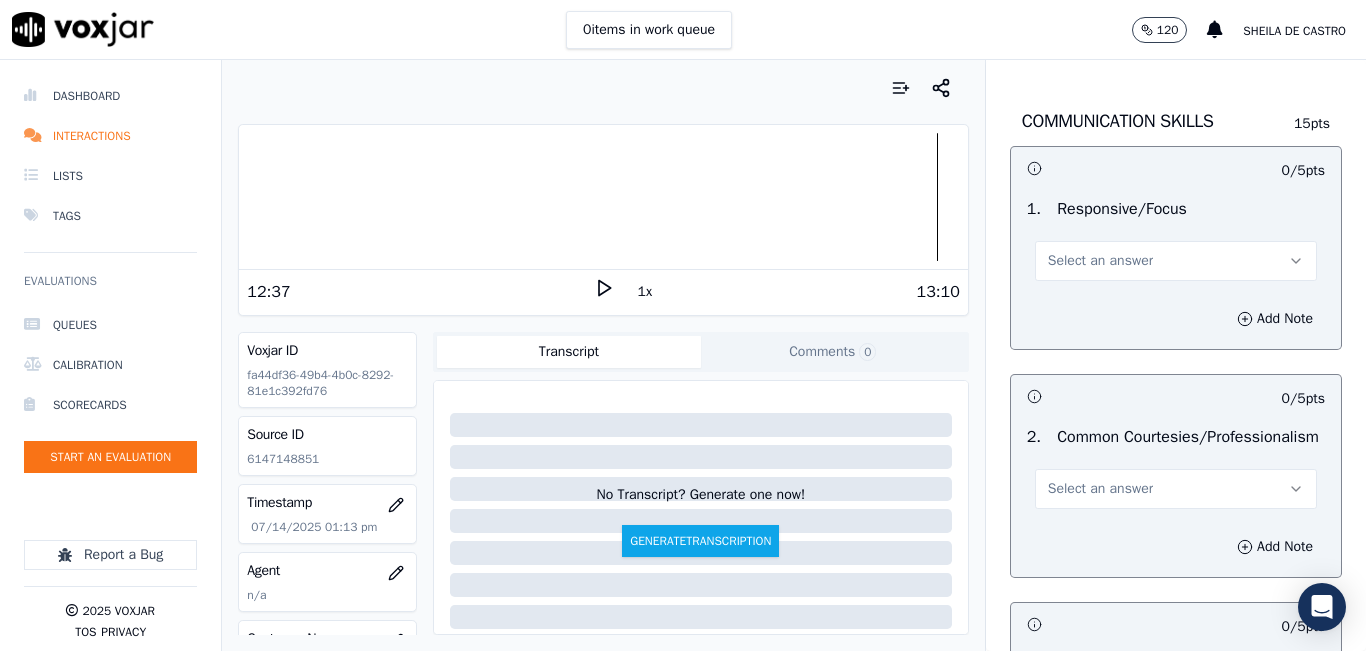 scroll, scrollTop: 8300, scrollLeft: 0, axis: vertical 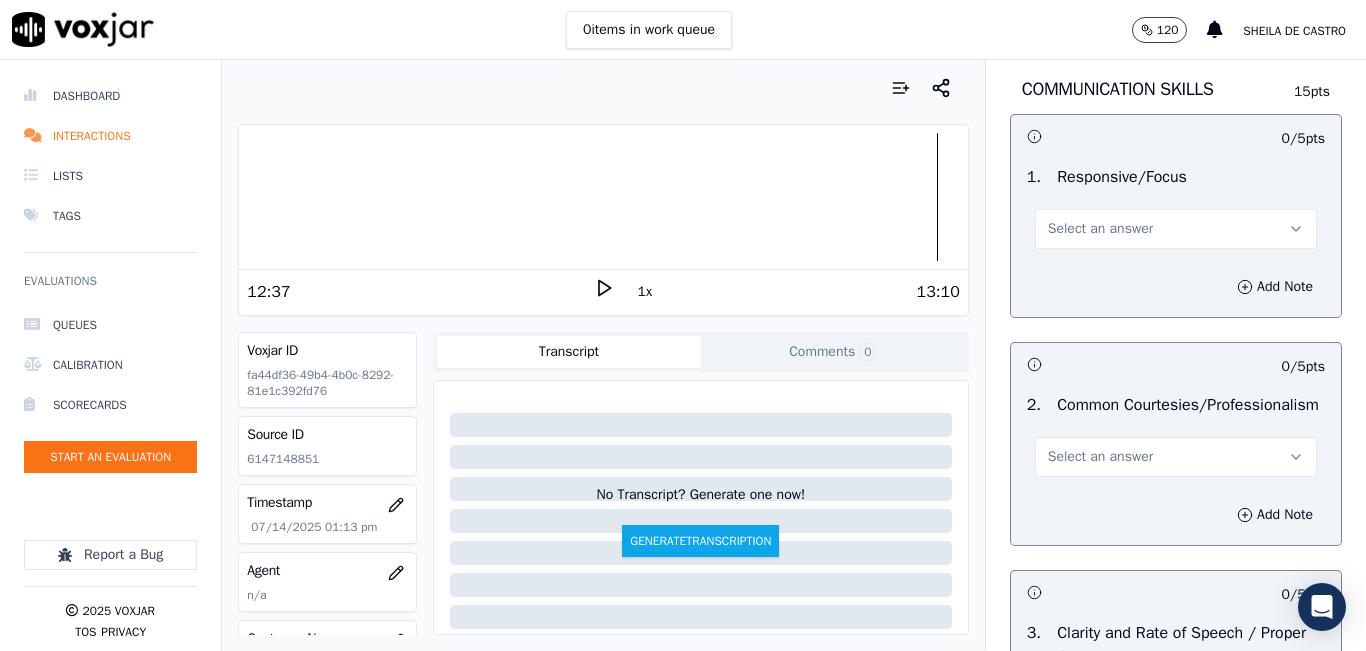 click on "Select an answer" at bounding box center [1100, 229] 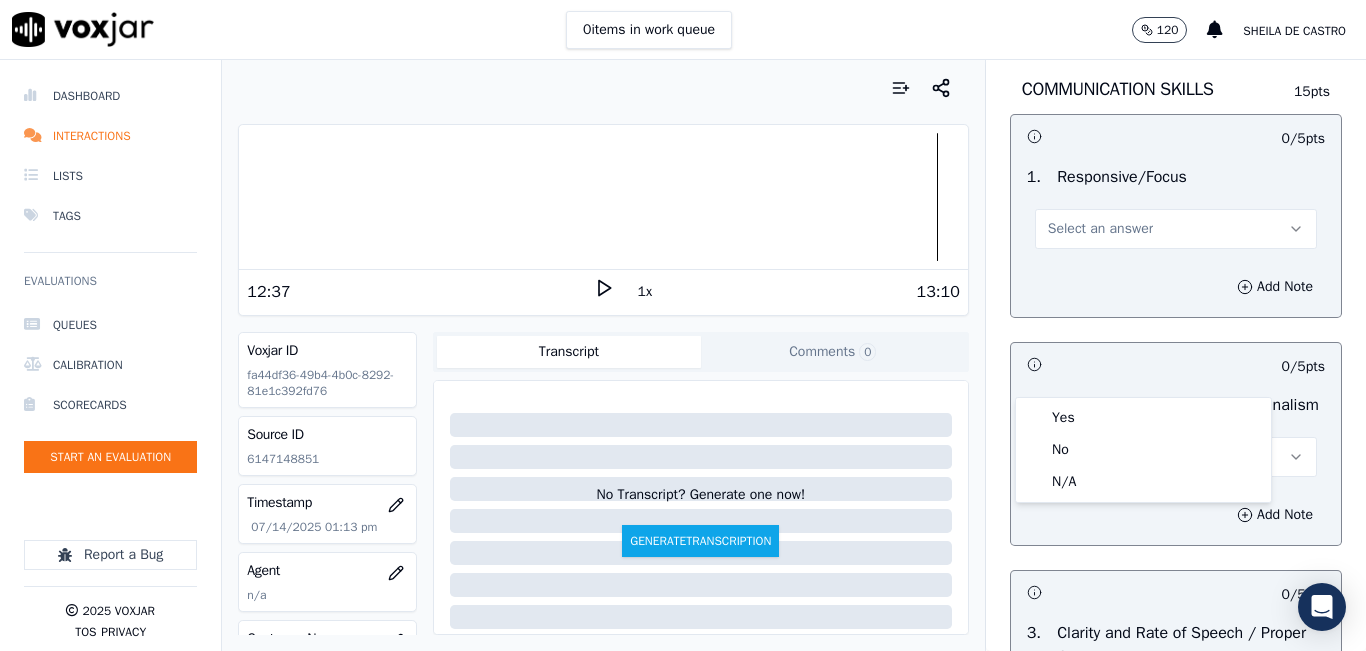 click on "Yes   No     N/A" at bounding box center [1143, 450] 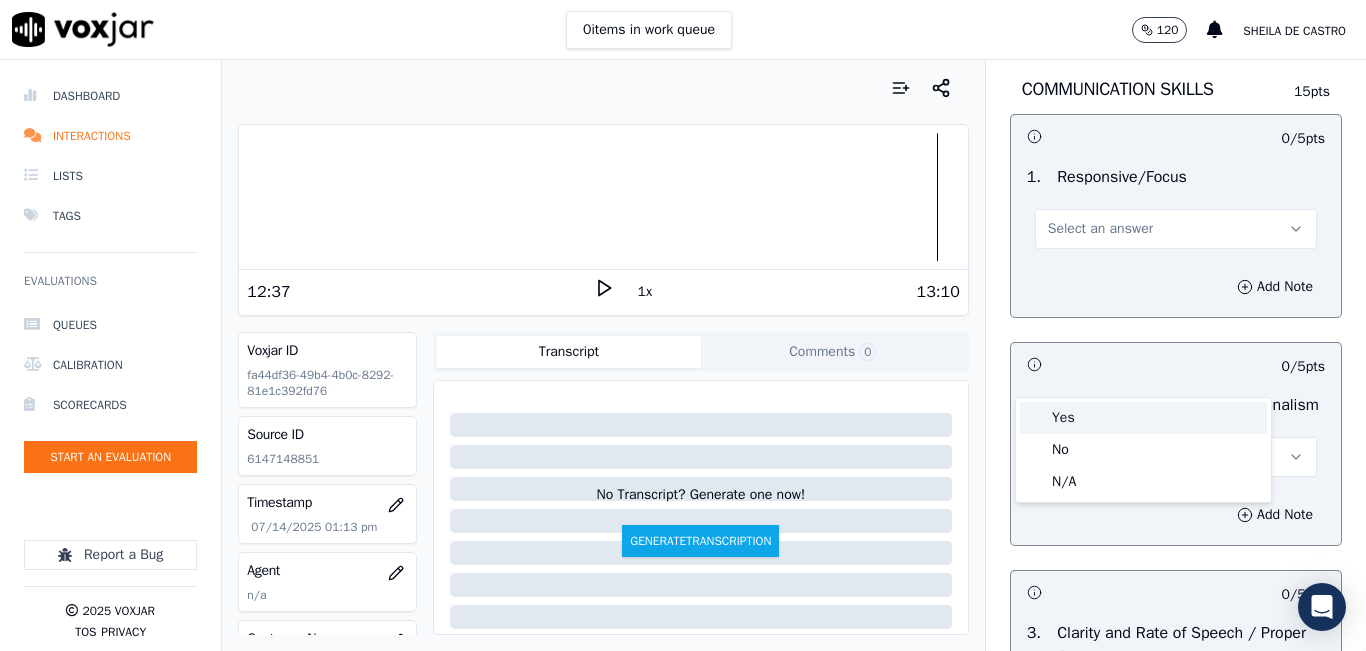click on "Yes" at bounding box center [1143, 418] 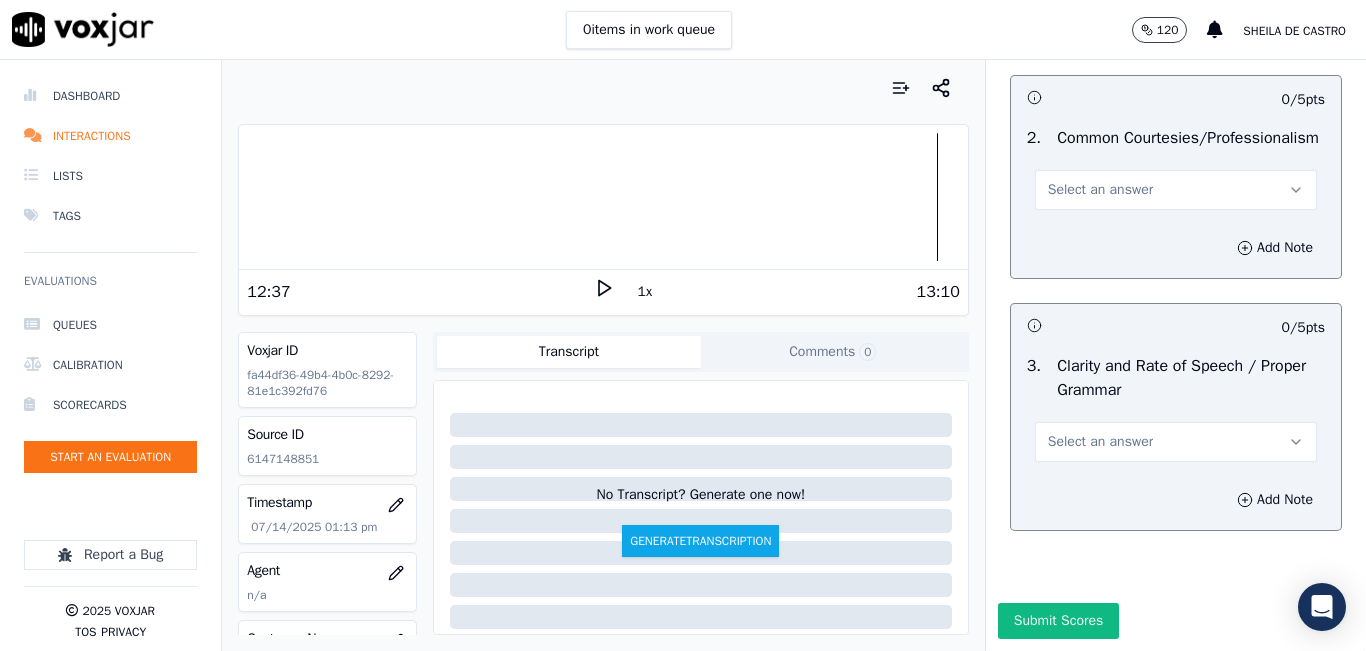 scroll, scrollTop: 8600, scrollLeft: 0, axis: vertical 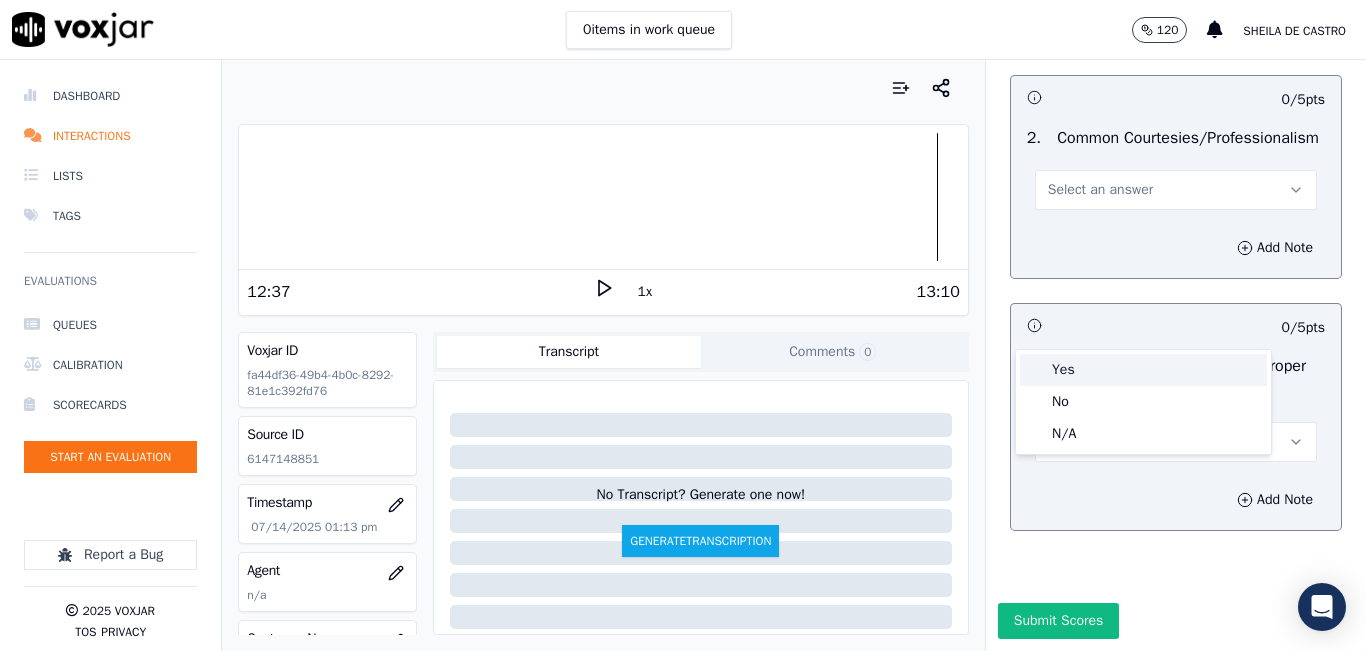 click on "Yes" at bounding box center (1143, 370) 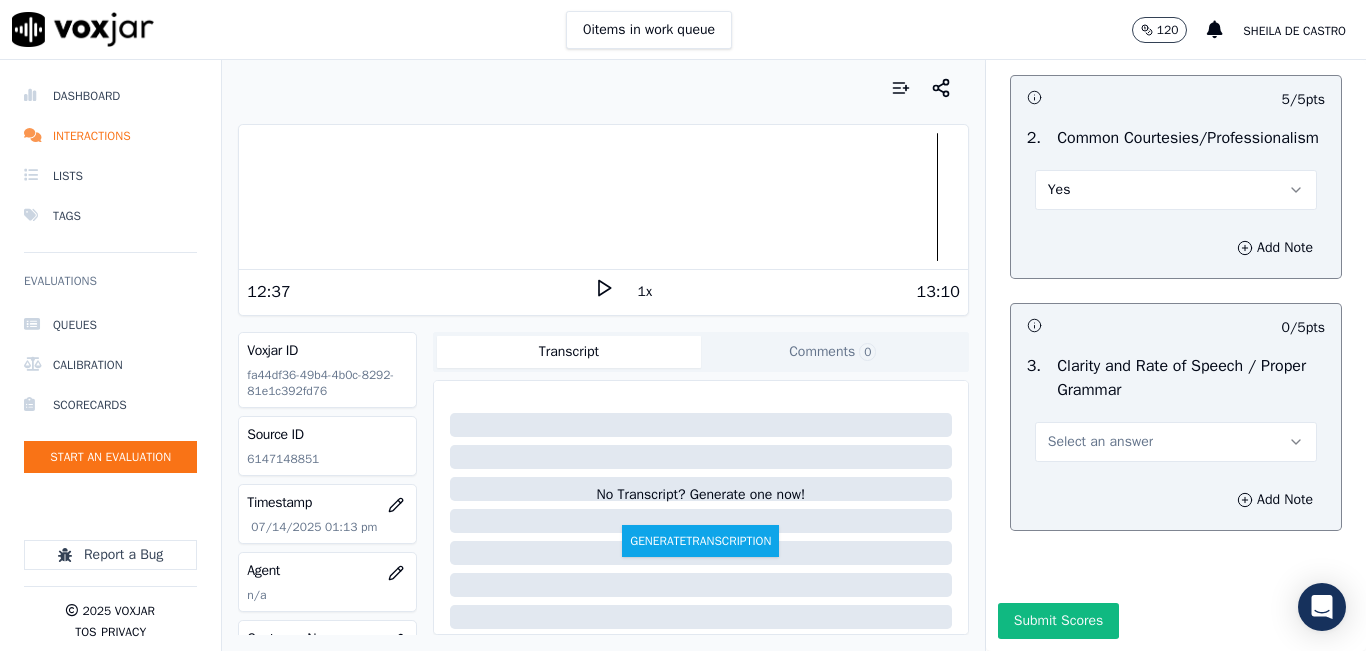 scroll, scrollTop: 8780, scrollLeft: 0, axis: vertical 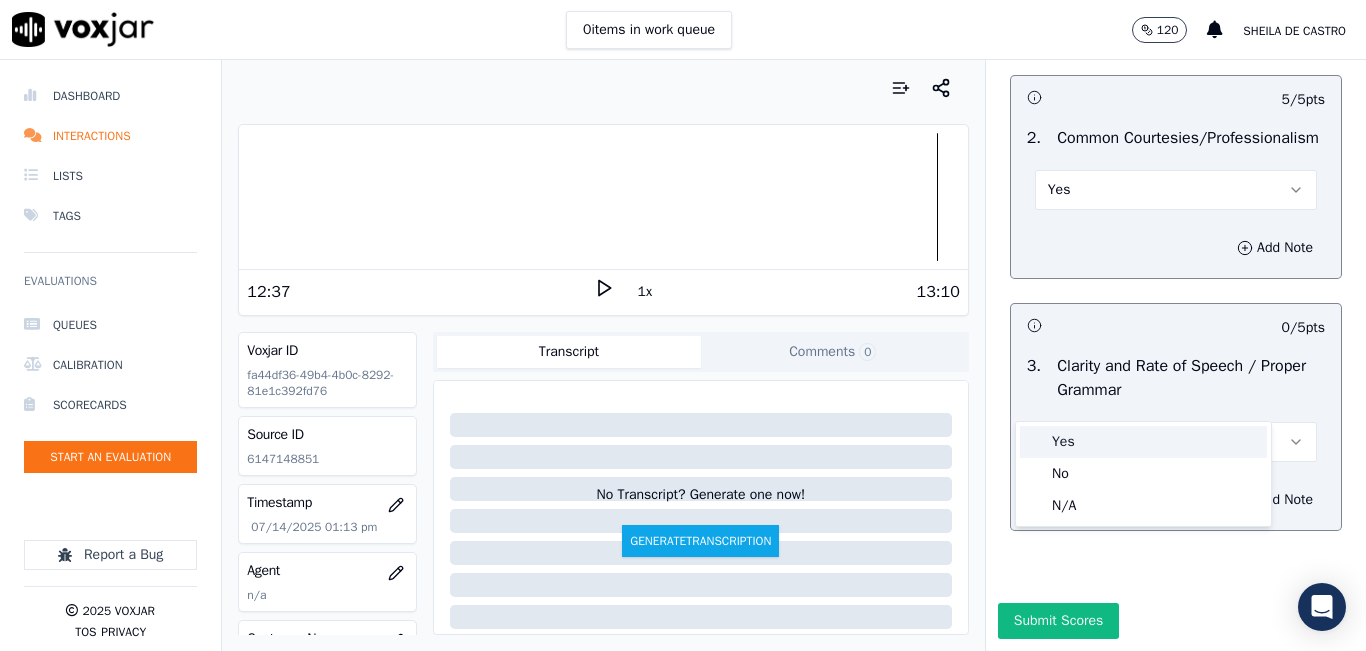 click on "Yes" at bounding box center [1143, 442] 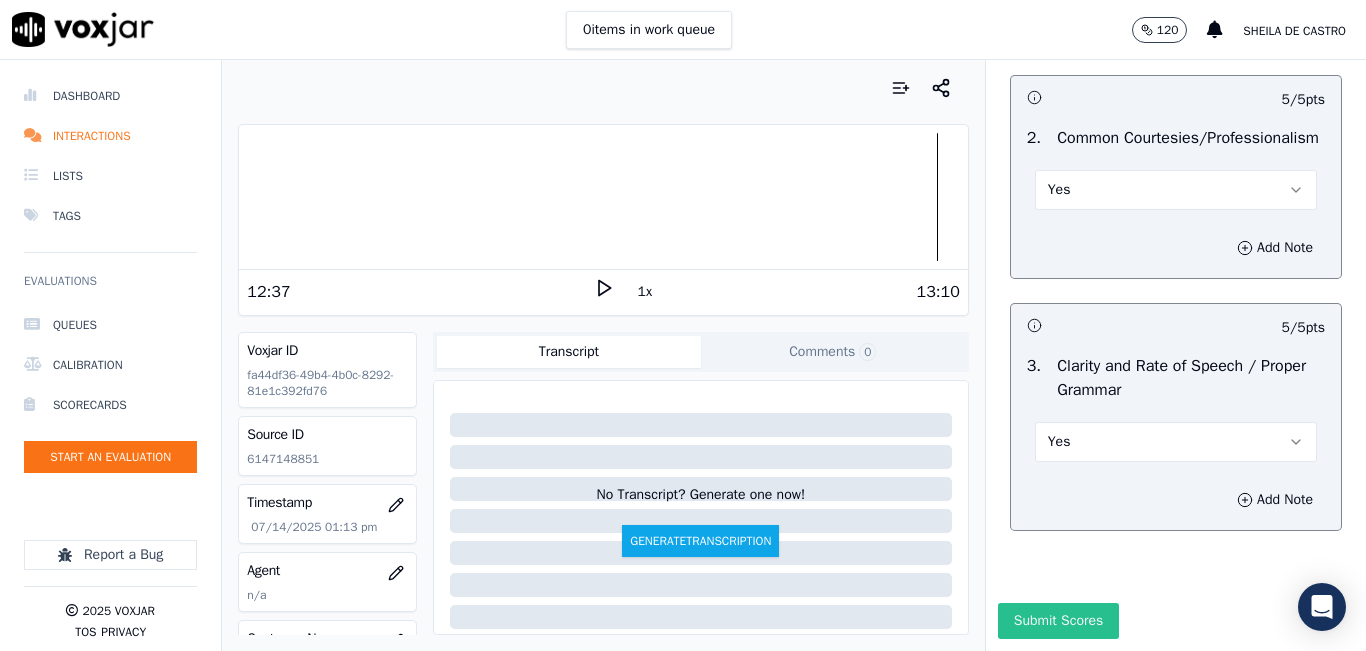 click on "Submit Scores" at bounding box center [1058, 621] 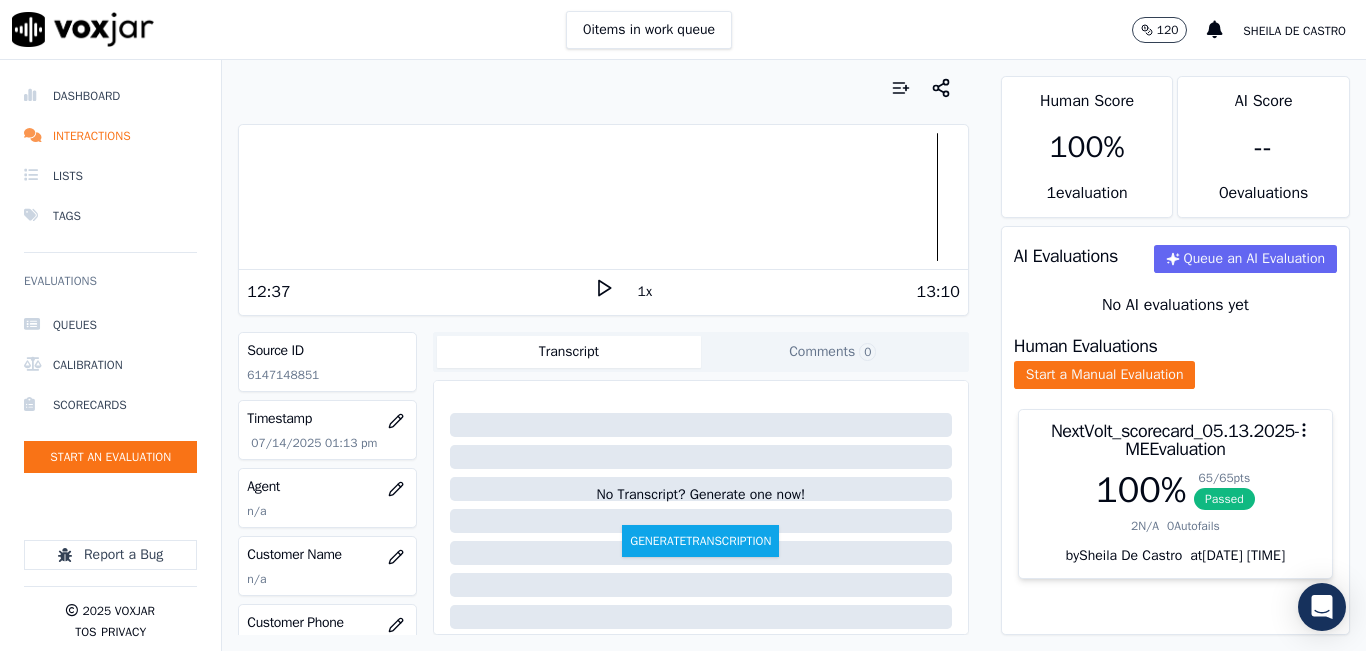 scroll, scrollTop: 200, scrollLeft: 0, axis: vertical 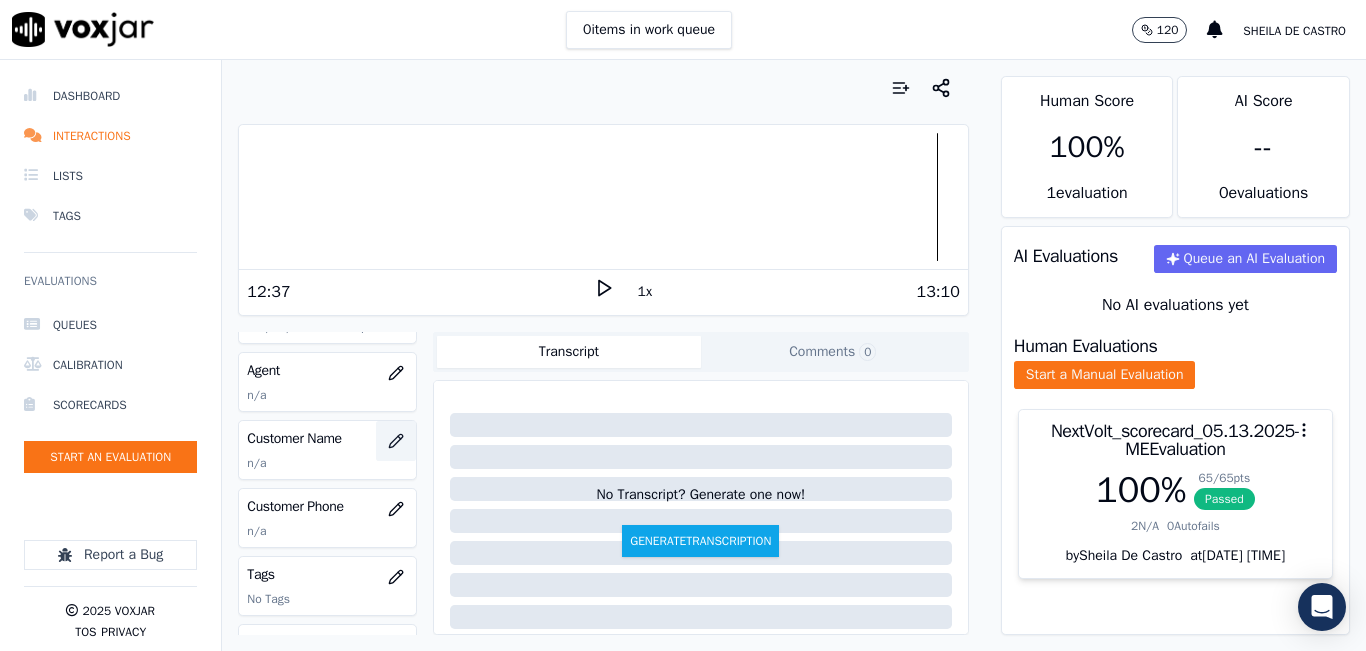 click 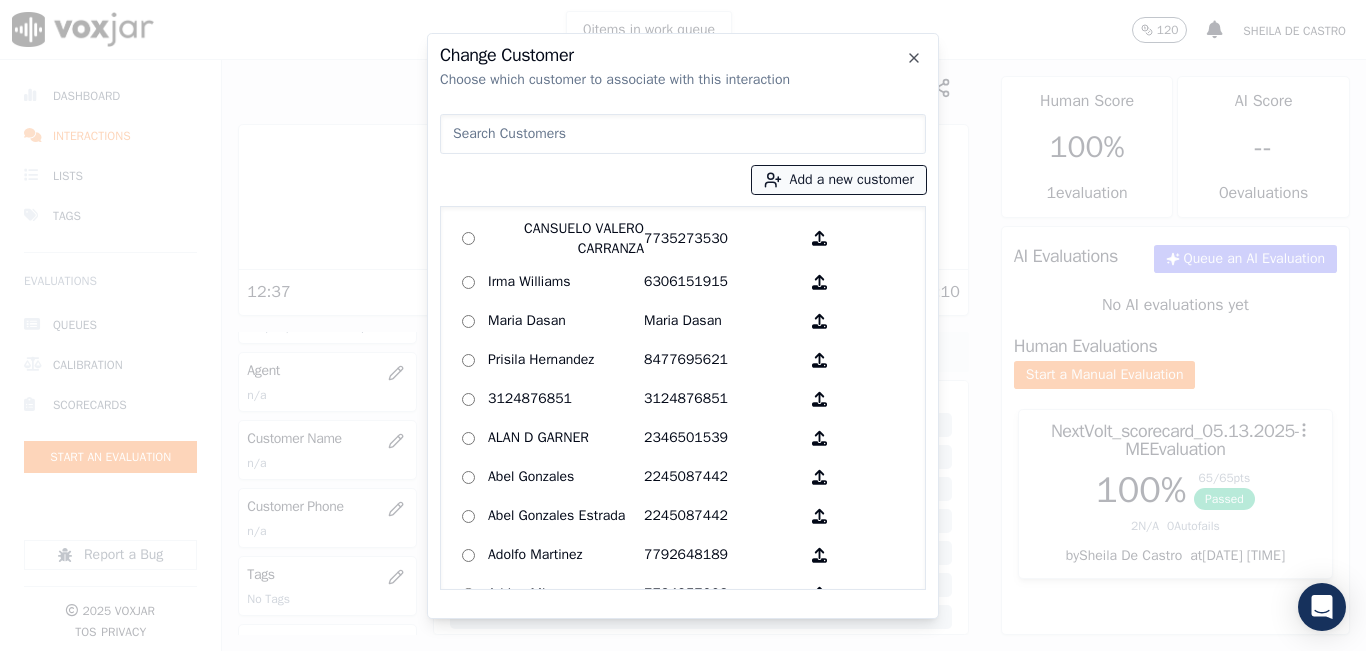 click 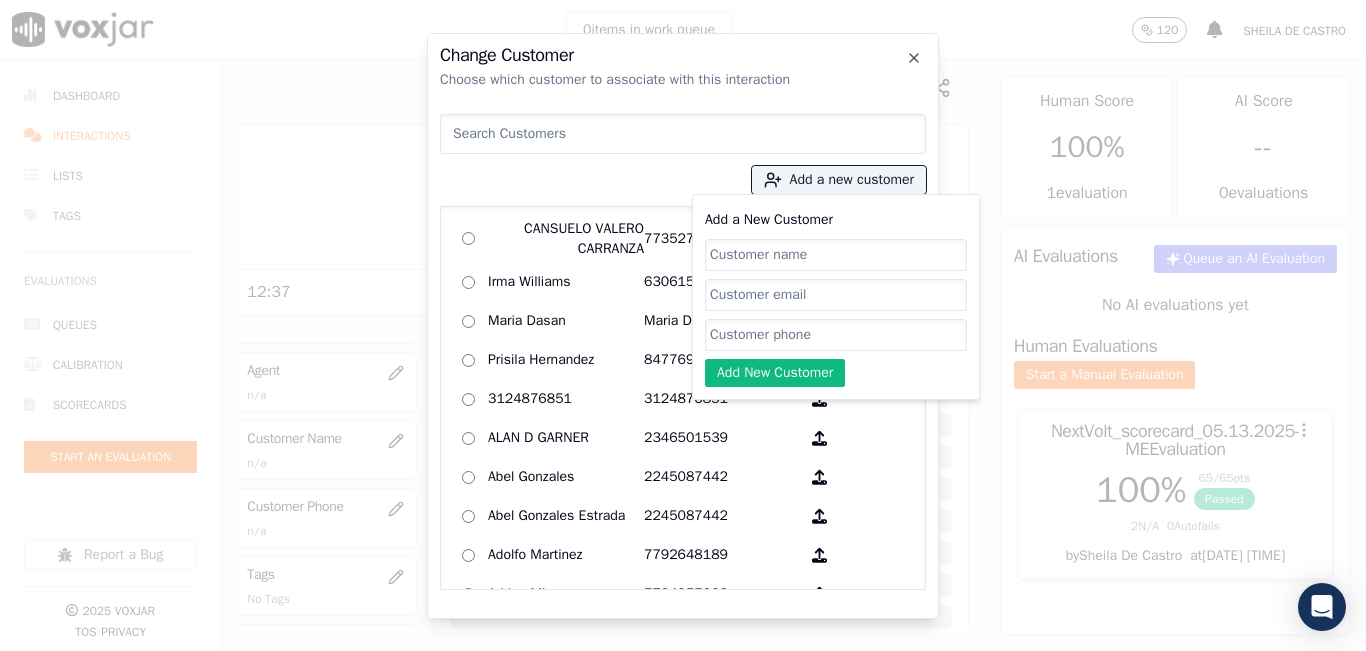 click on "Add a New Customer" 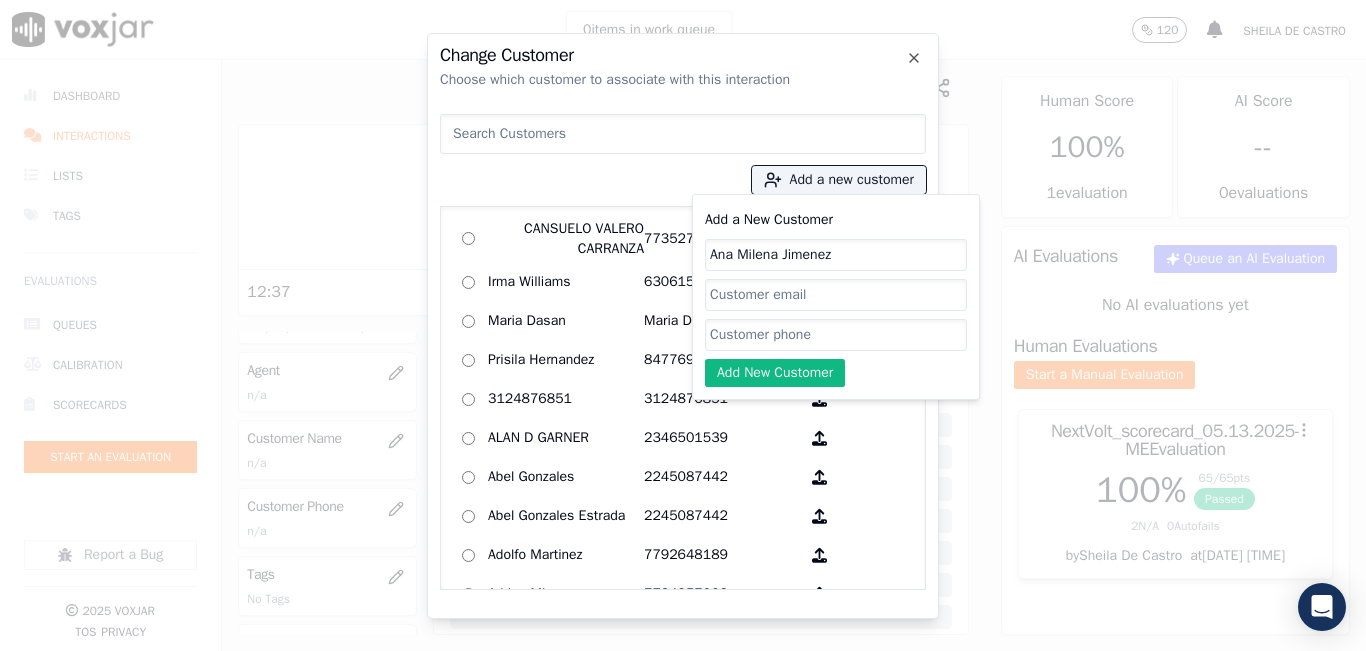 type on "Ana Milena Jimenez" 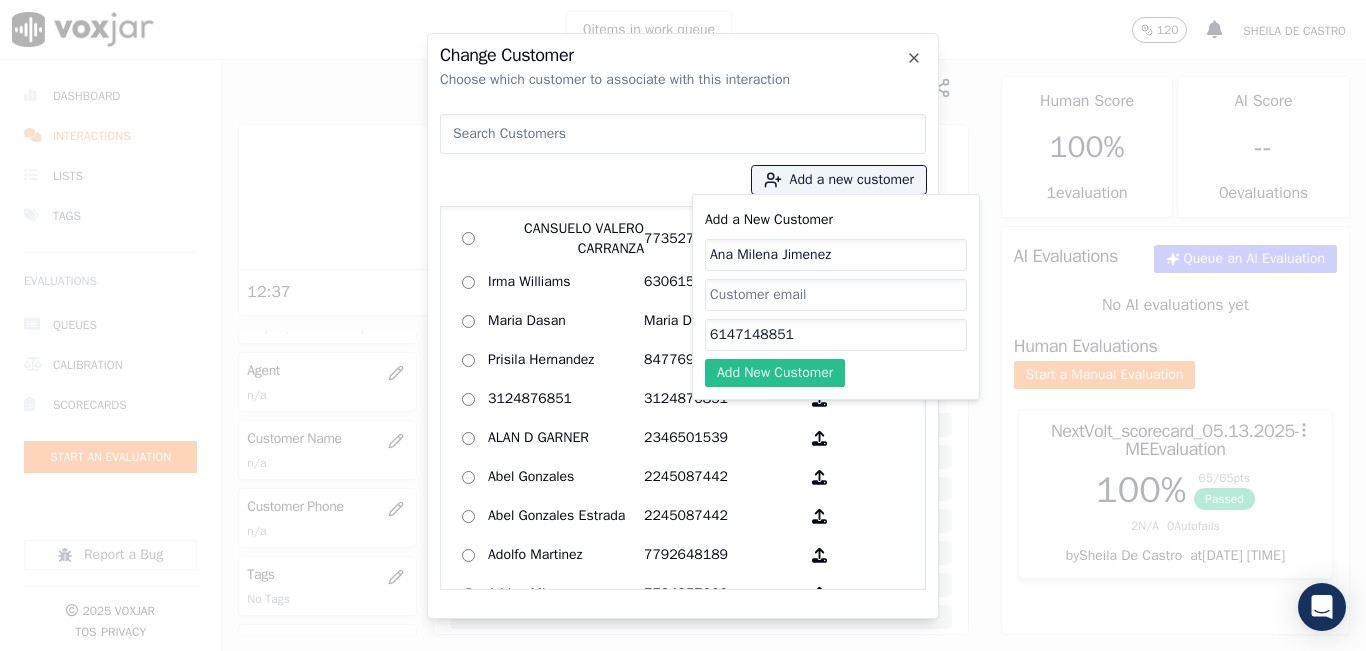 type on "6147148851" 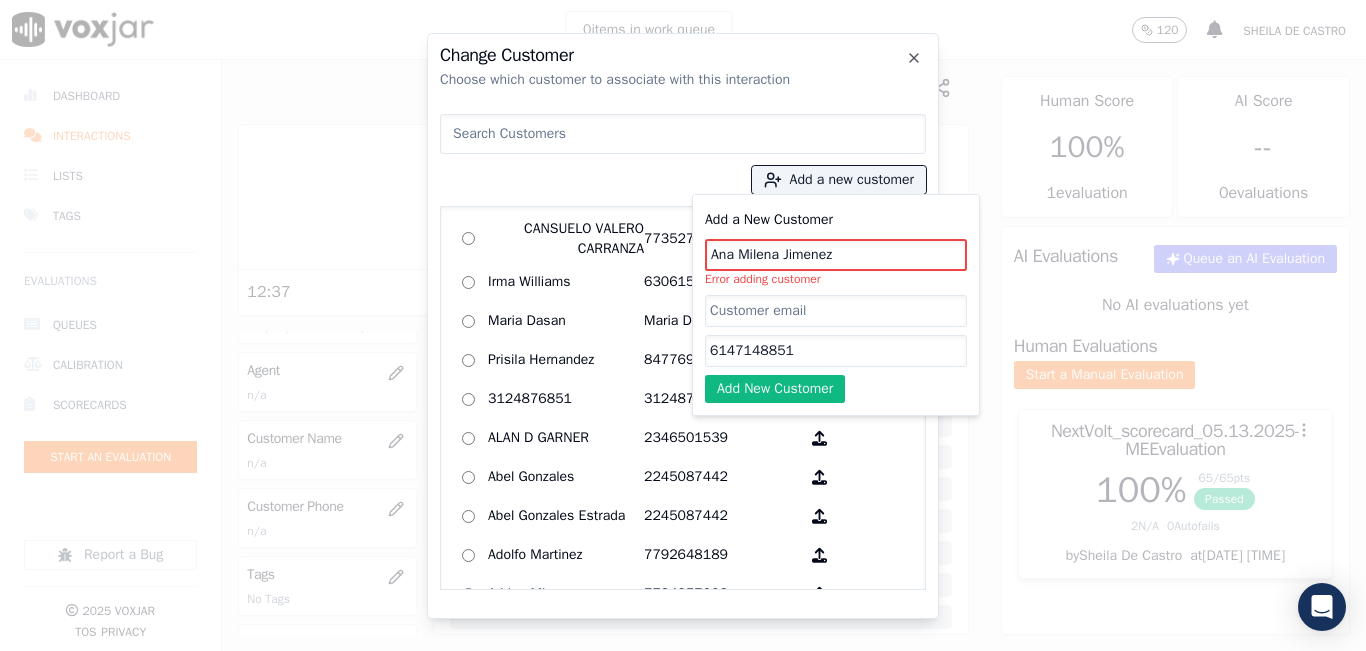 click at bounding box center (683, 134) 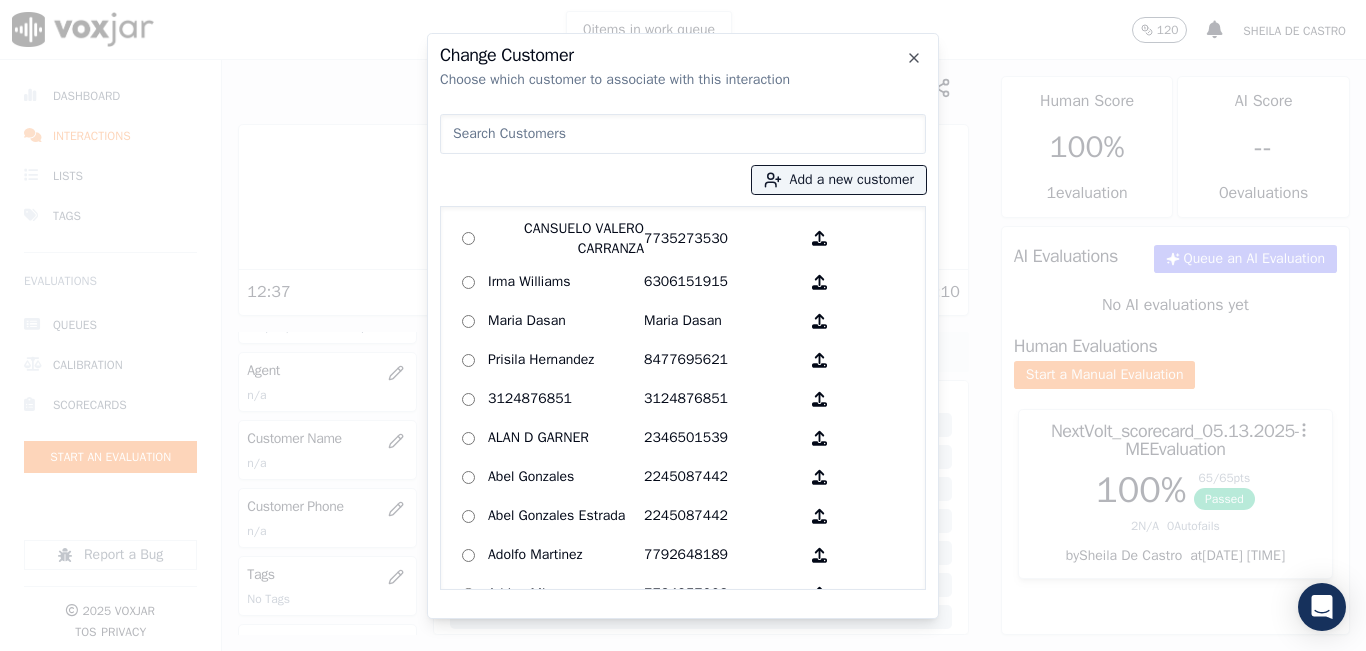 drag, startPoint x: 571, startPoint y: 127, endPoint x: 574, endPoint y: 137, distance: 10.440307 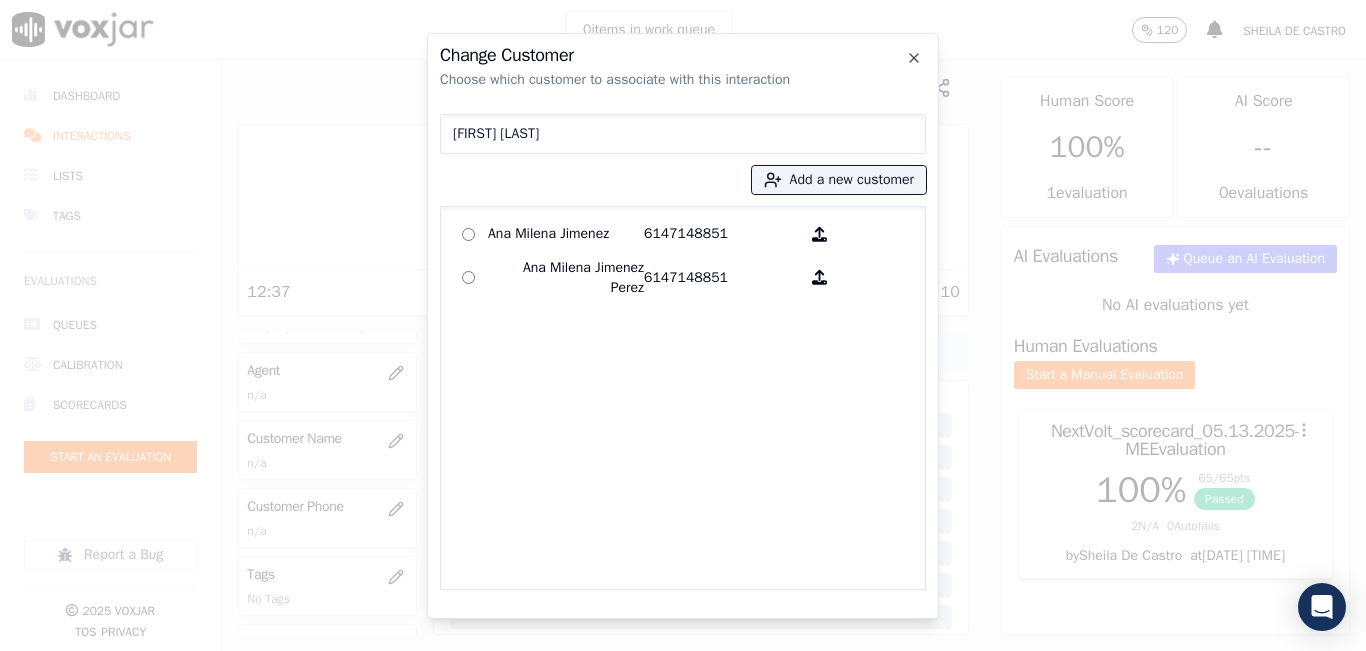 paste on "6147148851" 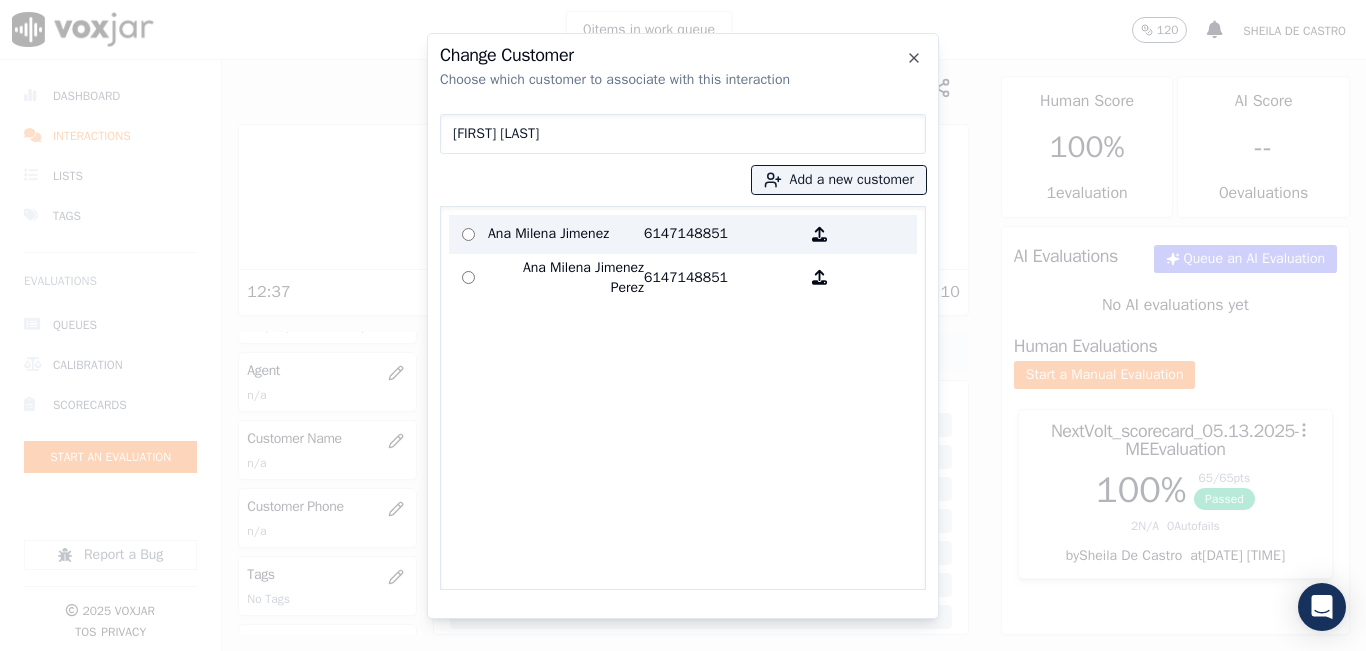 type on "ana milena" 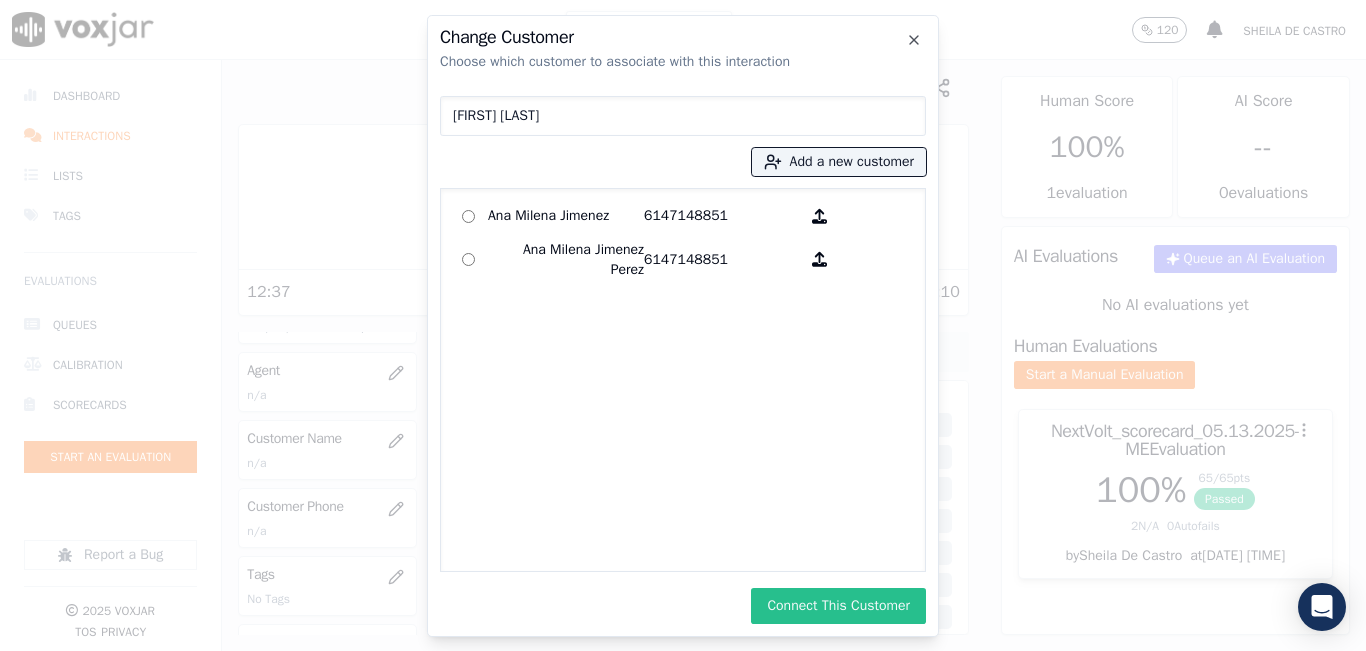 click on "Connect This Customer" at bounding box center (838, 606) 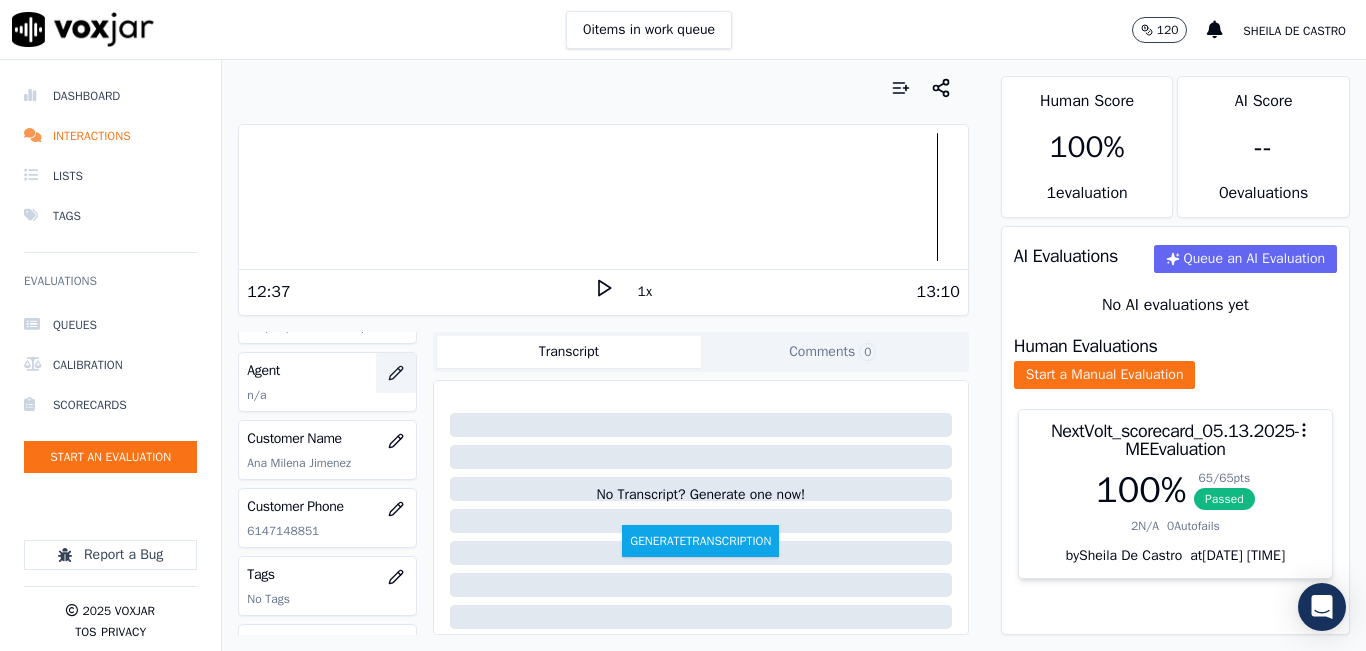 click at bounding box center (396, 373) 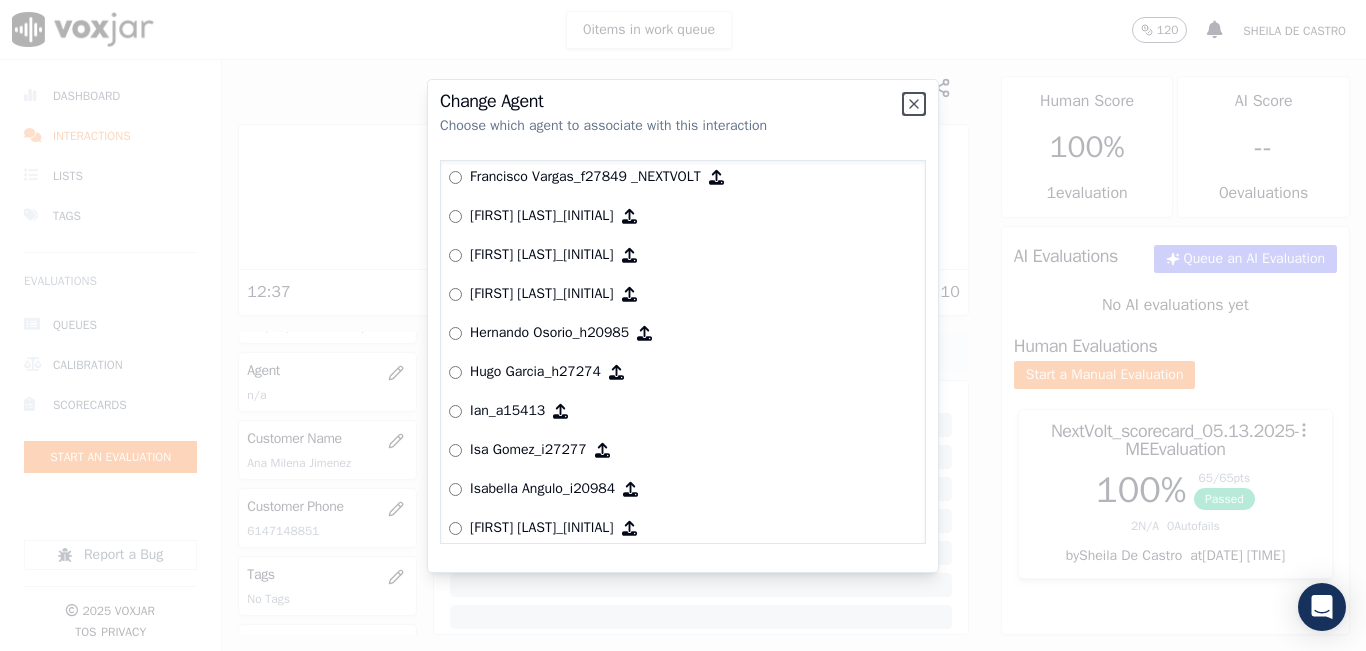 scroll, scrollTop: 1224, scrollLeft: 0, axis: vertical 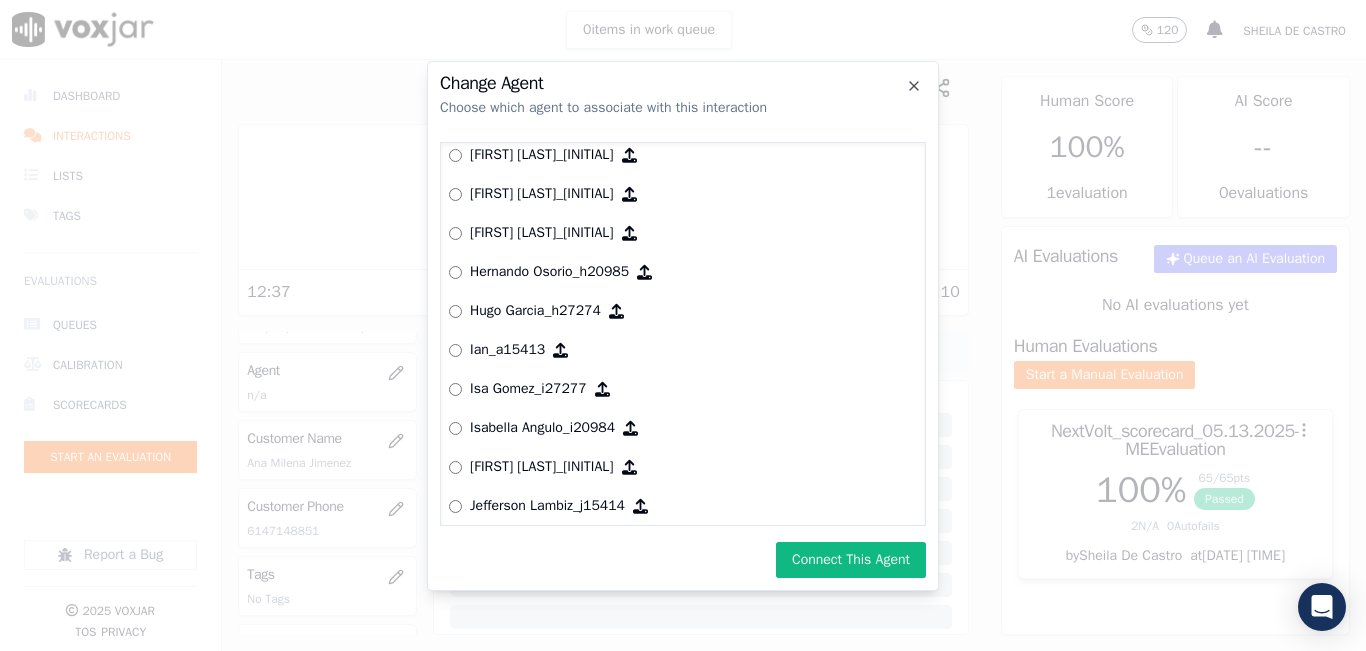 drag, startPoint x: 795, startPoint y: 558, endPoint x: 796, endPoint y: 537, distance: 21.023796 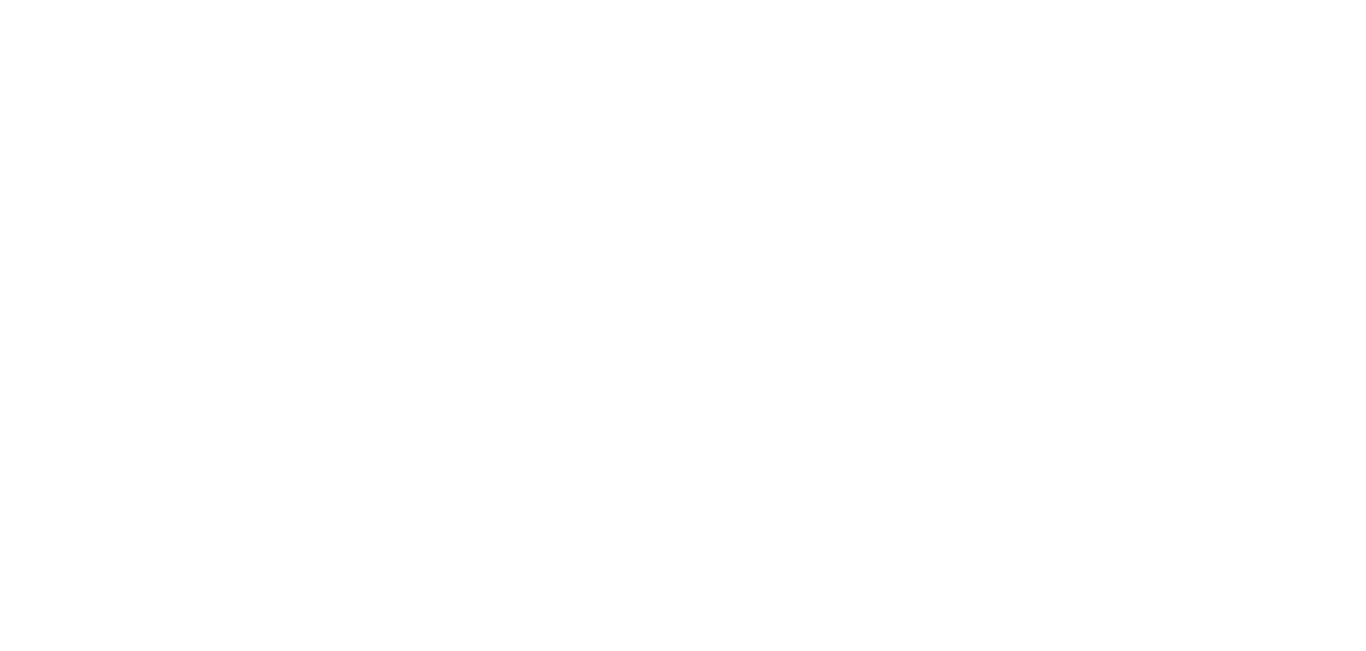 scroll, scrollTop: 0, scrollLeft: 0, axis: both 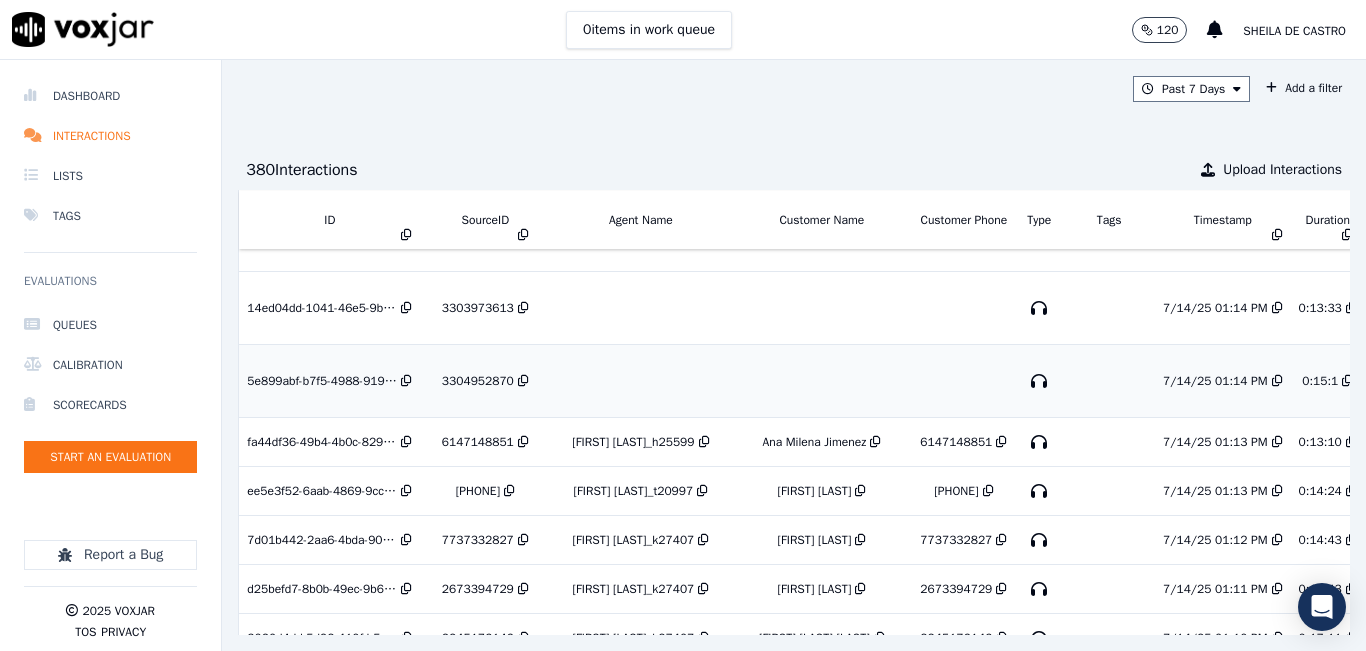 click on "3304952870" at bounding box center (478, 381) 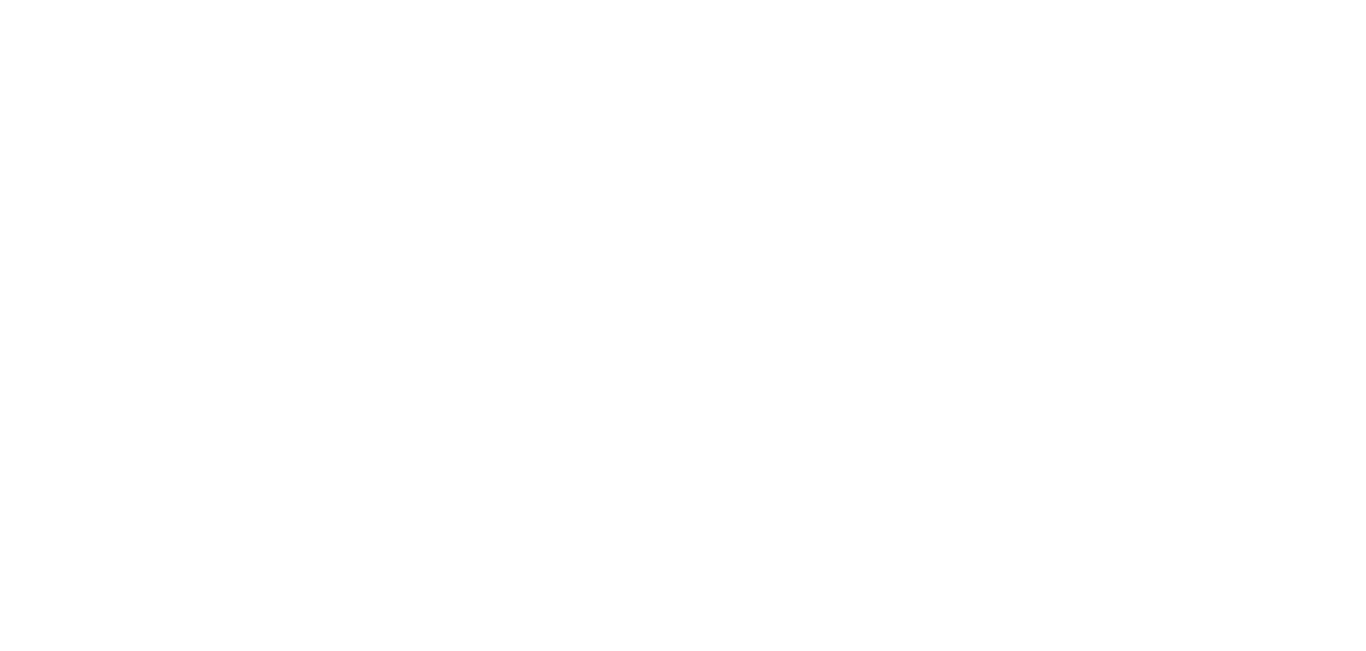 scroll, scrollTop: 0, scrollLeft: 0, axis: both 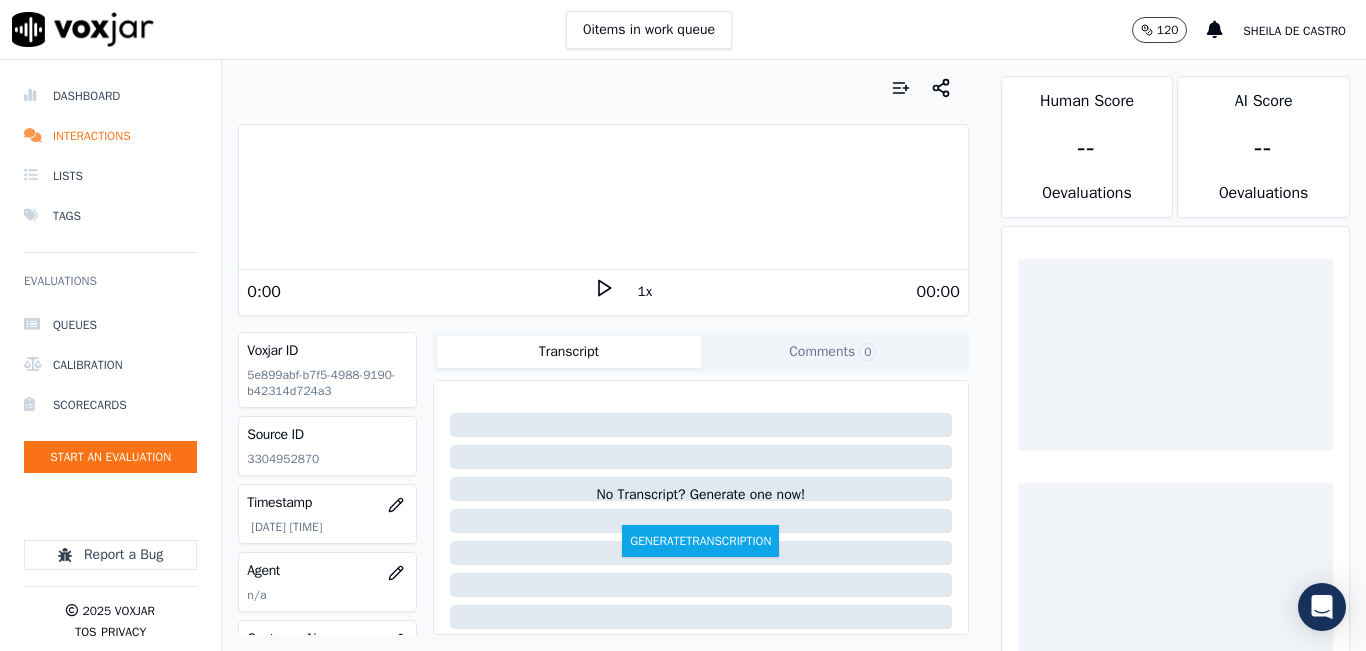click on "3304952870" 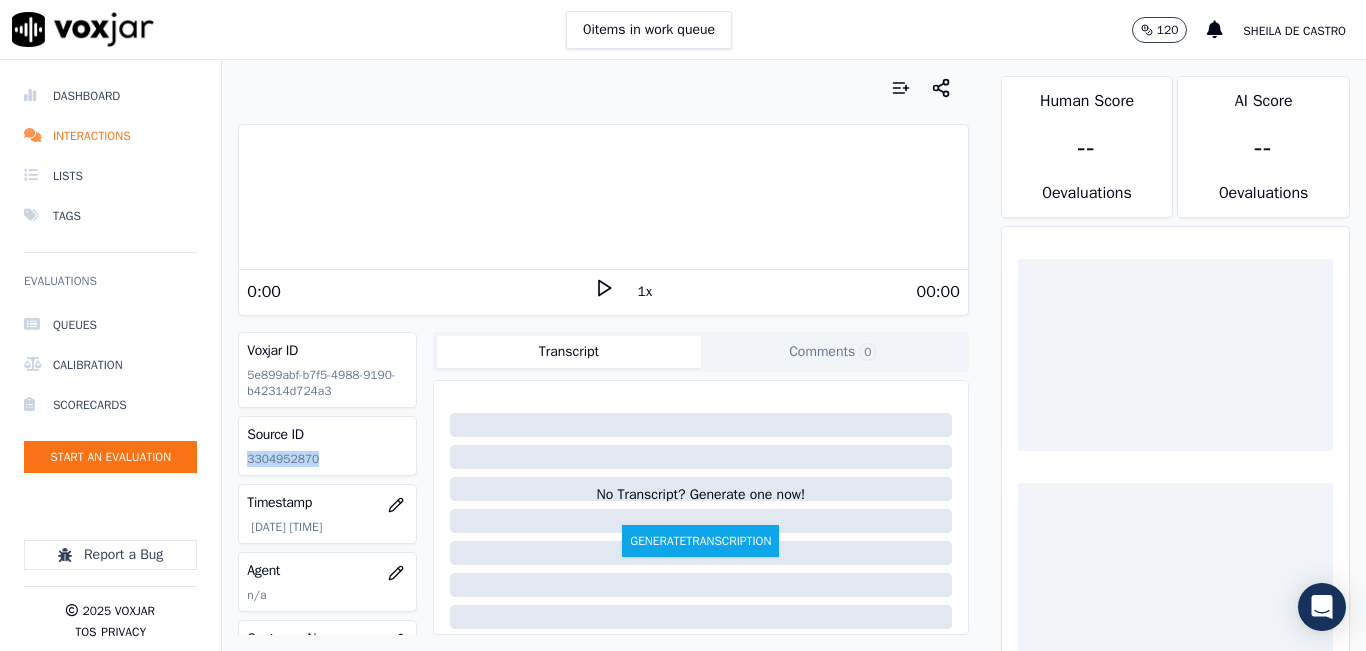 click on "3304952870" 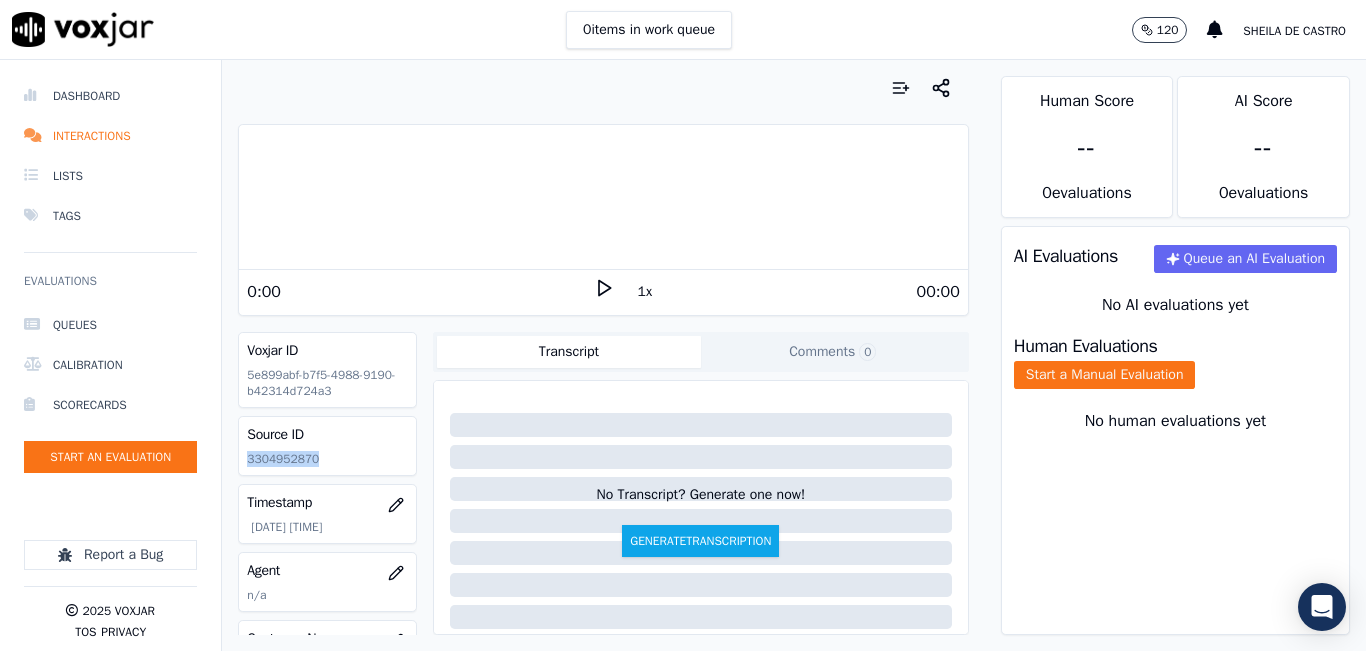 copy on "3304952870" 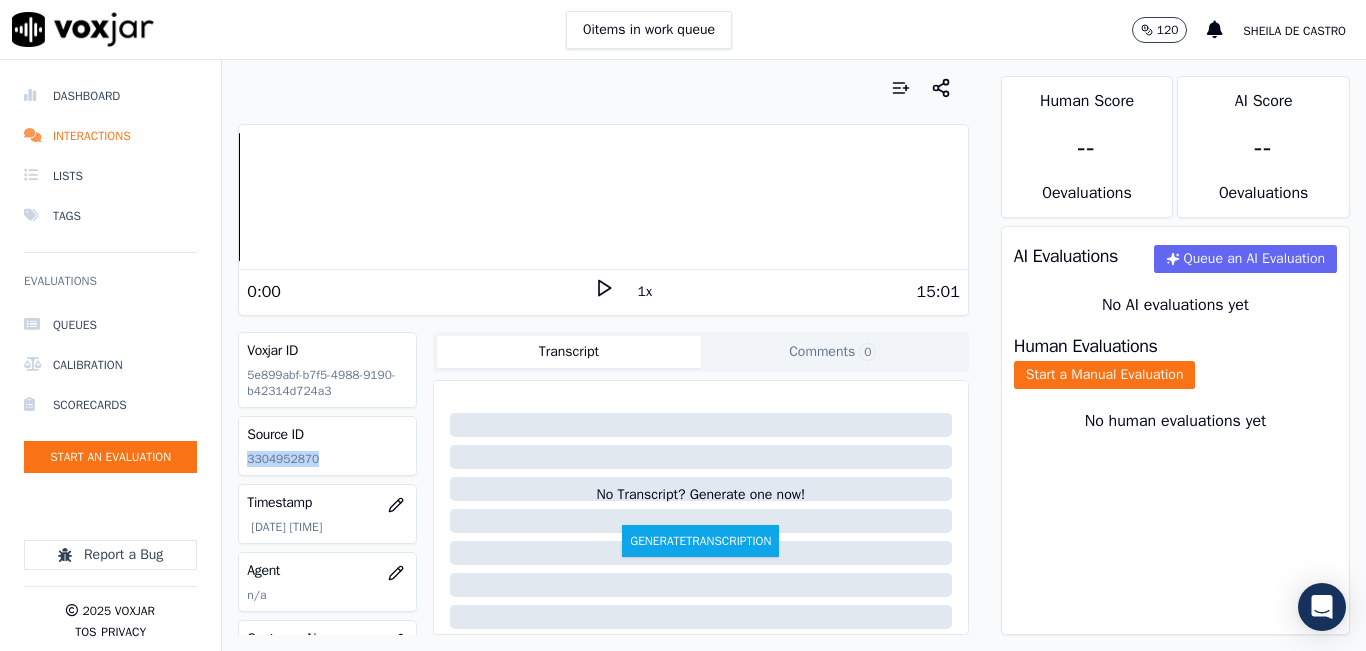 click 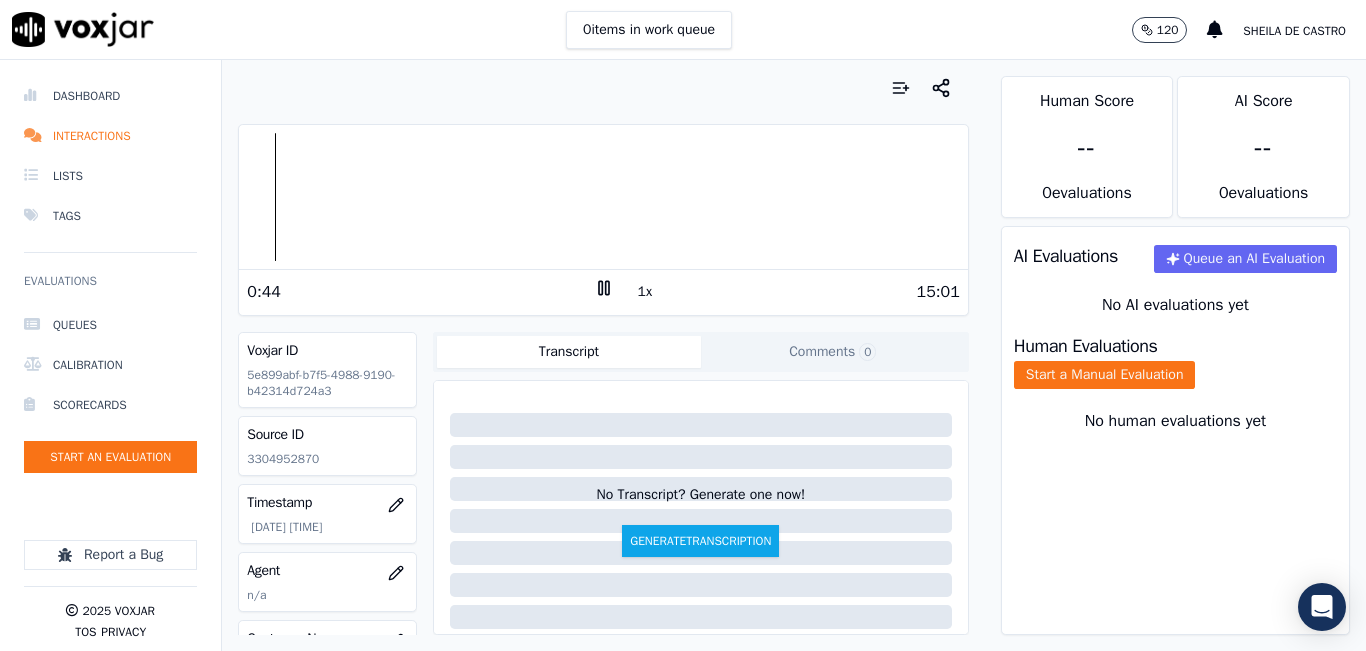 click on "0:44     1x   15:01" at bounding box center [603, 291] 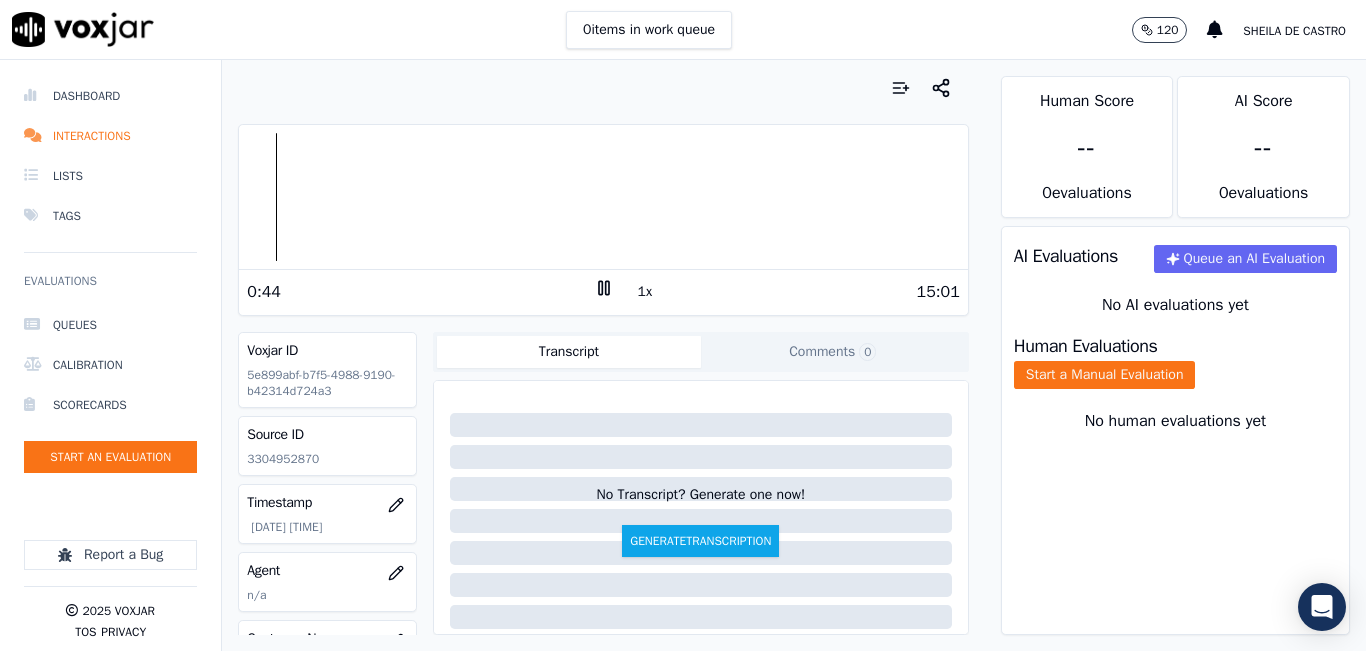 click on "0:44     1x   15:01" at bounding box center [603, 291] 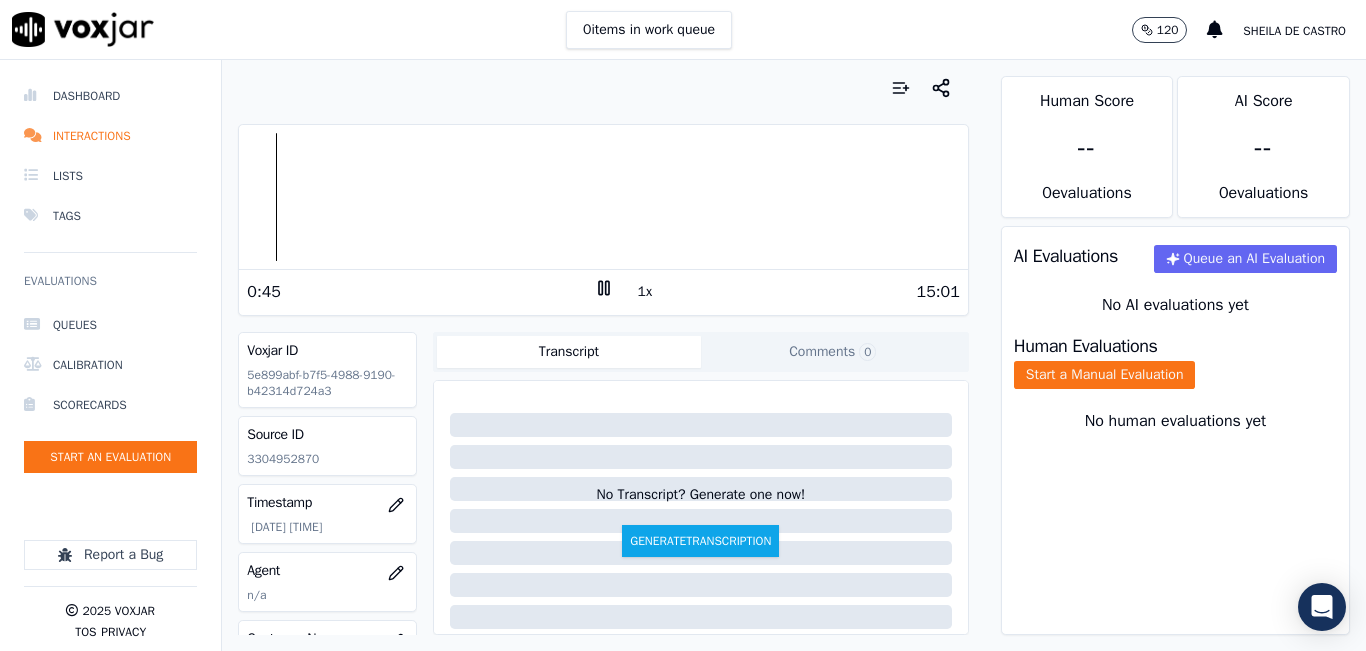 click 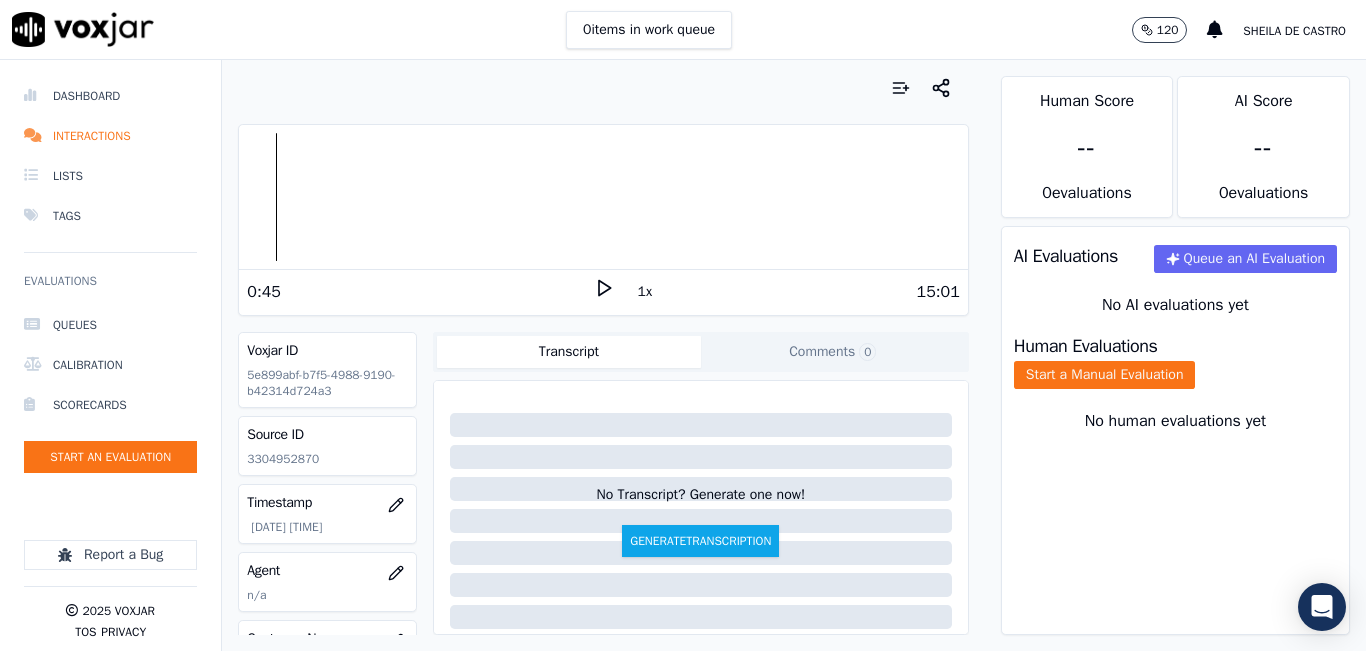 click 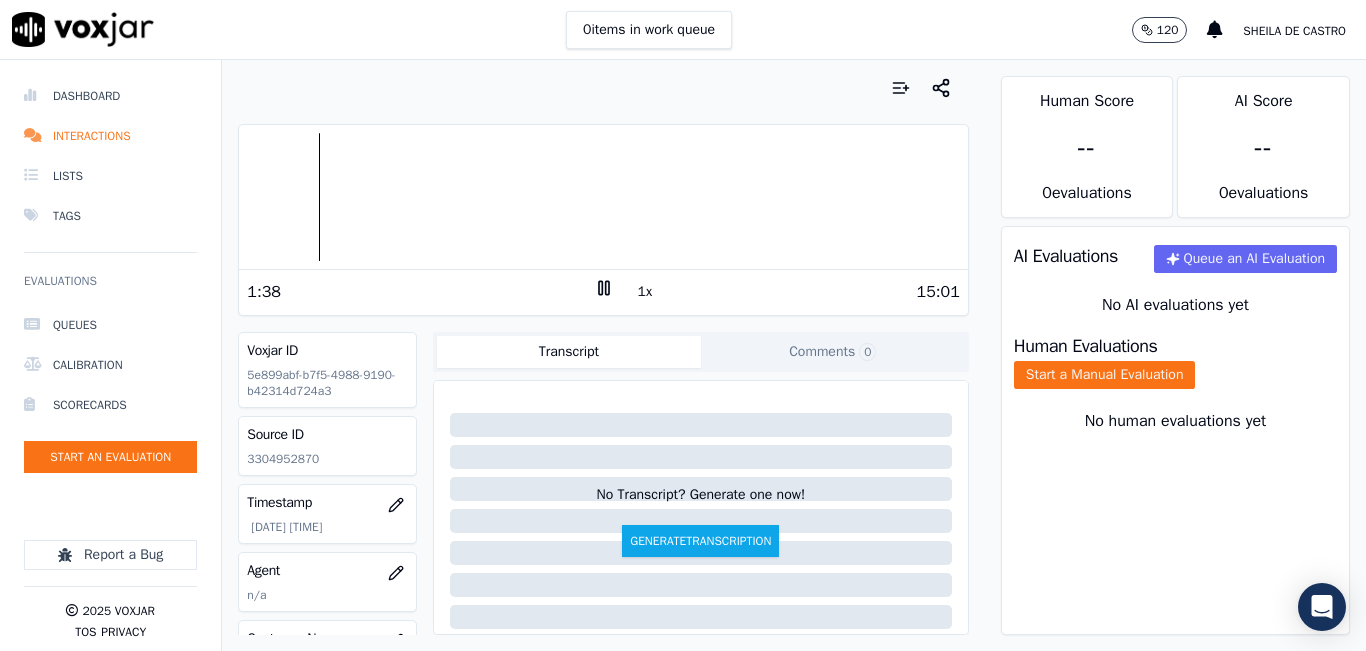 click 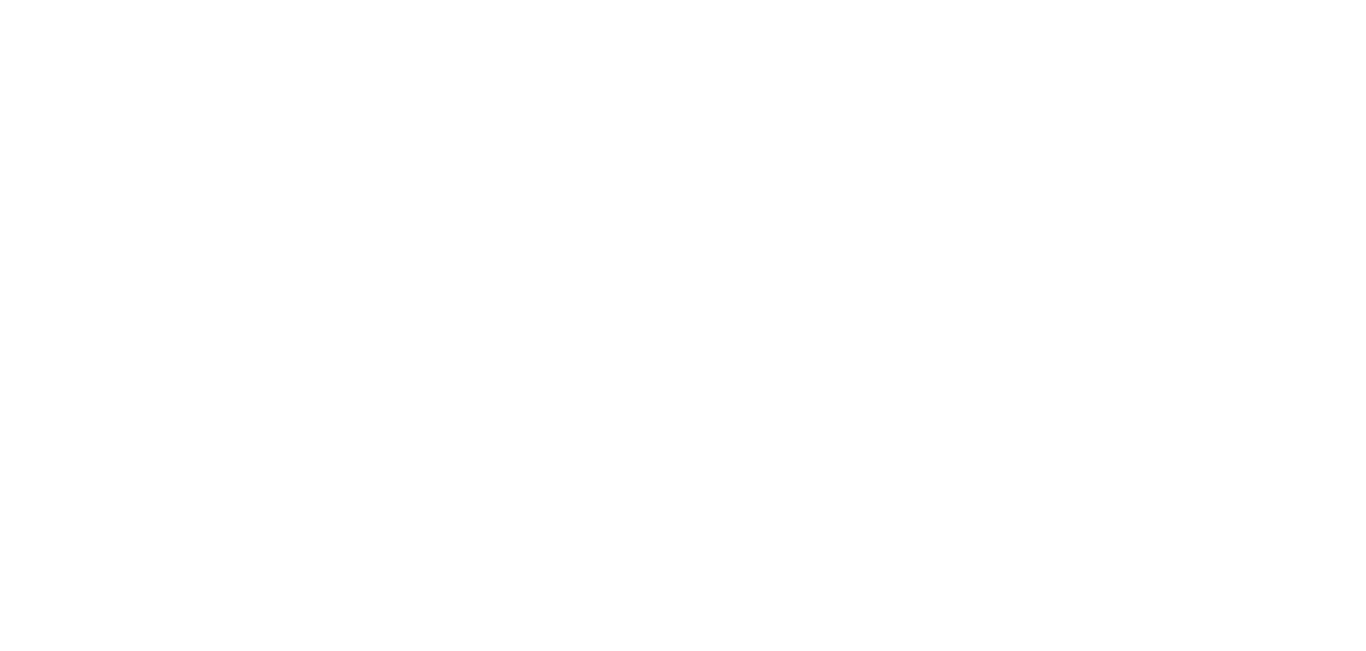 scroll, scrollTop: 0, scrollLeft: 0, axis: both 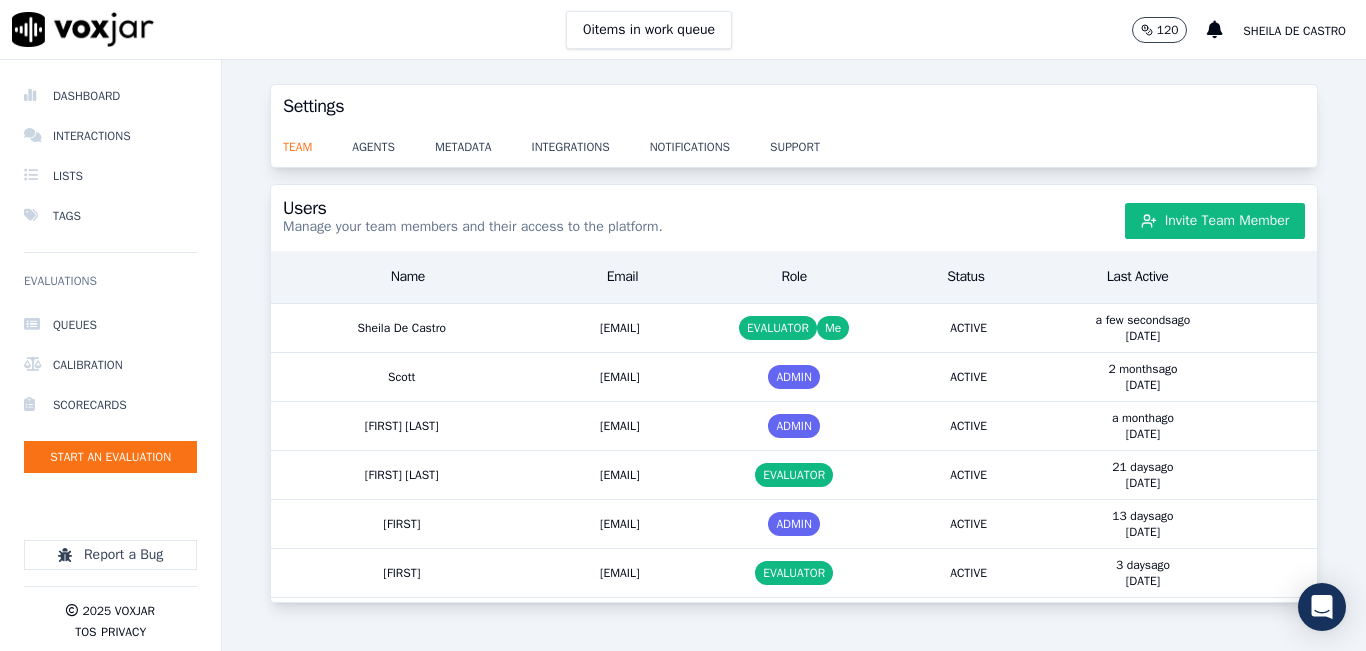 drag, startPoint x: 1297, startPoint y: 29, endPoint x: 1298, endPoint y: 39, distance: 10.049875 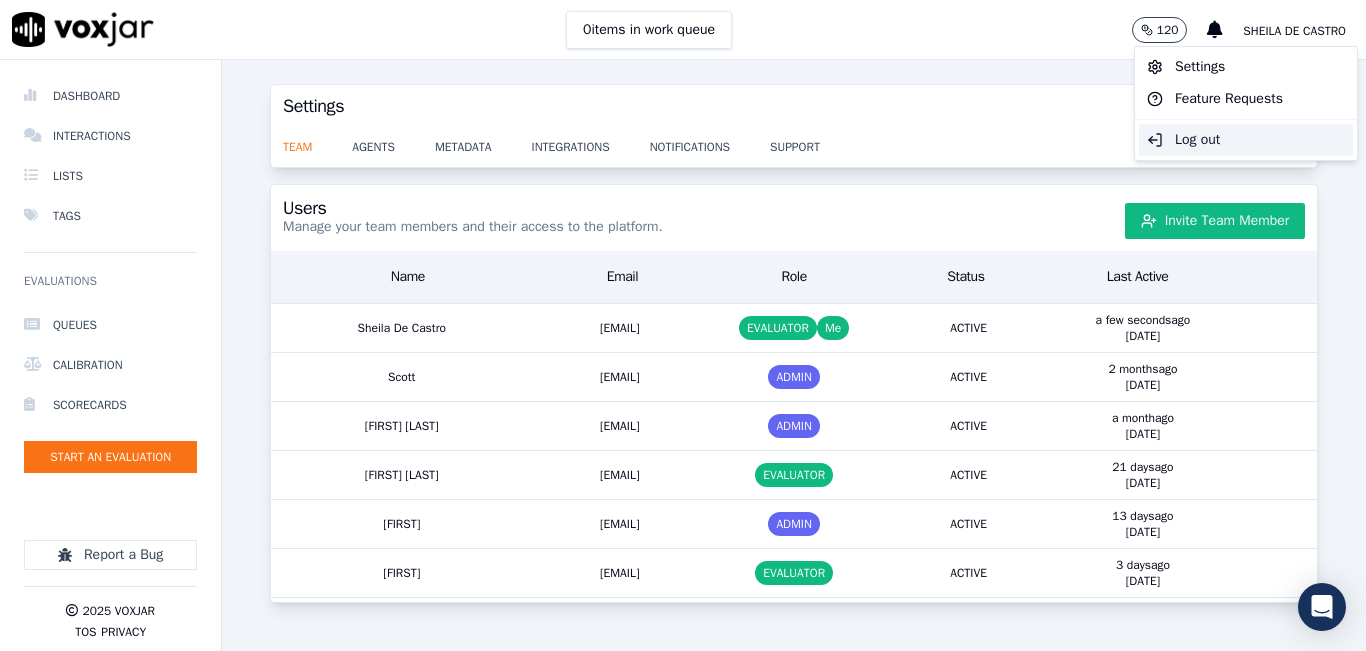 drag, startPoint x: 1225, startPoint y: 139, endPoint x: 1222, endPoint y: 151, distance: 12.369317 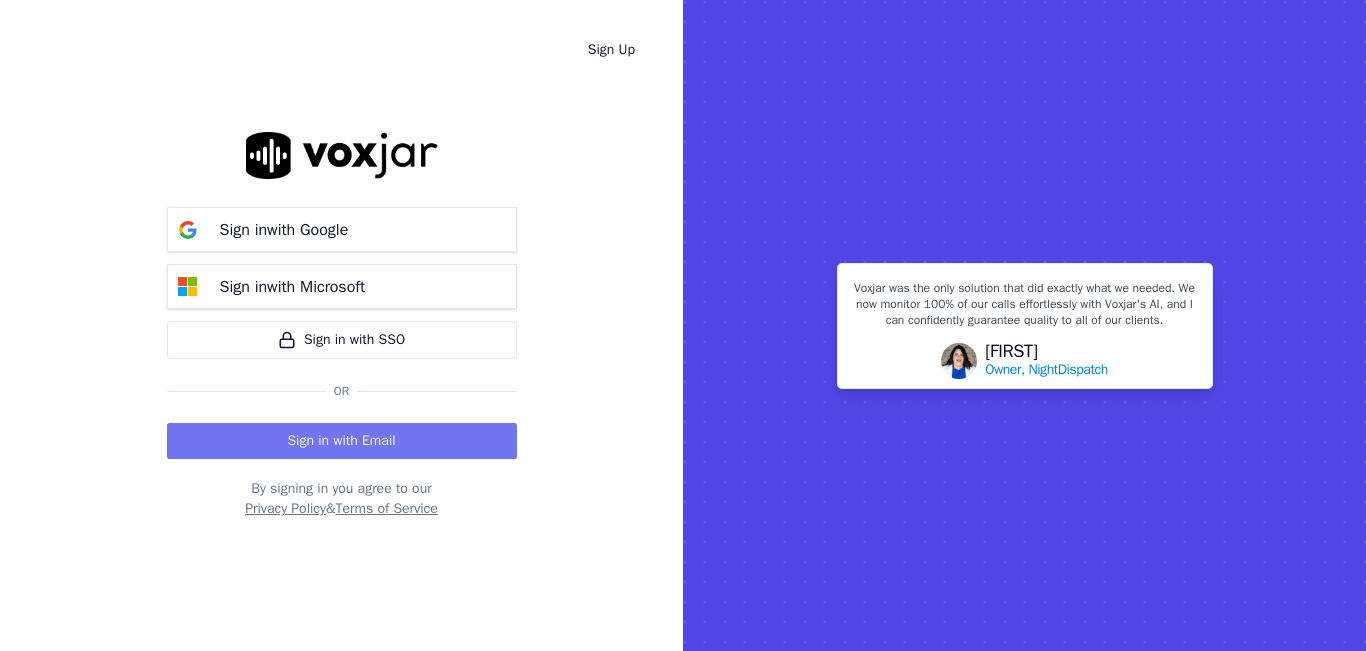 click on "Sign in with Email" at bounding box center (342, 441) 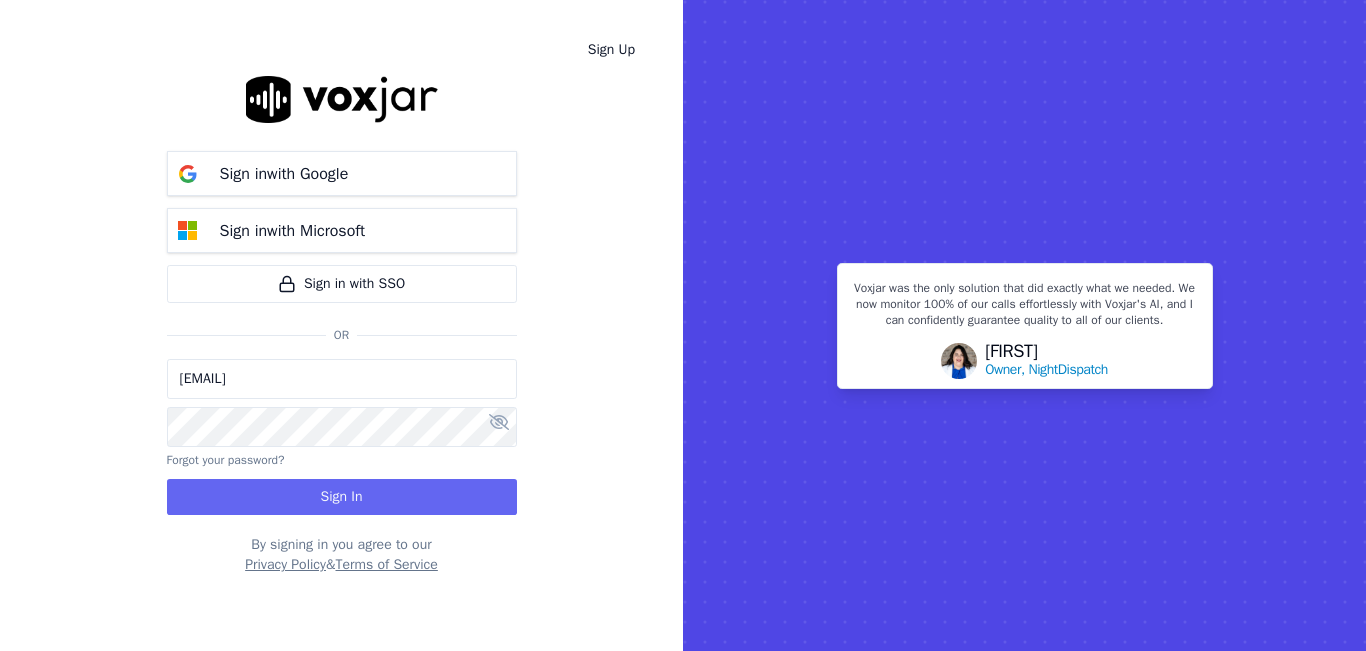 click on "[EMAIL]" at bounding box center [342, 379] 